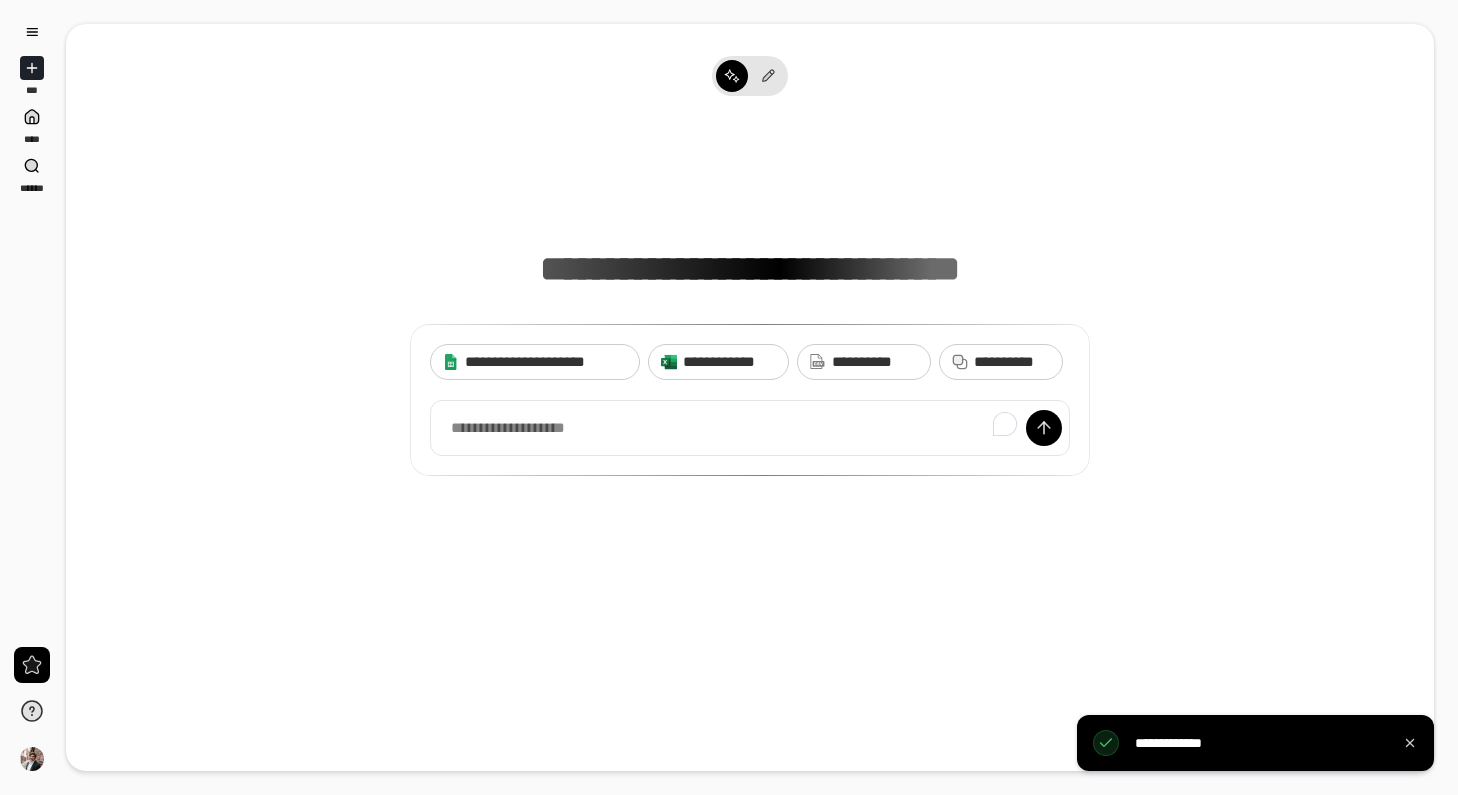 scroll, scrollTop: 0, scrollLeft: 0, axis: both 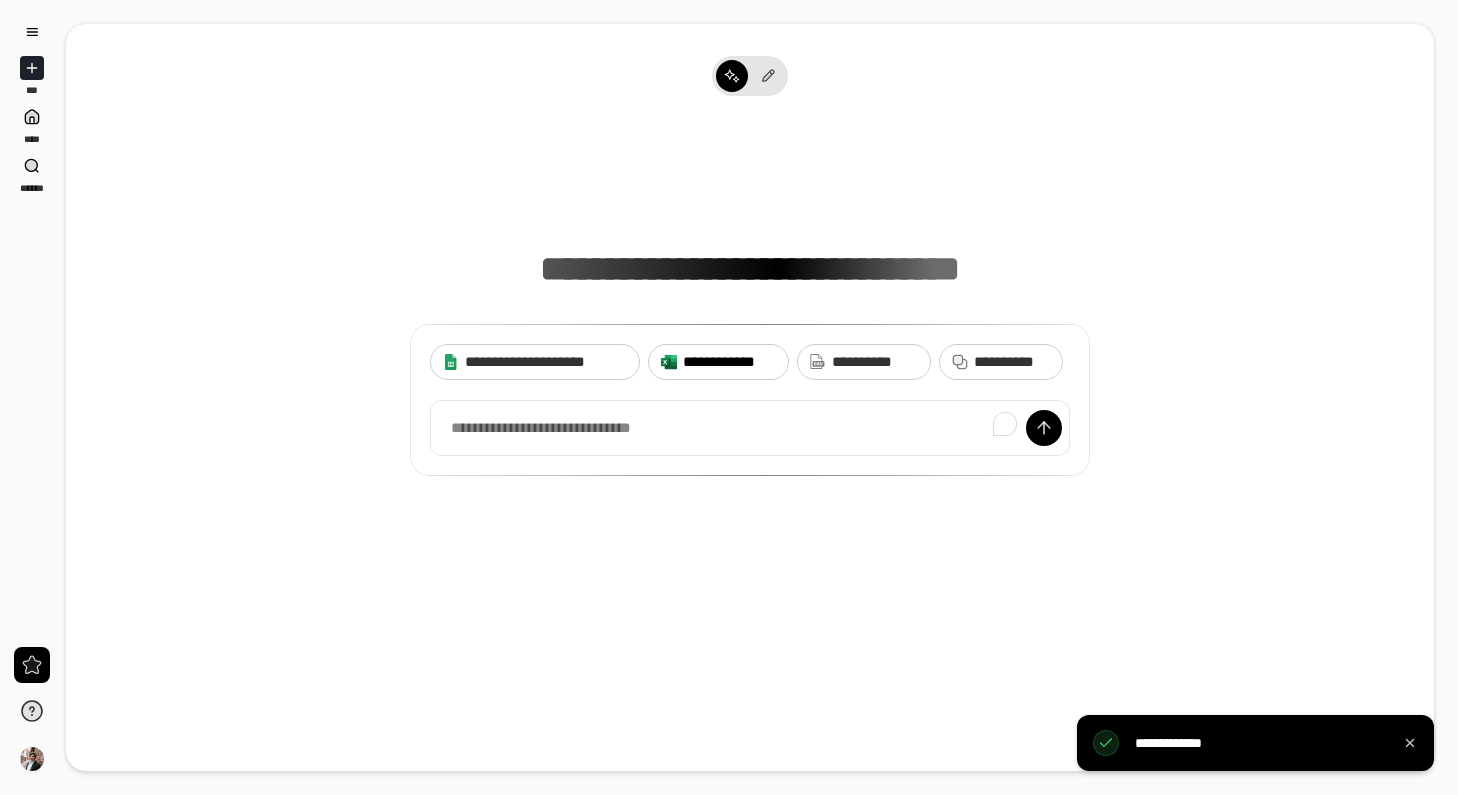 click on "**********" at bounding box center (729, 362) 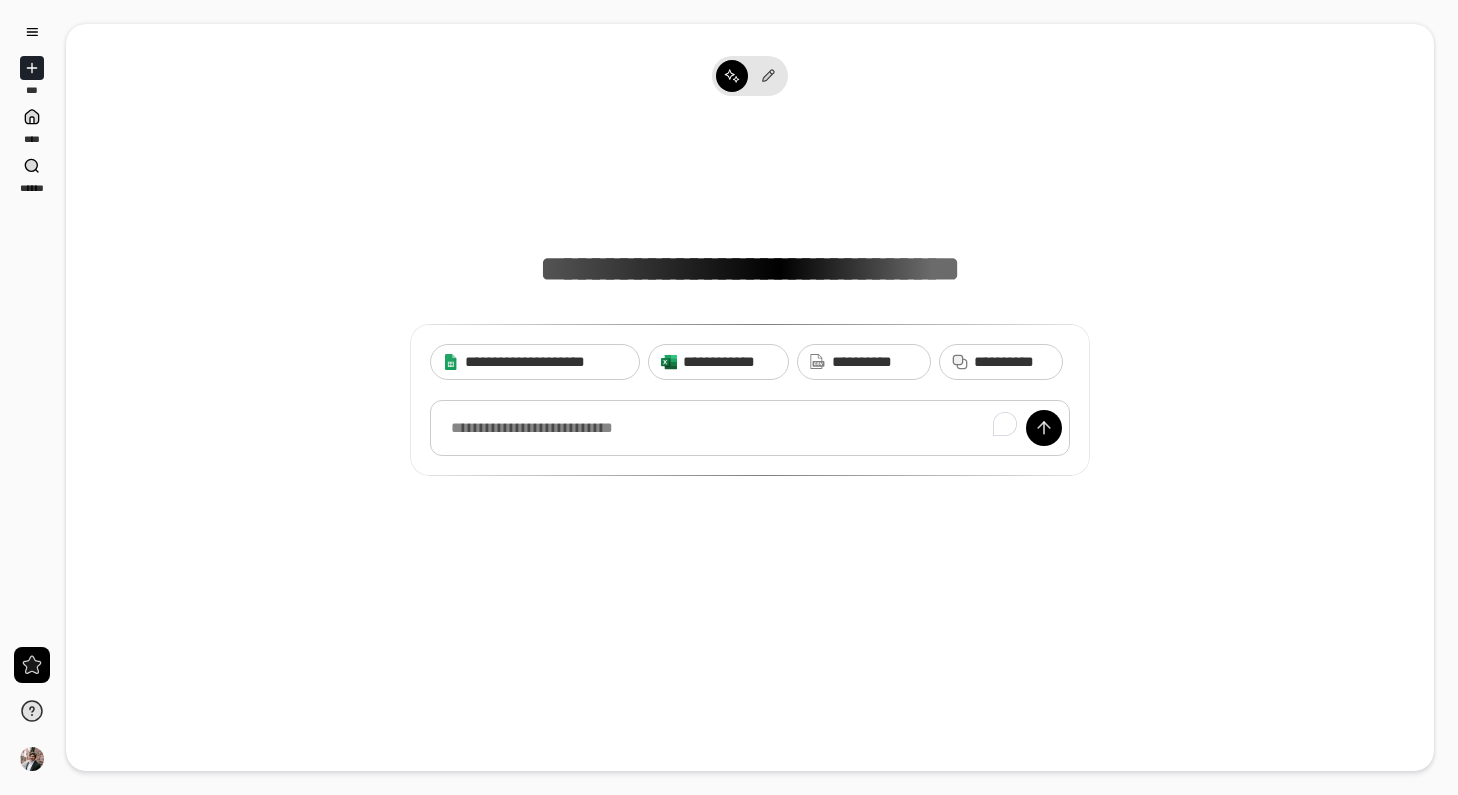 type 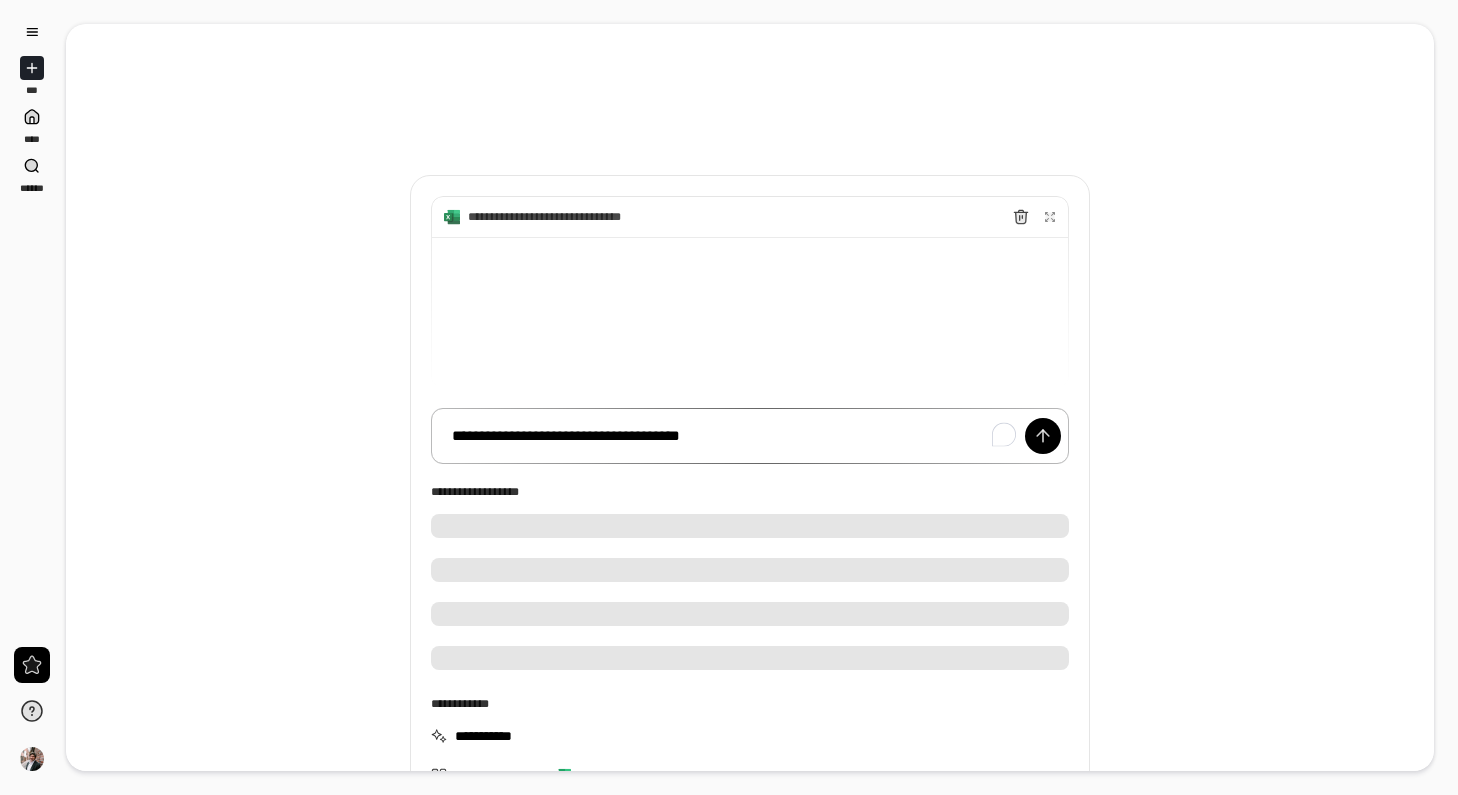 type 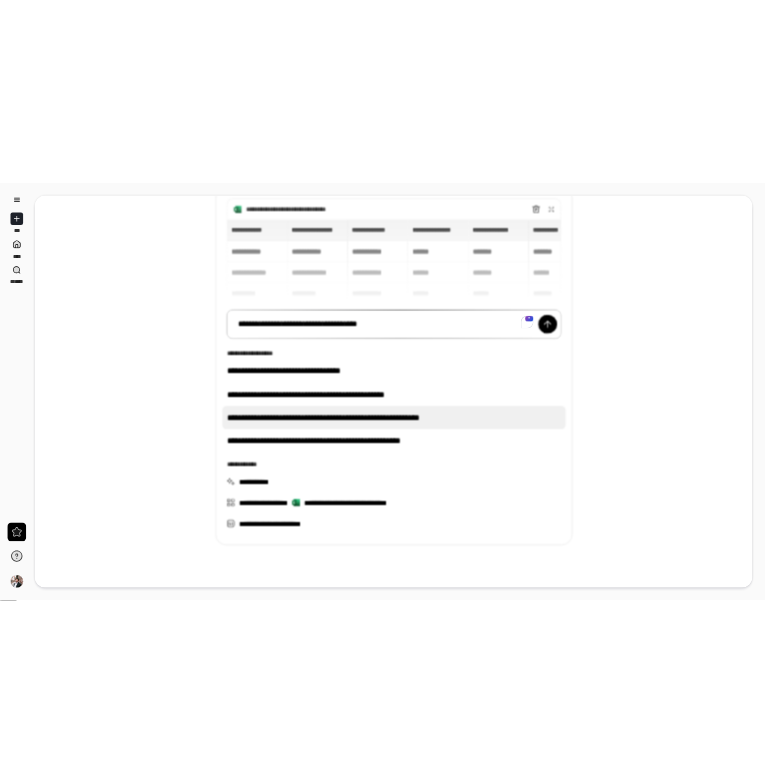 scroll, scrollTop: 165, scrollLeft: 0, axis: vertical 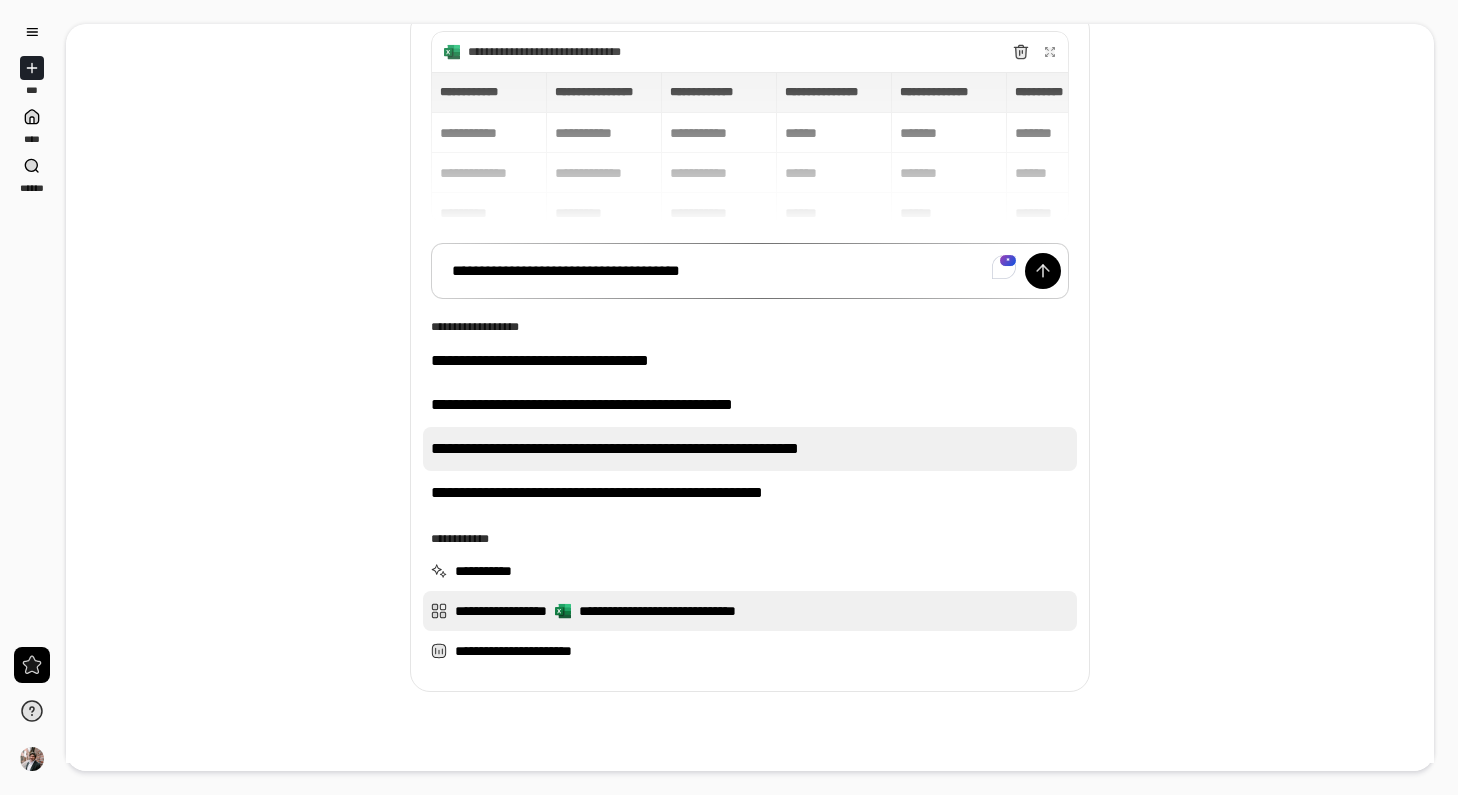 click on "**********" at bounding box center (750, 611) 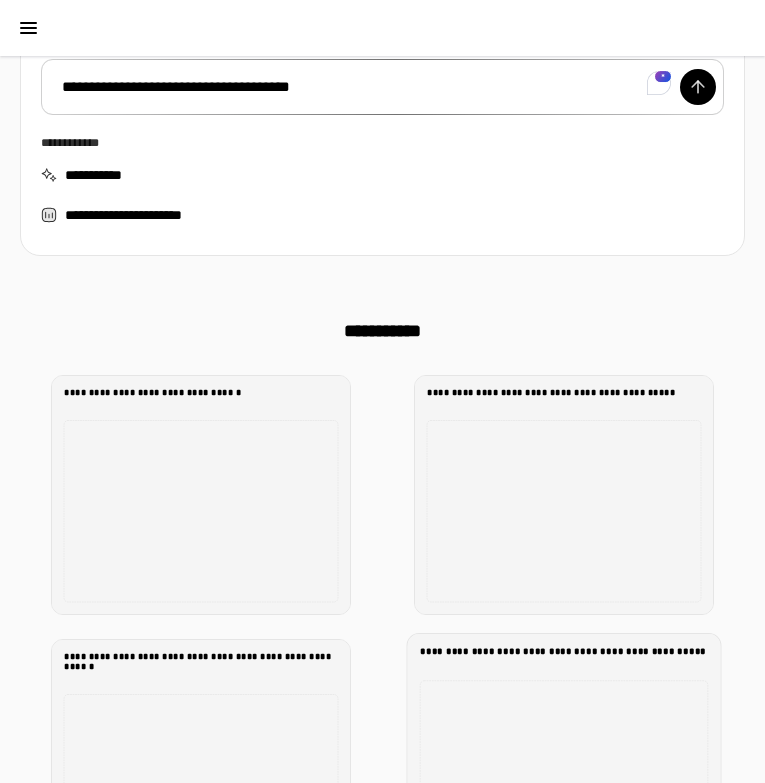 scroll, scrollTop: 0, scrollLeft: 0, axis: both 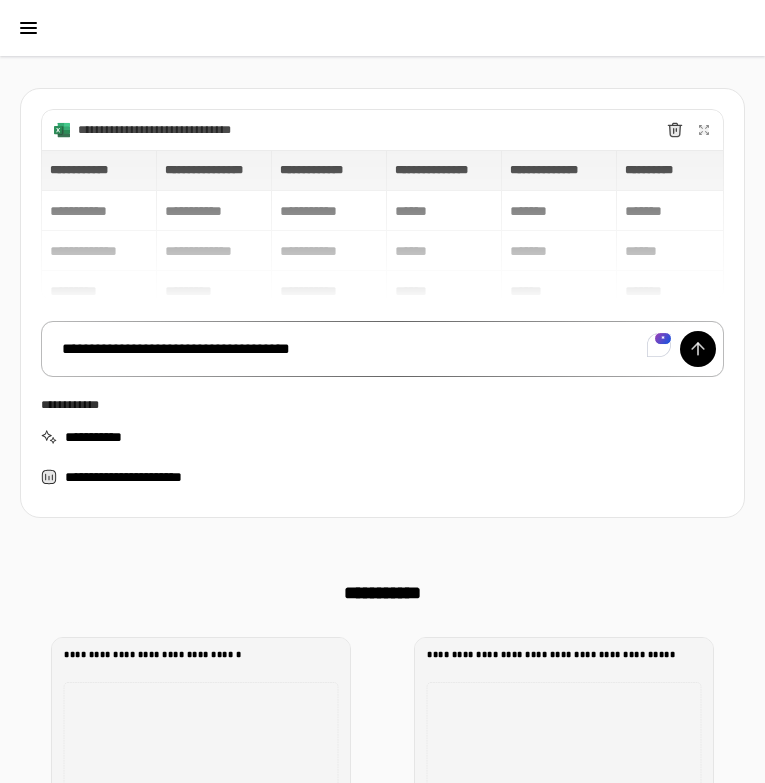click on "**********" at bounding box center (382, 349) 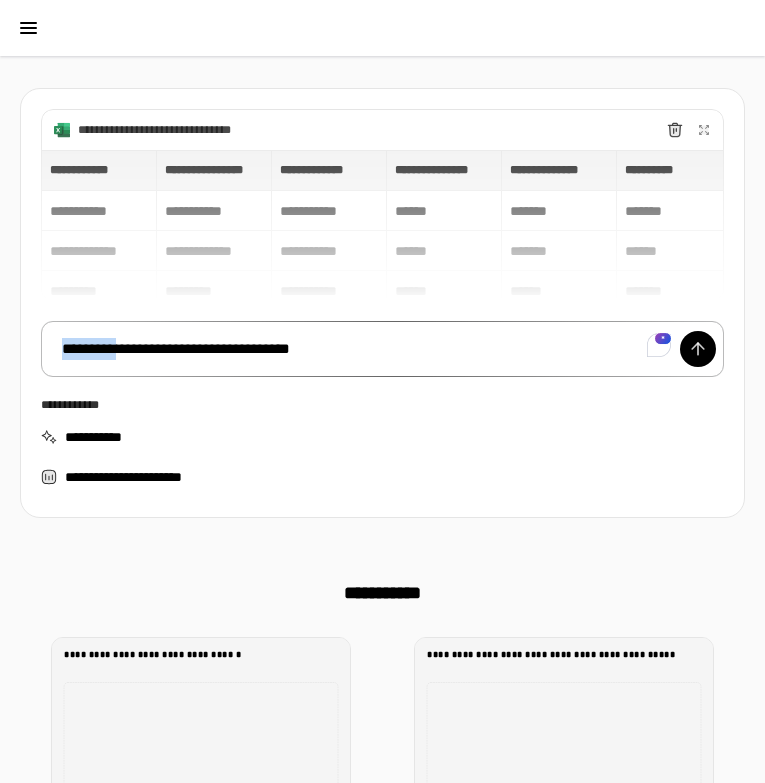 click on "**********" at bounding box center [382, 349] 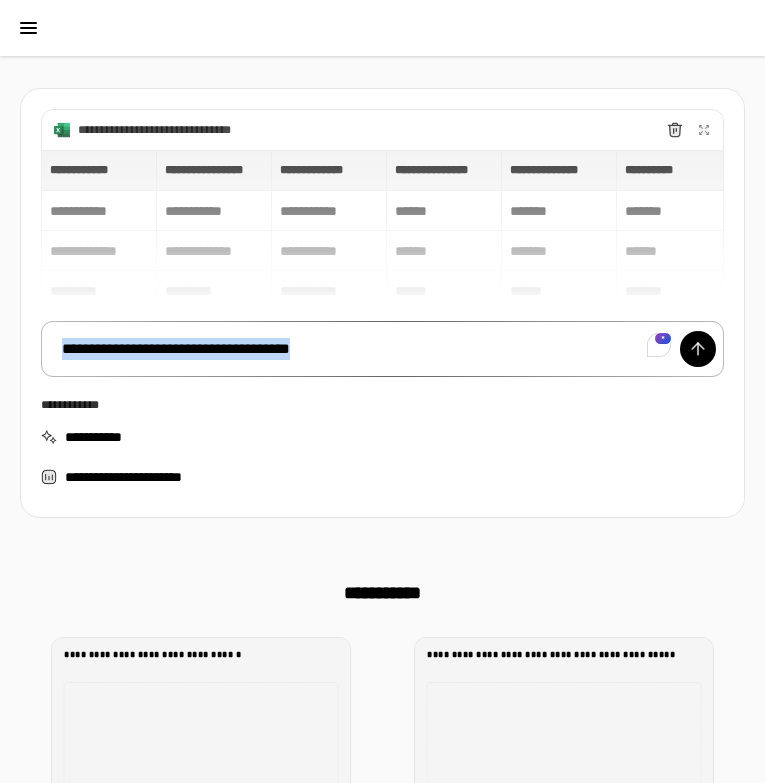 click on "**********" at bounding box center [382, 349] 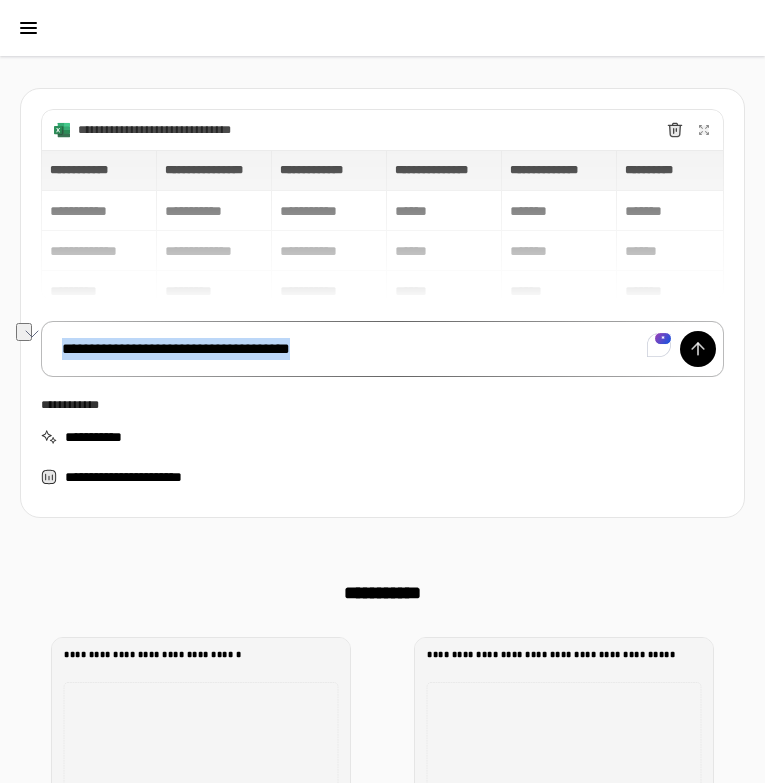 click on "**********" at bounding box center [382, 349] 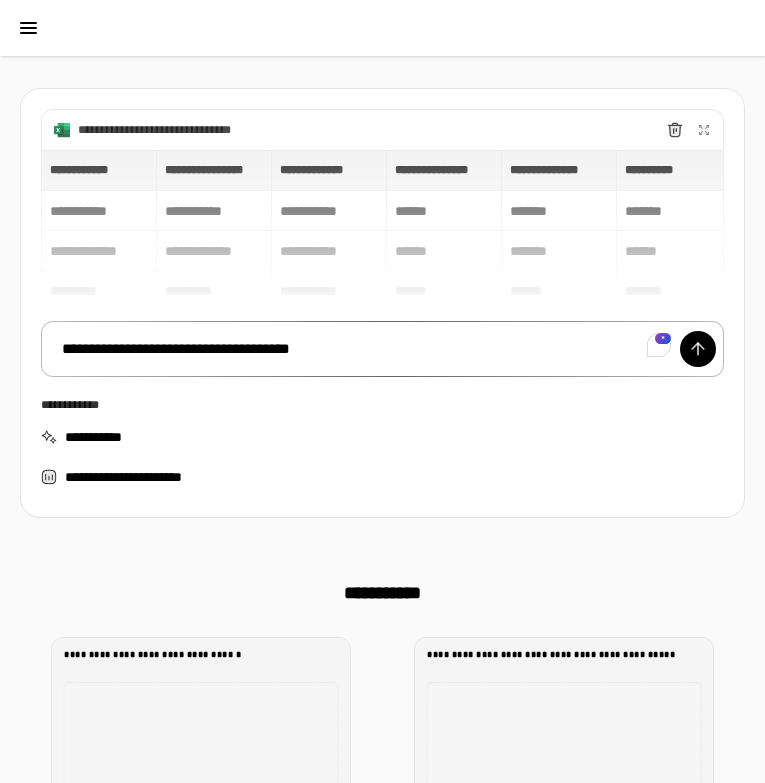 click on "**********" at bounding box center (382, 349) 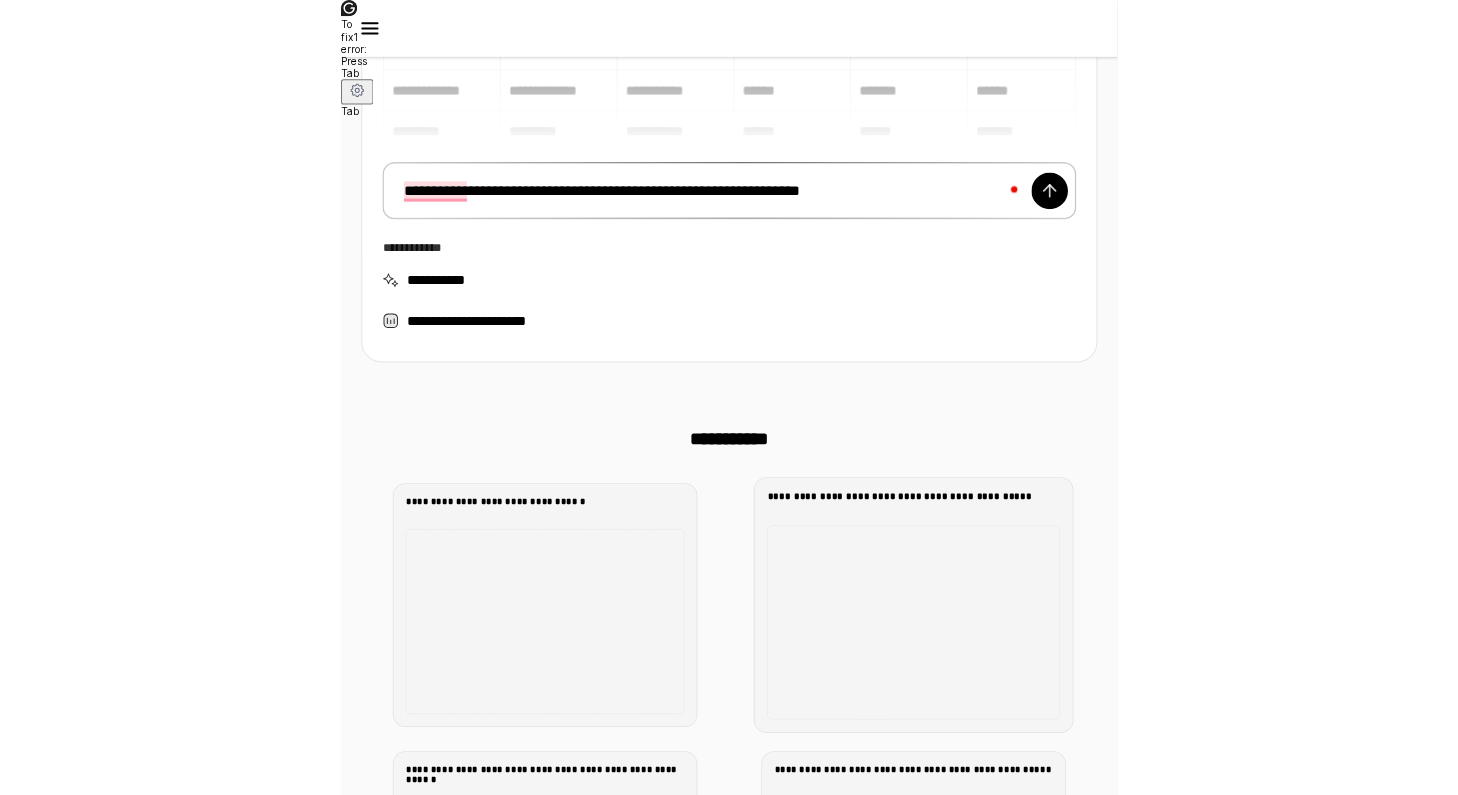 scroll, scrollTop: 0, scrollLeft: 0, axis: both 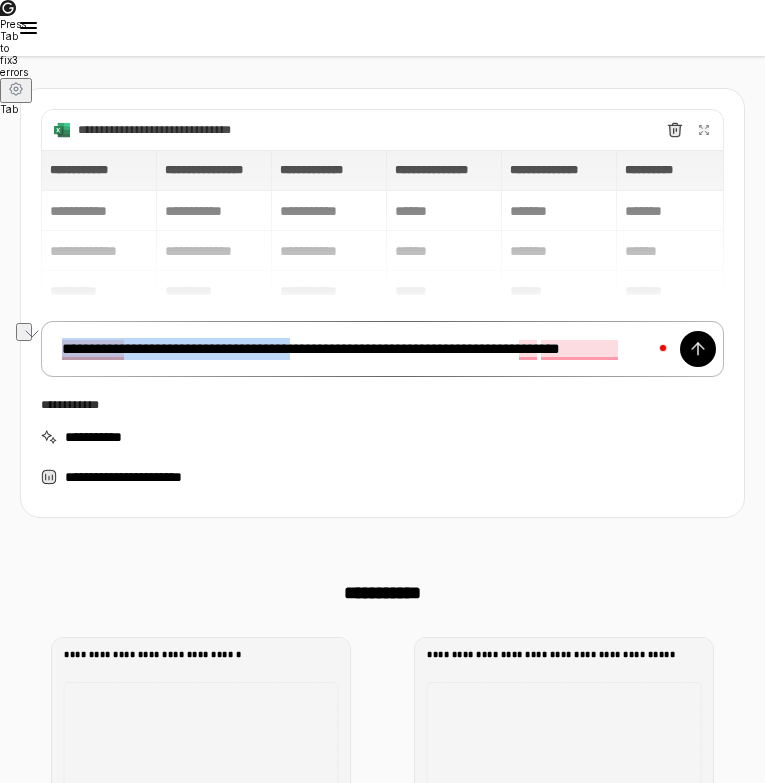 drag, startPoint x: 324, startPoint y: 347, endPoint x: 140, endPoint y: 325, distance: 185.31055 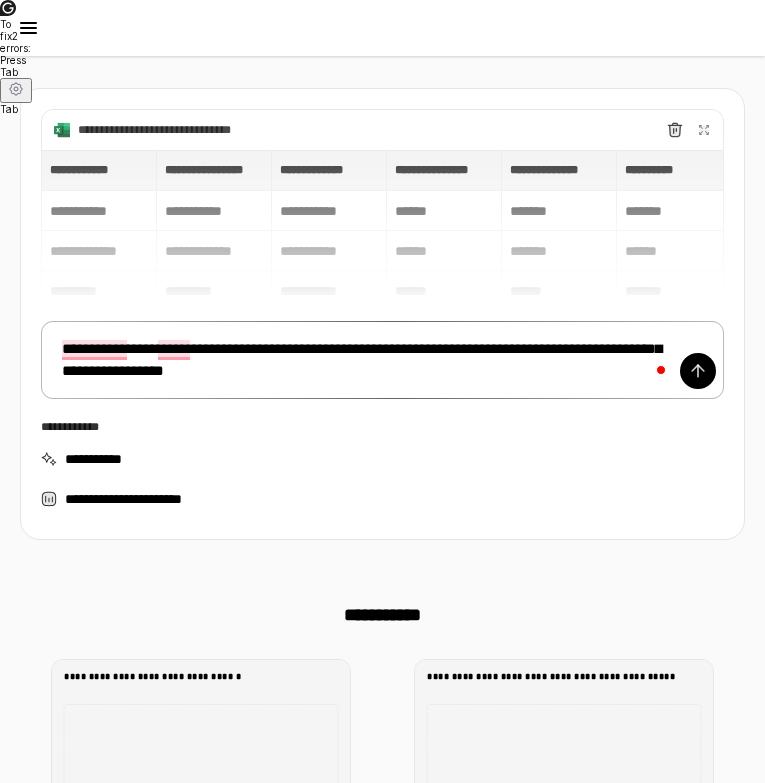 click on "**********" at bounding box center (382, 360) 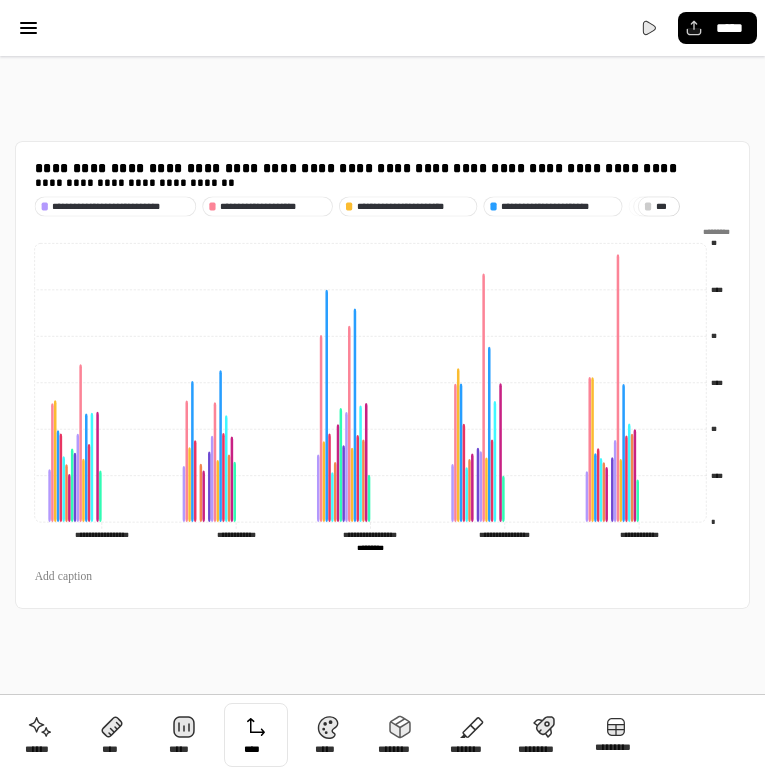 click at bounding box center [256, 735] 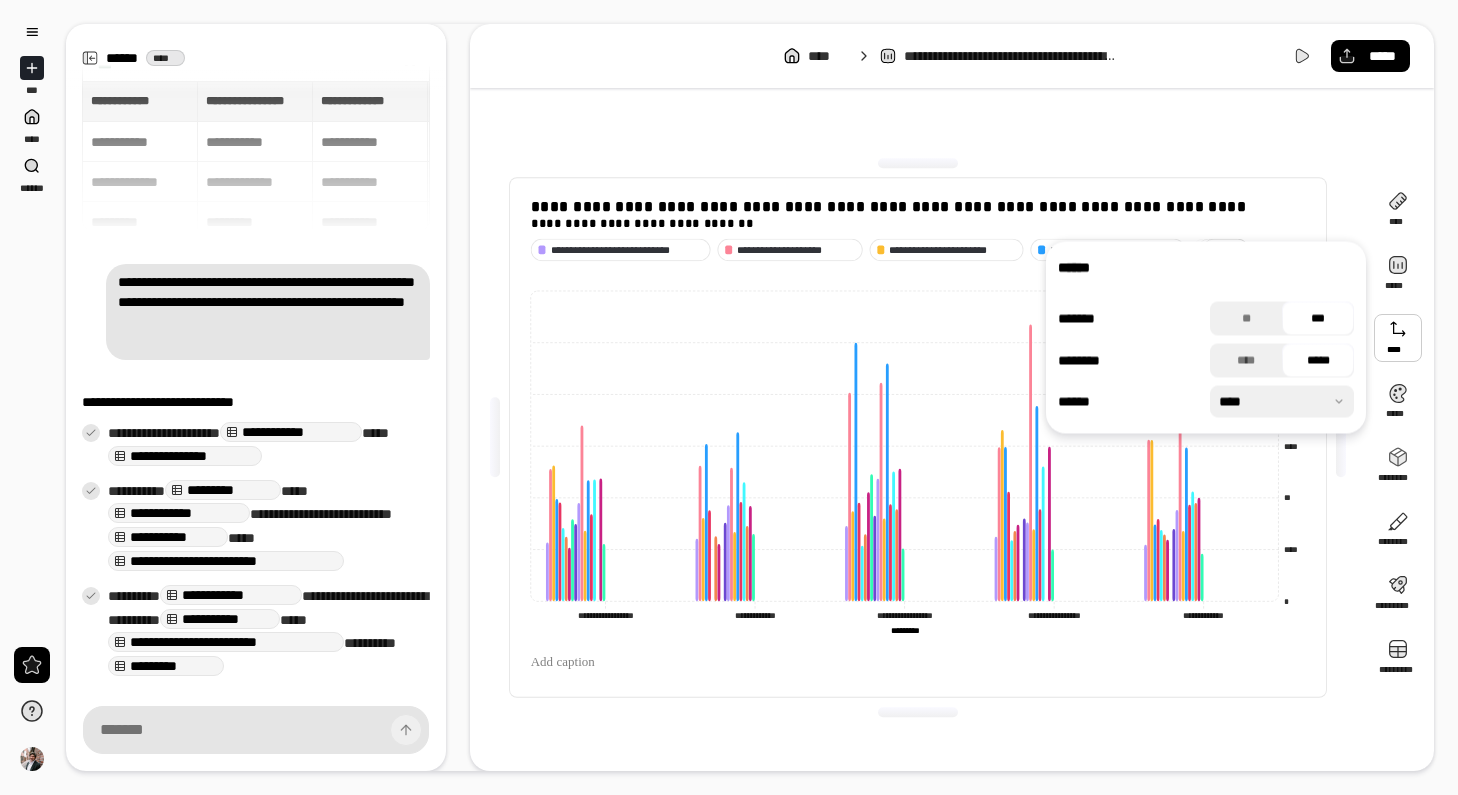 scroll, scrollTop: 70, scrollLeft: 0, axis: vertical 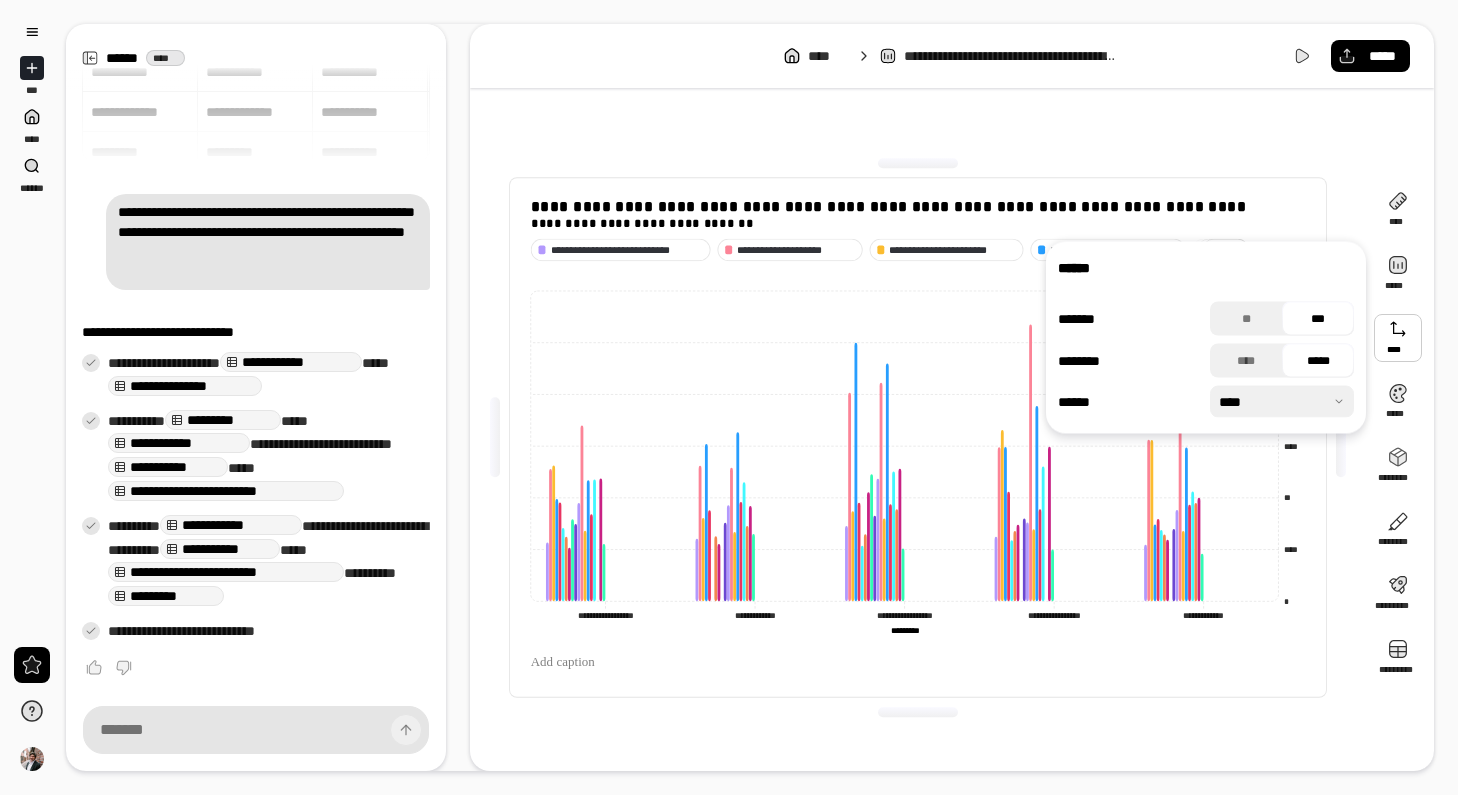 click at bounding box center [1398, 338] 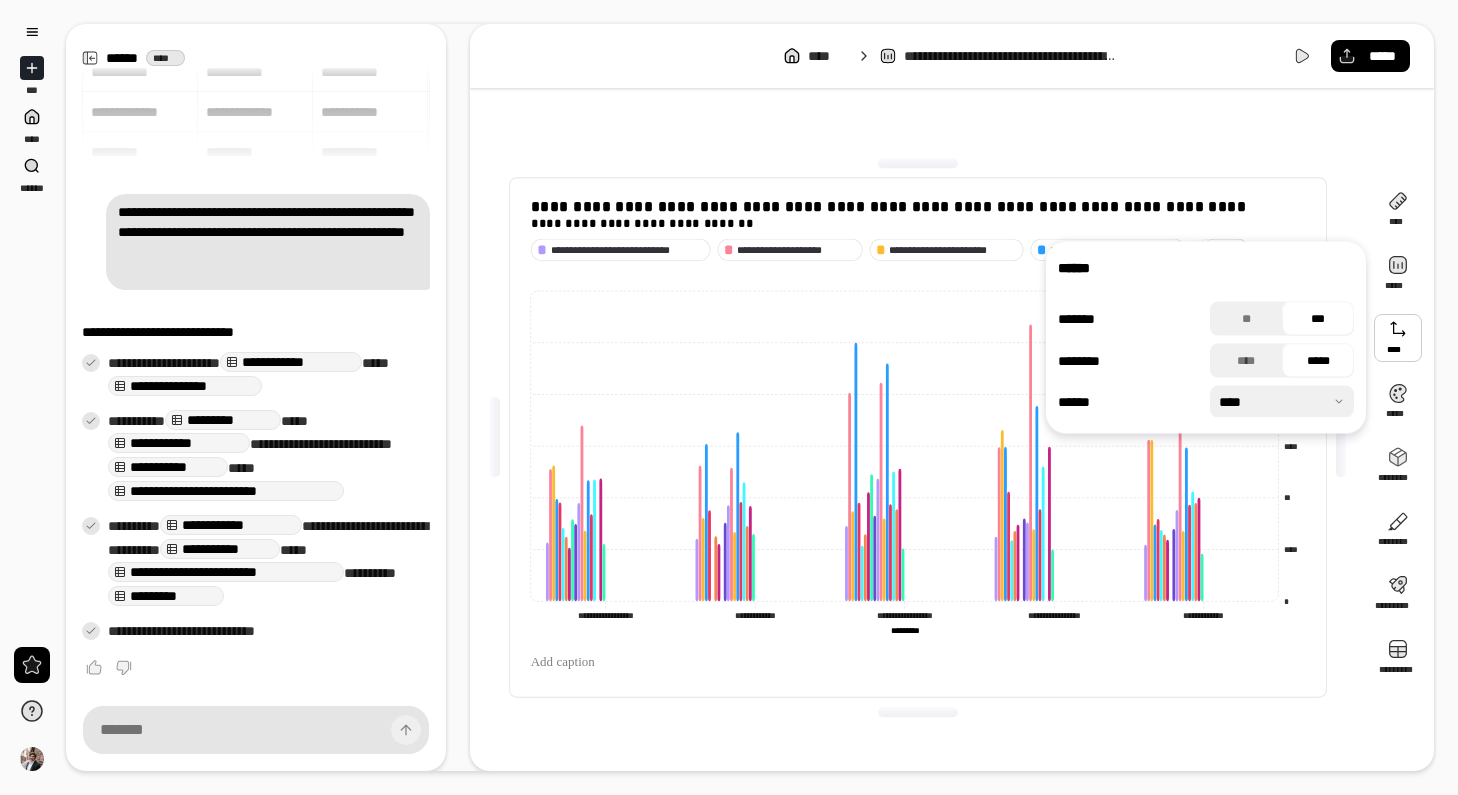click at bounding box center [1282, 402] 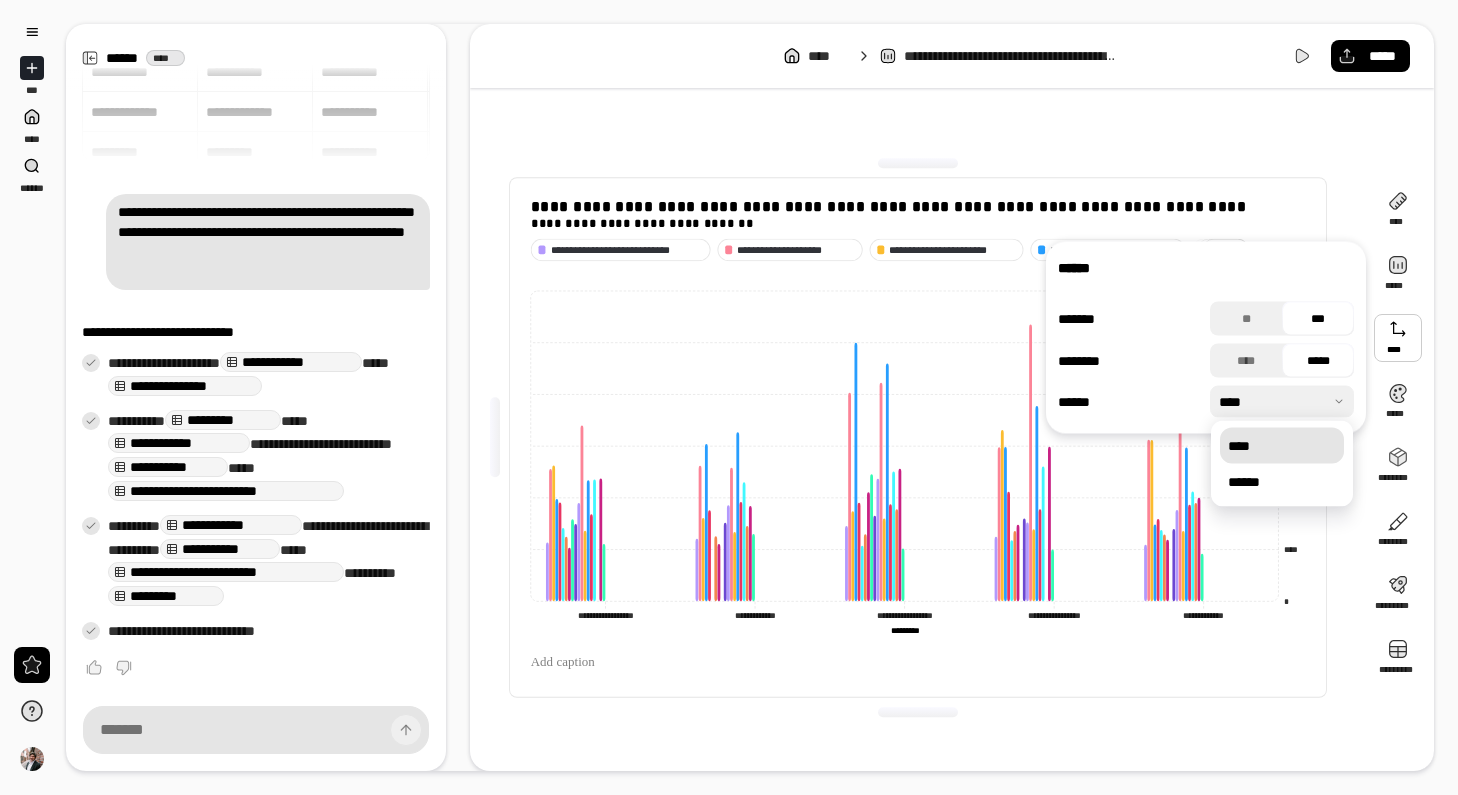 click at bounding box center (1282, 402) 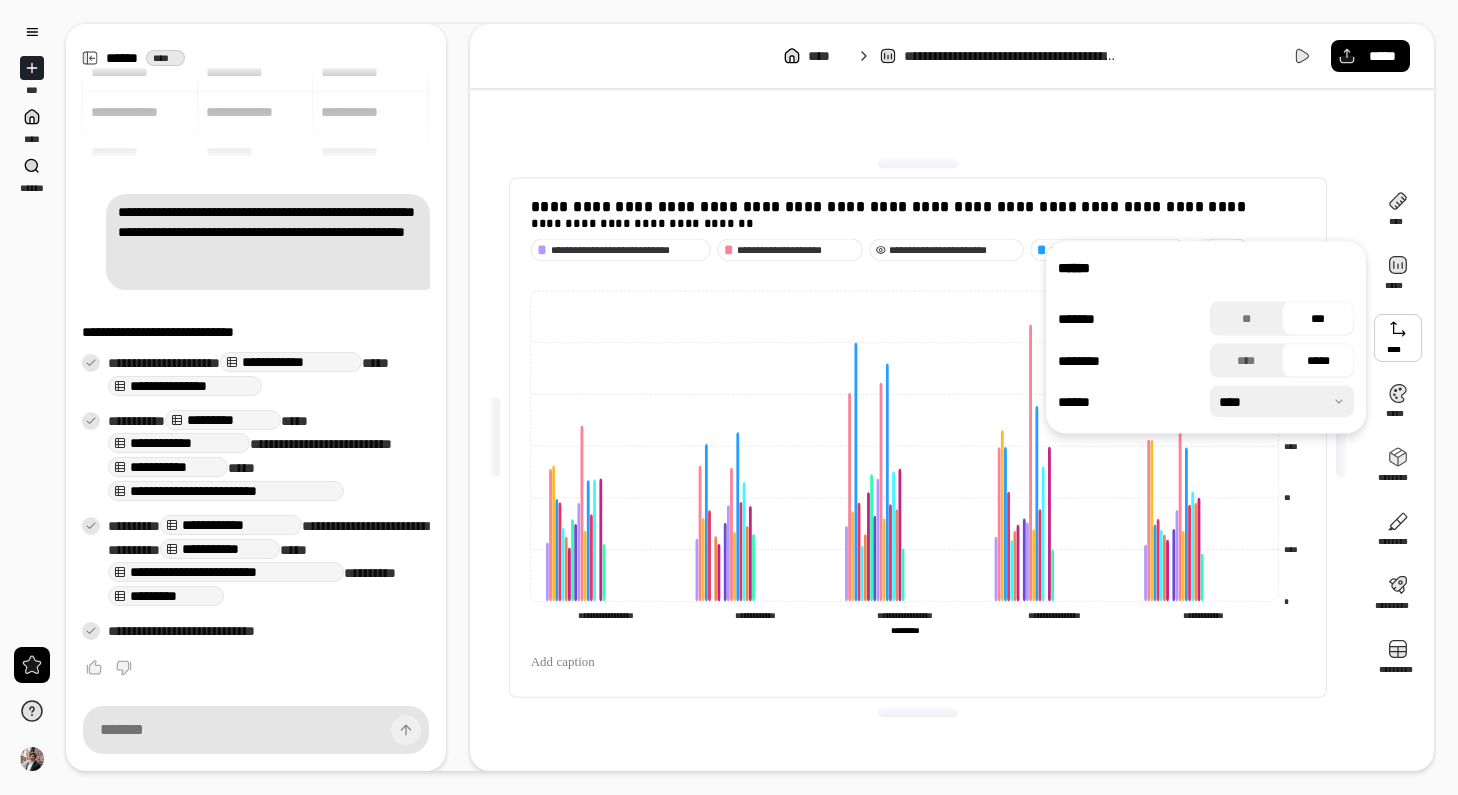 click on "**********" at bounding box center (953, 249) 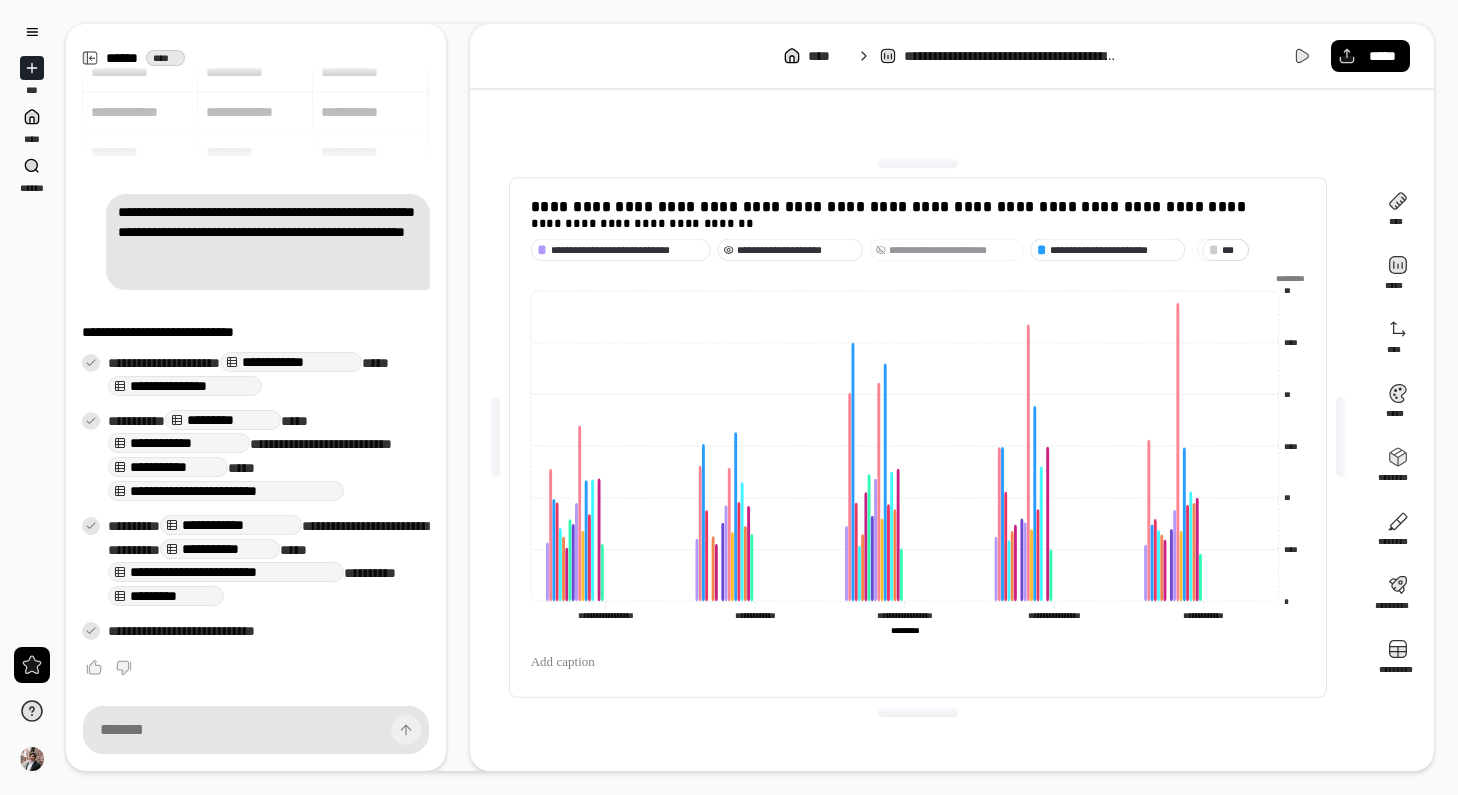 click on "**********" at bounding box center (796, 249) 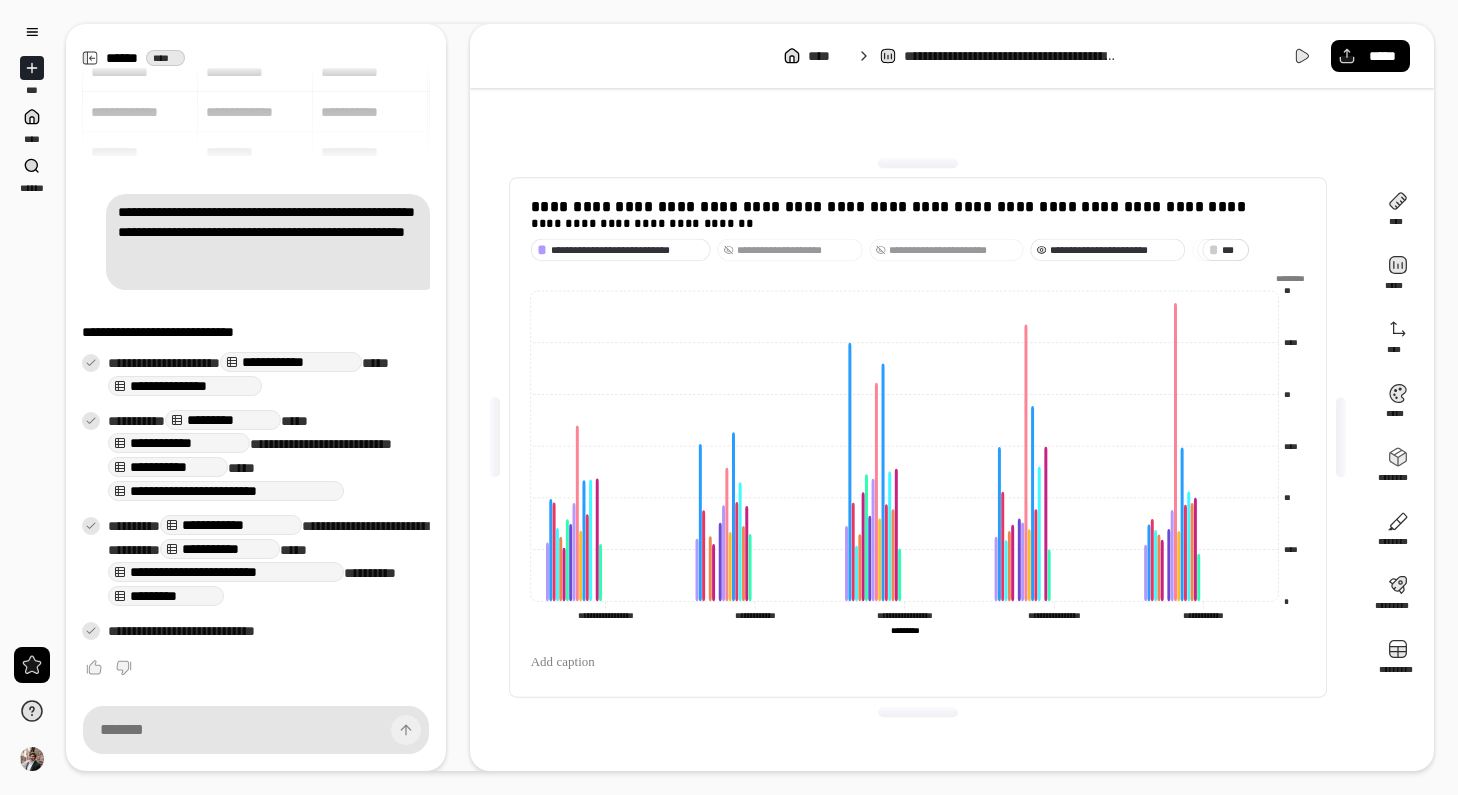 click on "**********" at bounding box center (1114, 249) 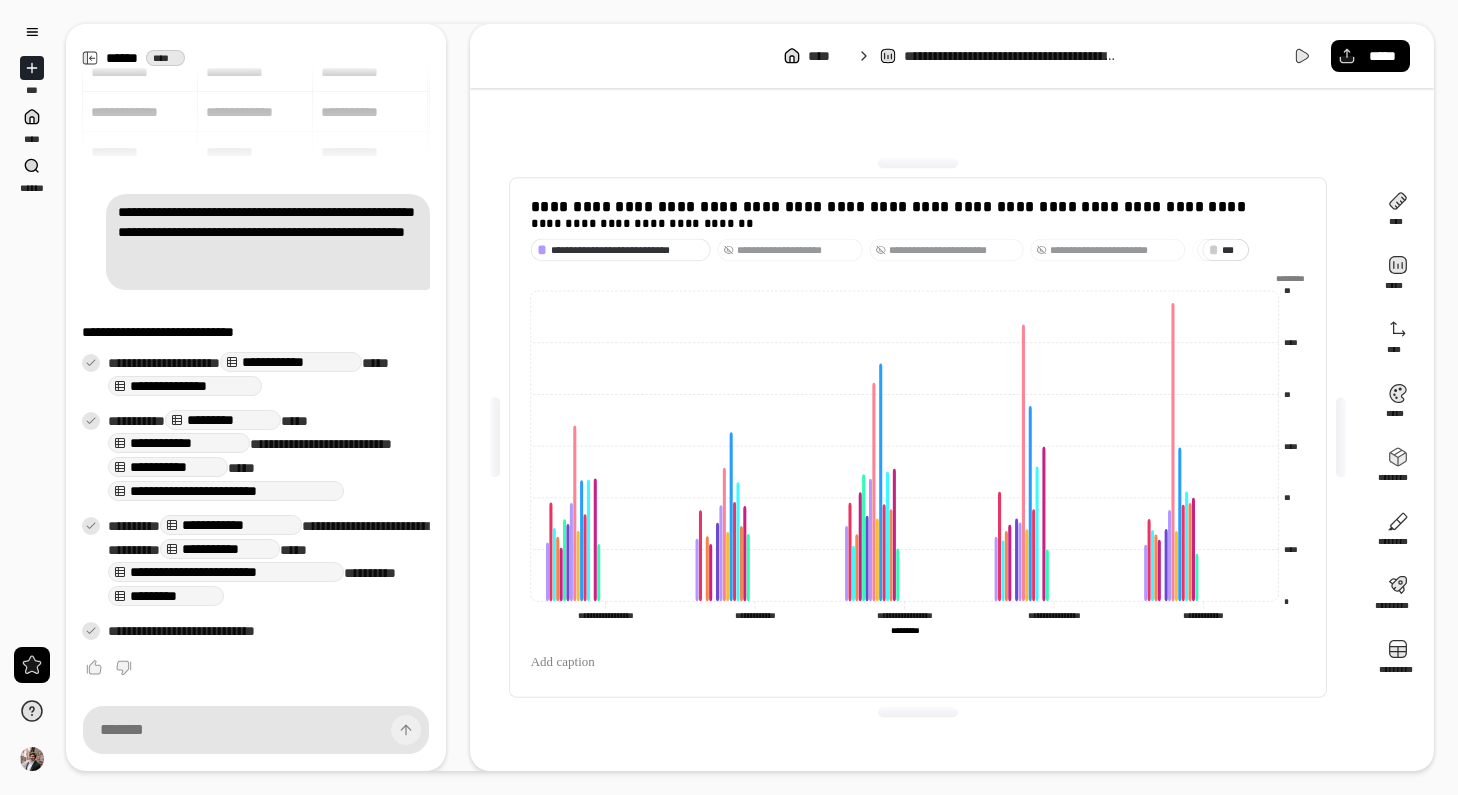 click on "* **" at bounding box center (1232, 249) 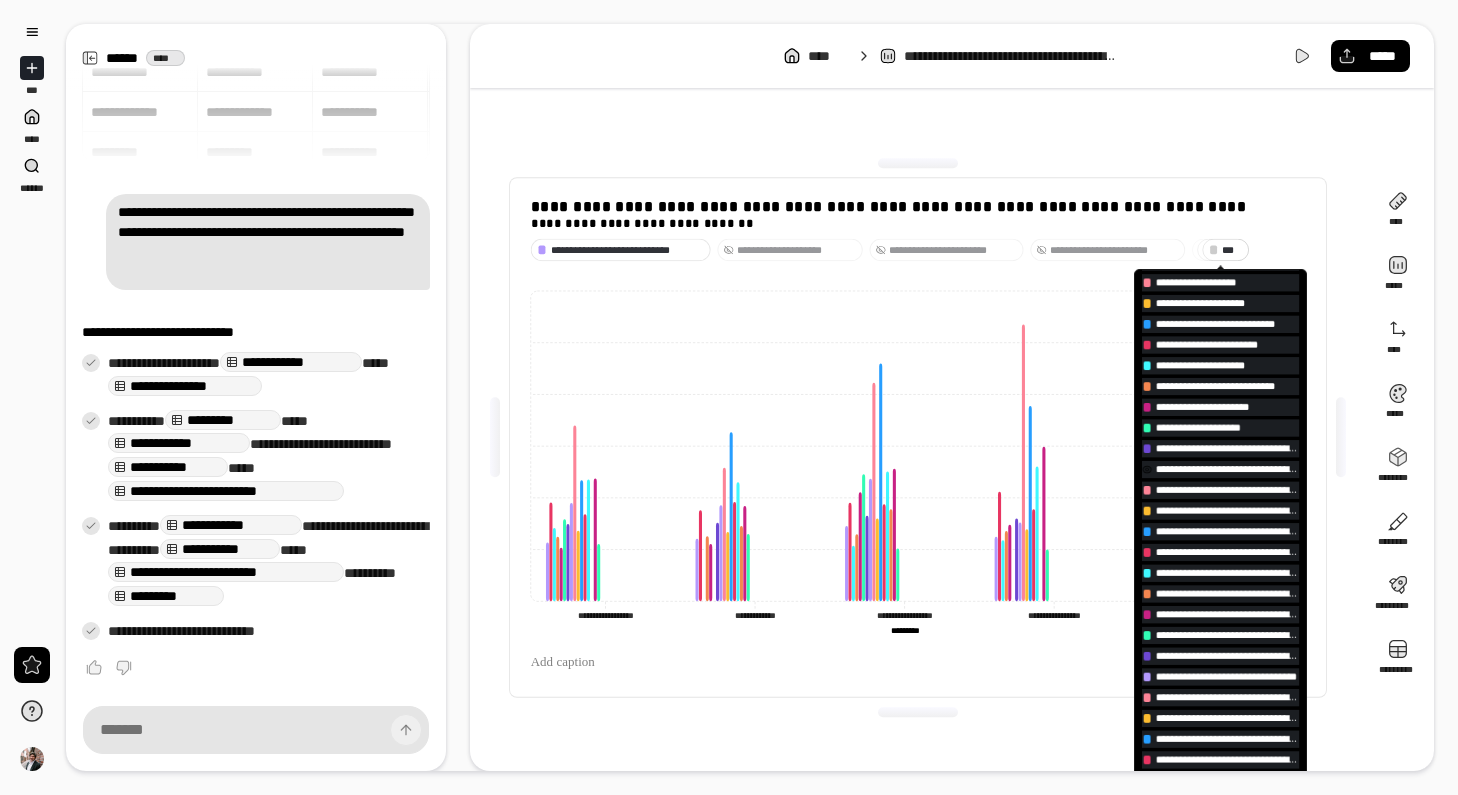scroll, scrollTop: 217, scrollLeft: 0, axis: vertical 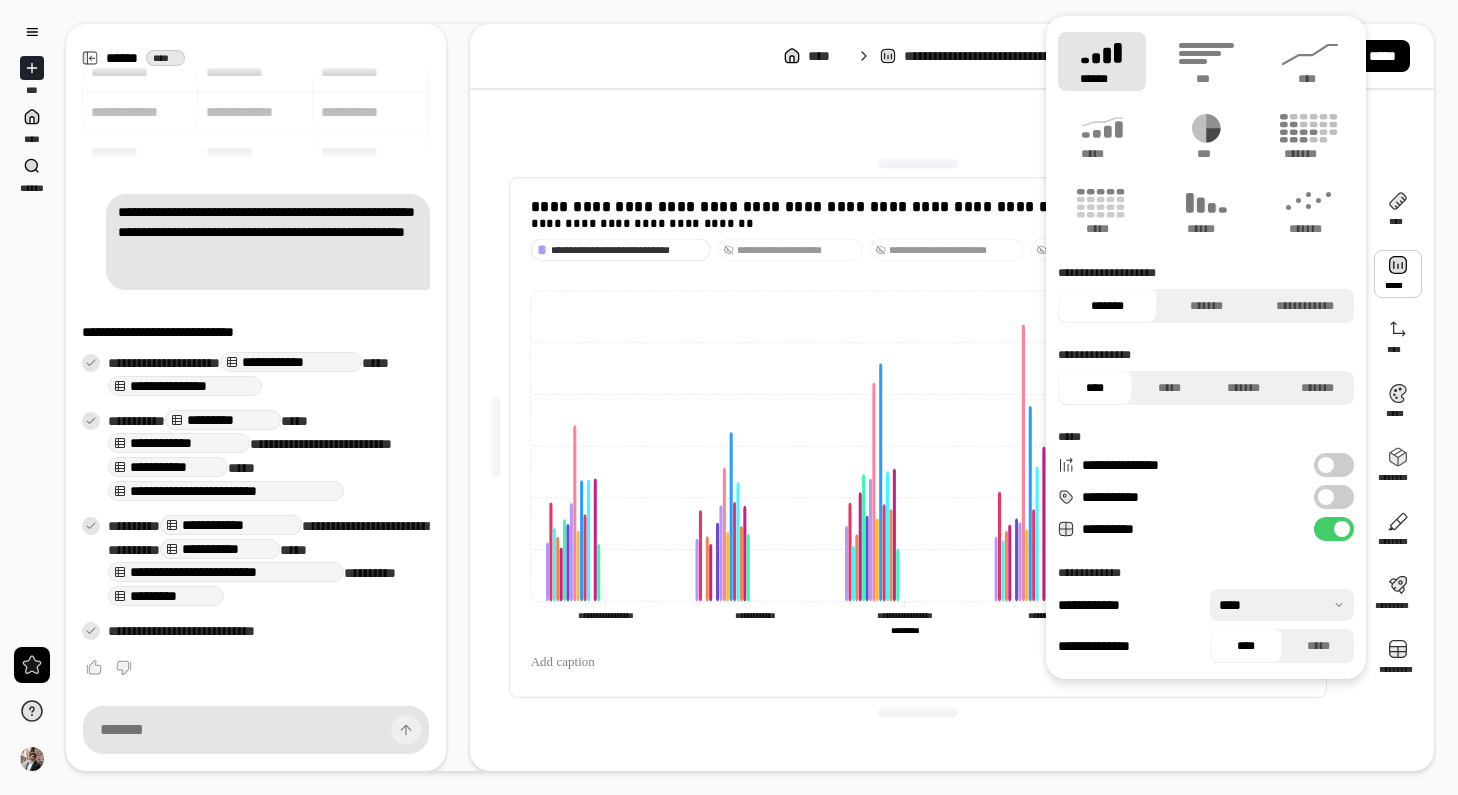 click at bounding box center (1398, 274) 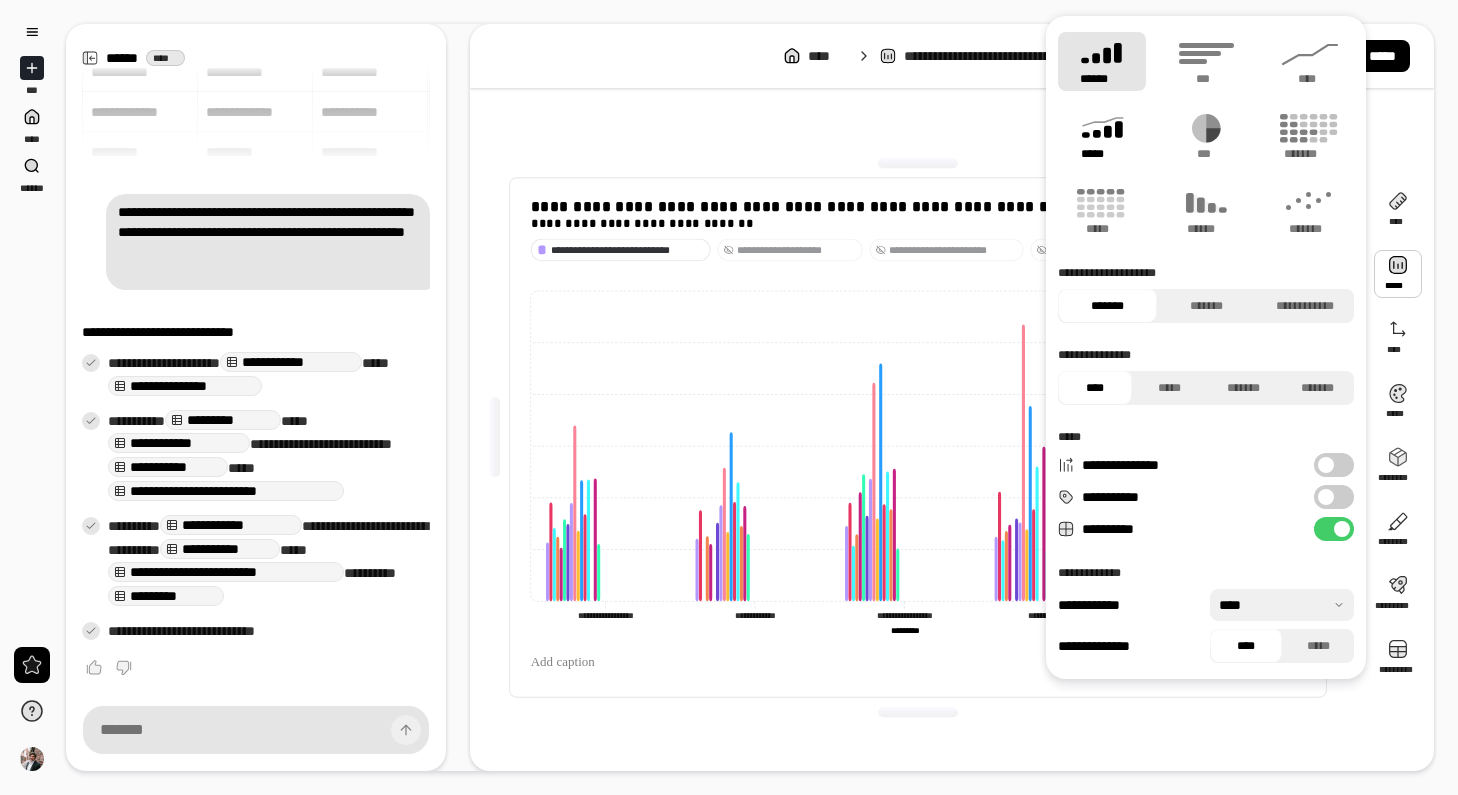 click 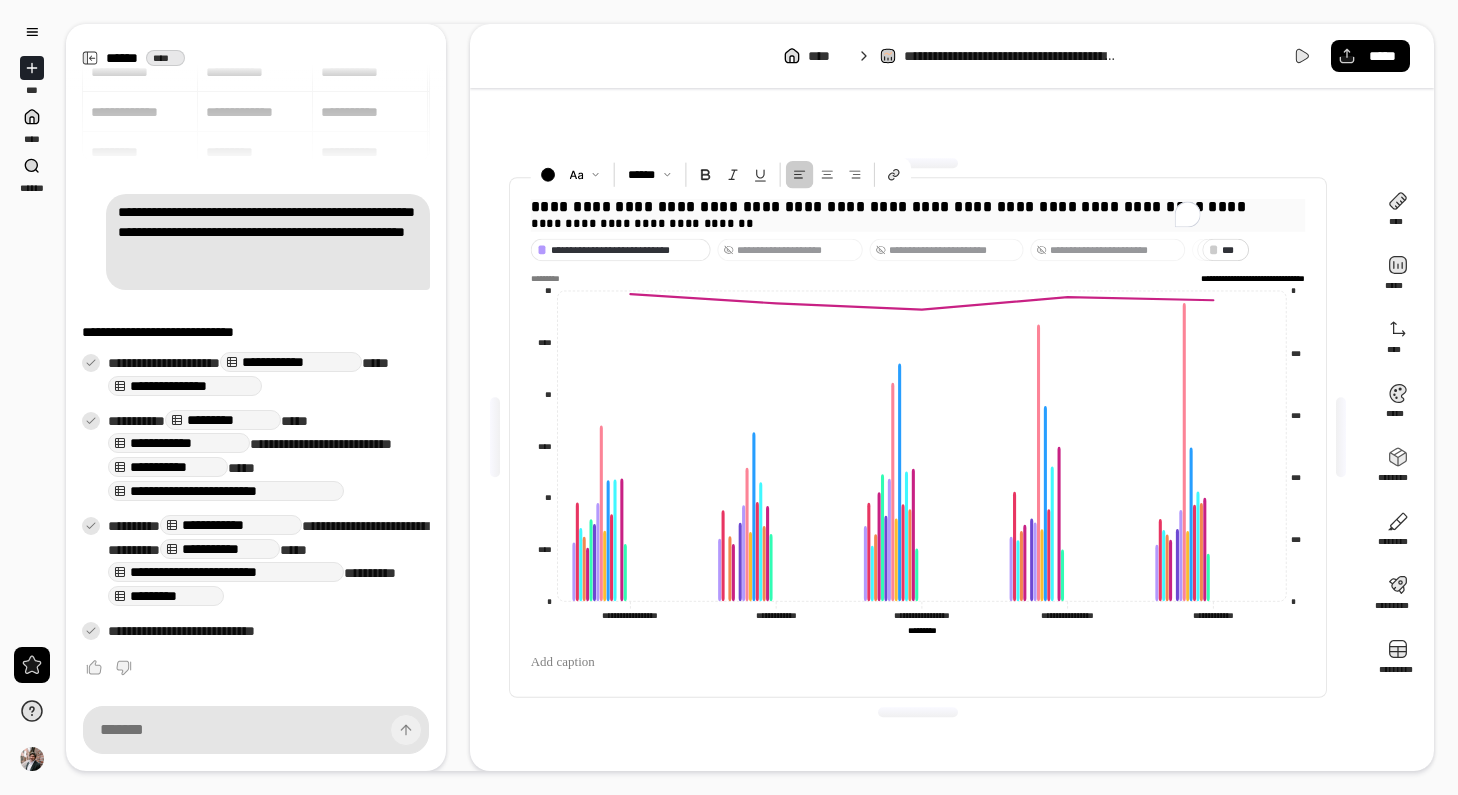 click on "**********" at bounding box center (918, 224) 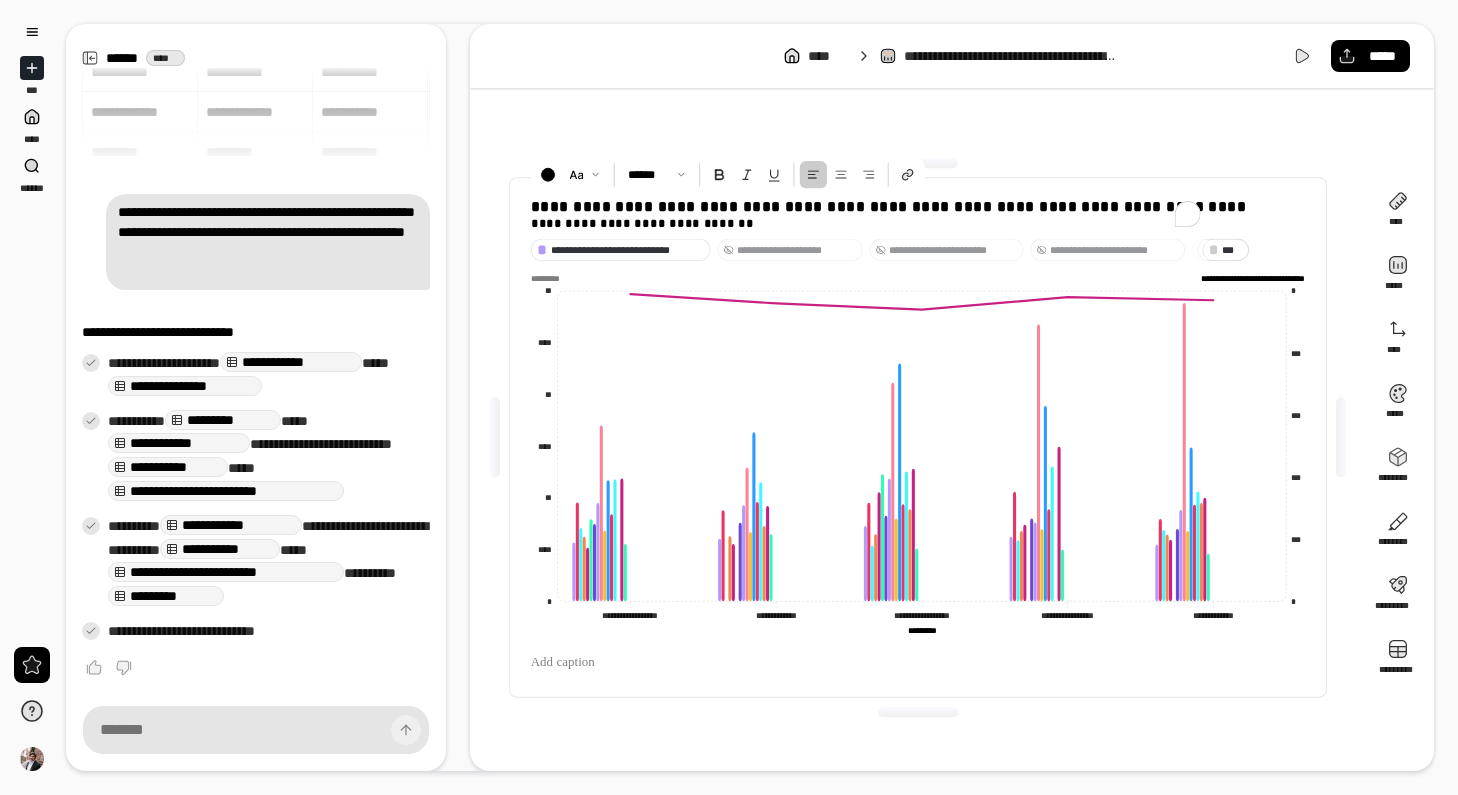 click on "* **" at bounding box center (1232, 249) 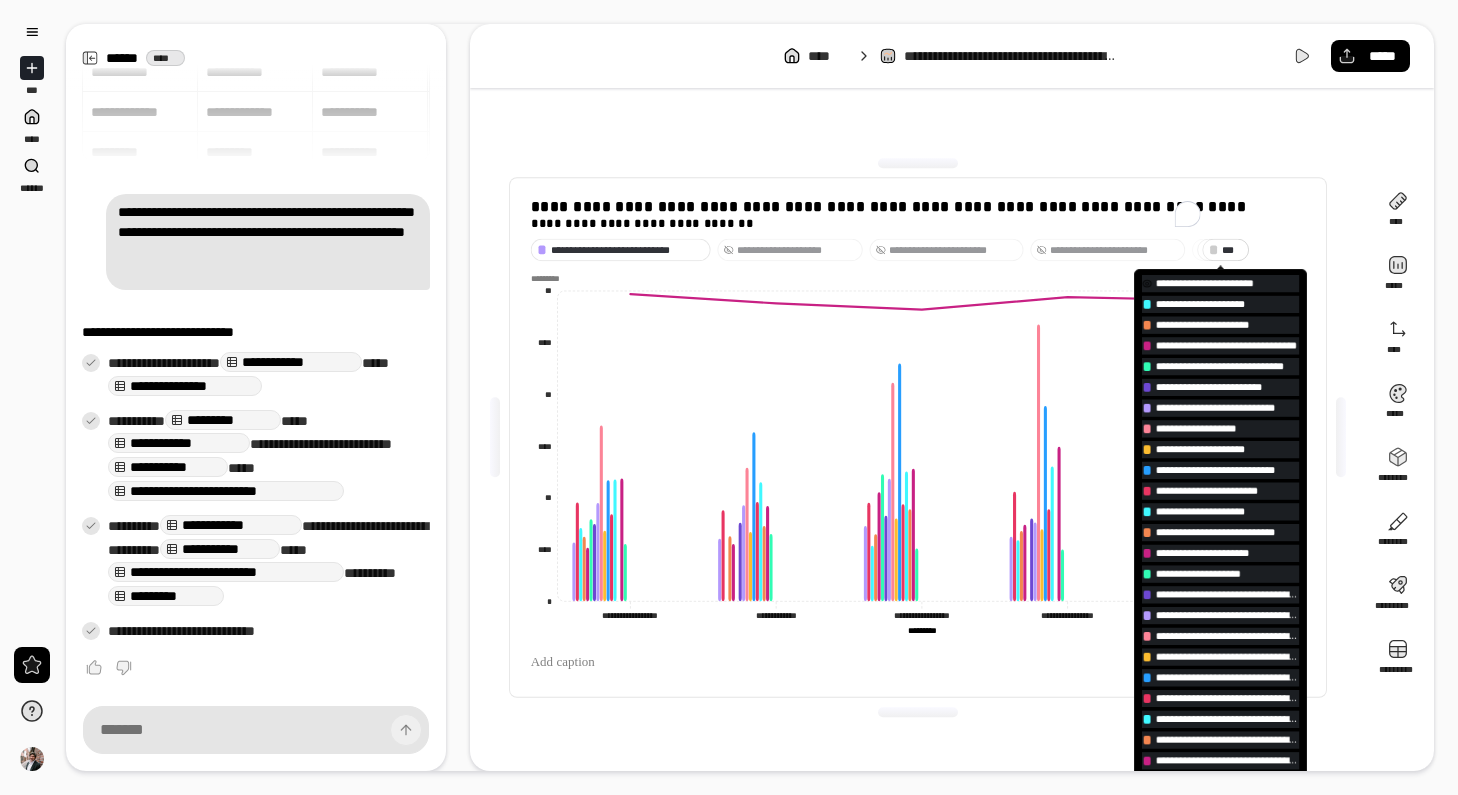 click on "**********" at bounding box center (1224, 283) 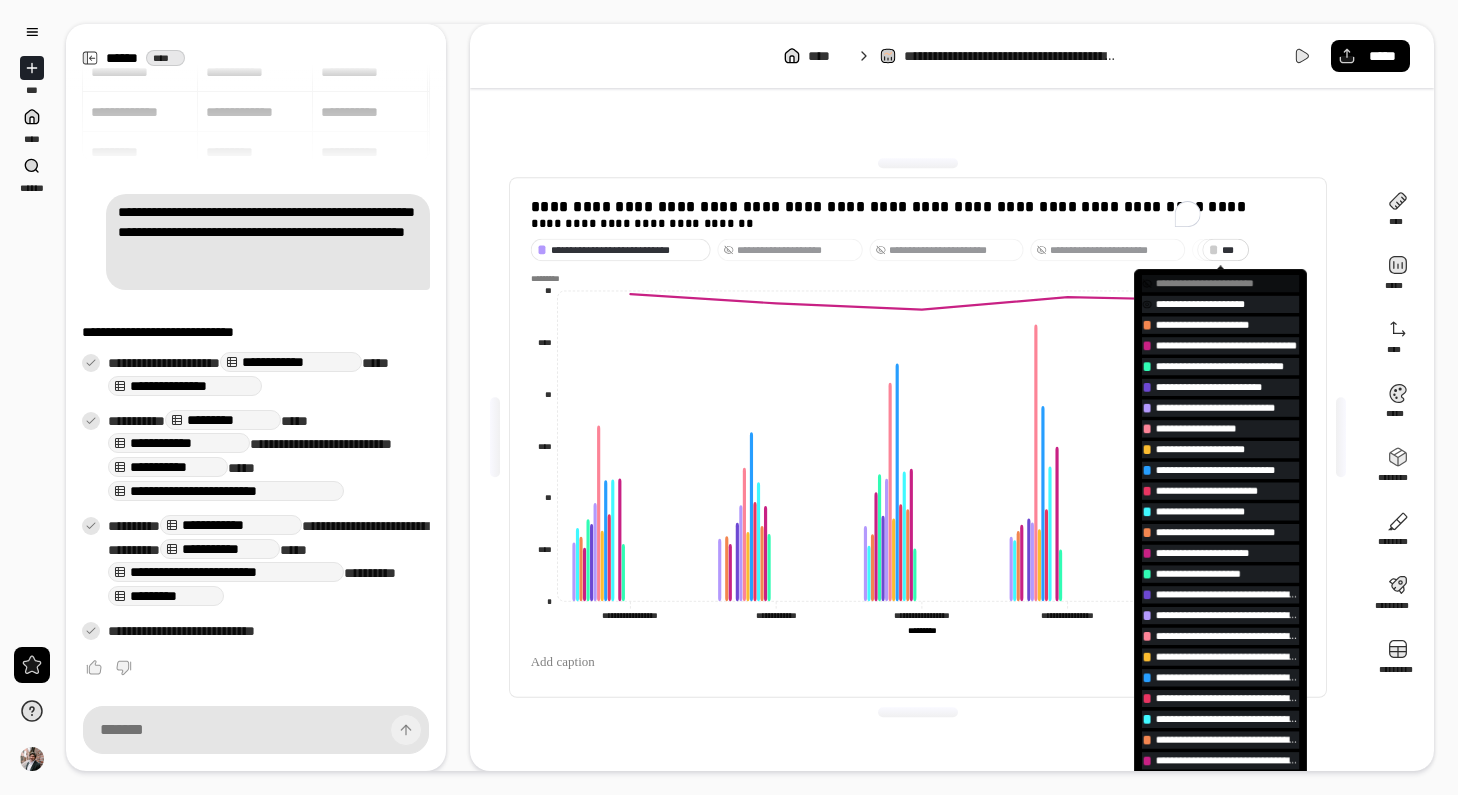 click on "**********" at bounding box center (1219, 304) 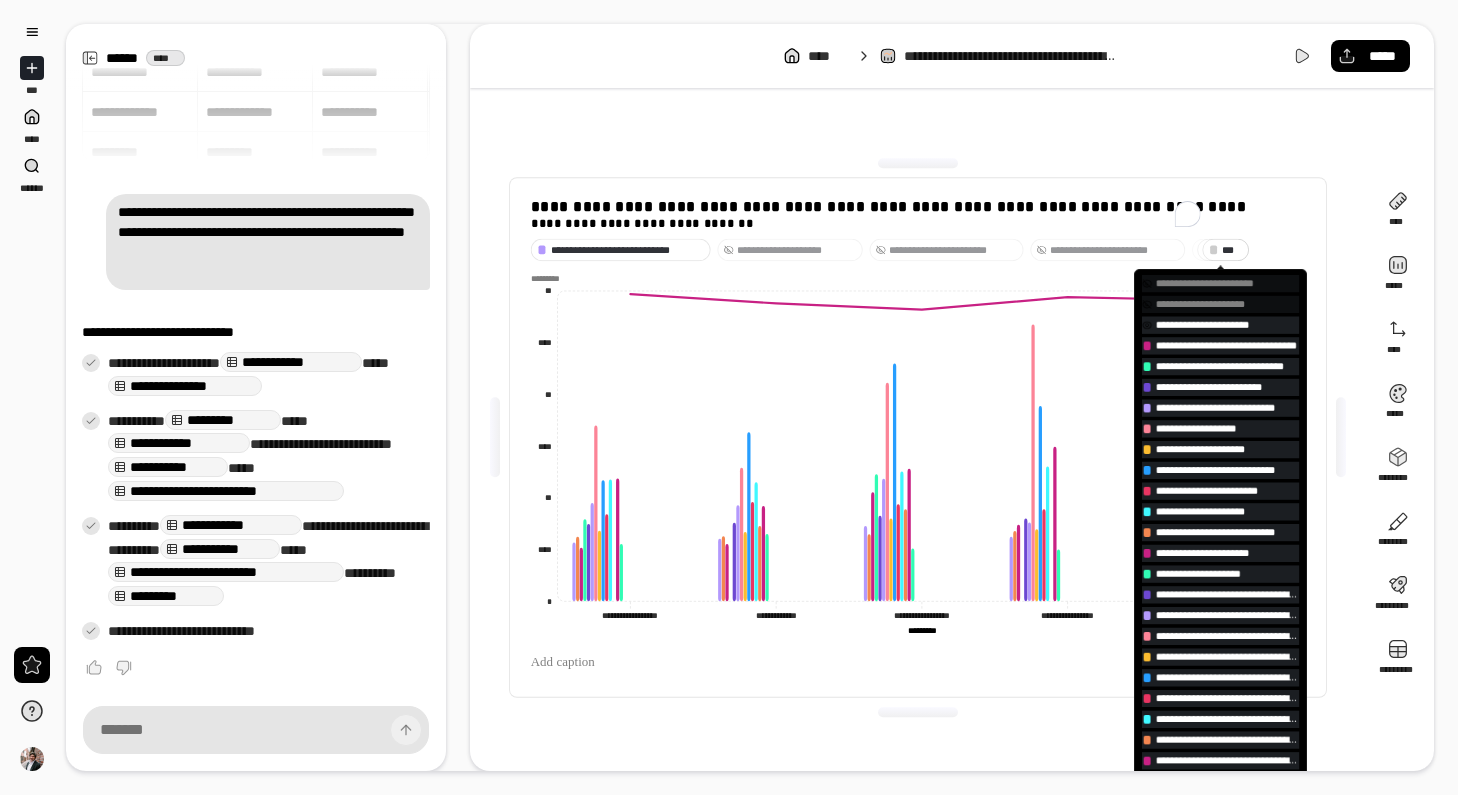click on "**********" at bounding box center (1220, 324) 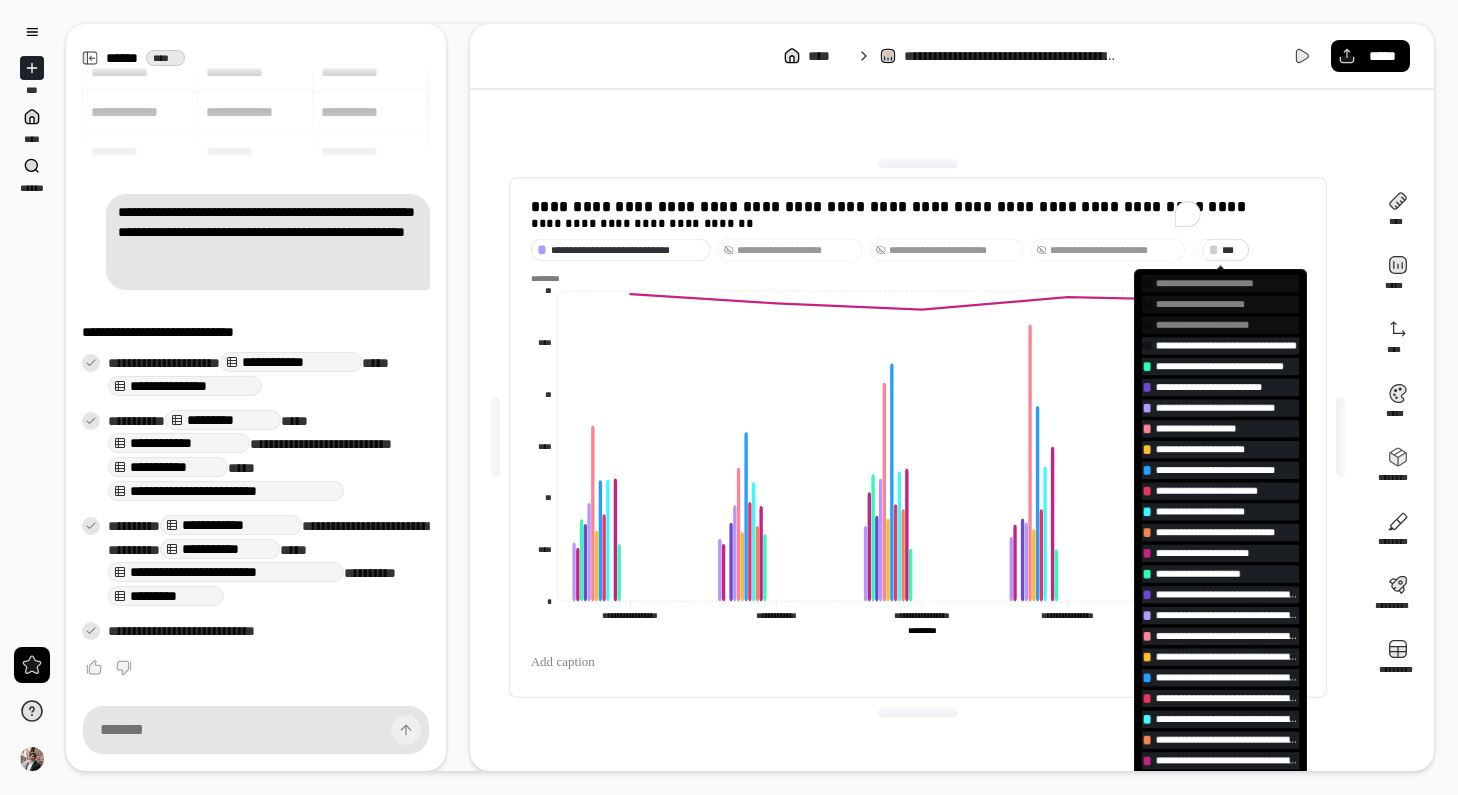 click on "**********" at bounding box center [1227, 345] 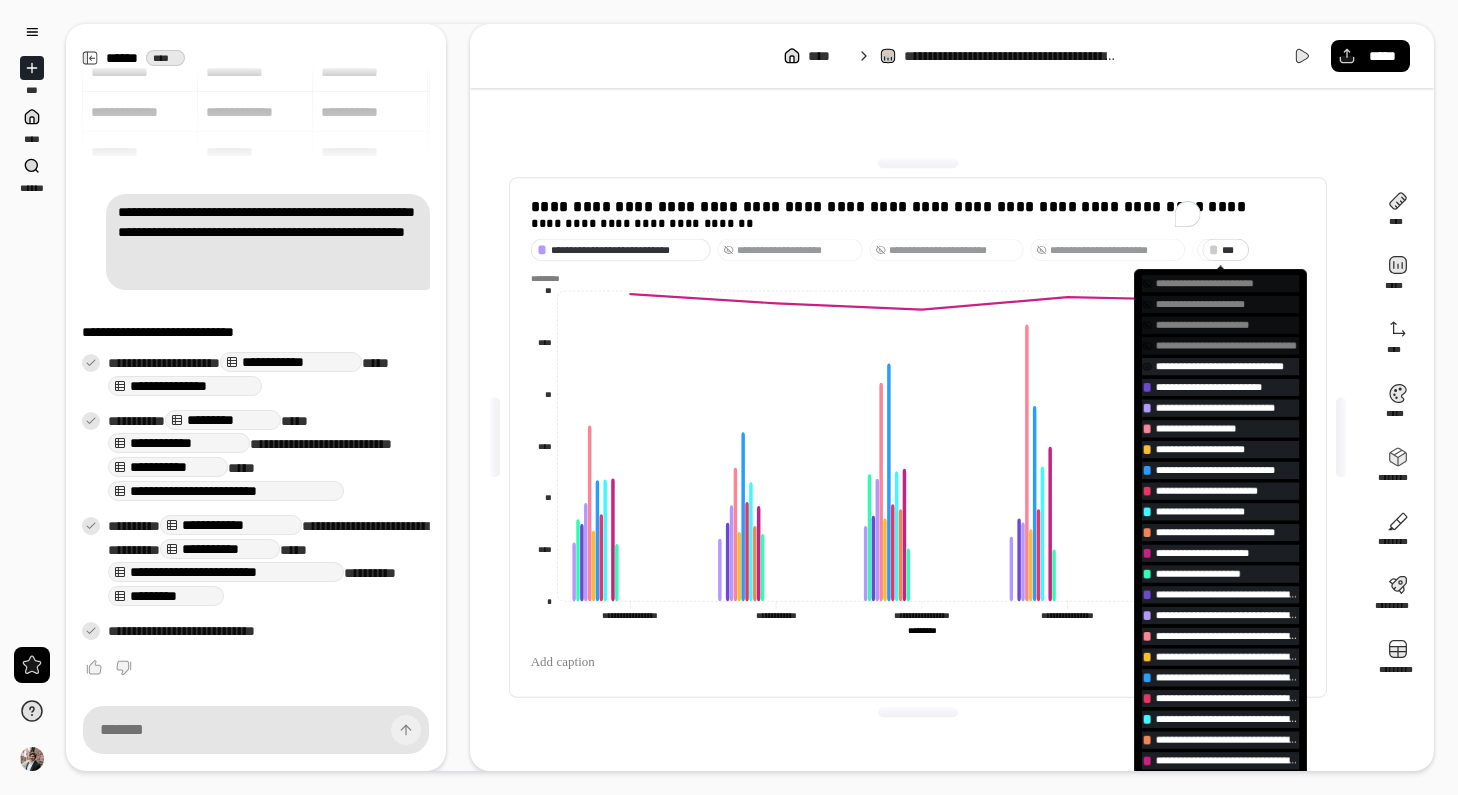 click on "**********" at bounding box center (1227, 366) 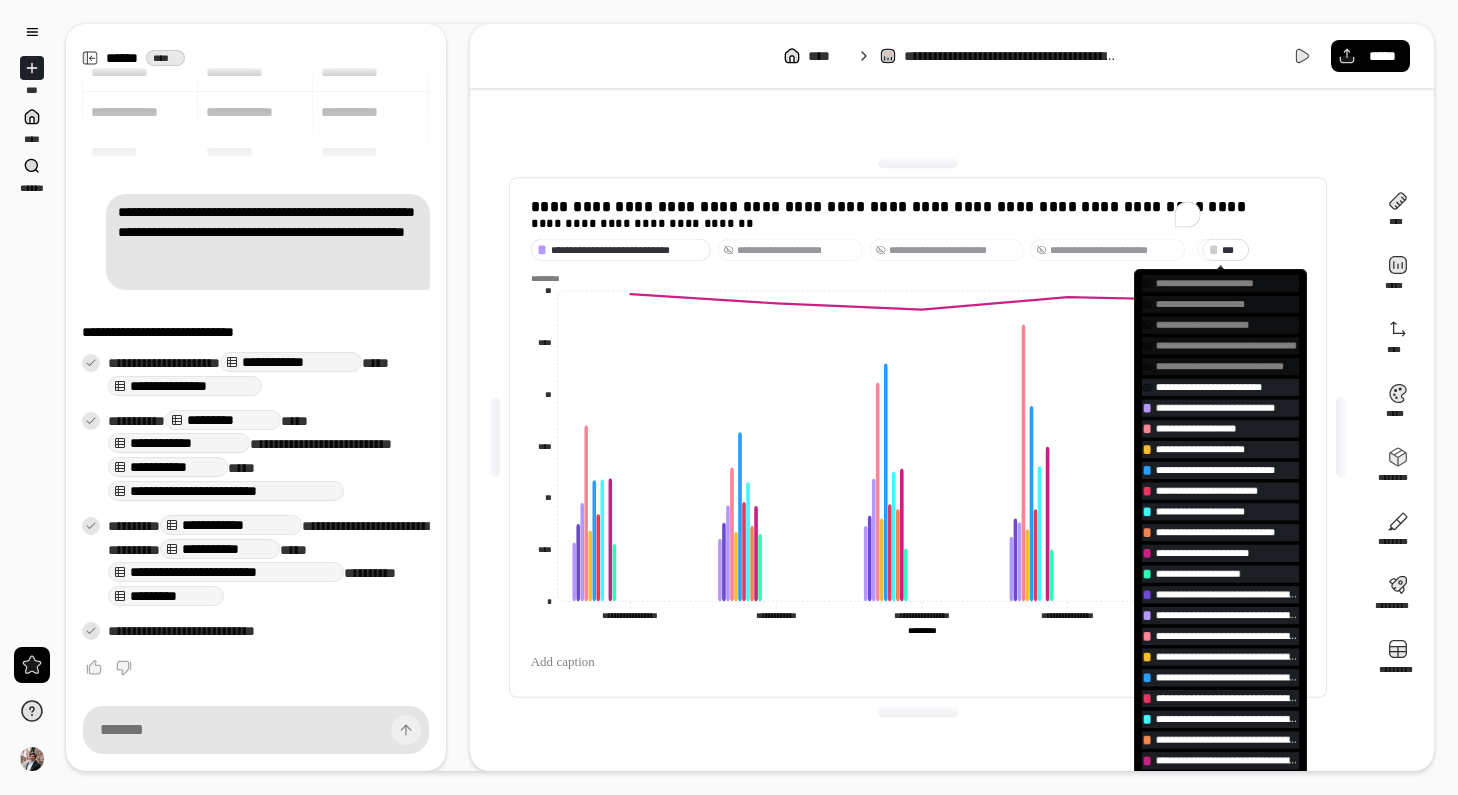 click on "**********" at bounding box center (1226, 387) 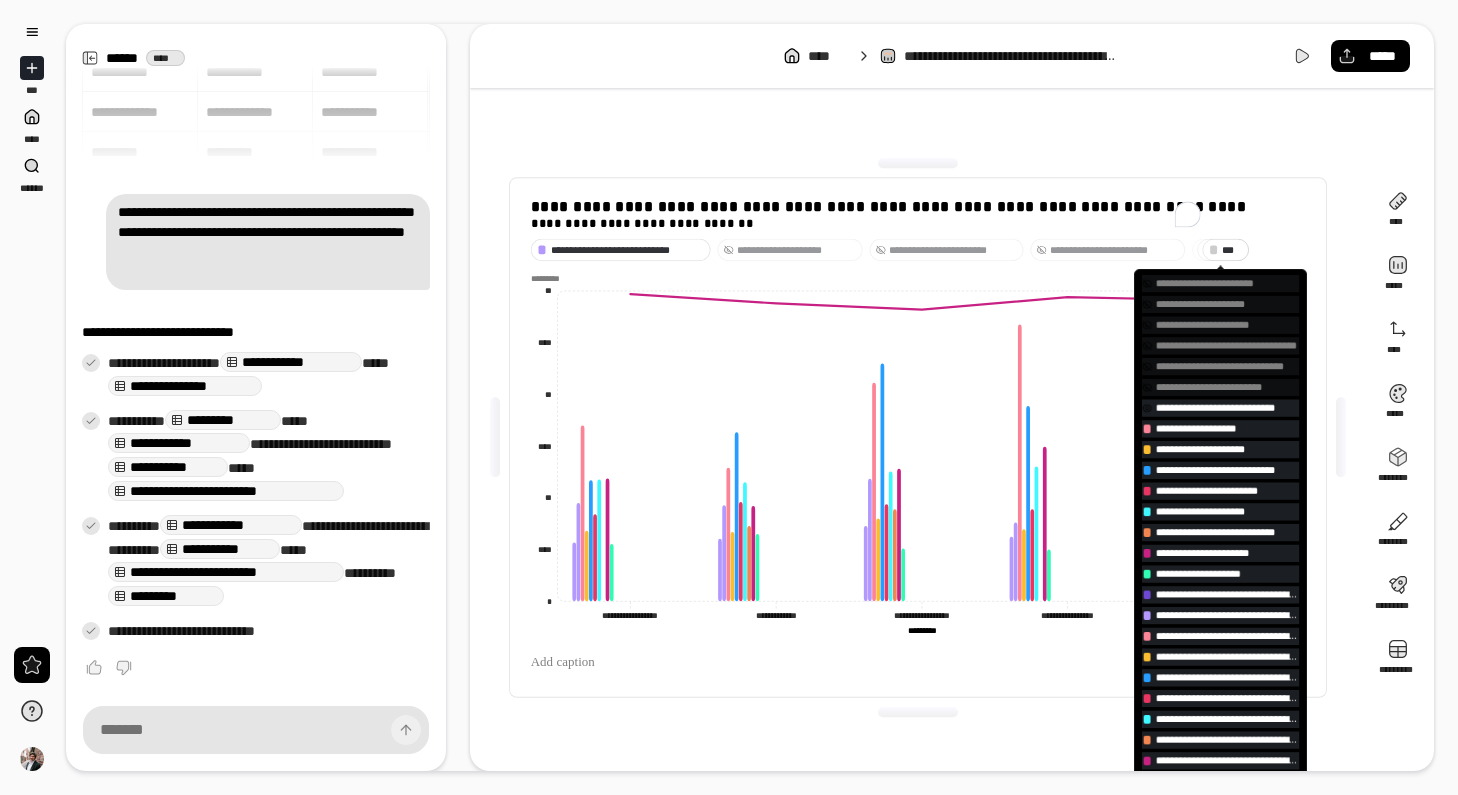 click on "**********" at bounding box center (1227, 407) 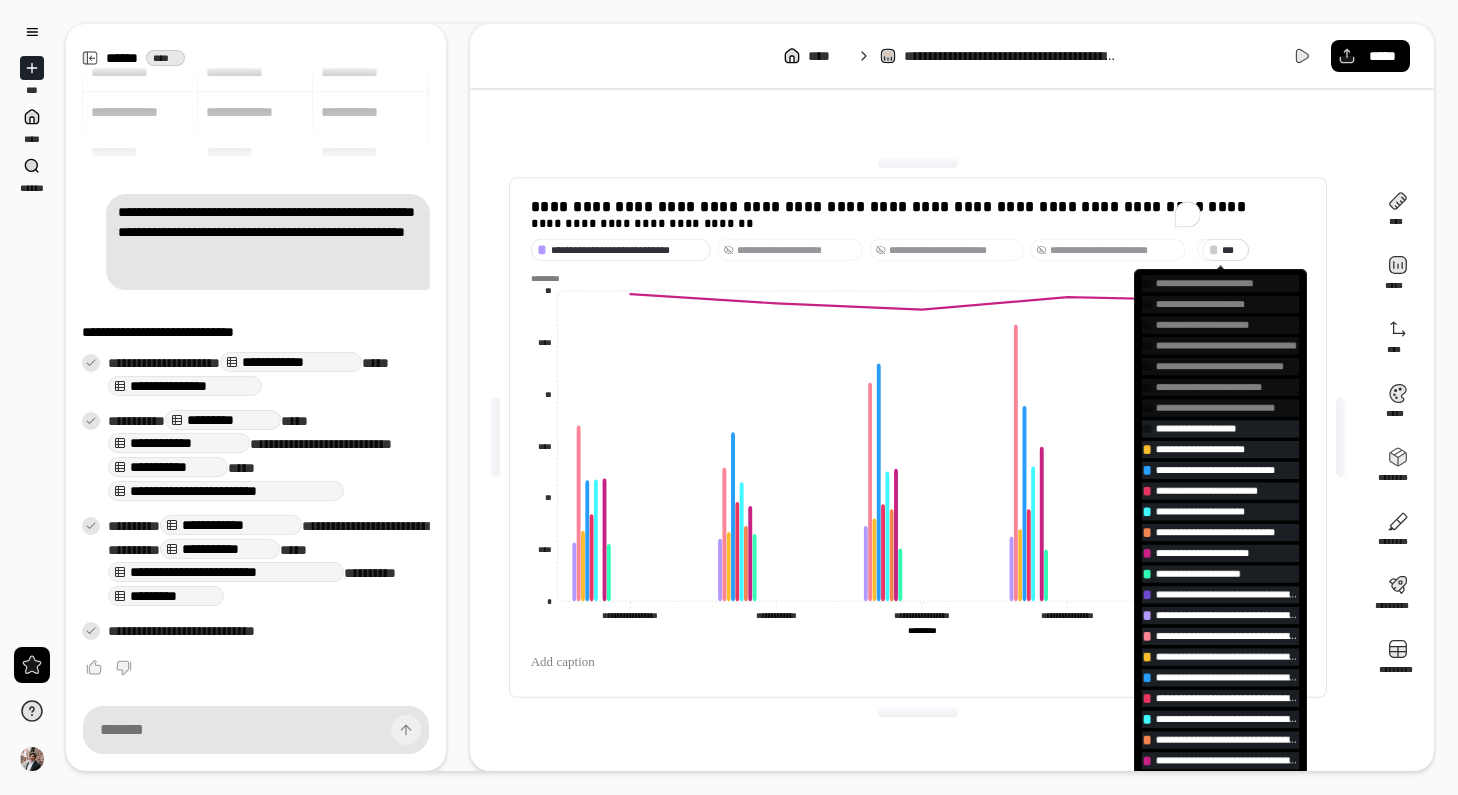 click on "**********" at bounding box center [1214, 428] 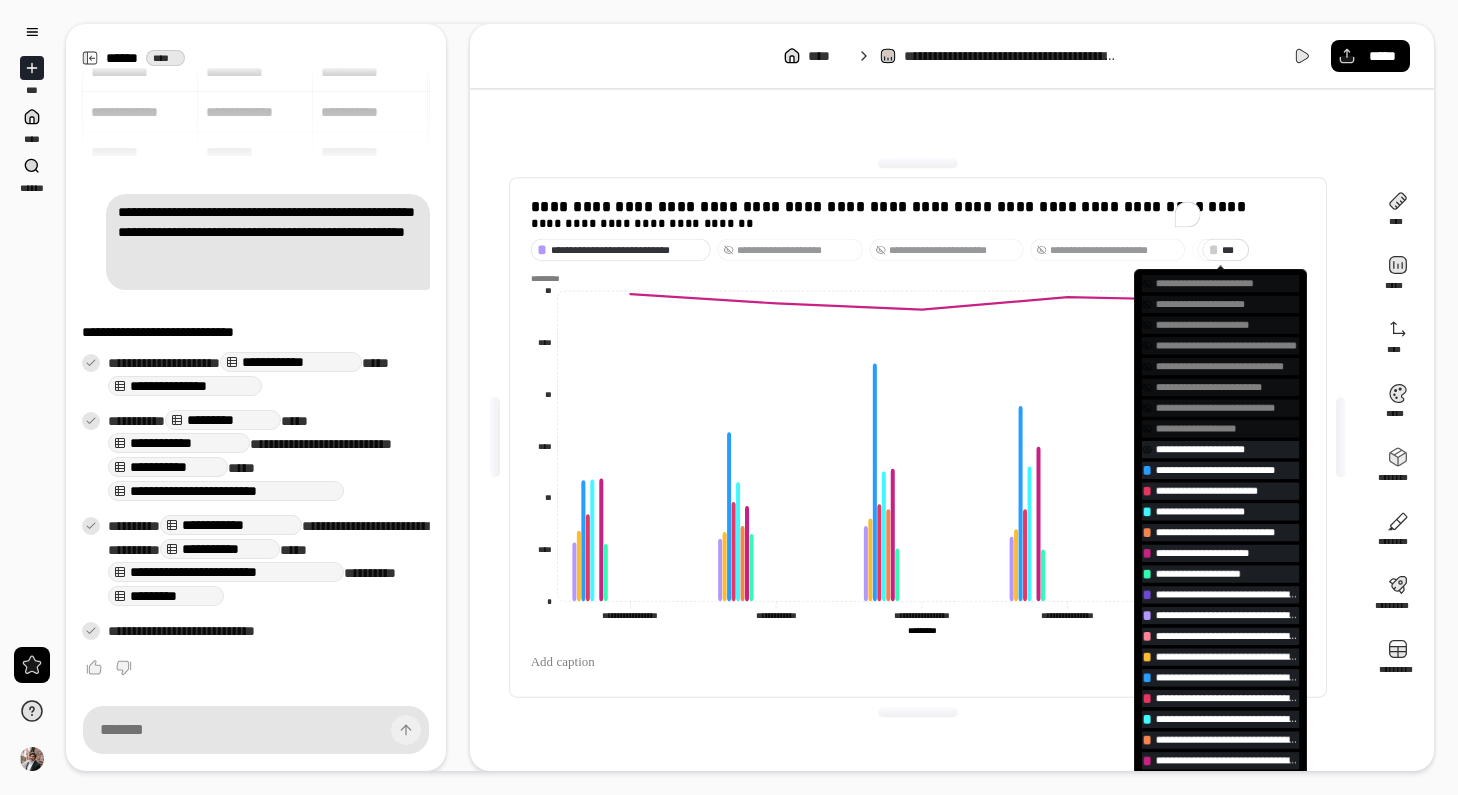 click on "**********" at bounding box center (1218, 449) 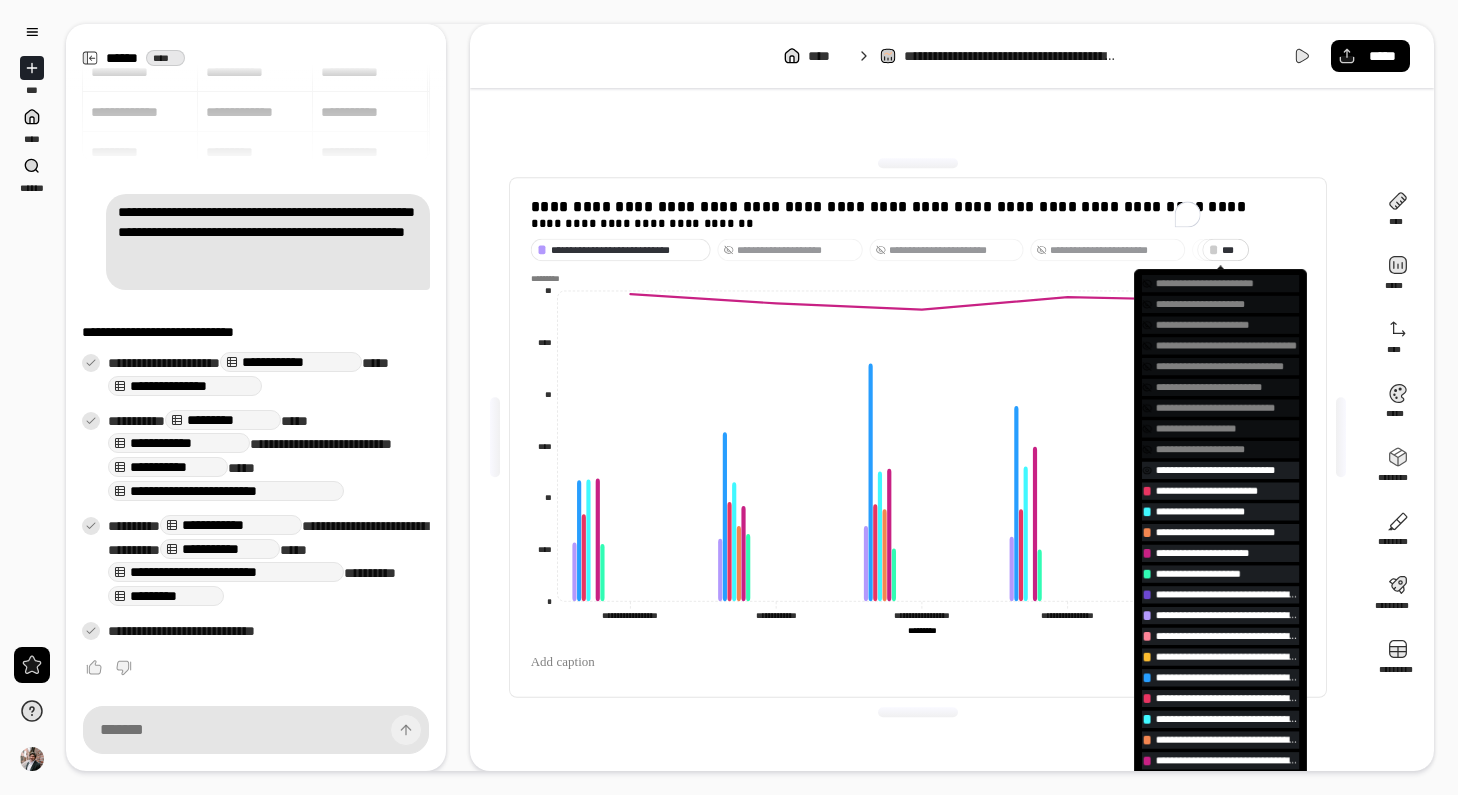 click on "**********" at bounding box center (1227, 470) 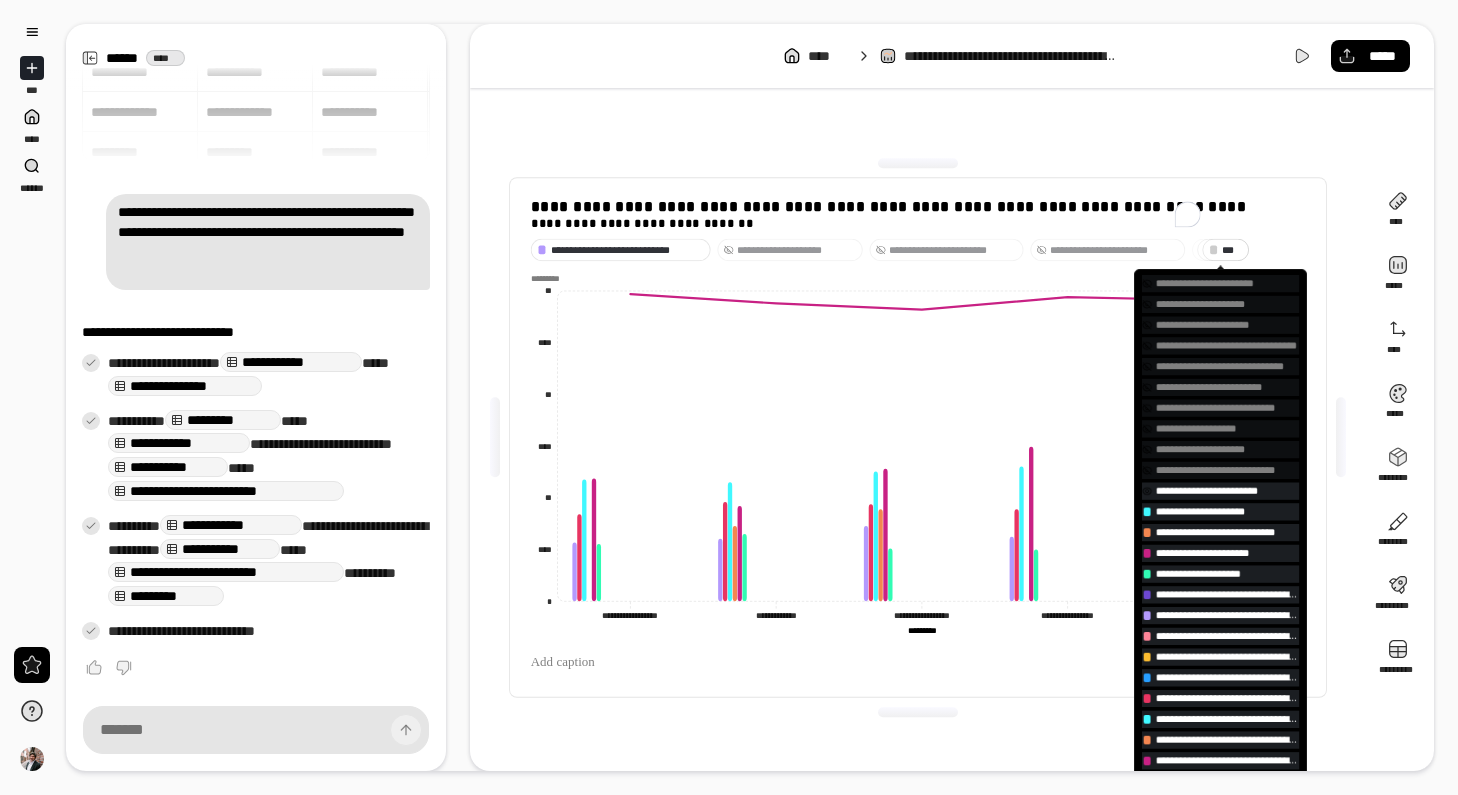 click on "**********" at bounding box center (1226, 490) 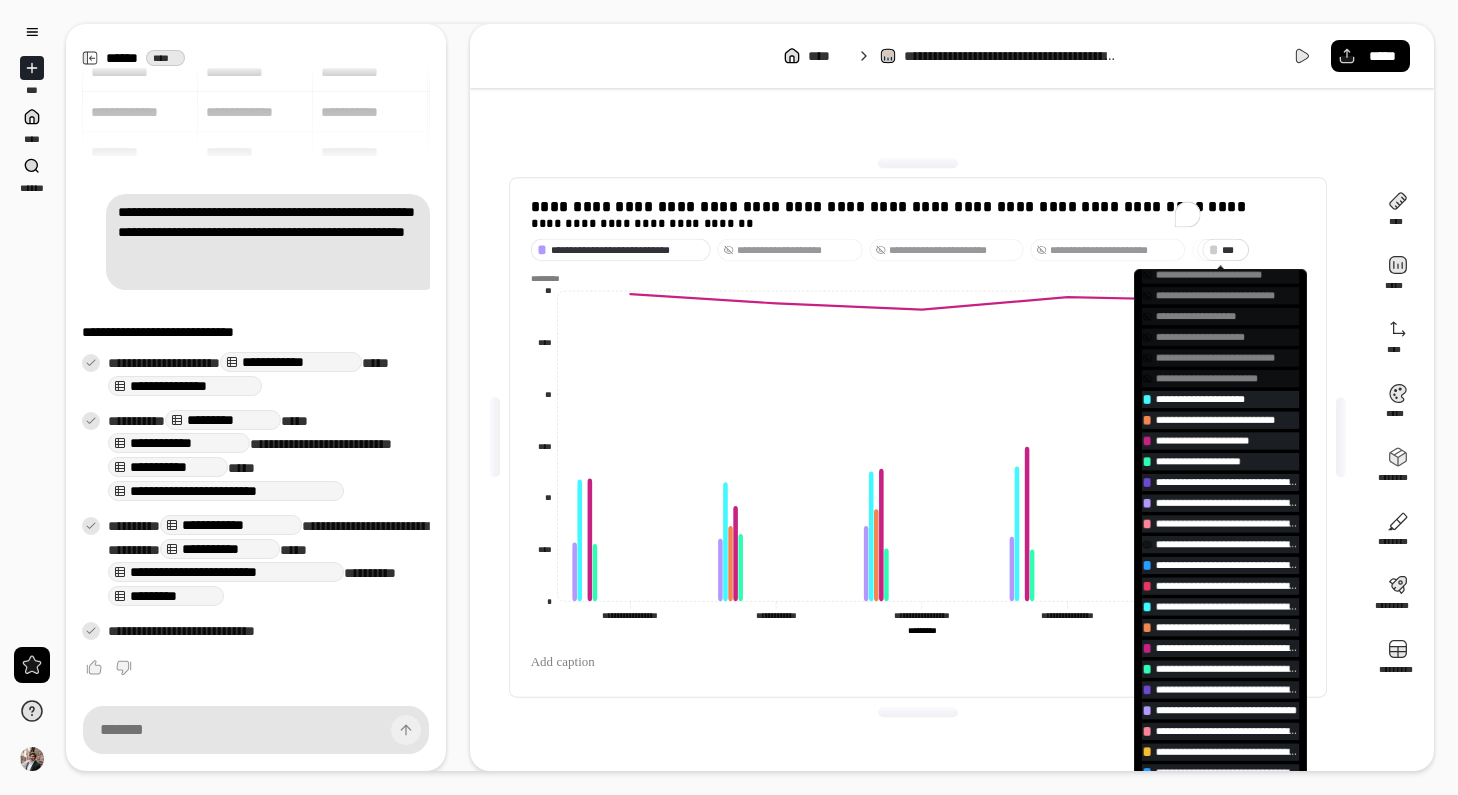 scroll, scrollTop: 217, scrollLeft: 0, axis: vertical 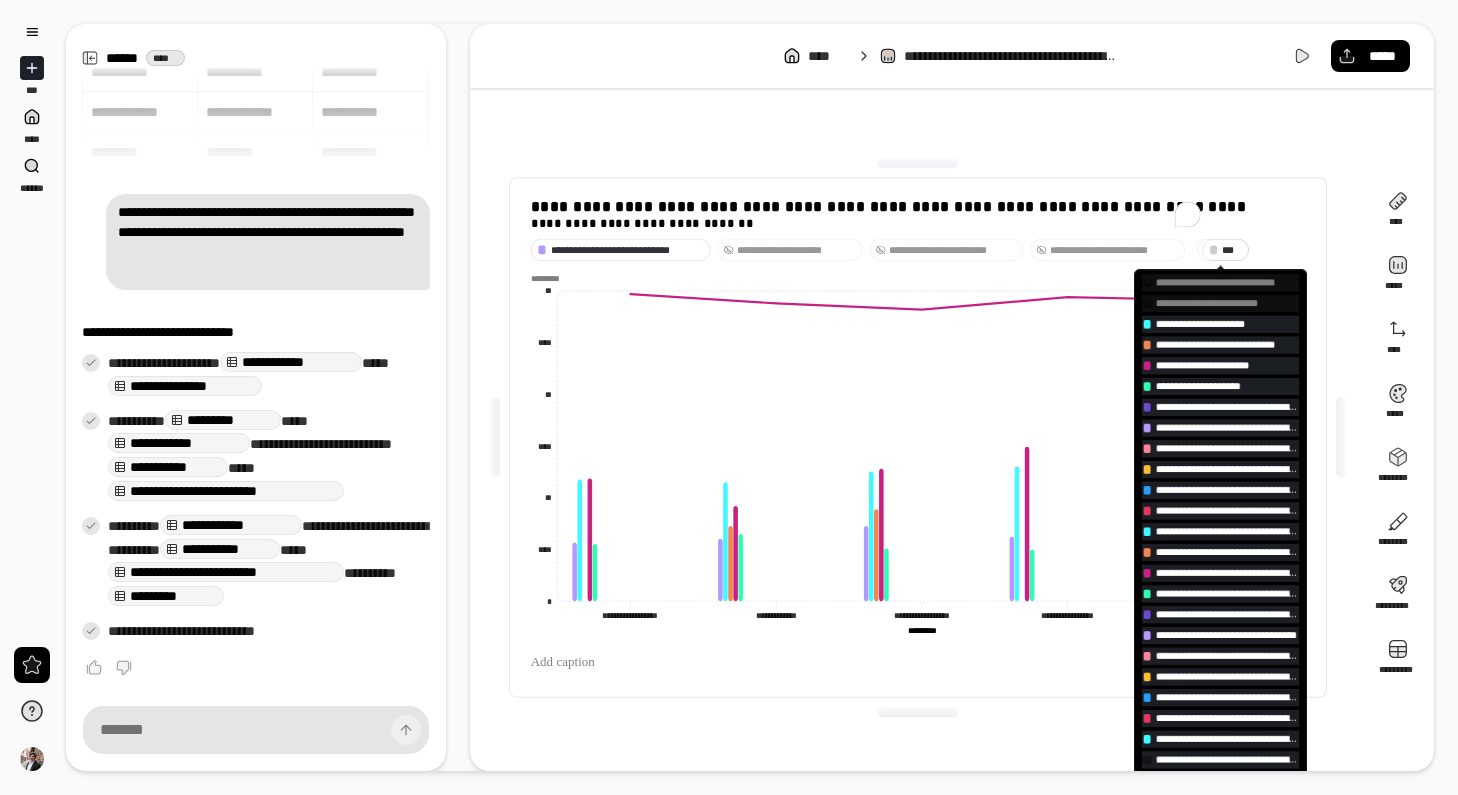 click on "**********" at bounding box center (1227, 759) 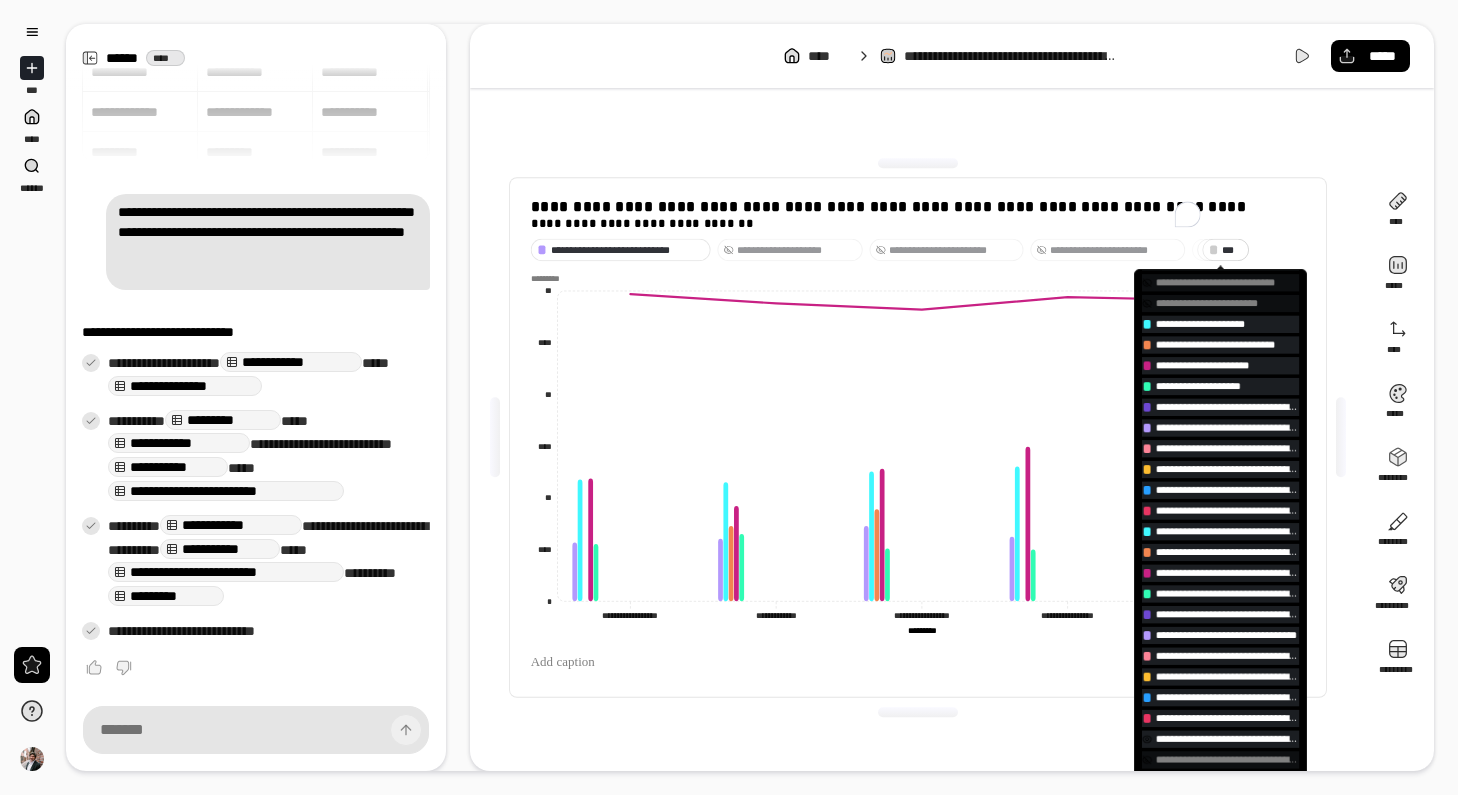 click on "**********" at bounding box center [1227, 739] 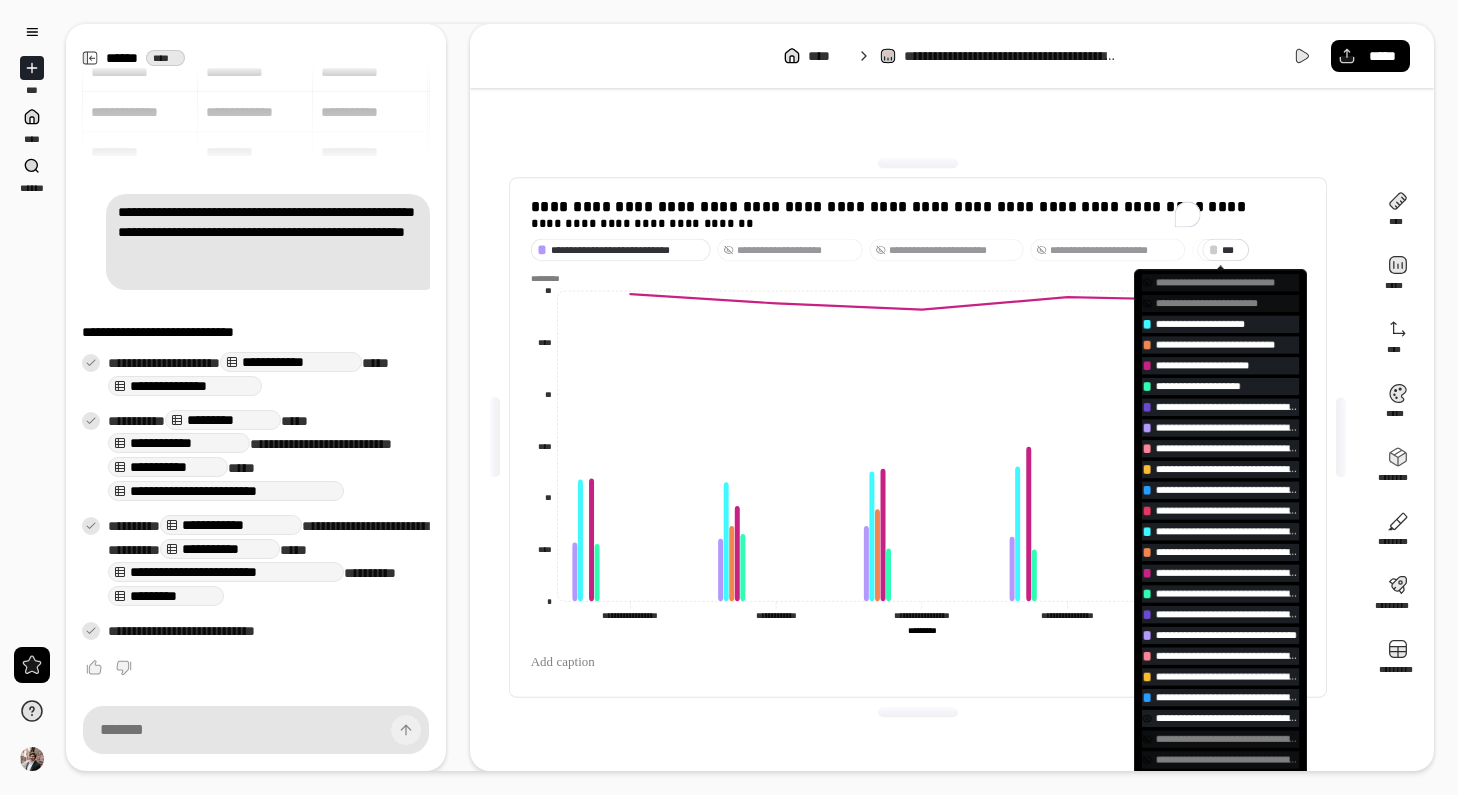 click on "**********" at bounding box center (1227, 718) 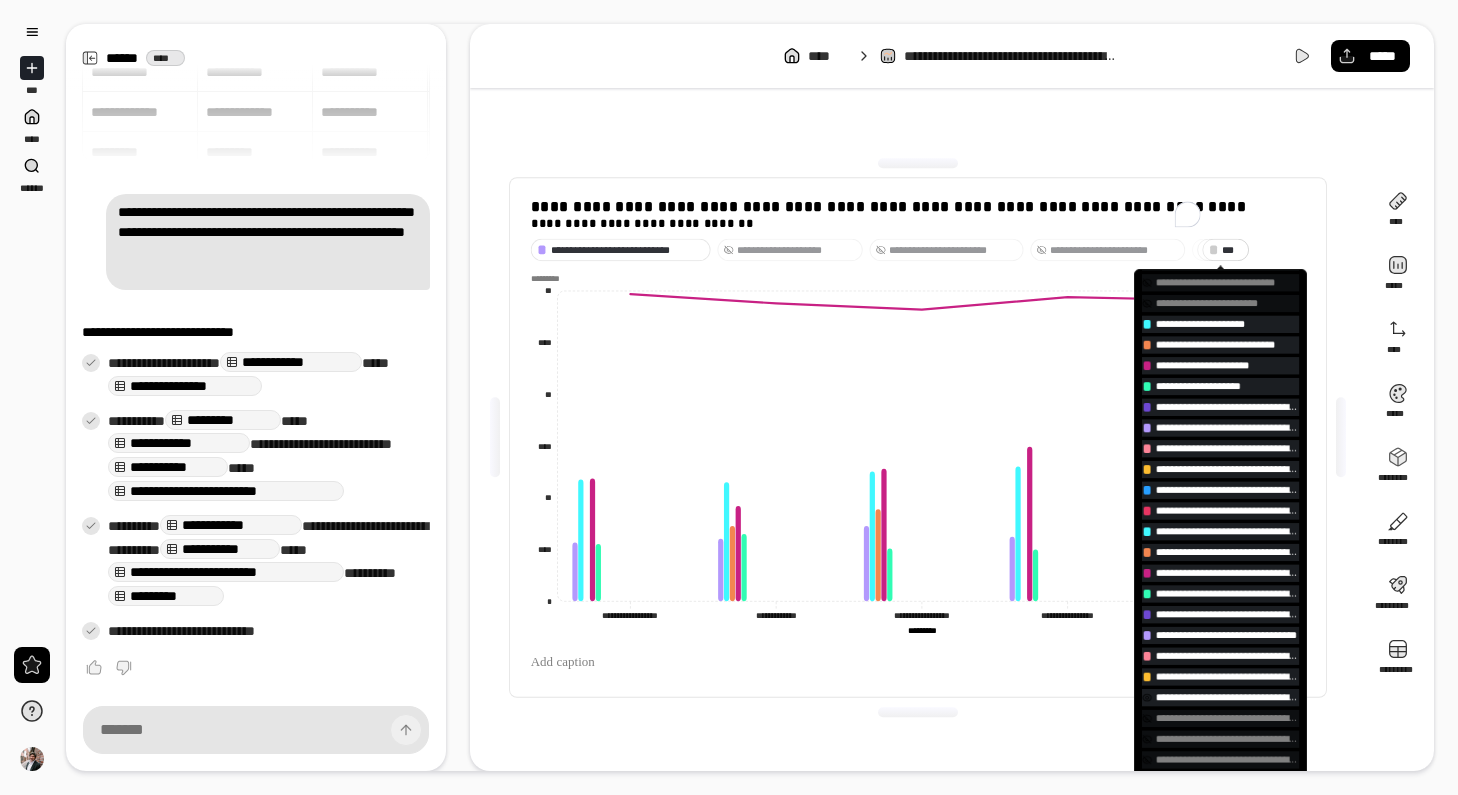 click on "**********" at bounding box center (1227, 697) 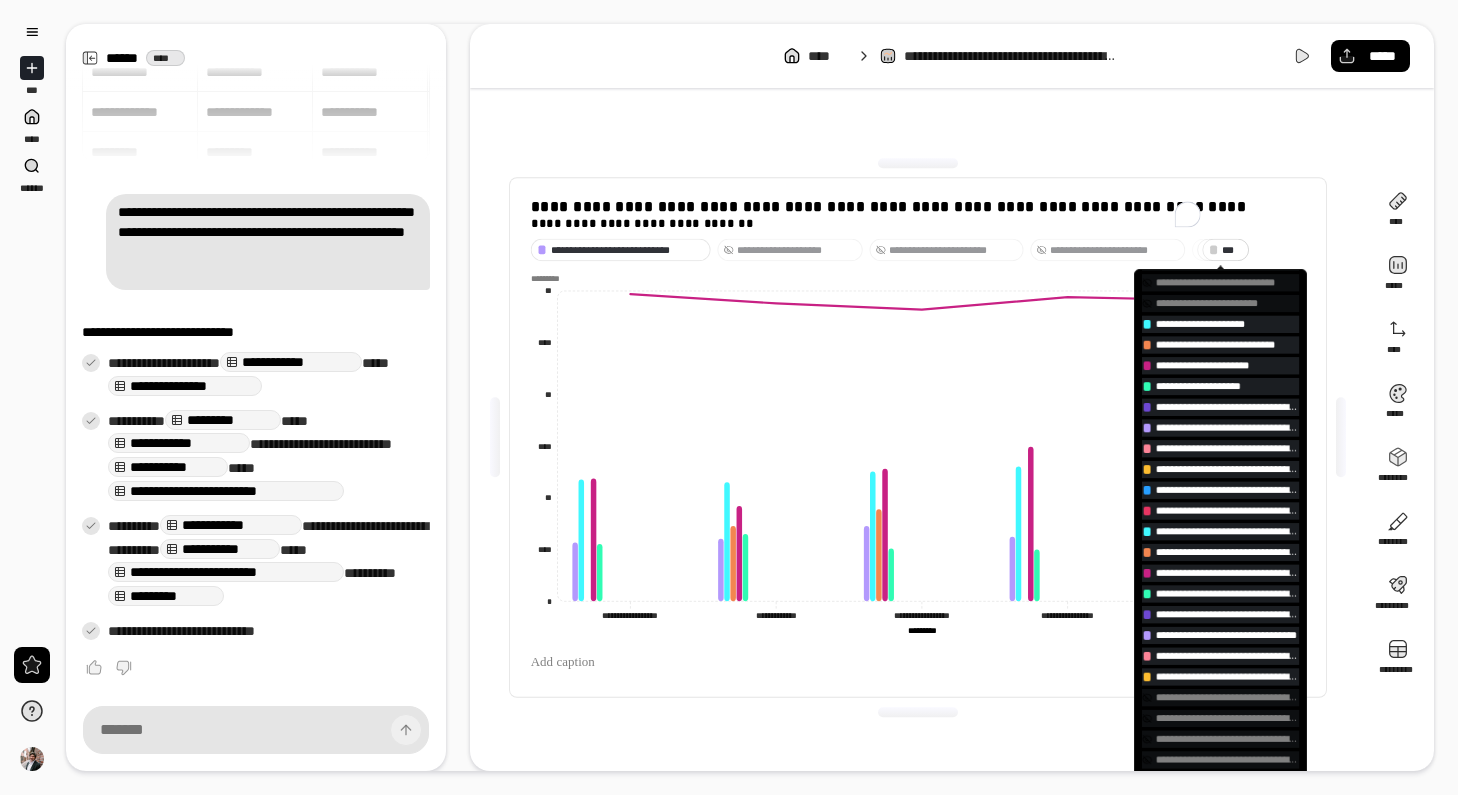 click on "**********" at bounding box center [1220, 438] 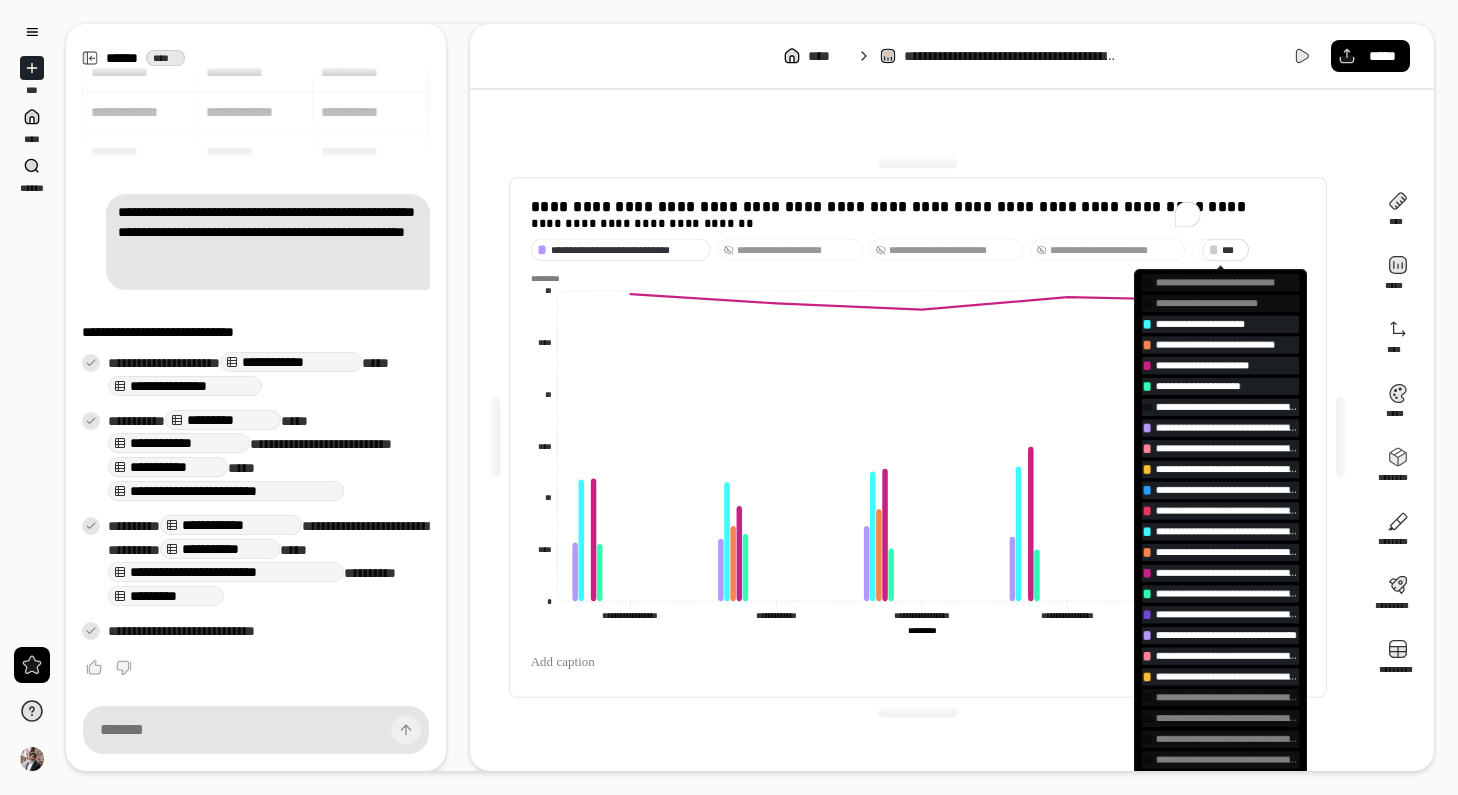 click on "**********" at bounding box center (1227, 407) 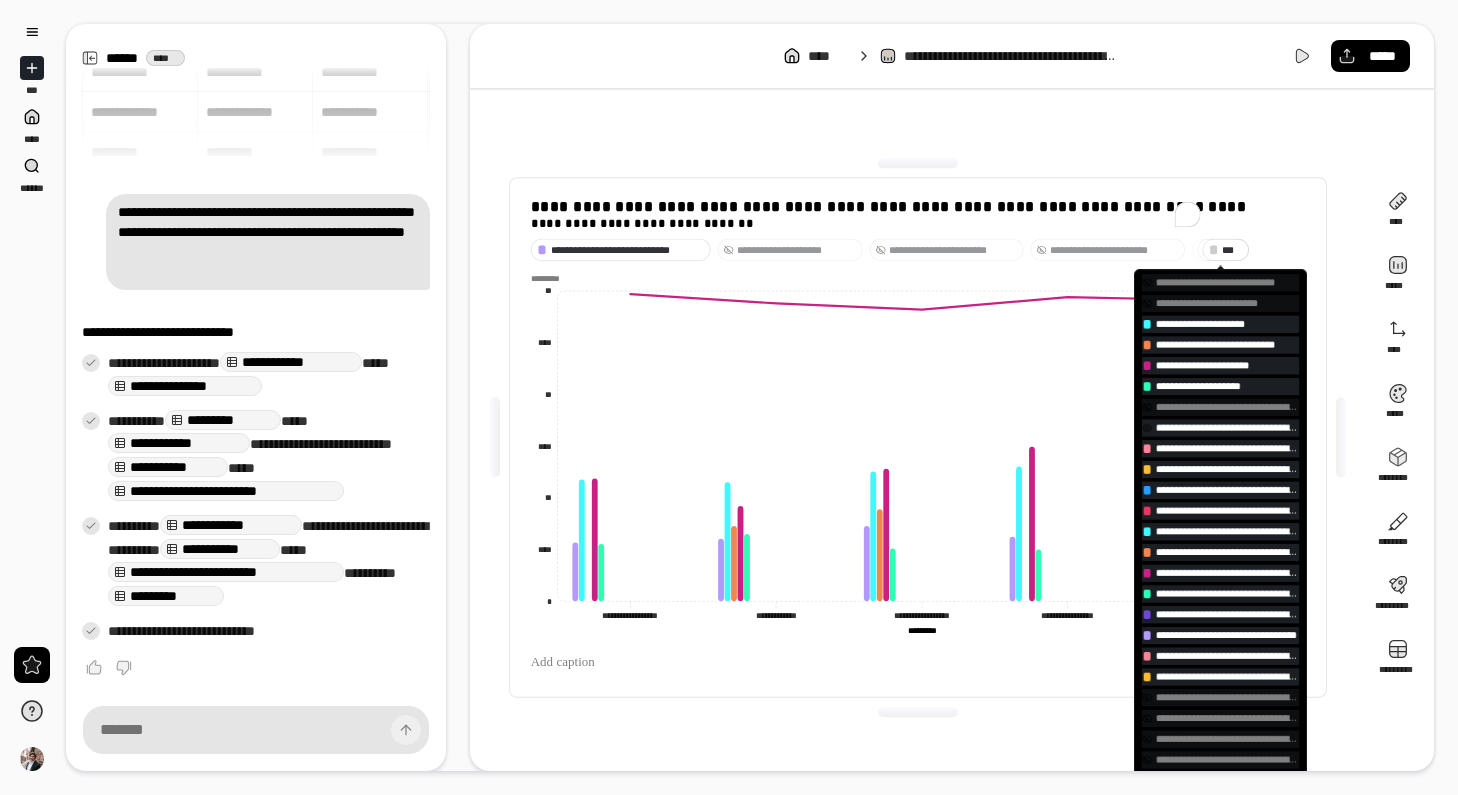 click on "**********" at bounding box center [1227, 427] 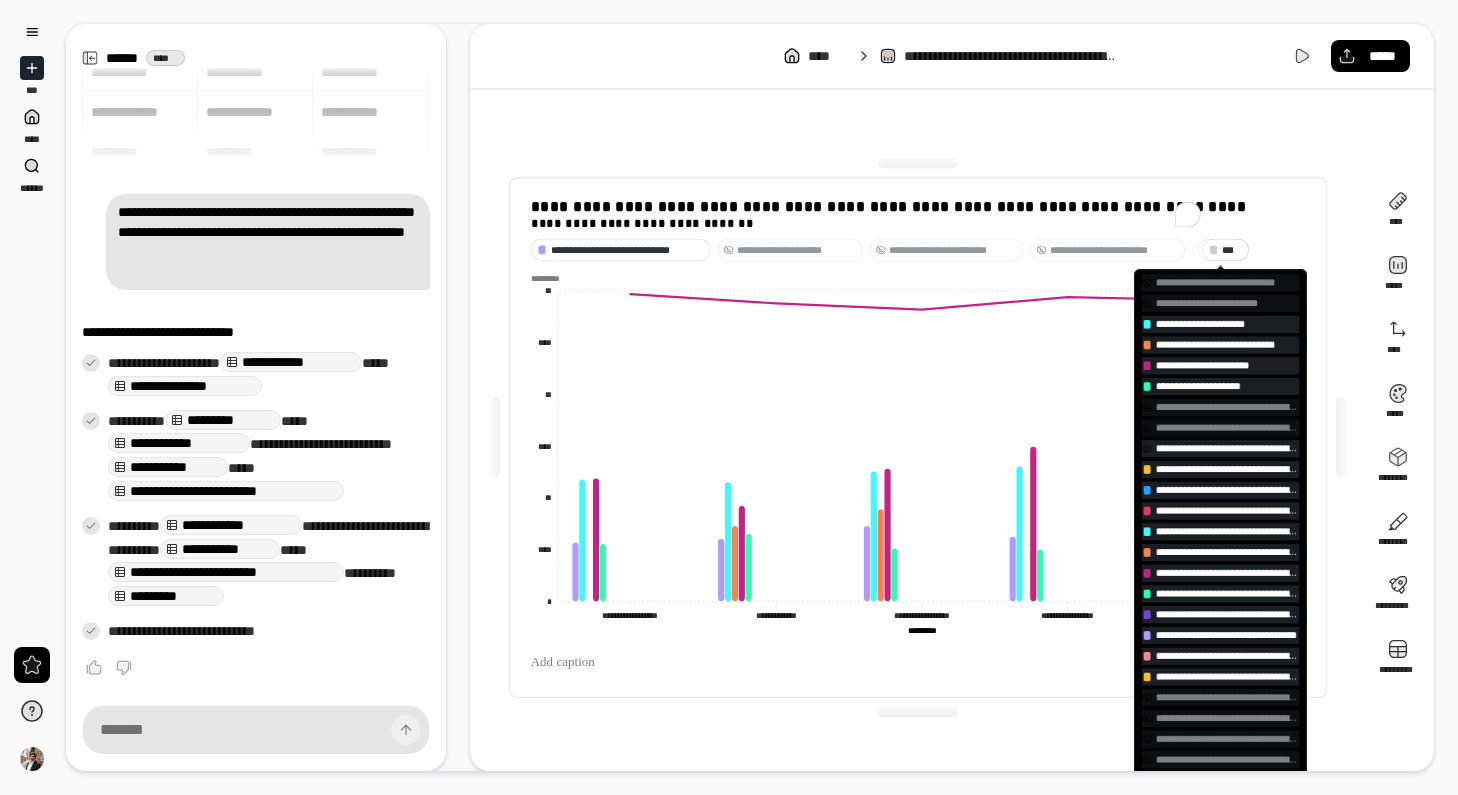 click on "**********" at bounding box center (1227, 448) 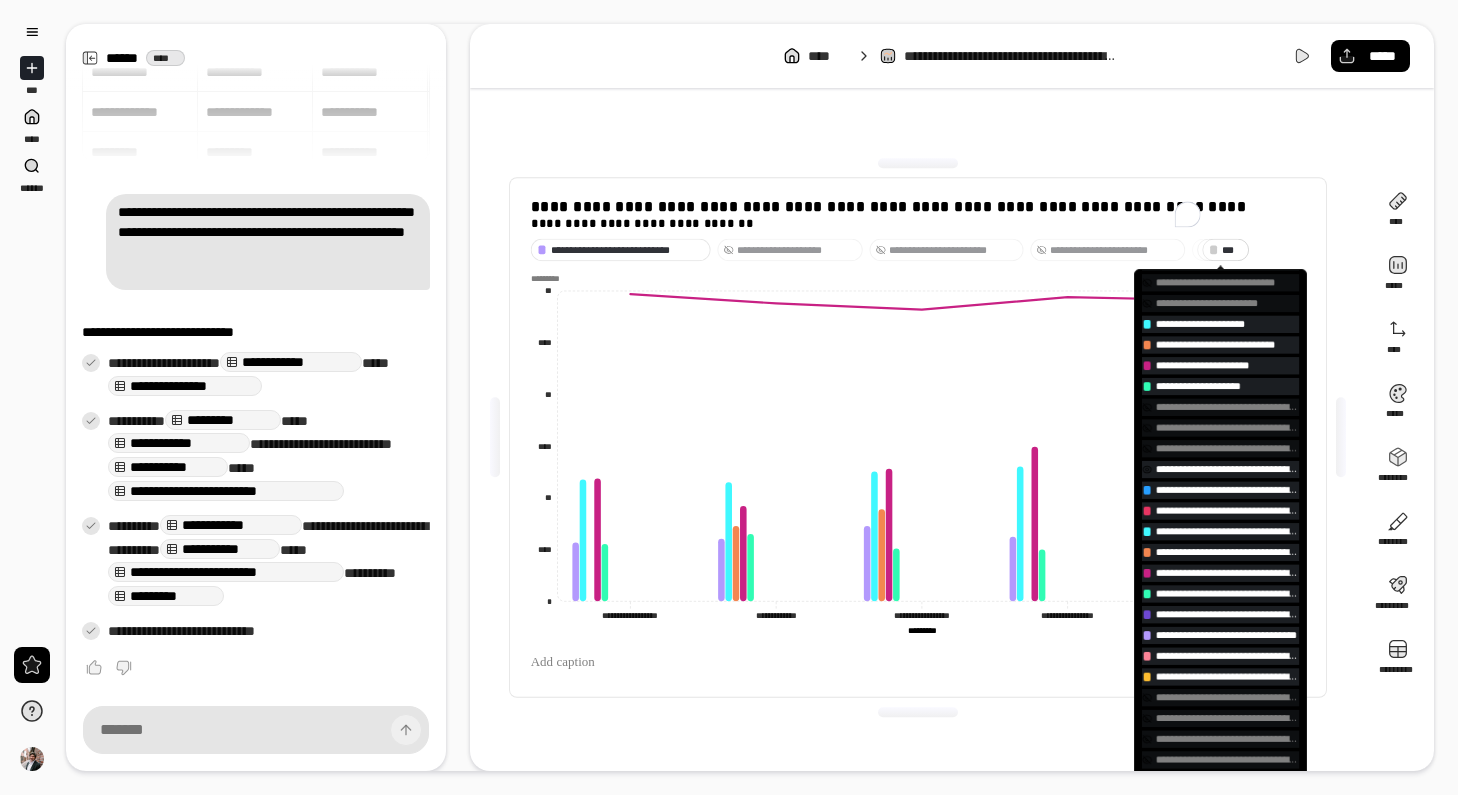 click on "**********" at bounding box center (1227, 469) 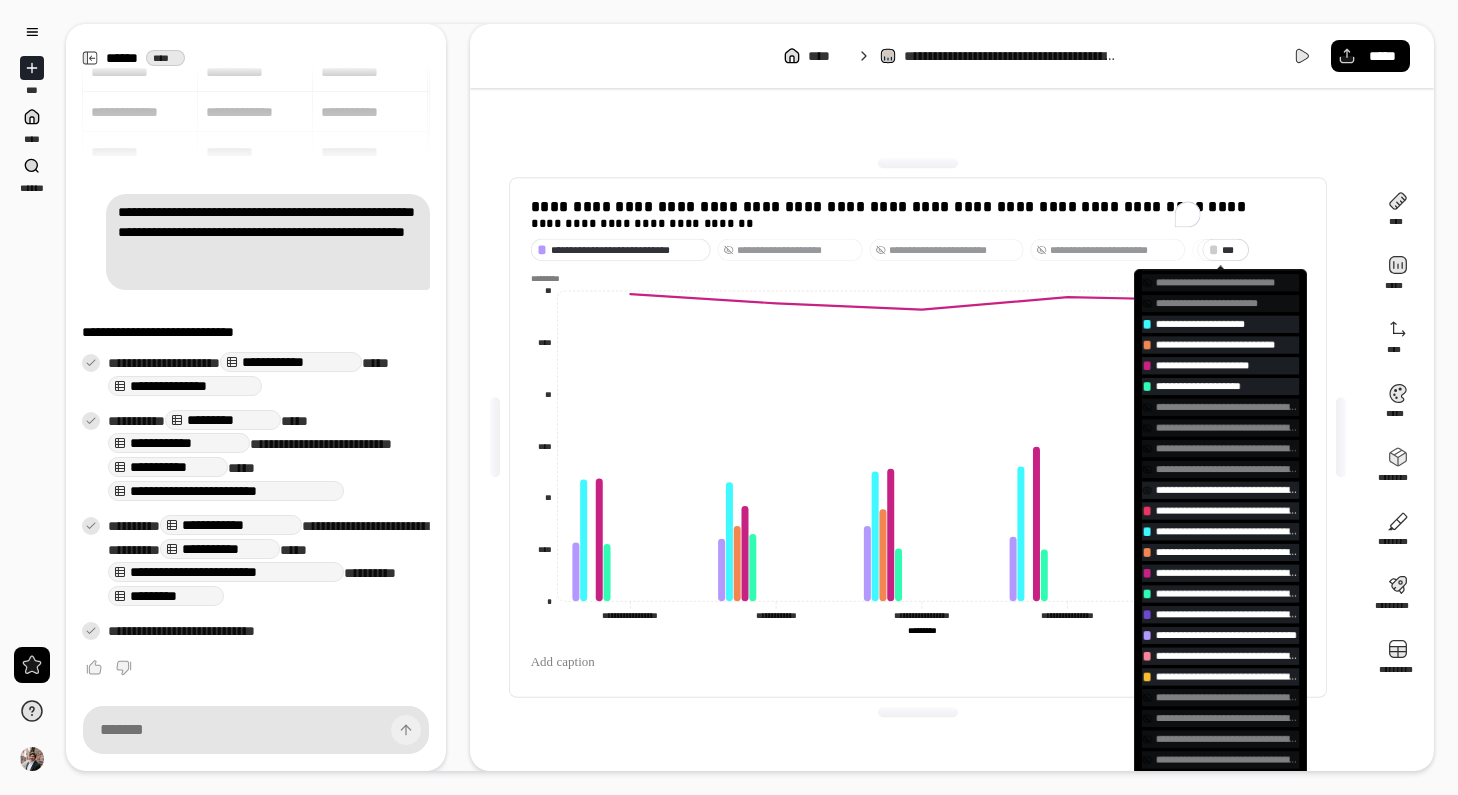 click on "**********" at bounding box center [1227, 490] 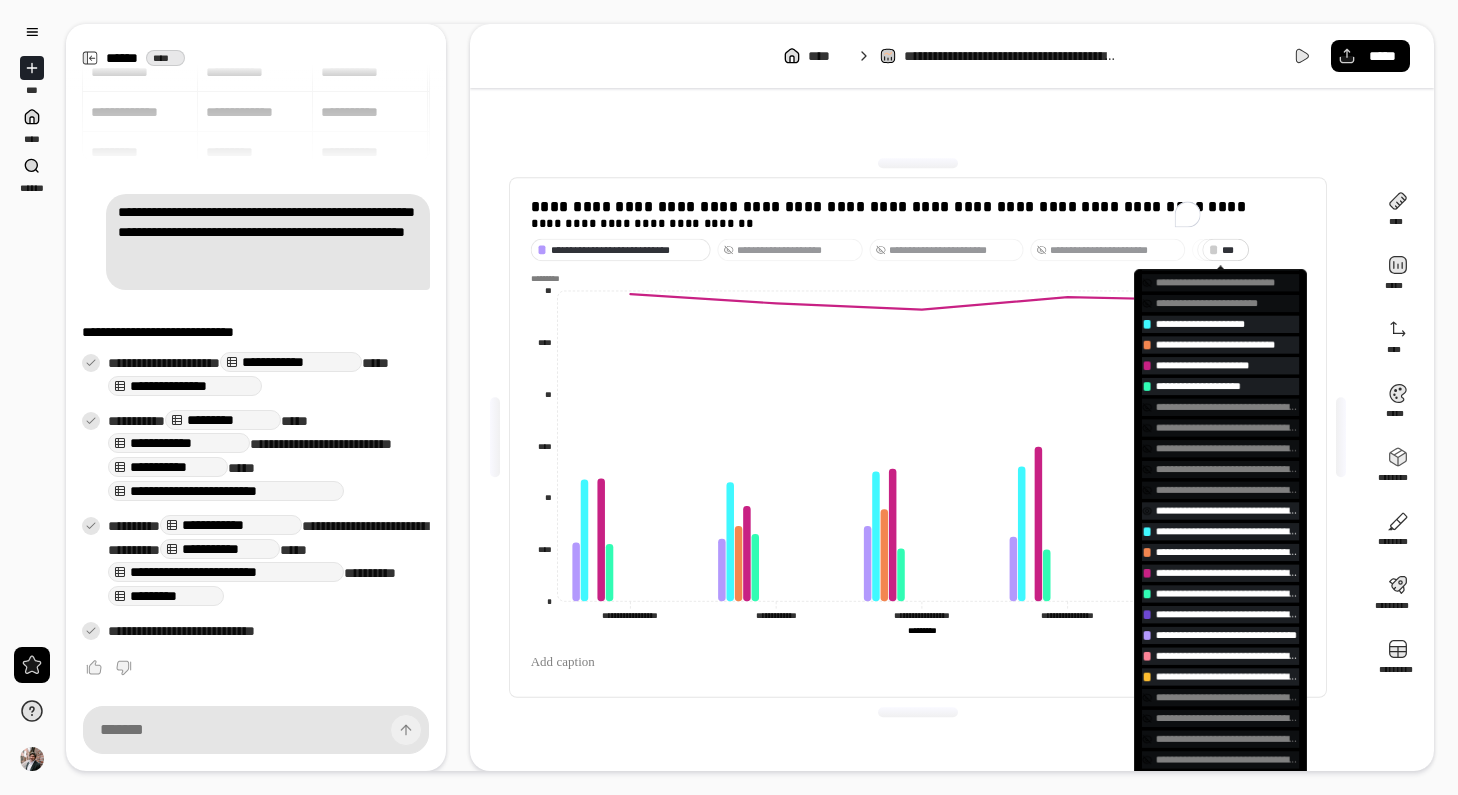 click on "**********" at bounding box center (1227, 510) 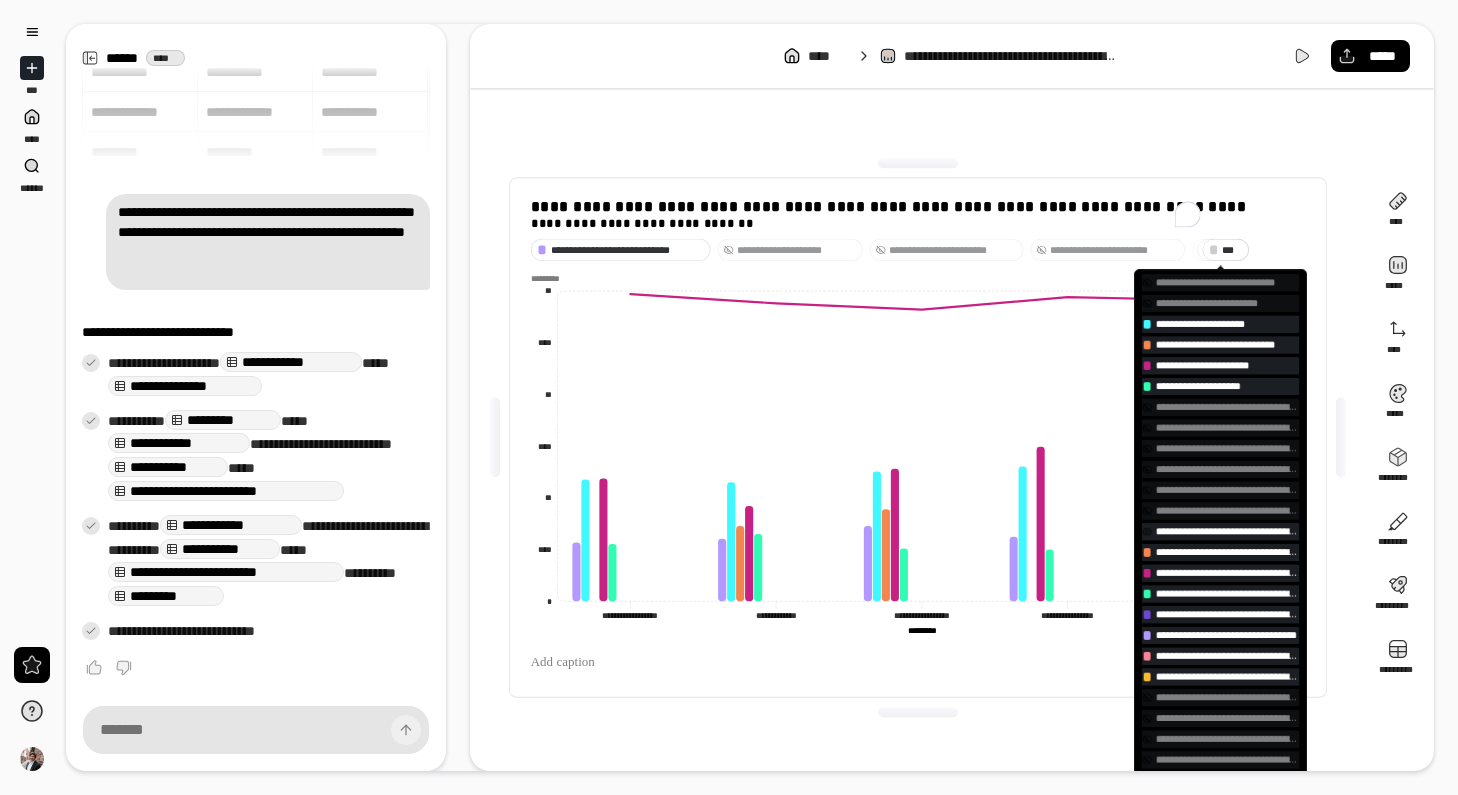 click on "**********" at bounding box center (1227, 531) 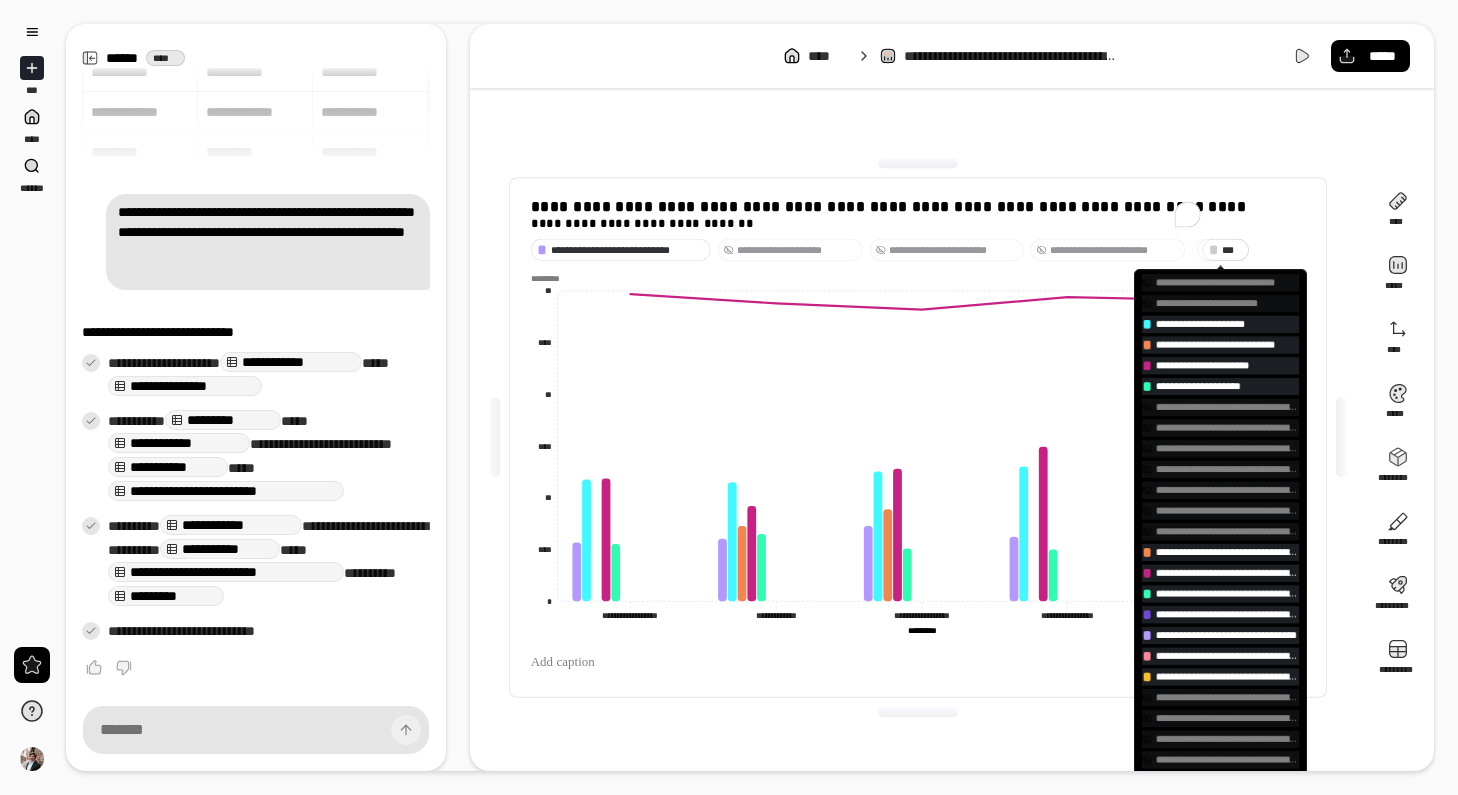 click on "**********" at bounding box center (1227, 739) 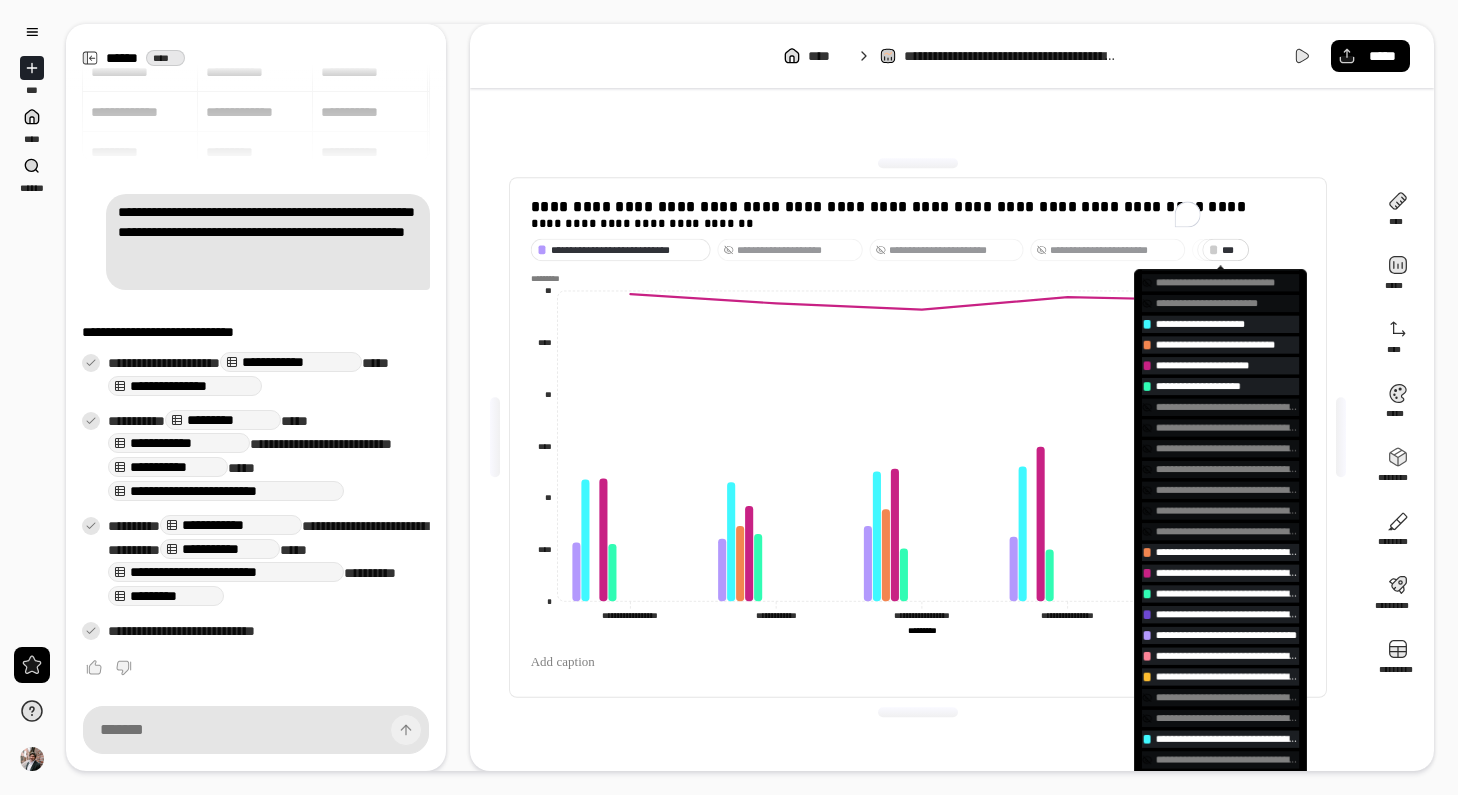 scroll, scrollTop: 65, scrollLeft: 0, axis: vertical 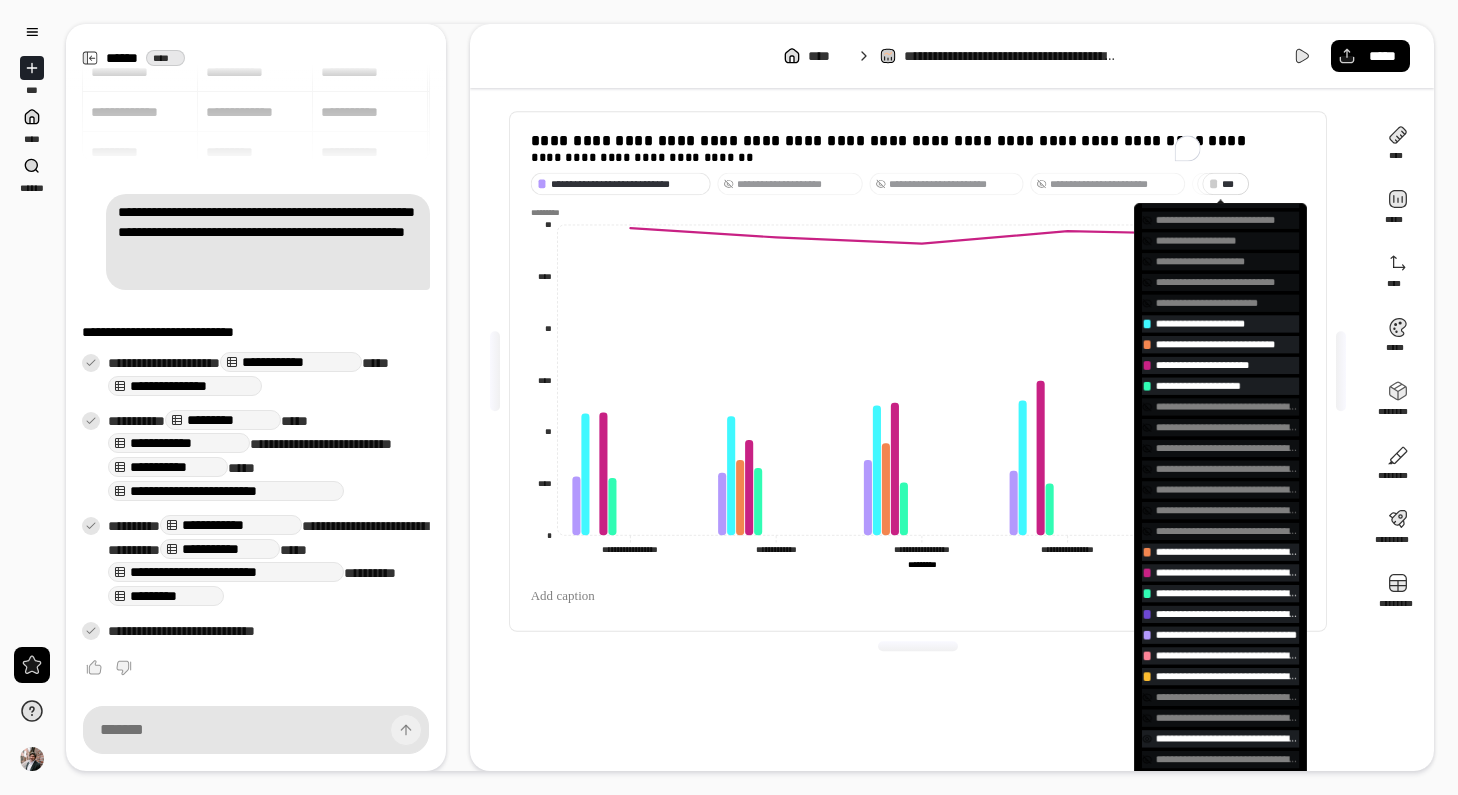 click on "**********" at bounding box center (1227, 738) 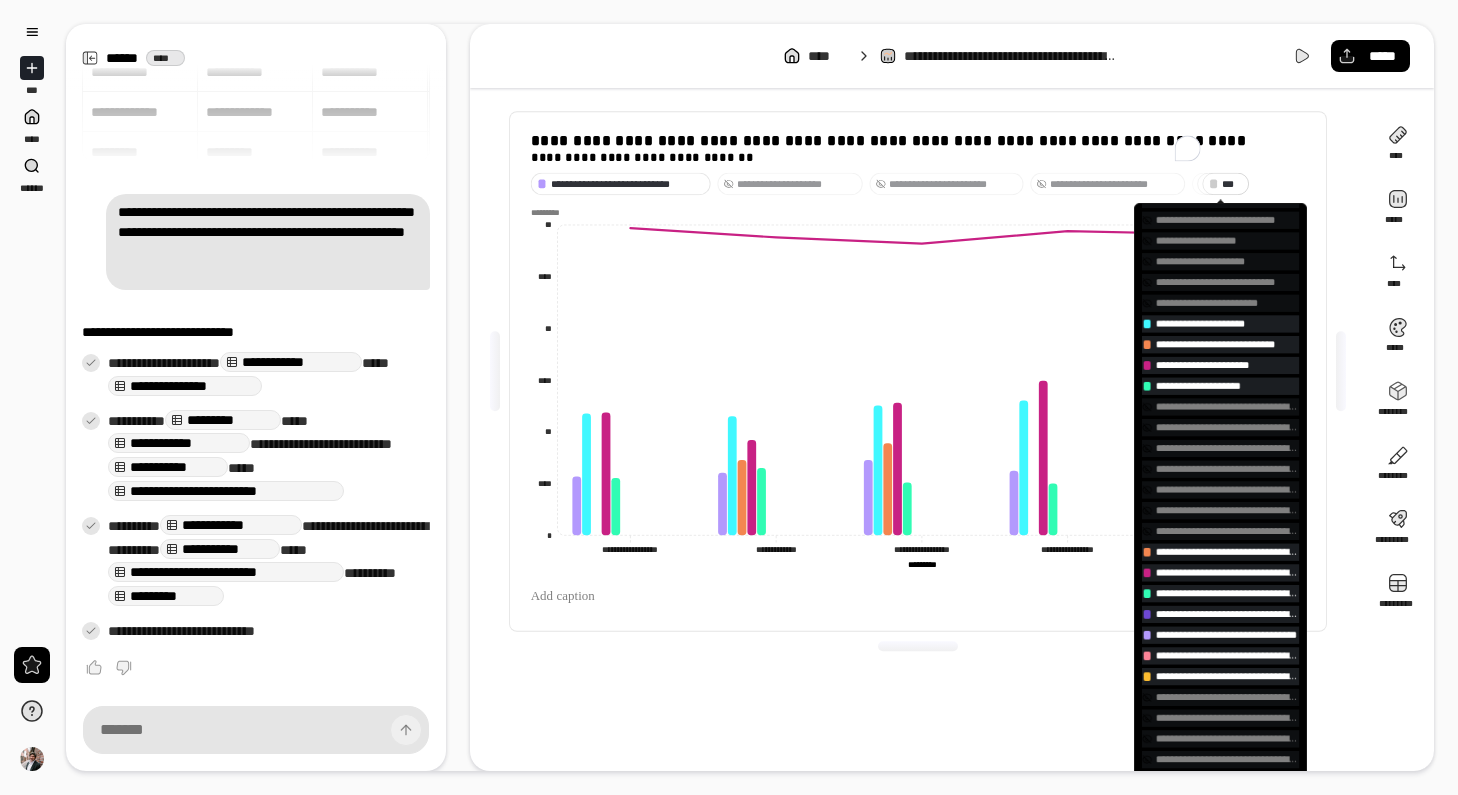 click on "**********" at bounding box center (1227, 697) 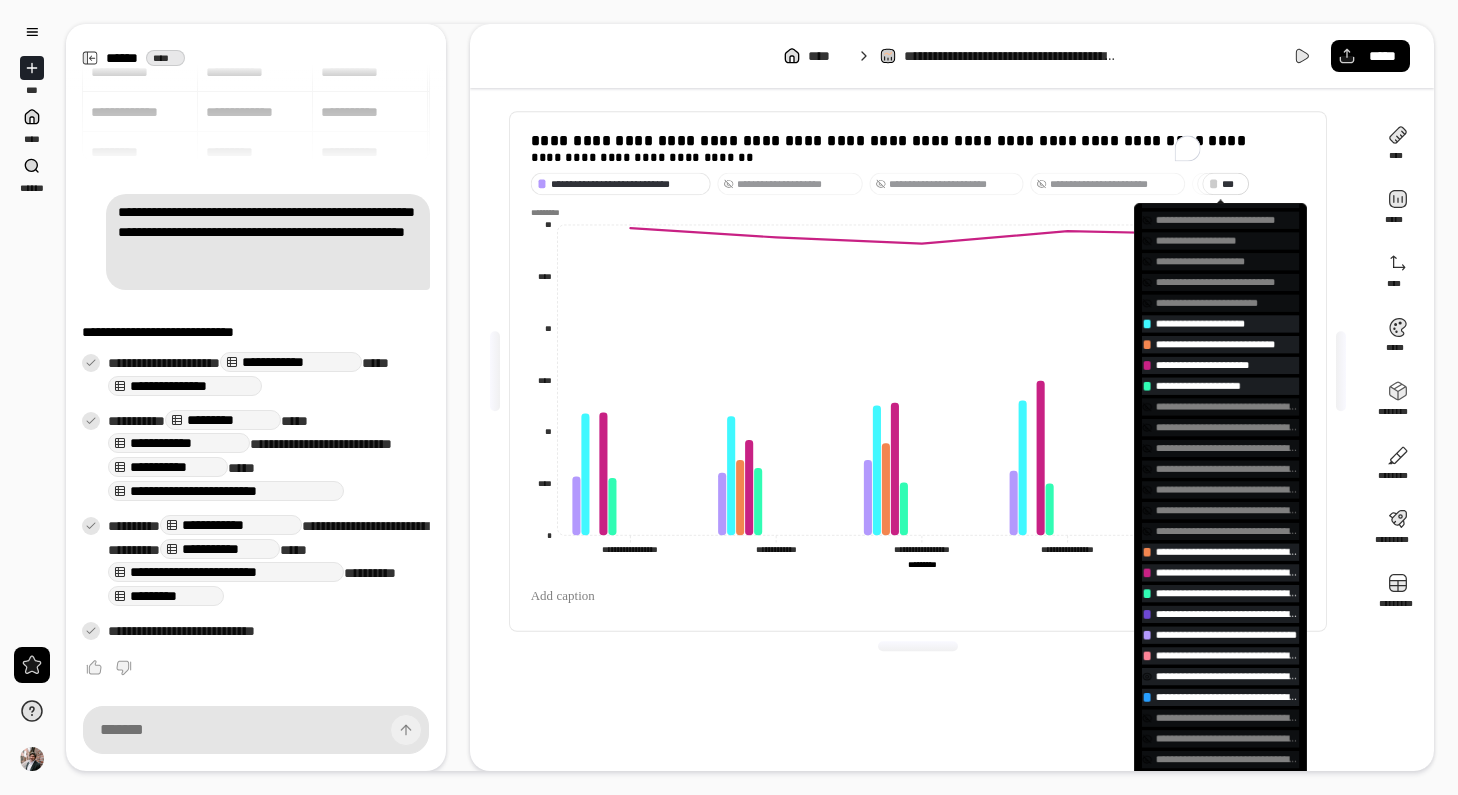 click on "**********" at bounding box center [1220, 676] 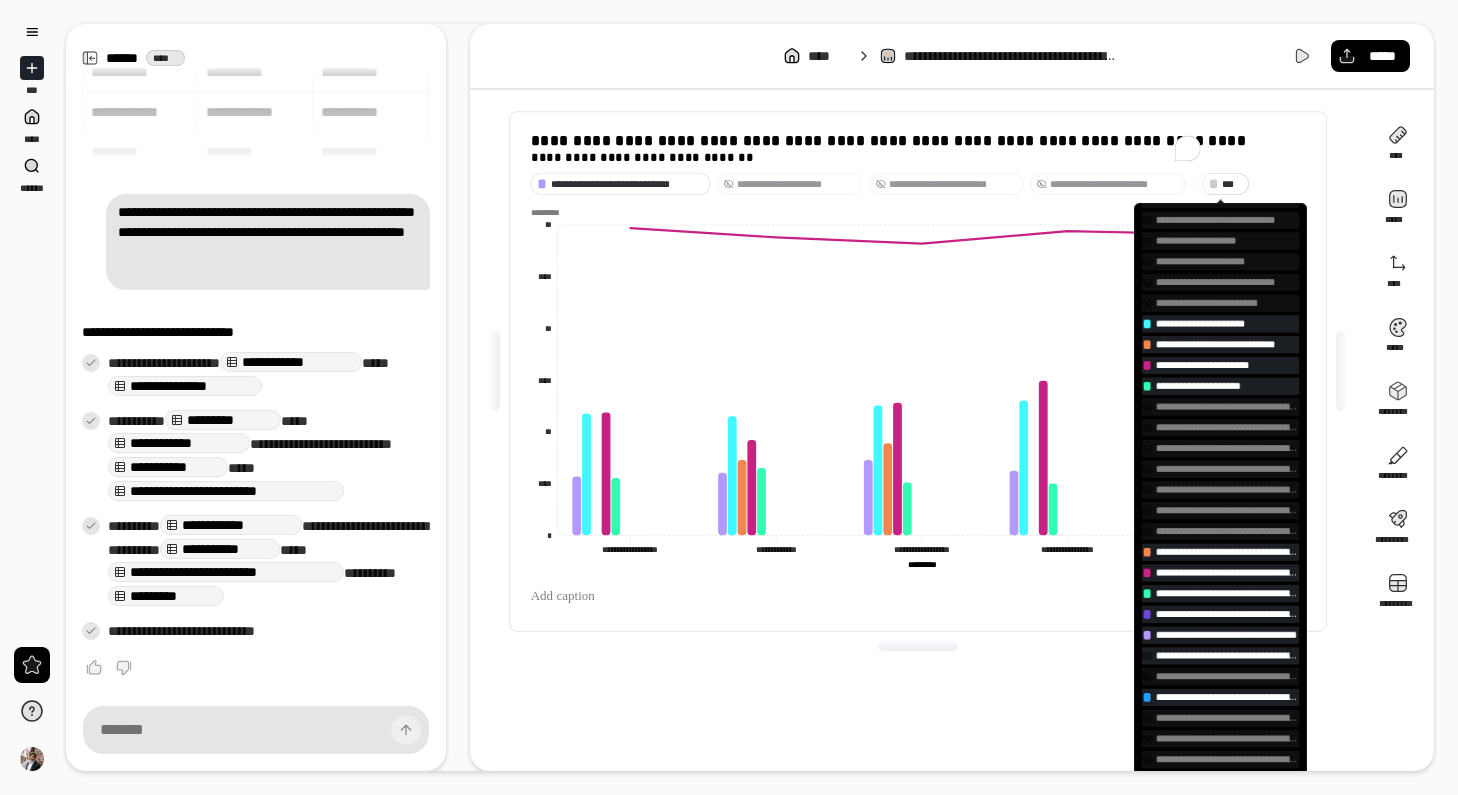 click on "**********" at bounding box center (1220, 655) 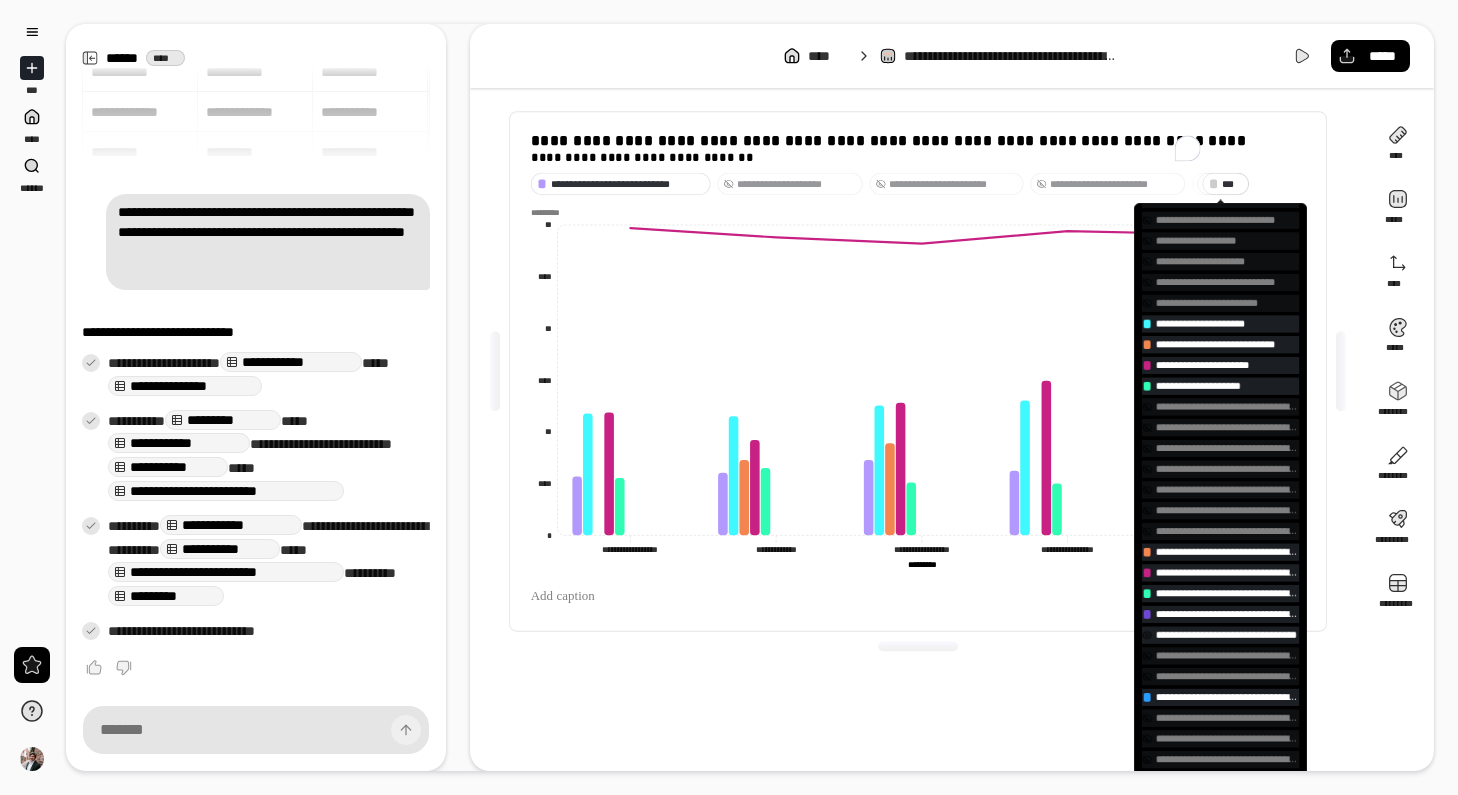 click on "**********" at bounding box center (1220, 635) 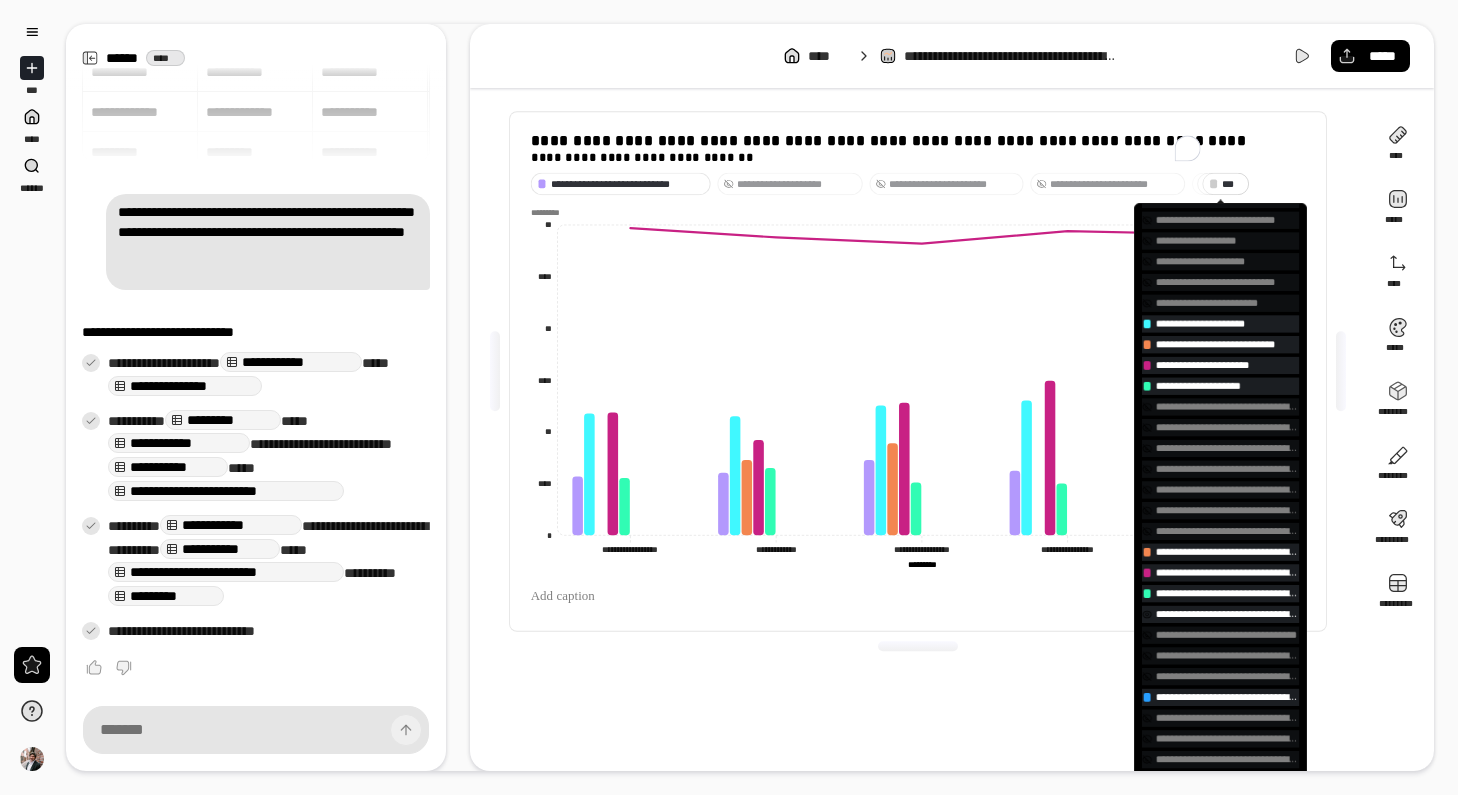 click on "**********" at bounding box center [1227, 614] 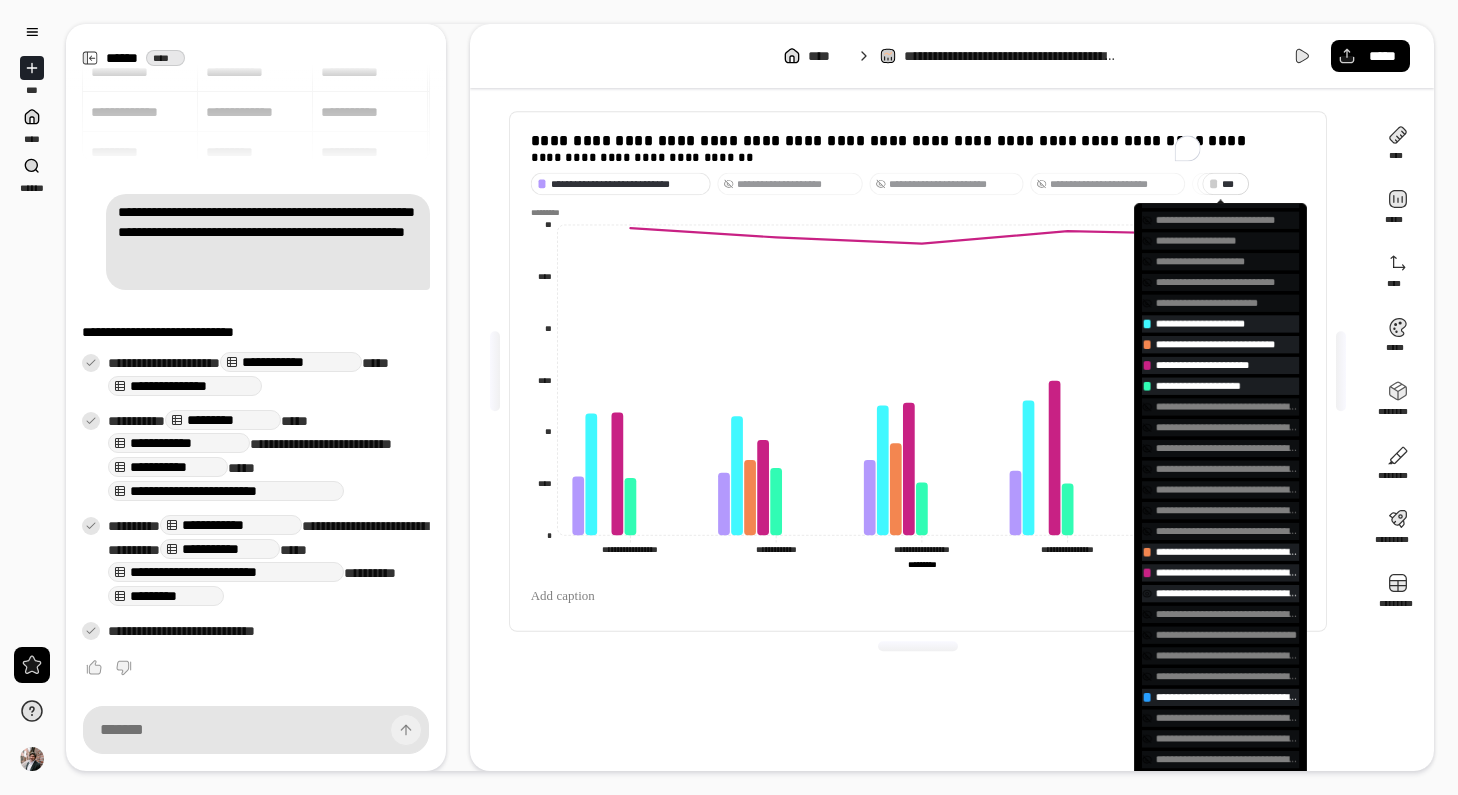 click on "**********" at bounding box center (1227, 593) 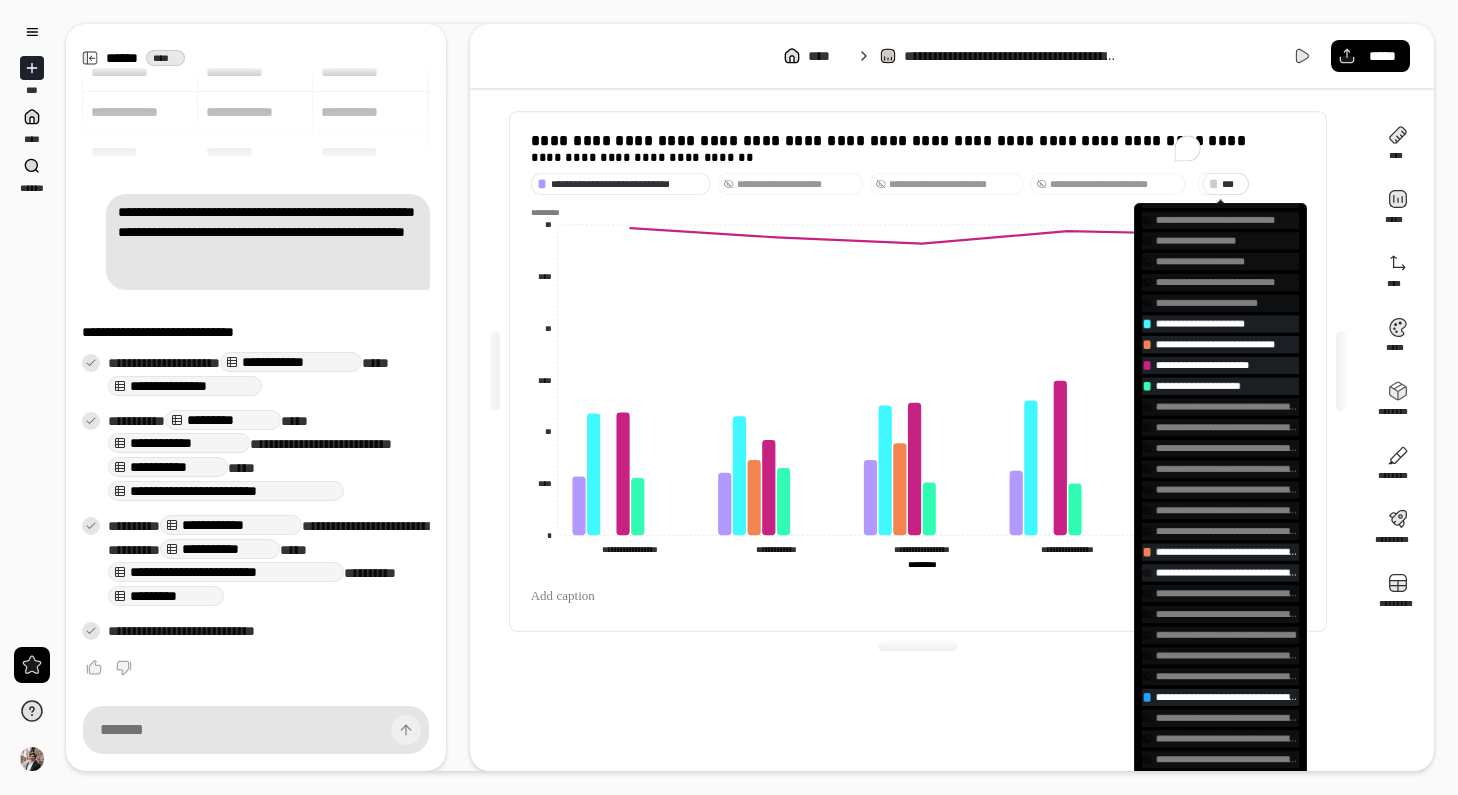 click on "**********" at bounding box center [1227, 572] 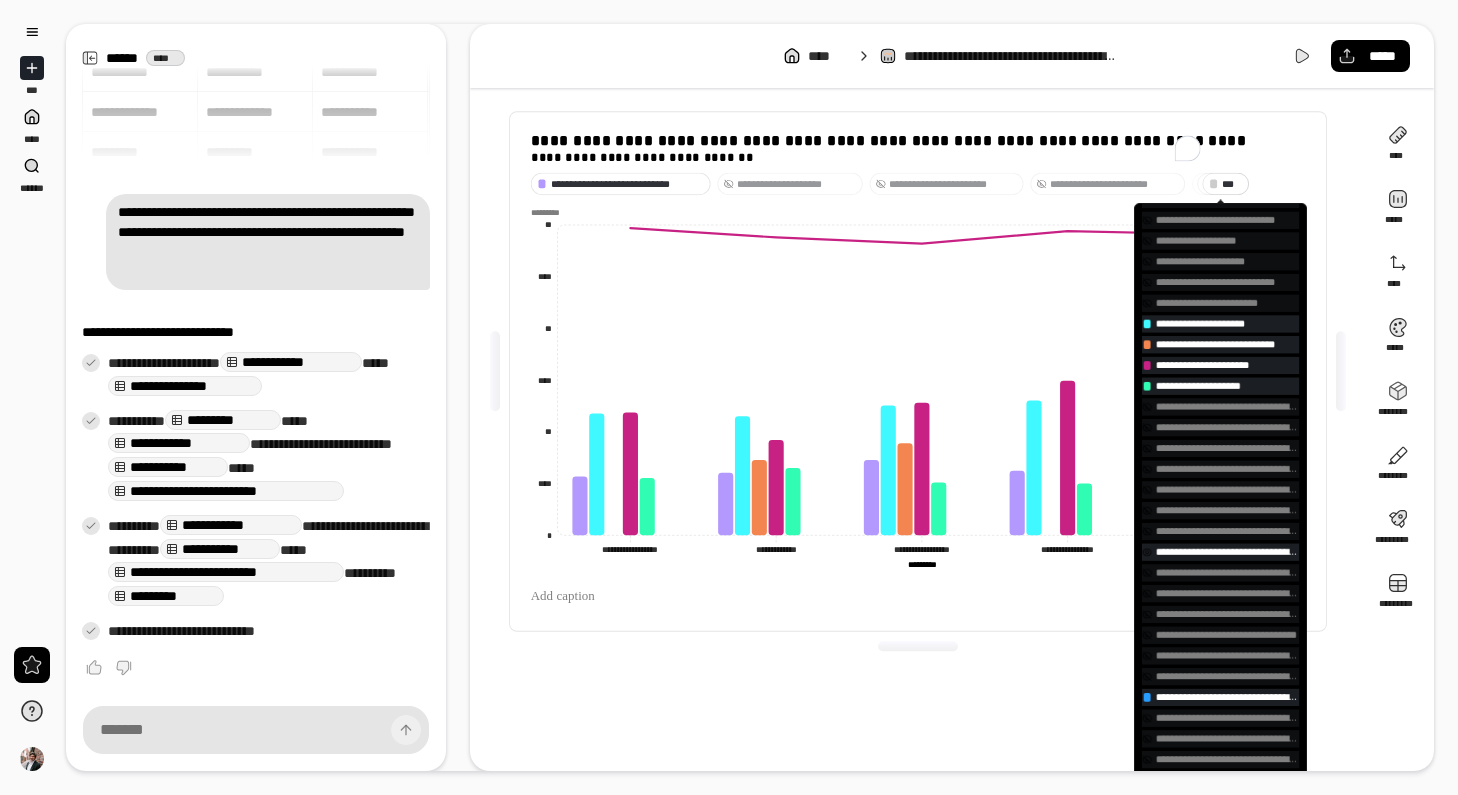 click on "**********" at bounding box center [1227, 552] 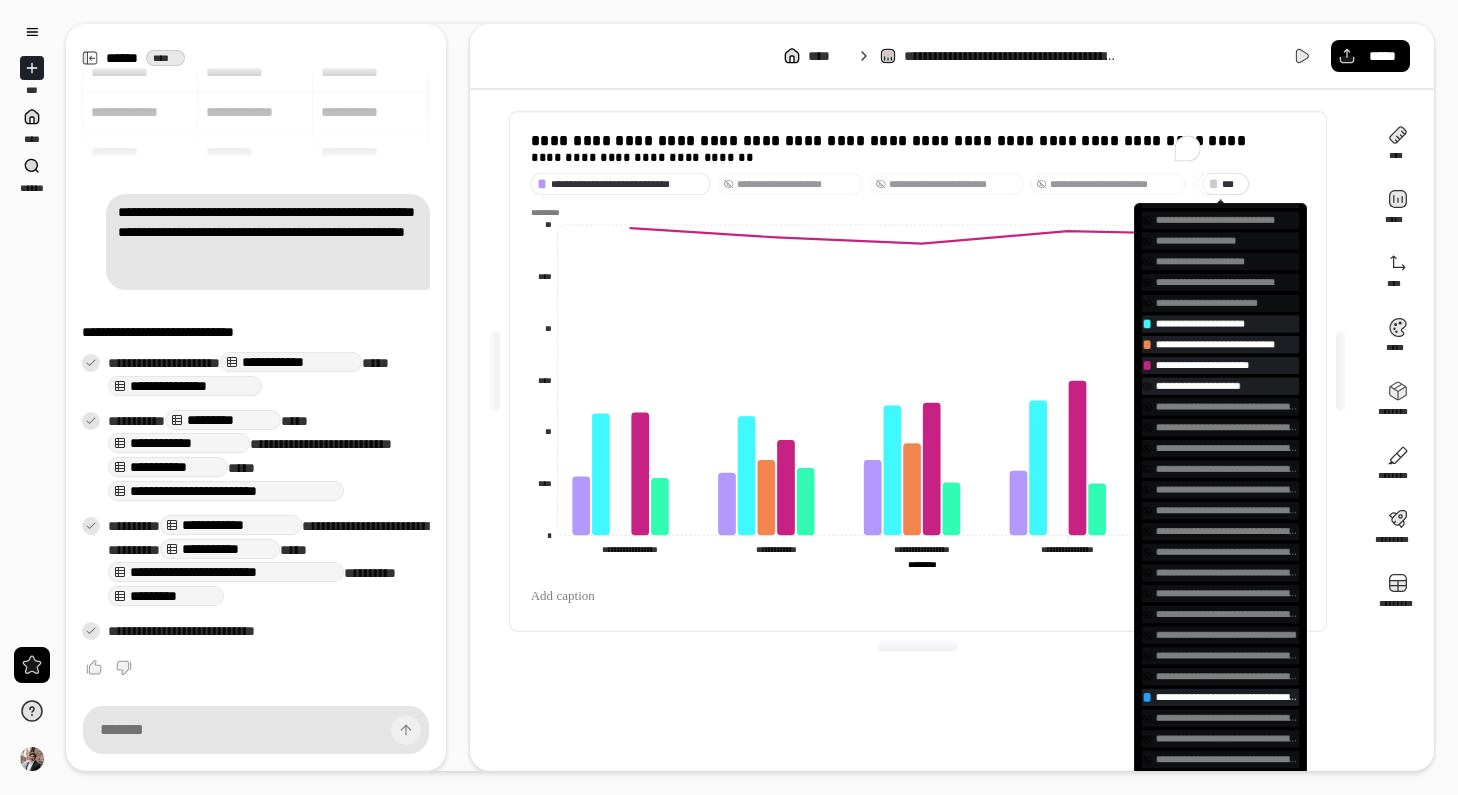 click on "**********" at bounding box center (1216, 386) 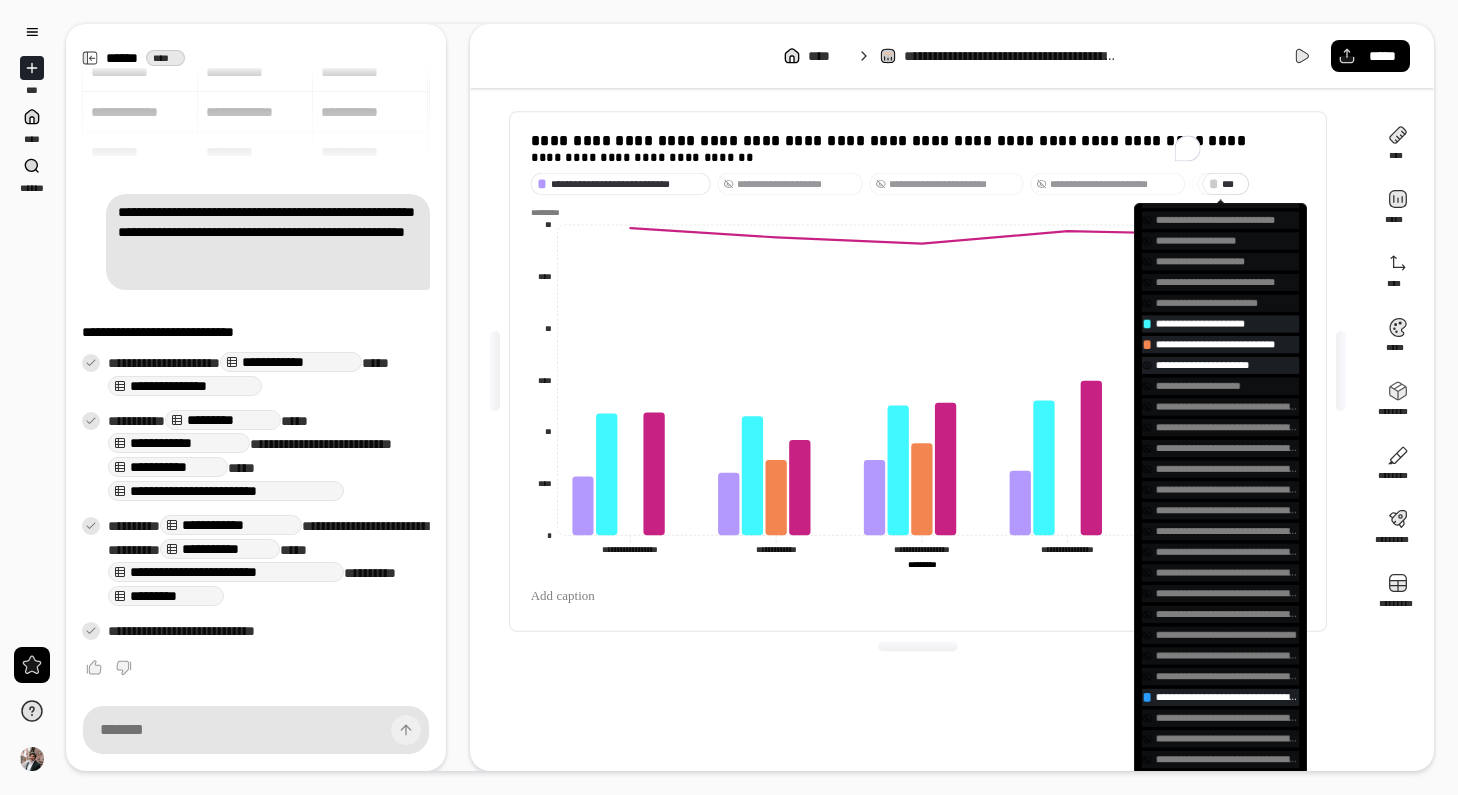 click on "**********" at bounding box center [1219, 365] 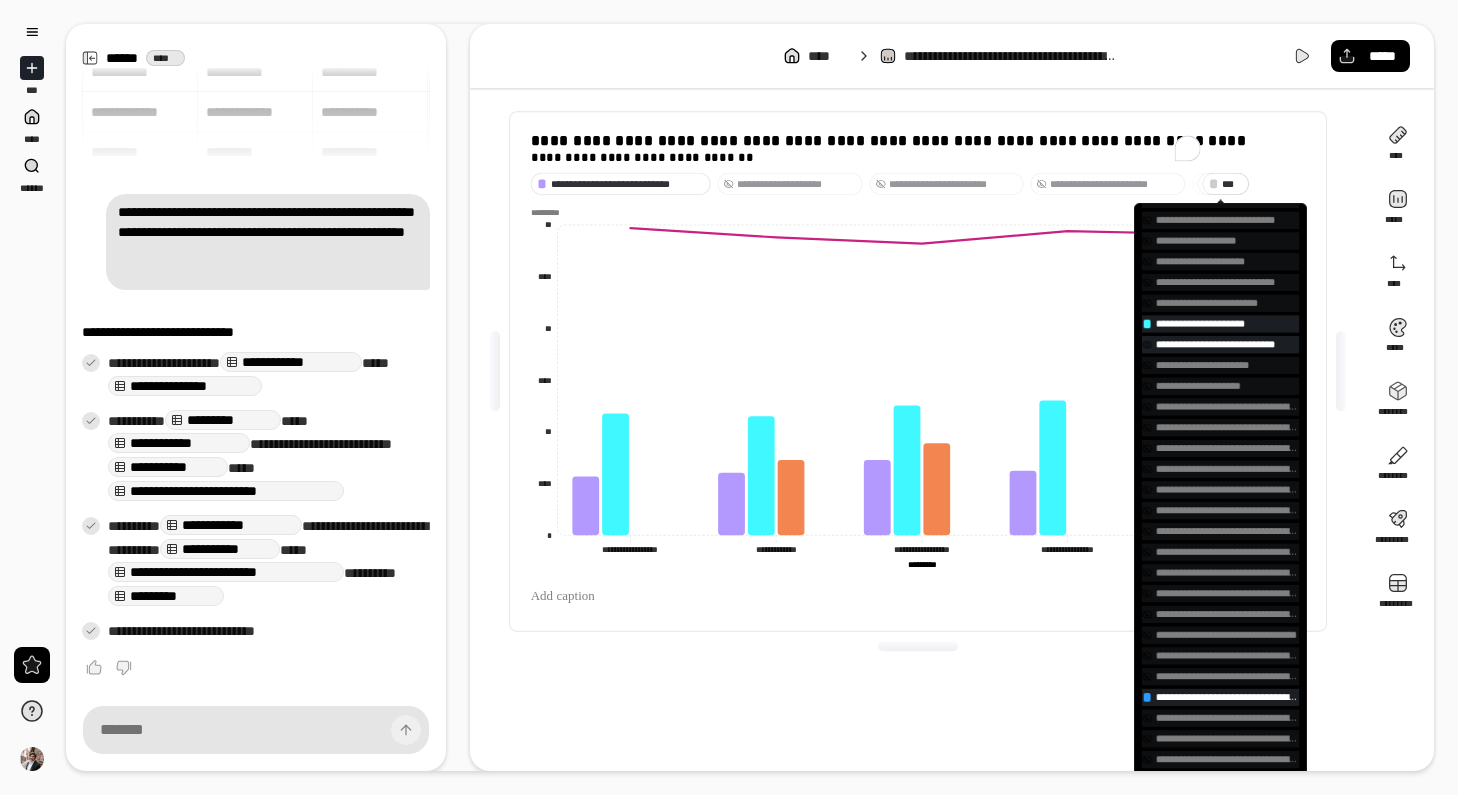 click on "**********" at bounding box center (1227, 344) 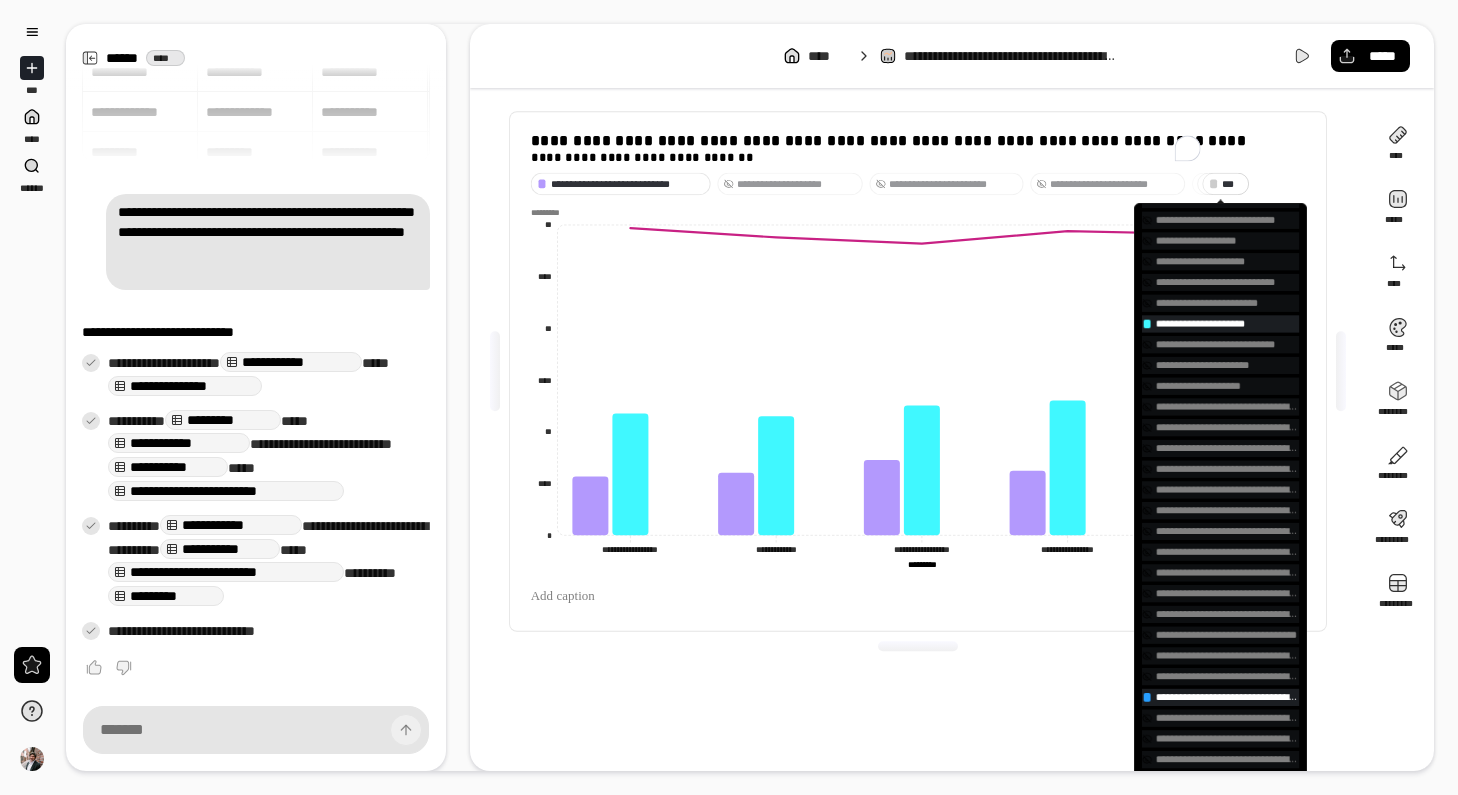 click on "**********" at bounding box center [1227, 448] 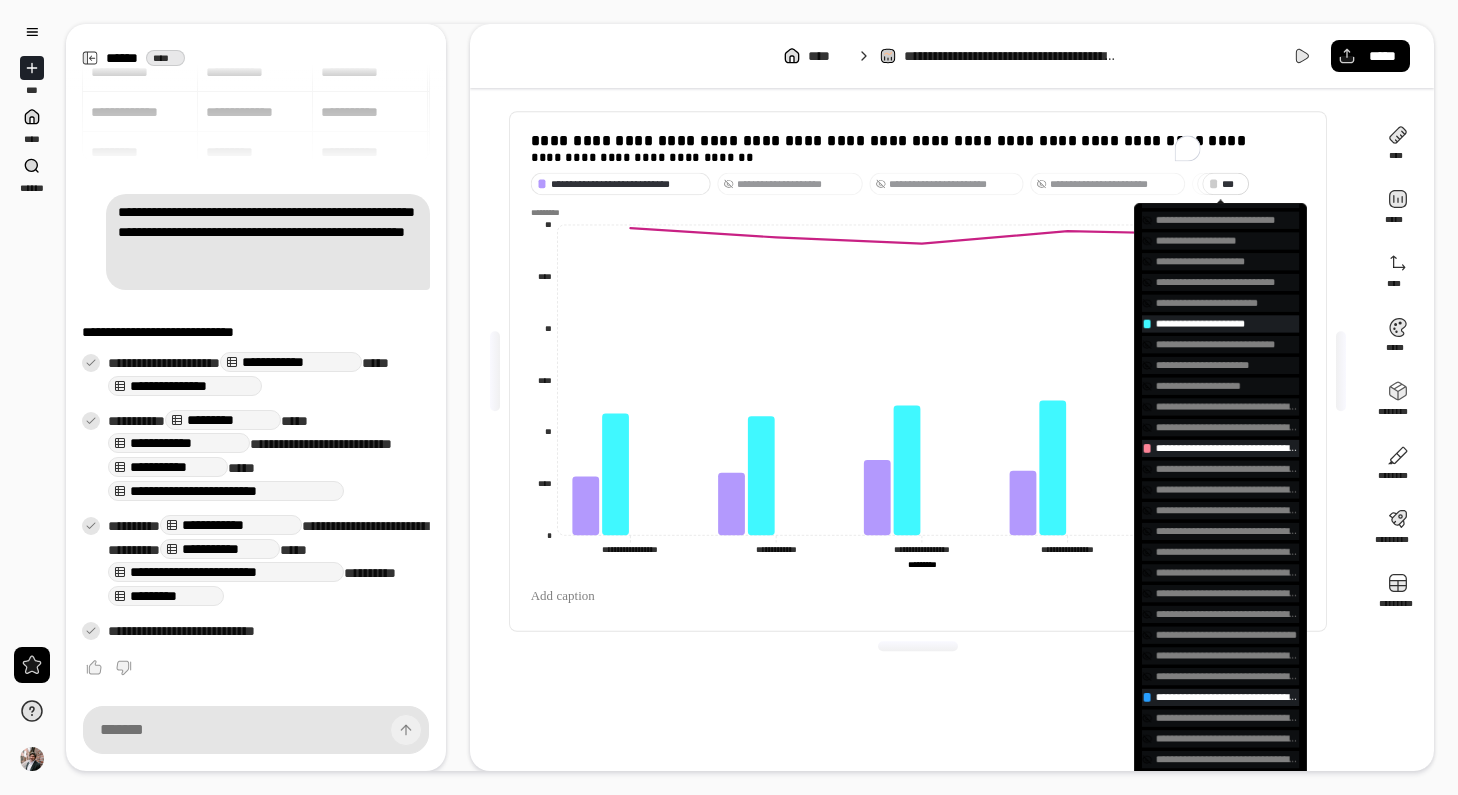 click on "**********" at bounding box center (1227, 469) 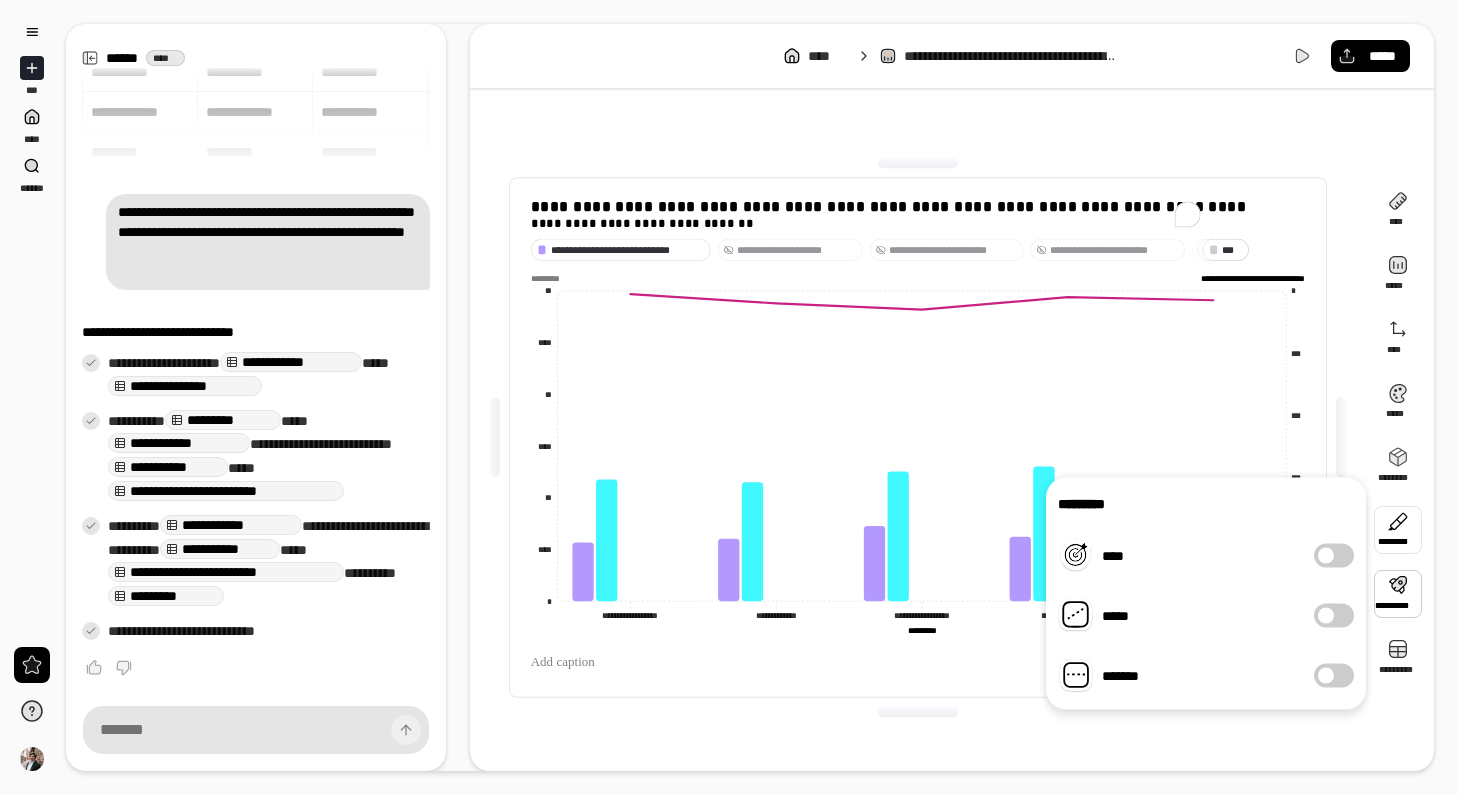 click on "**** ***** **** ***** ******** ******** ********* *********" at bounding box center (1398, 438) 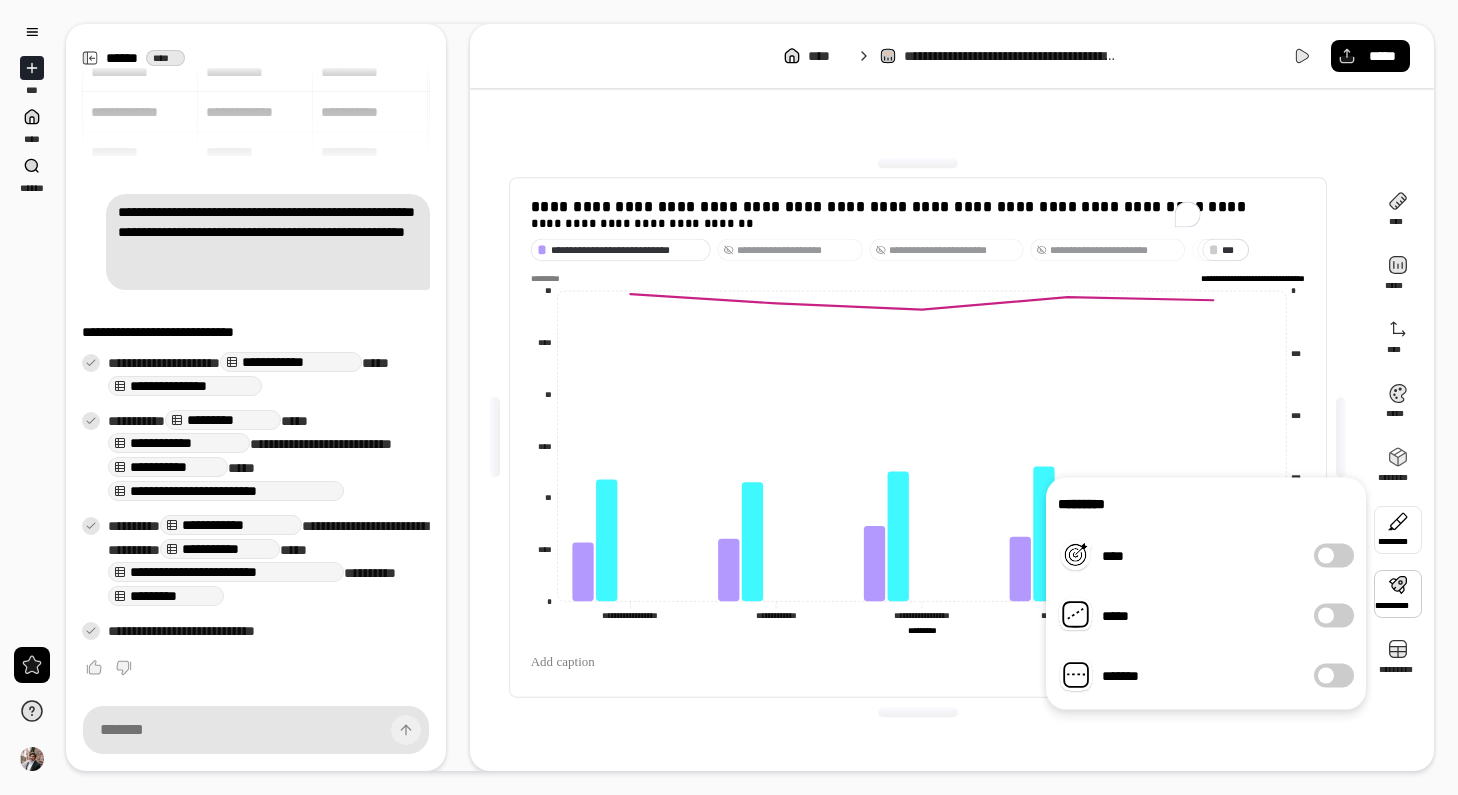 scroll, scrollTop: 0, scrollLeft: 0, axis: both 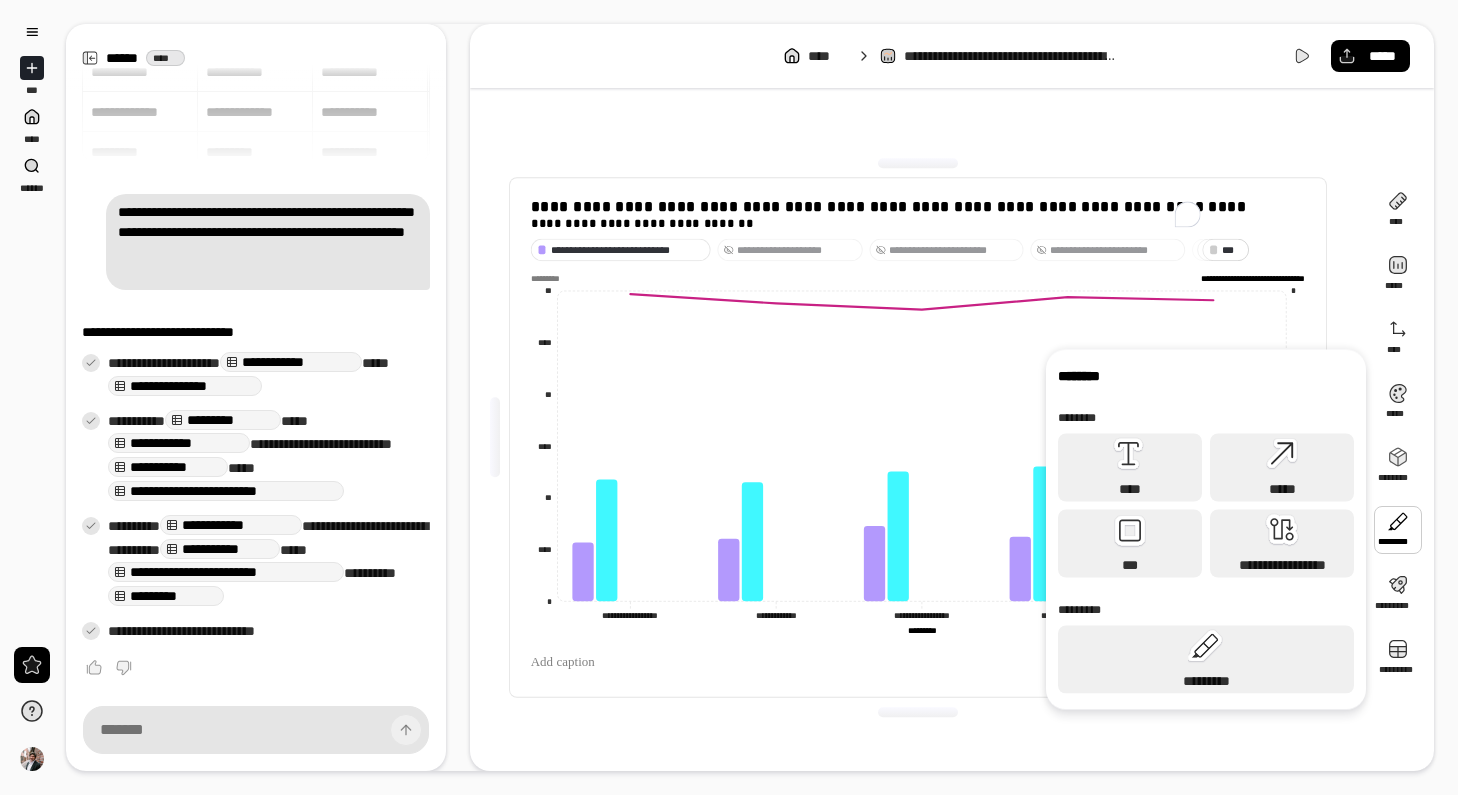 click at bounding box center [1398, 530] 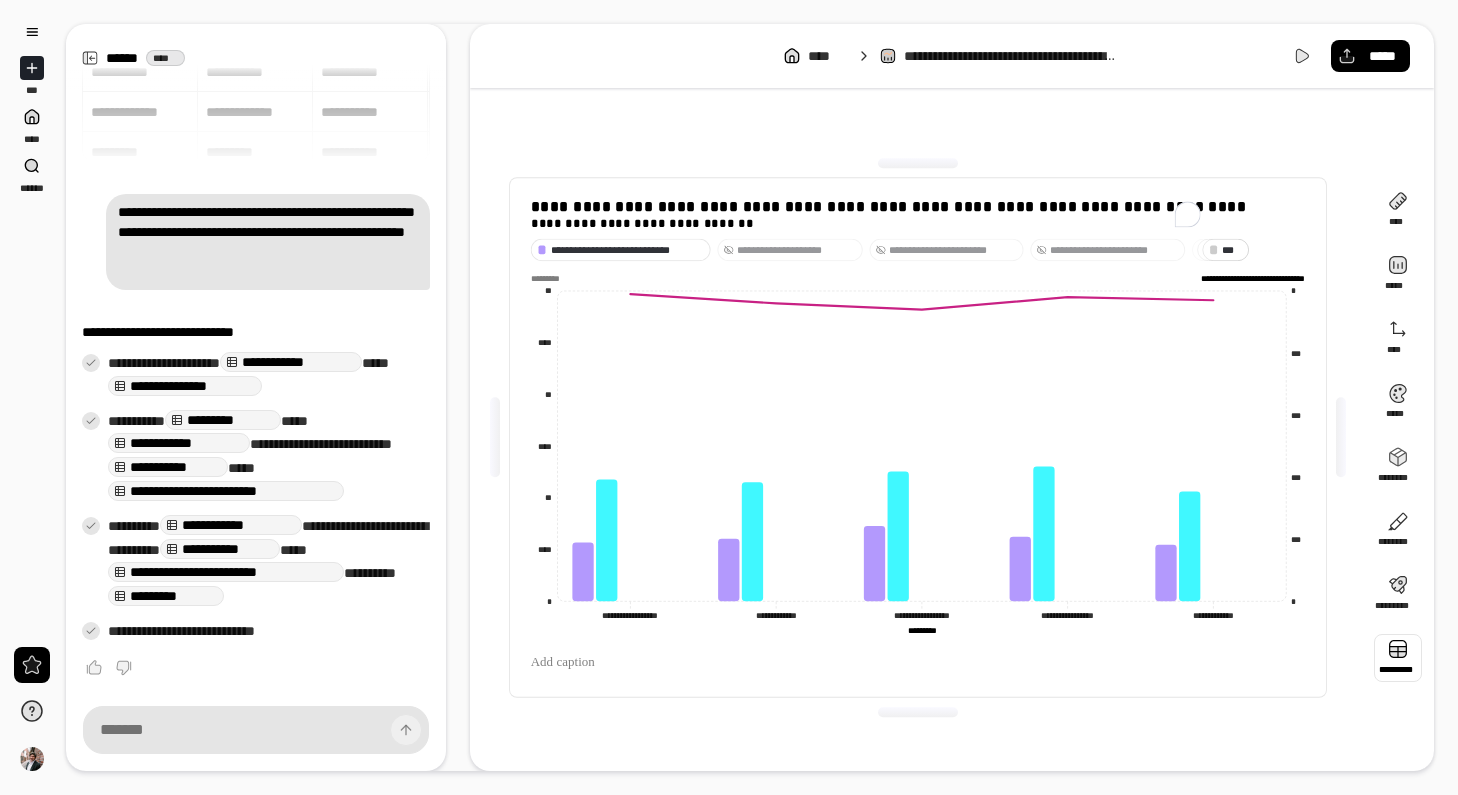click at bounding box center [1398, 658] 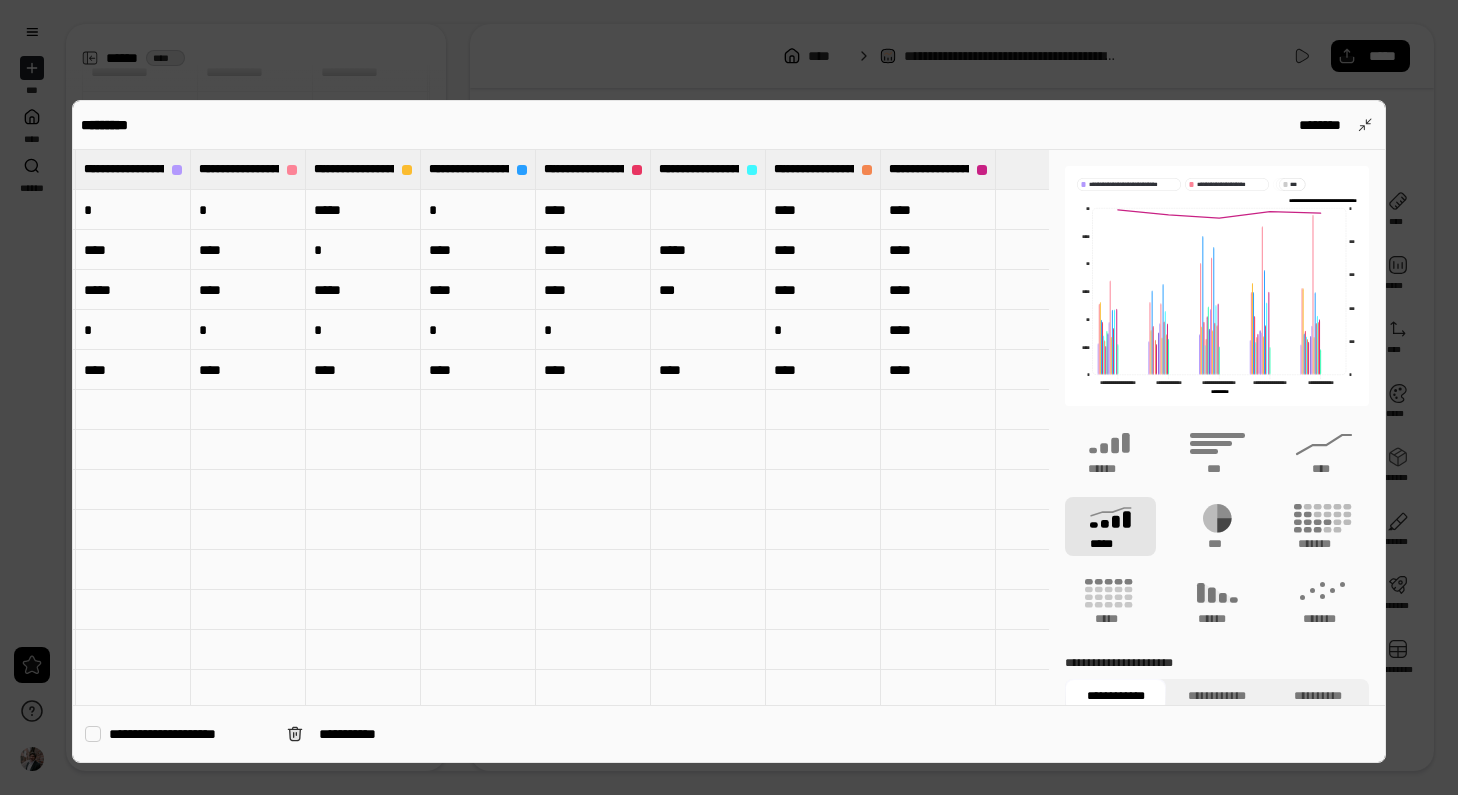 scroll, scrollTop: 0, scrollLeft: 3624, axis: horizontal 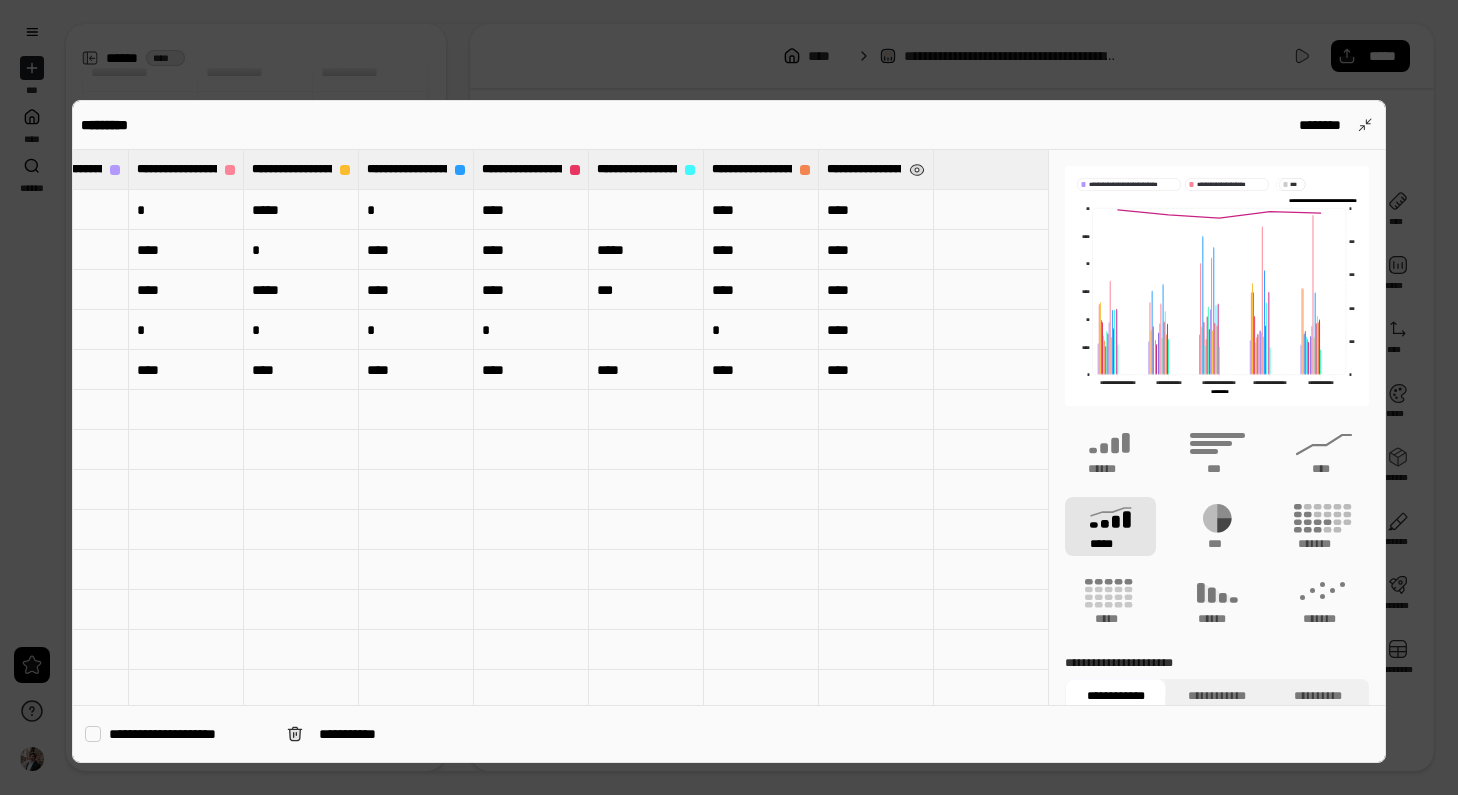 click on "**********" at bounding box center (864, 169) 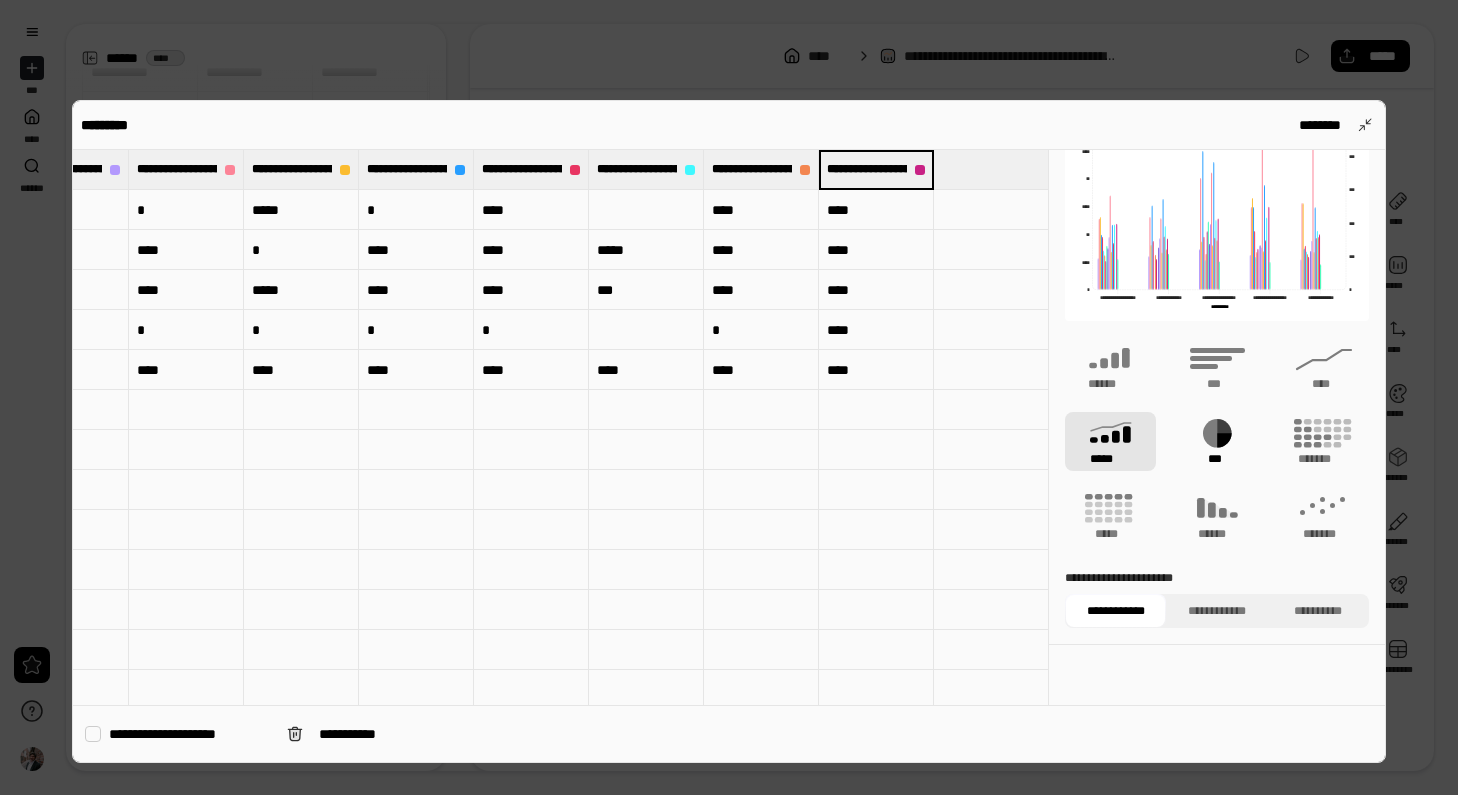 scroll, scrollTop: 84, scrollLeft: 0, axis: vertical 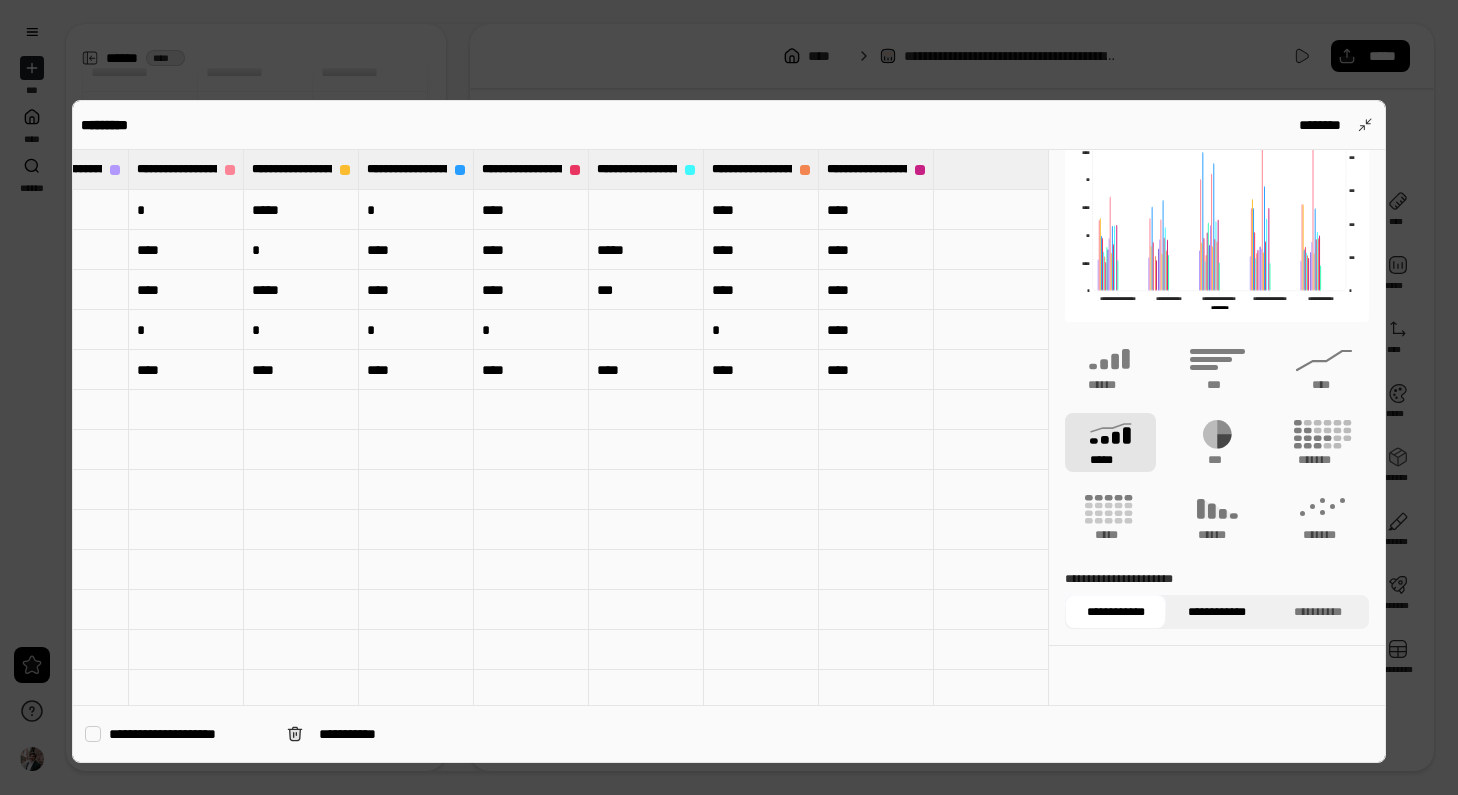 click on "**********" at bounding box center (1216, 612) 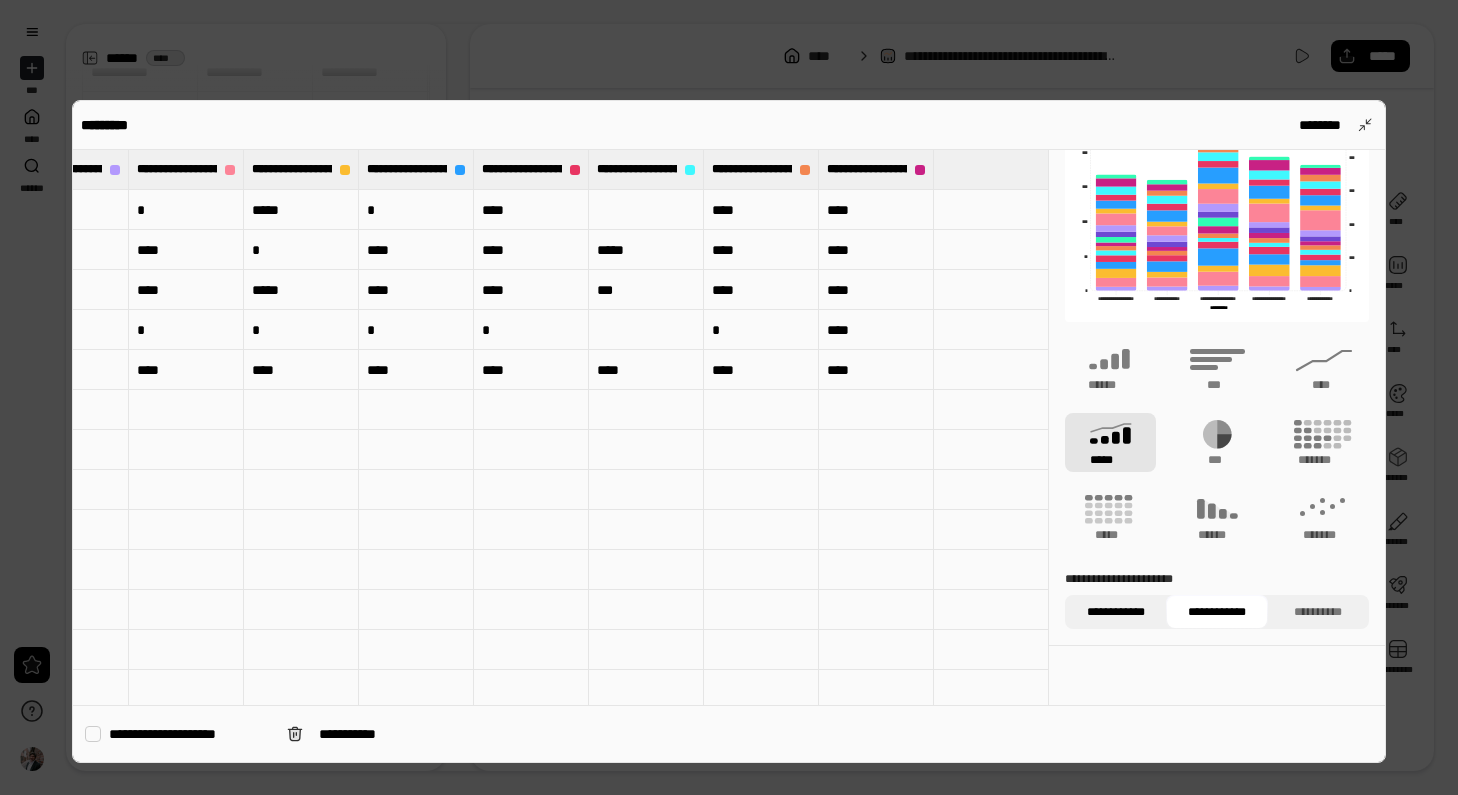 click on "**********" at bounding box center [1115, 612] 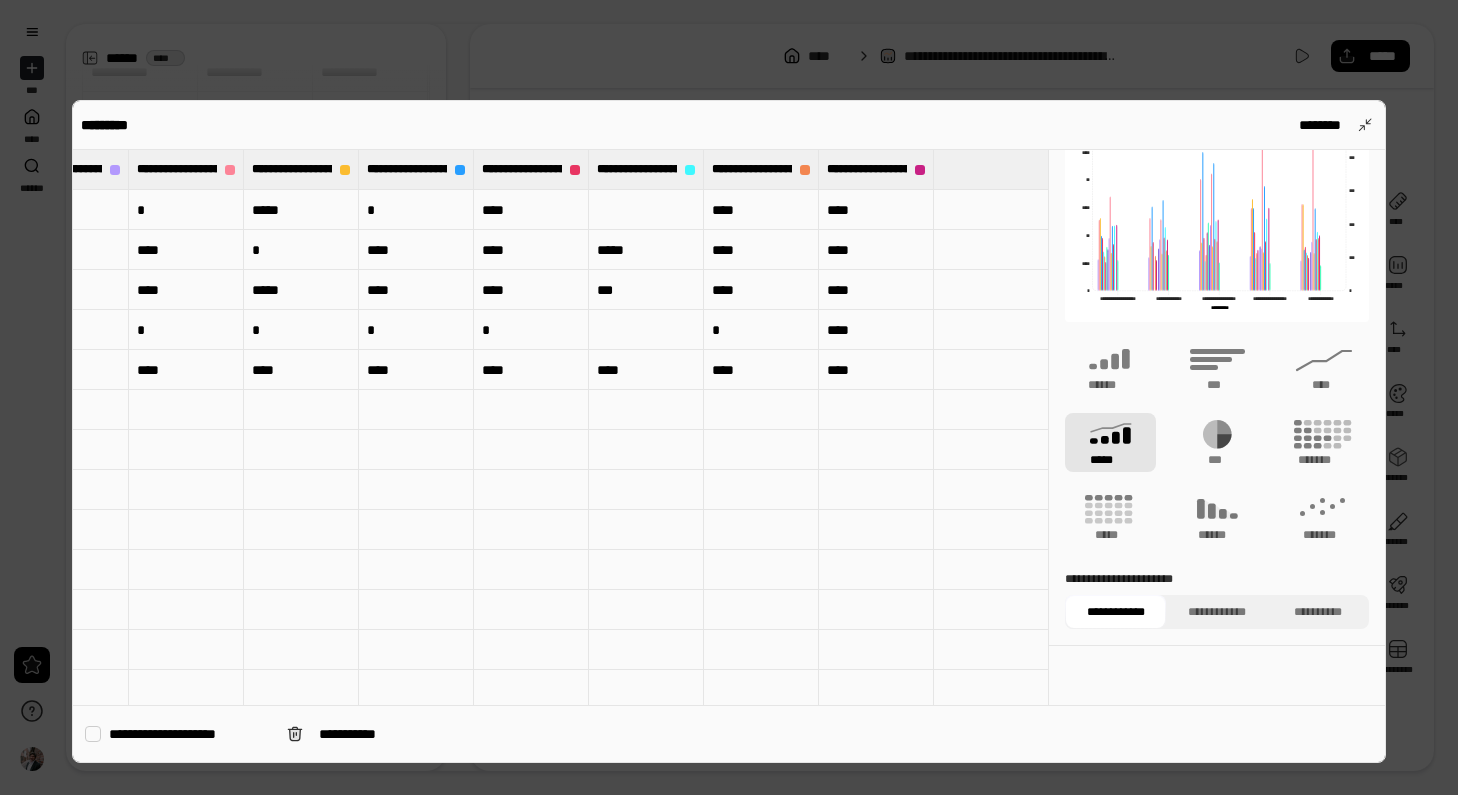 click at bounding box center [729, 397] 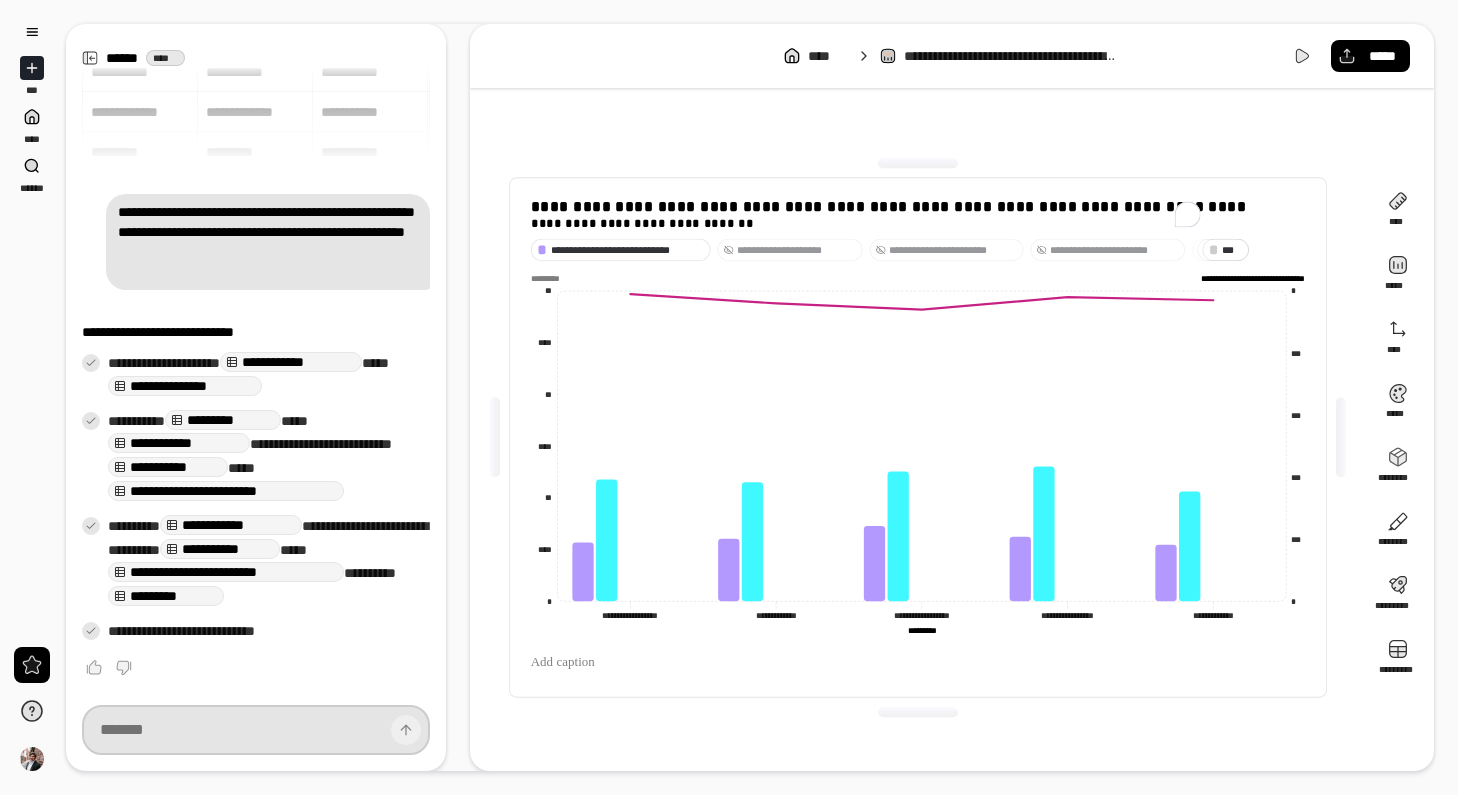 click at bounding box center [256, 730] 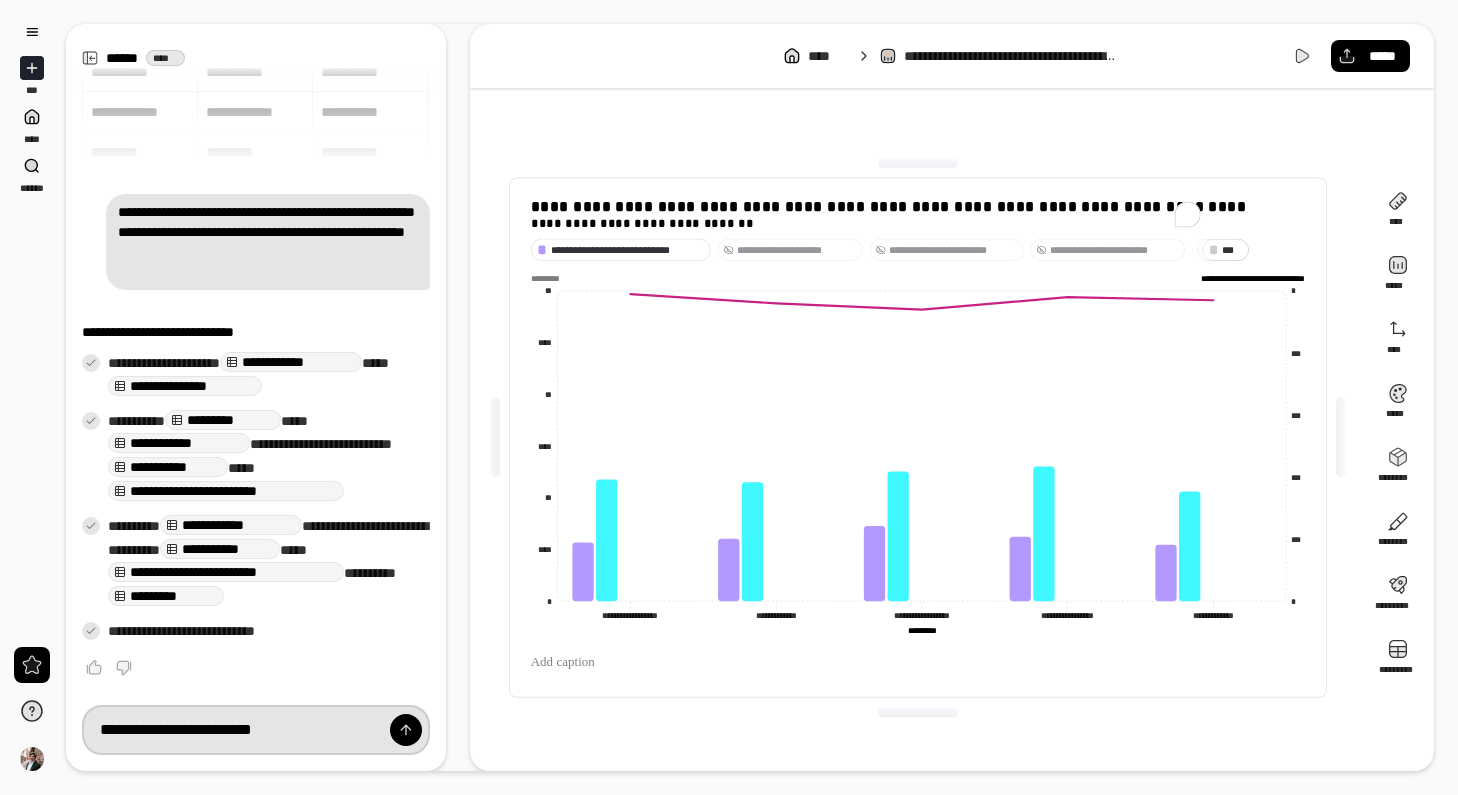 type on "**********" 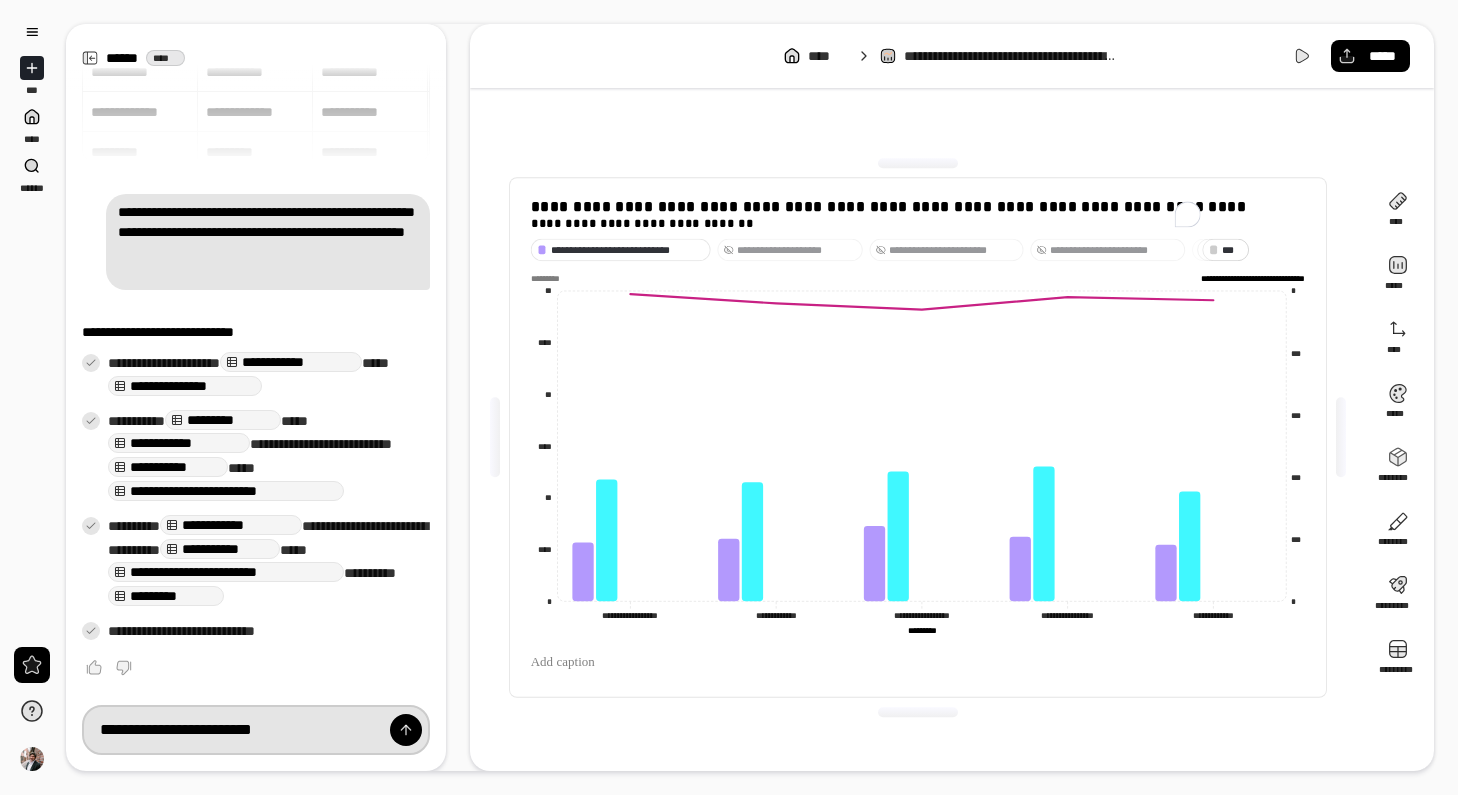 click at bounding box center (406, 730) 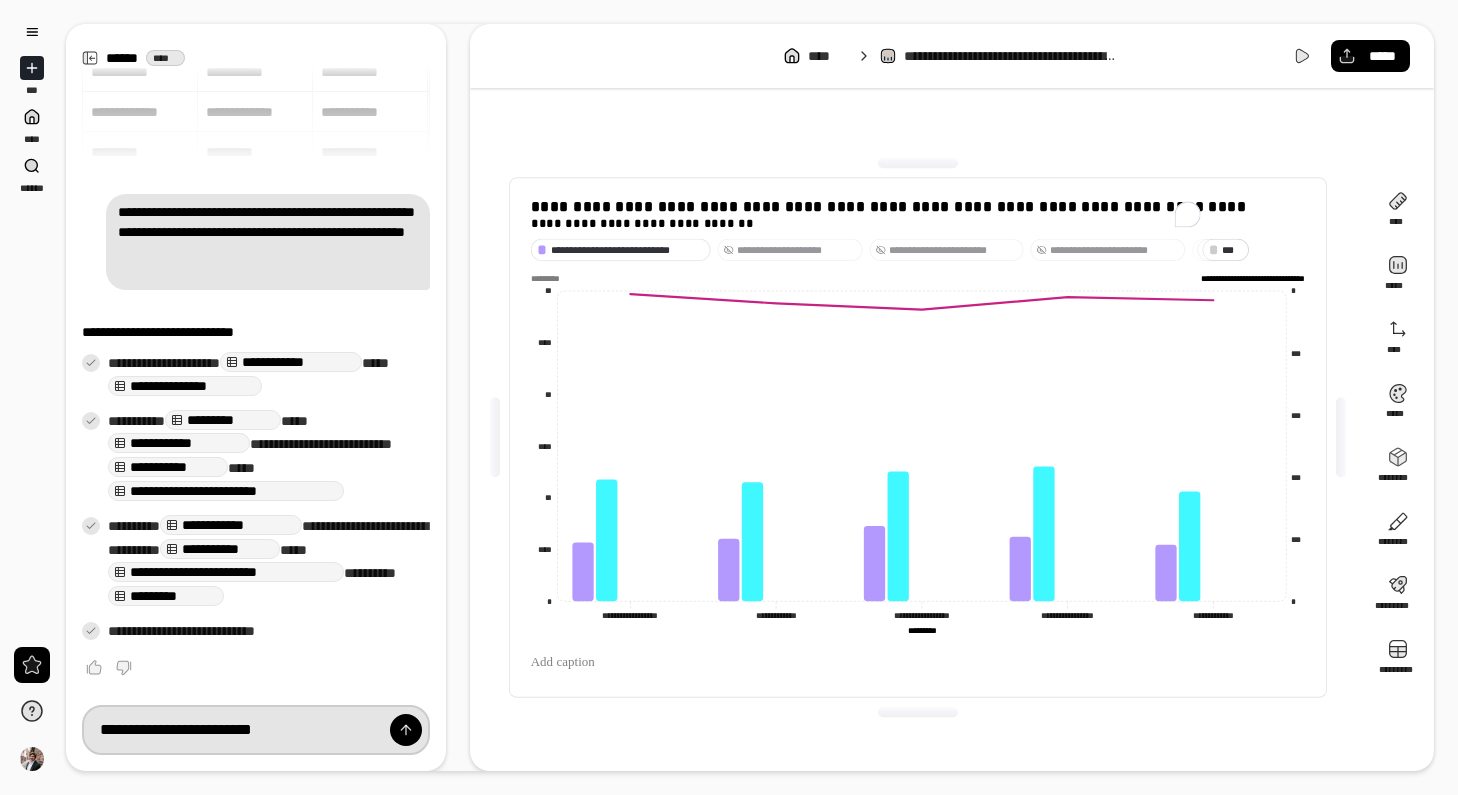type 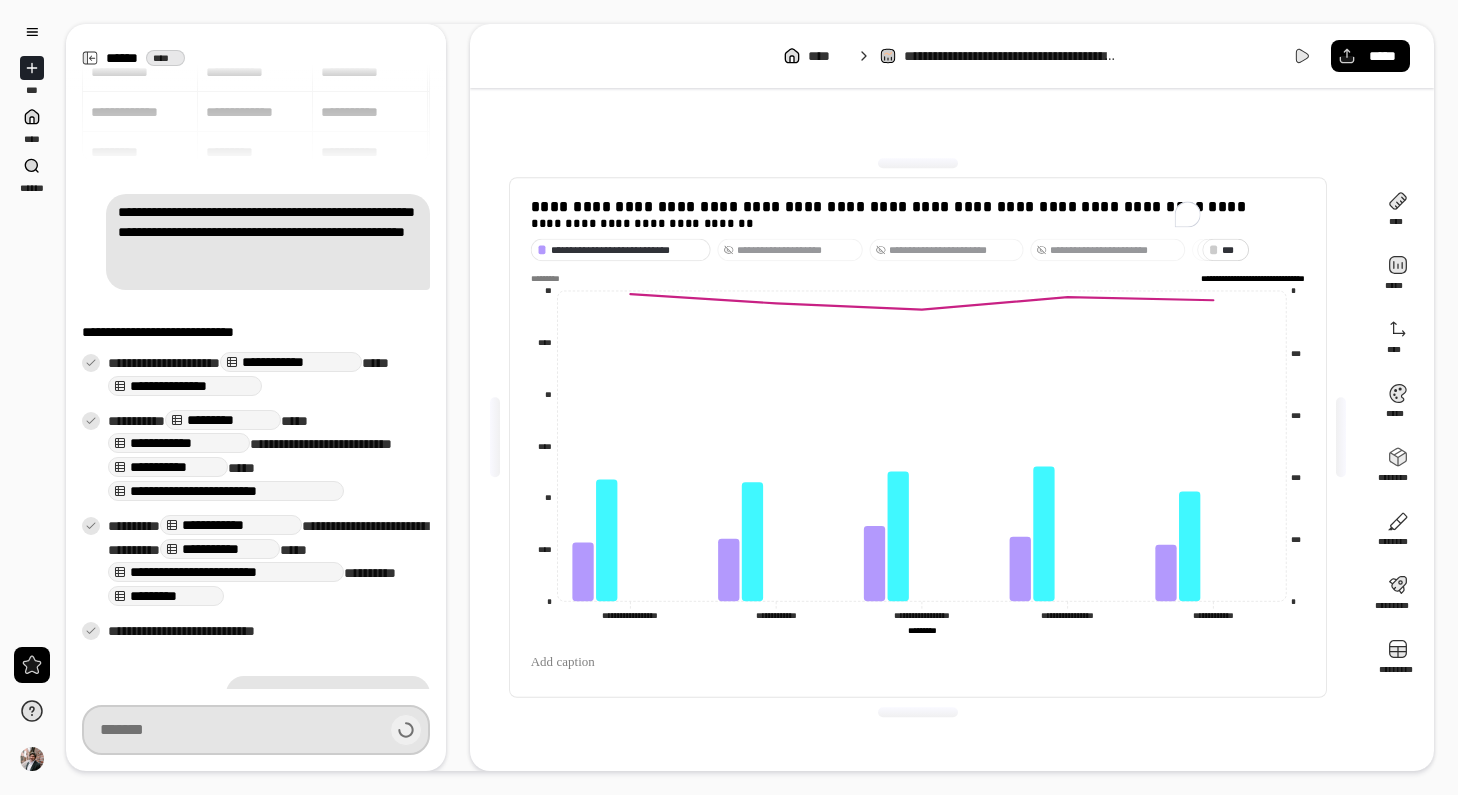 scroll, scrollTop: 101, scrollLeft: 0, axis: vertical 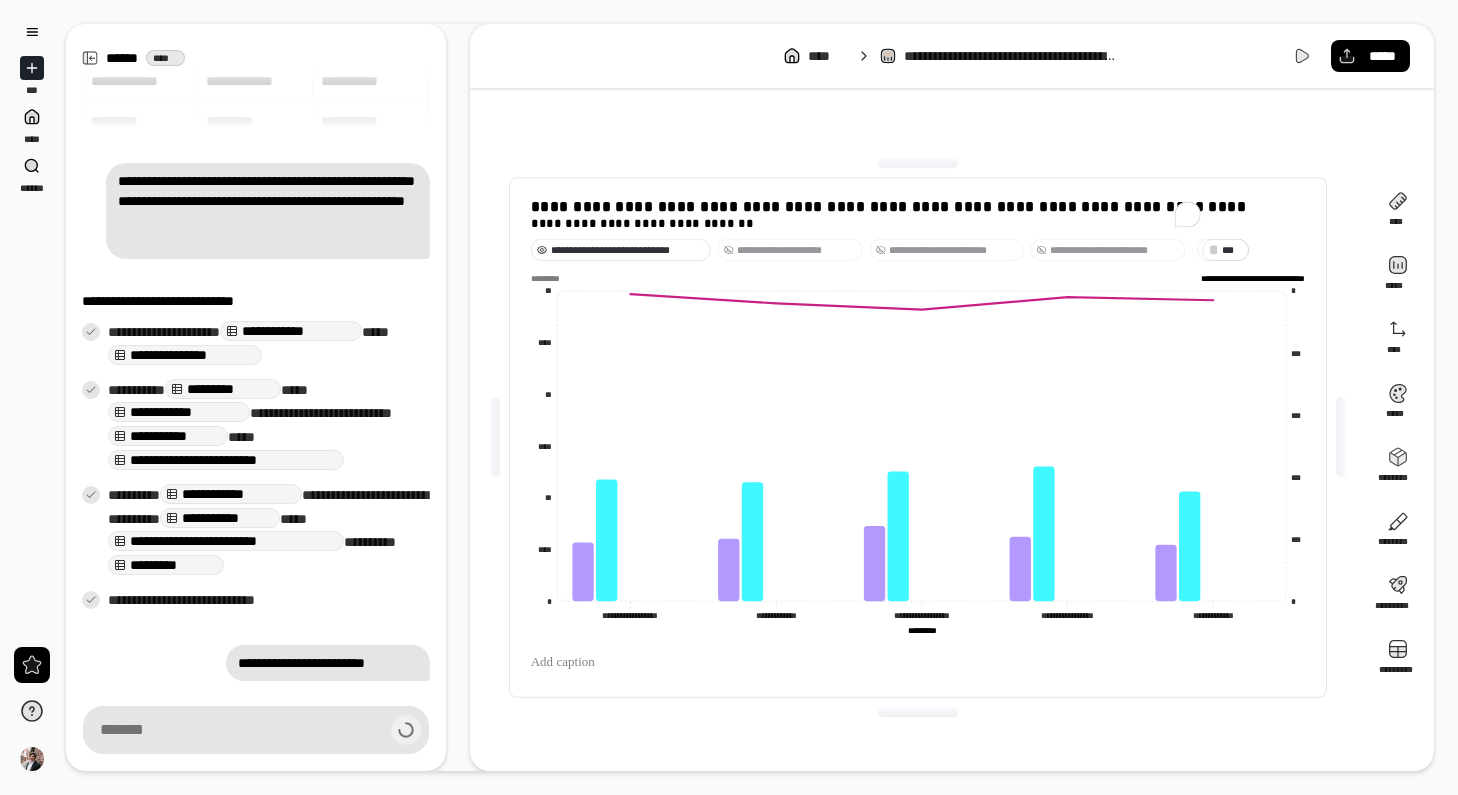 click on "**********" at bounding box center (627, 249) 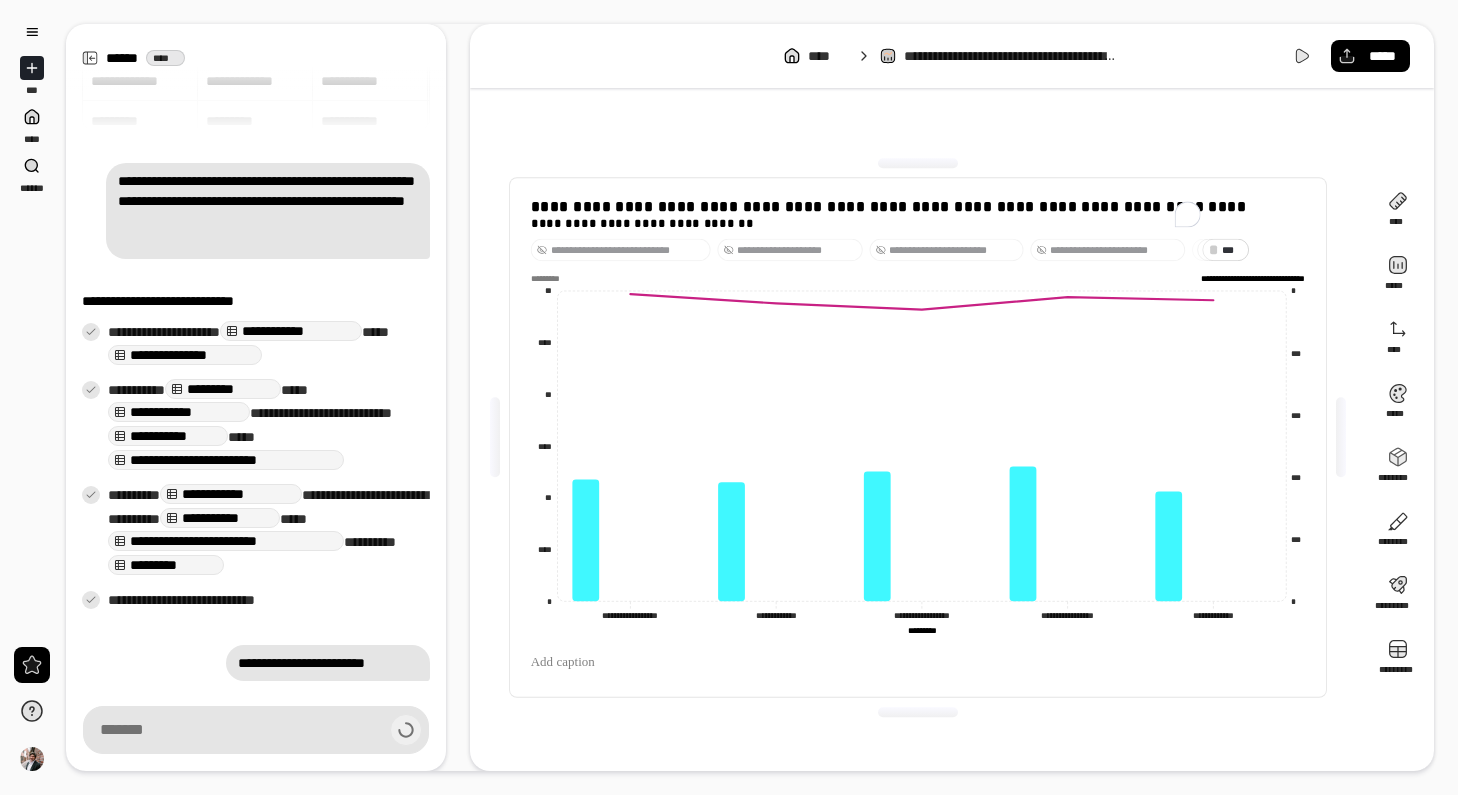 click on "* **" at bounding box center (1232, 249) 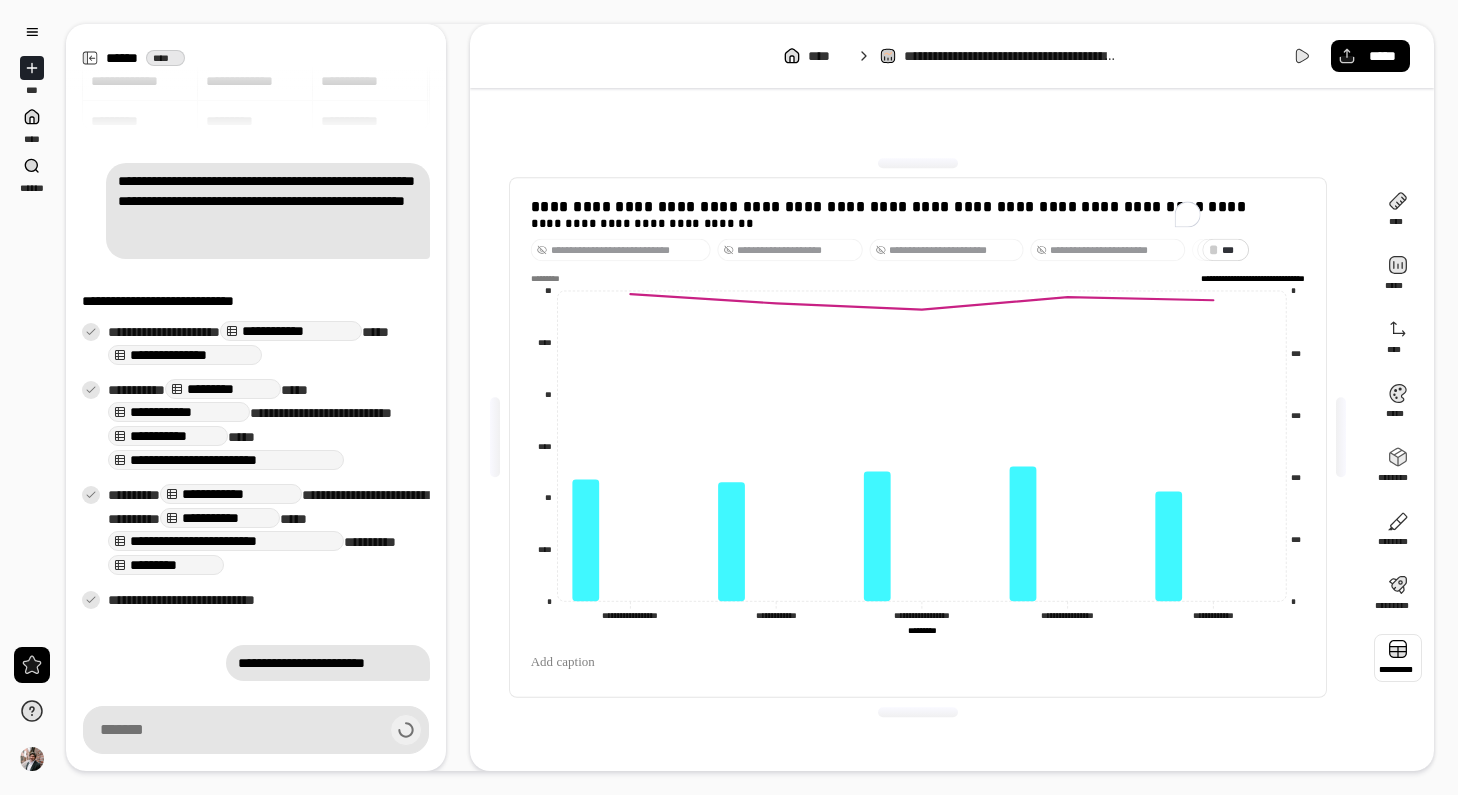 click at bounding box center (1398, 658) 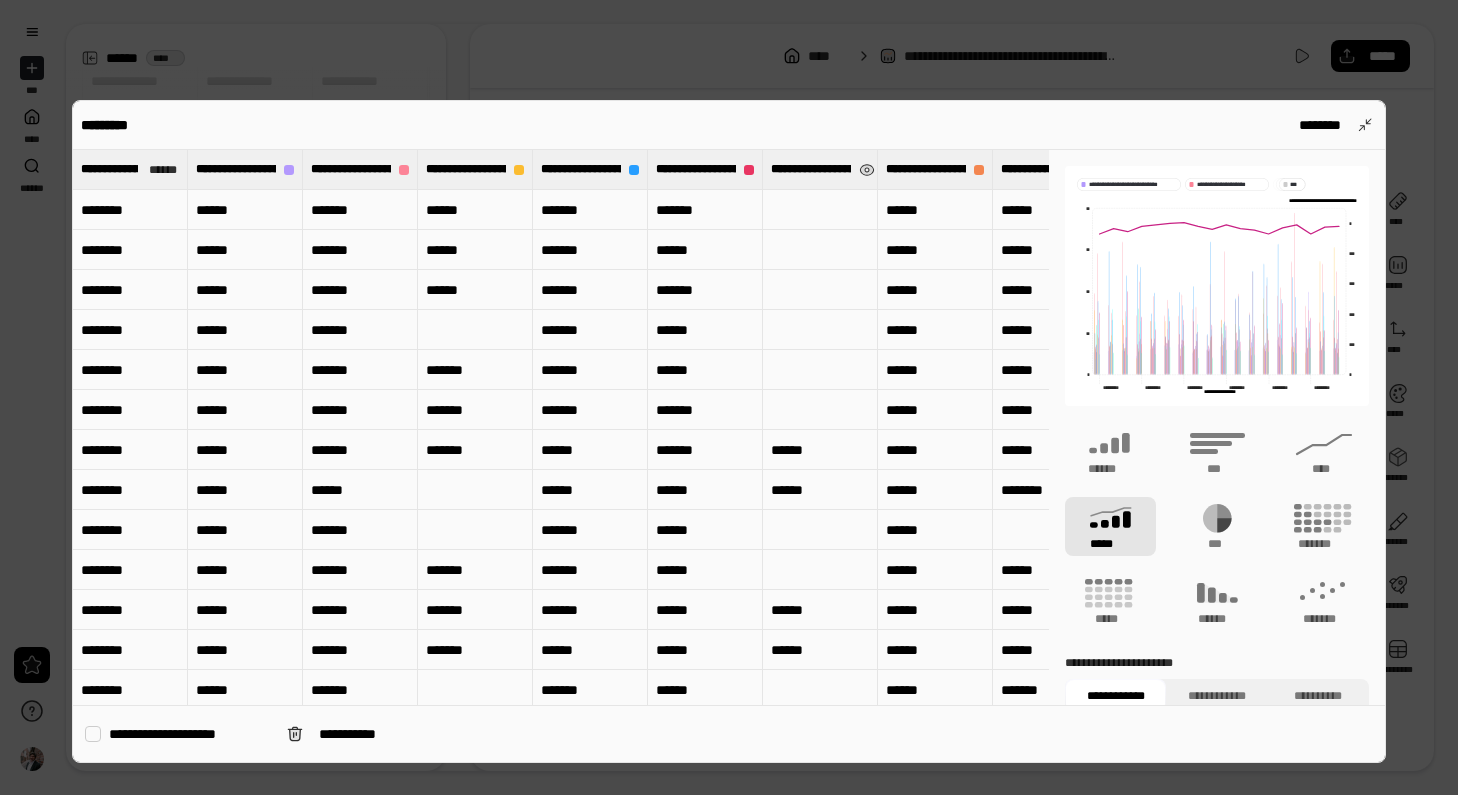 type on "**********" 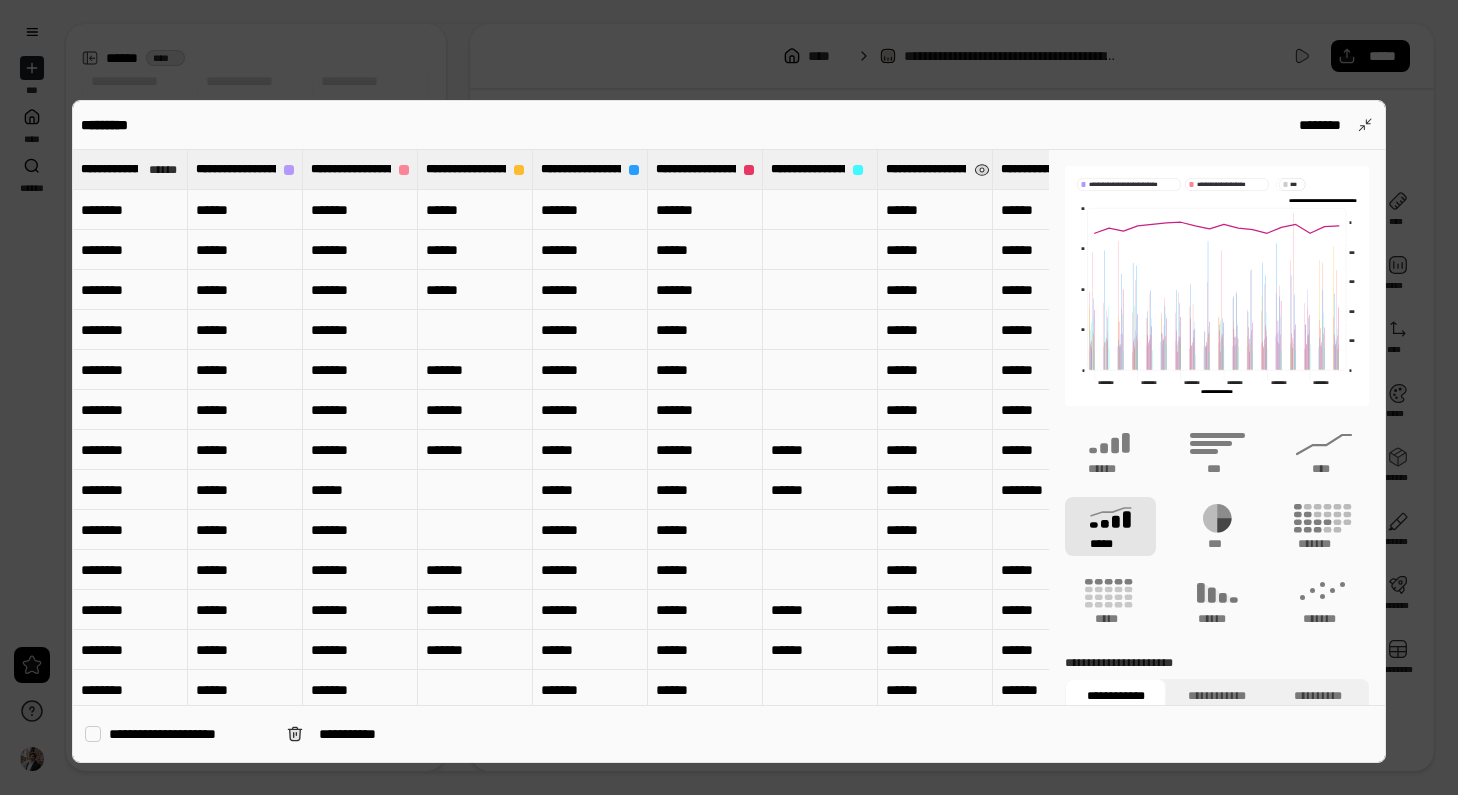 scroll, scrollTop: 536, scrollLeft: 0, axis: vertical 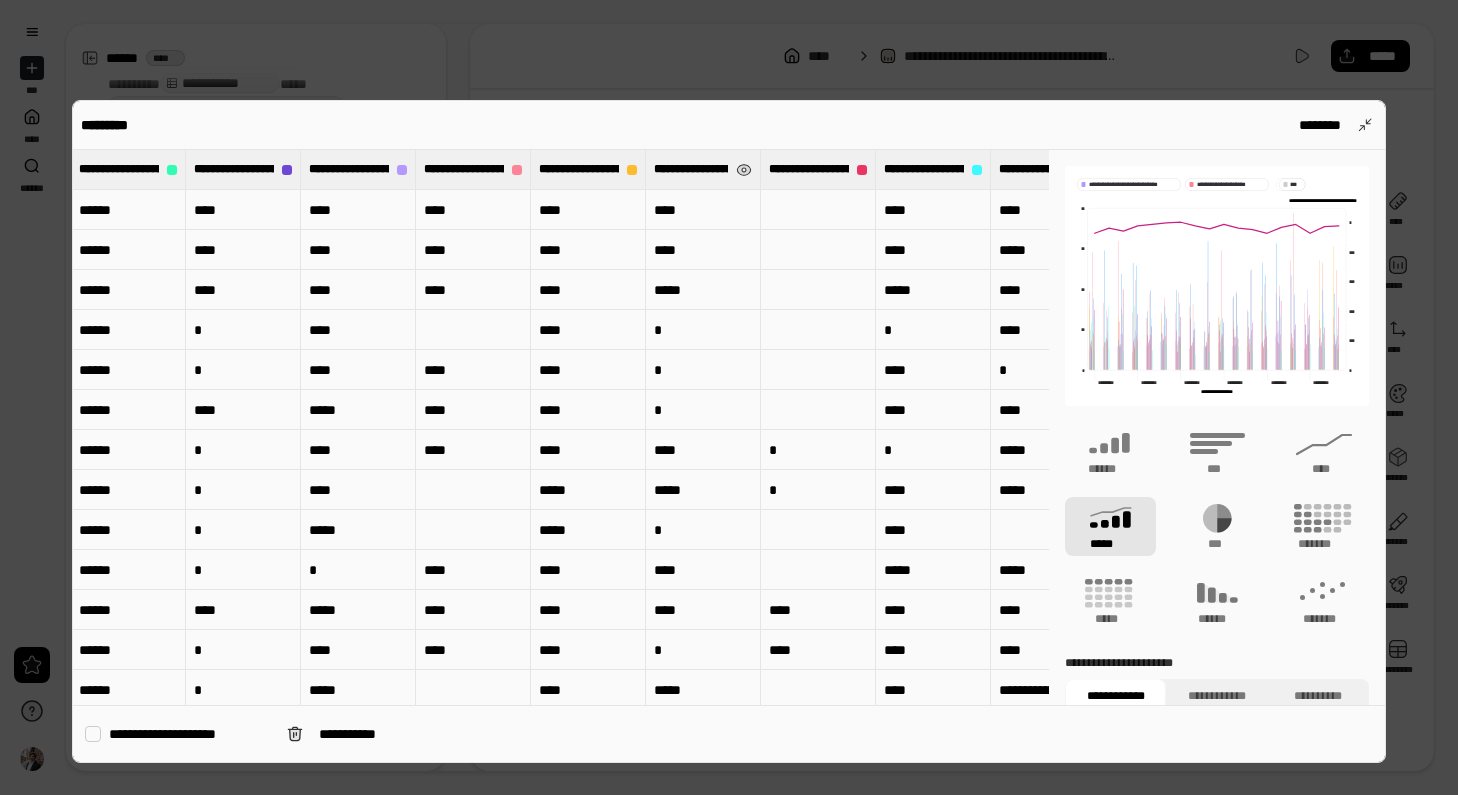 click on "**********" at bounding box center (691, 169) 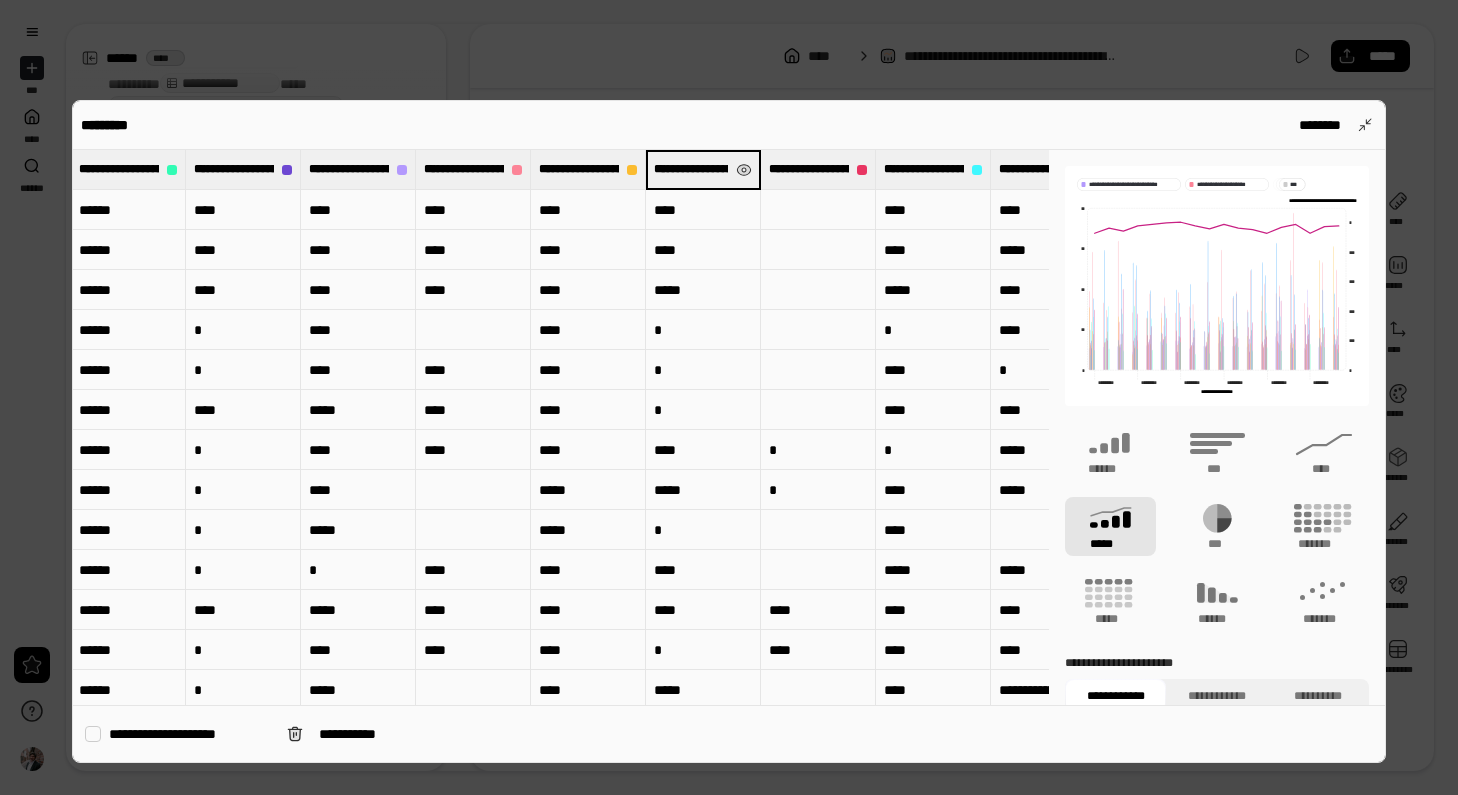 scroll, scrollTop: 0, scrollLeft: 162, axis: horizontal 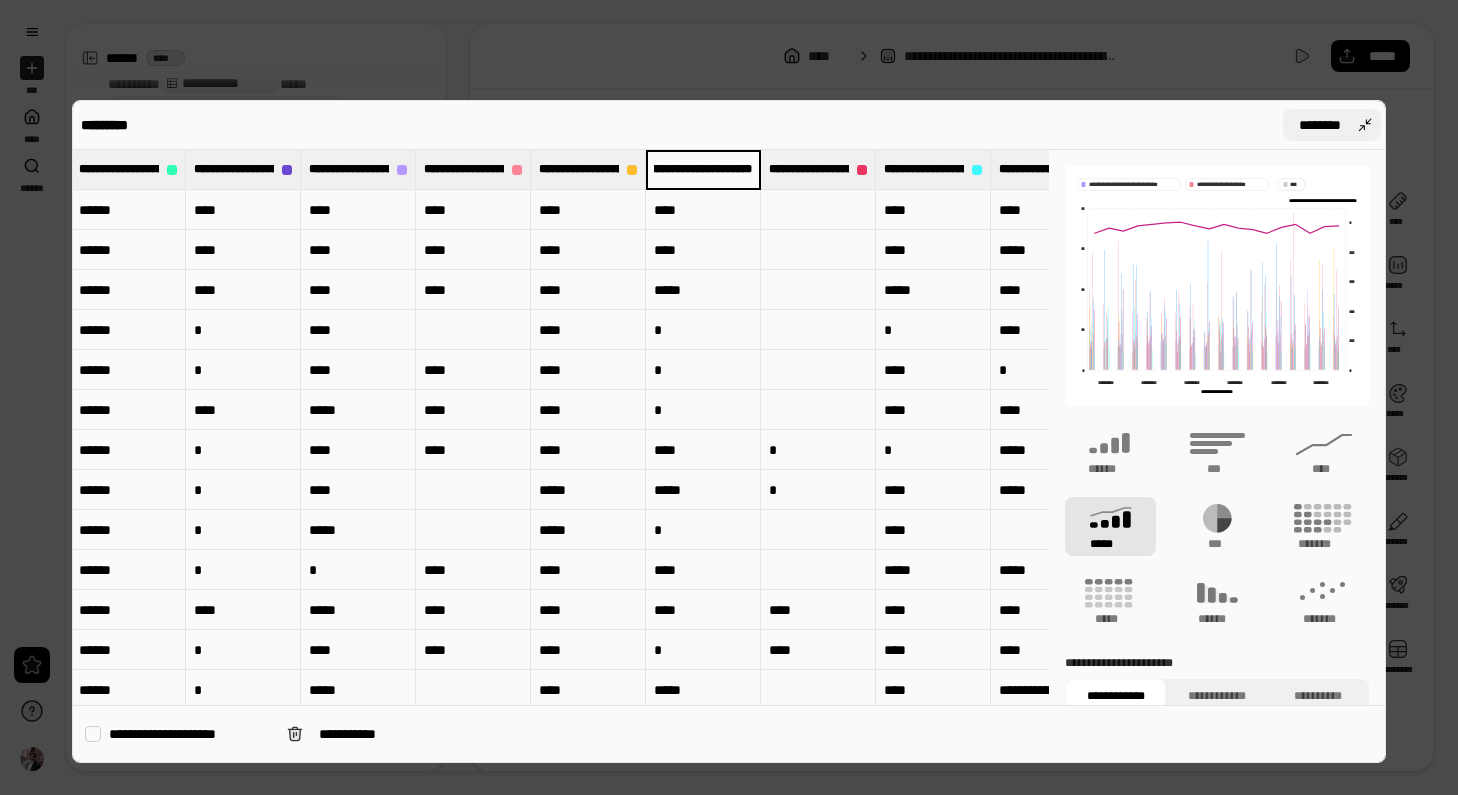 click on "********" at bounding box center [1320, 125] 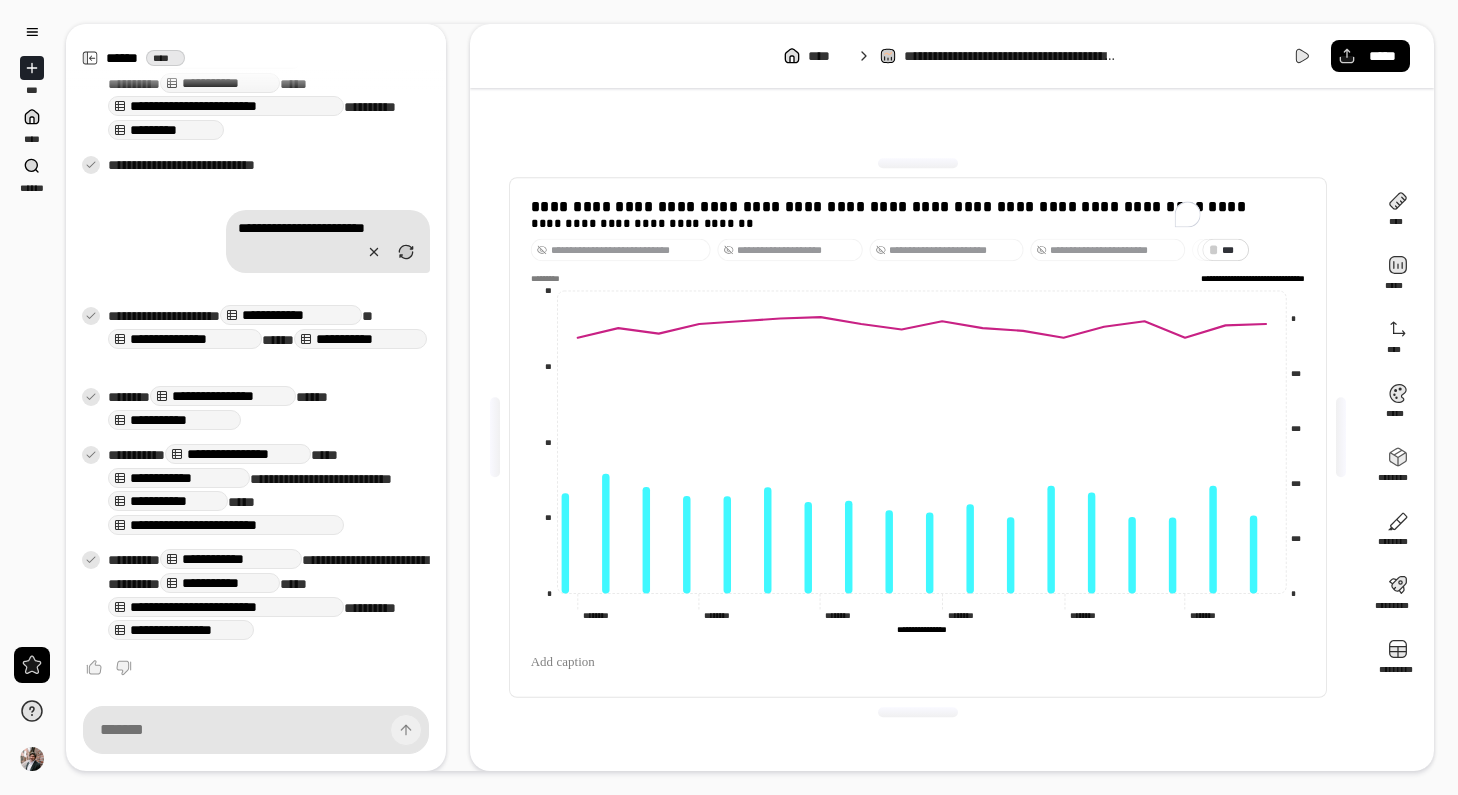scroll, scrollTop: 0, scrollLeft: 0, axis: both 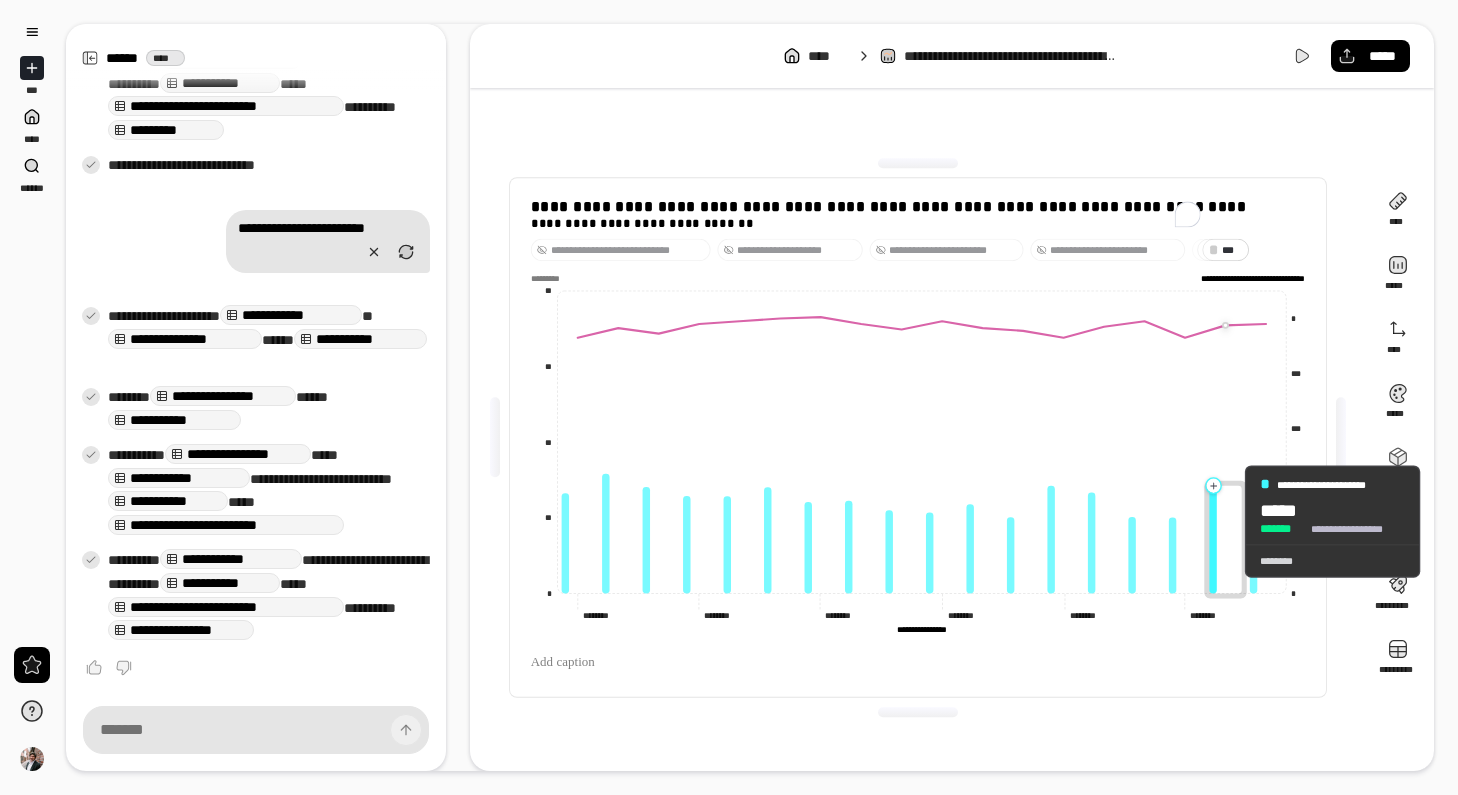 click 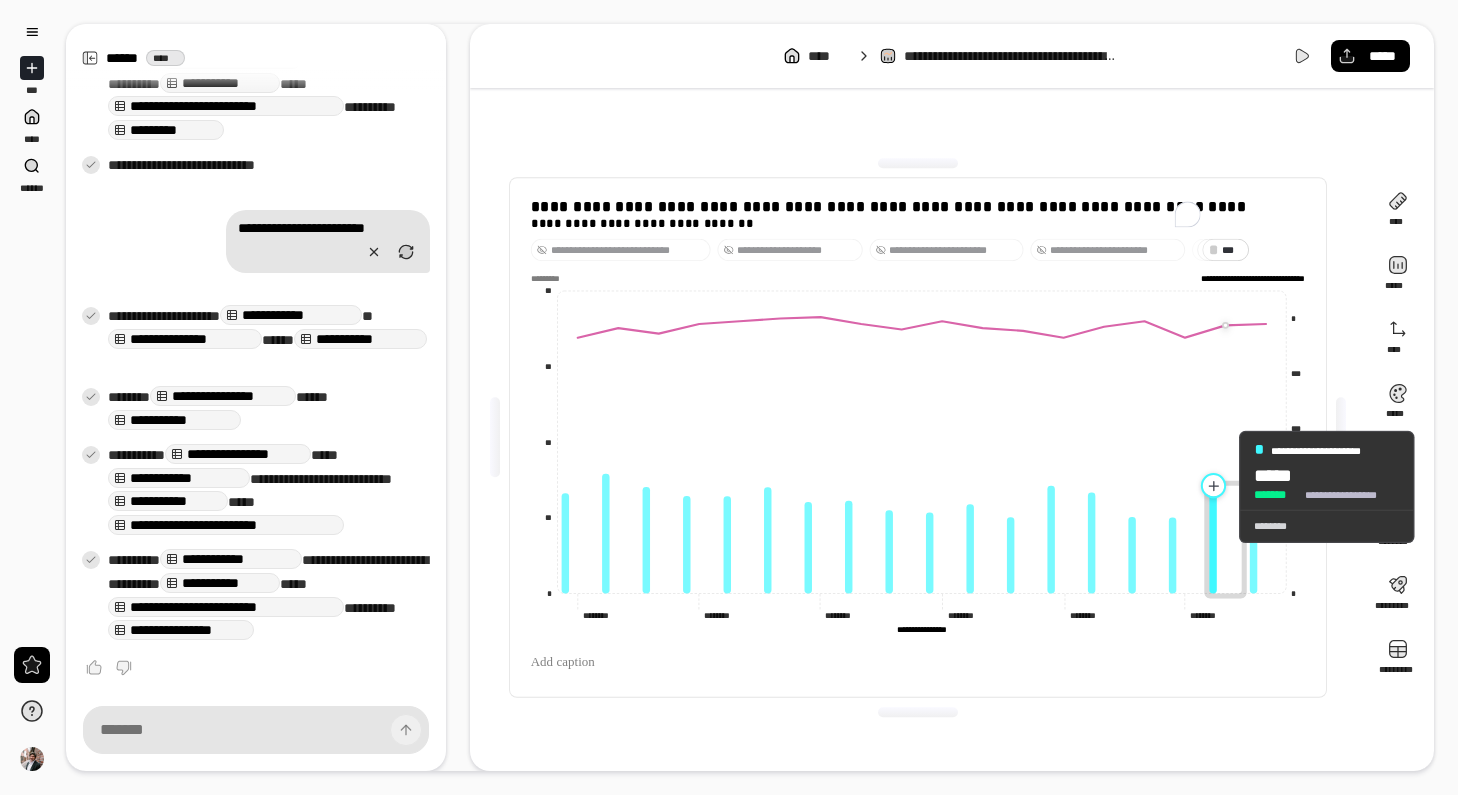 click 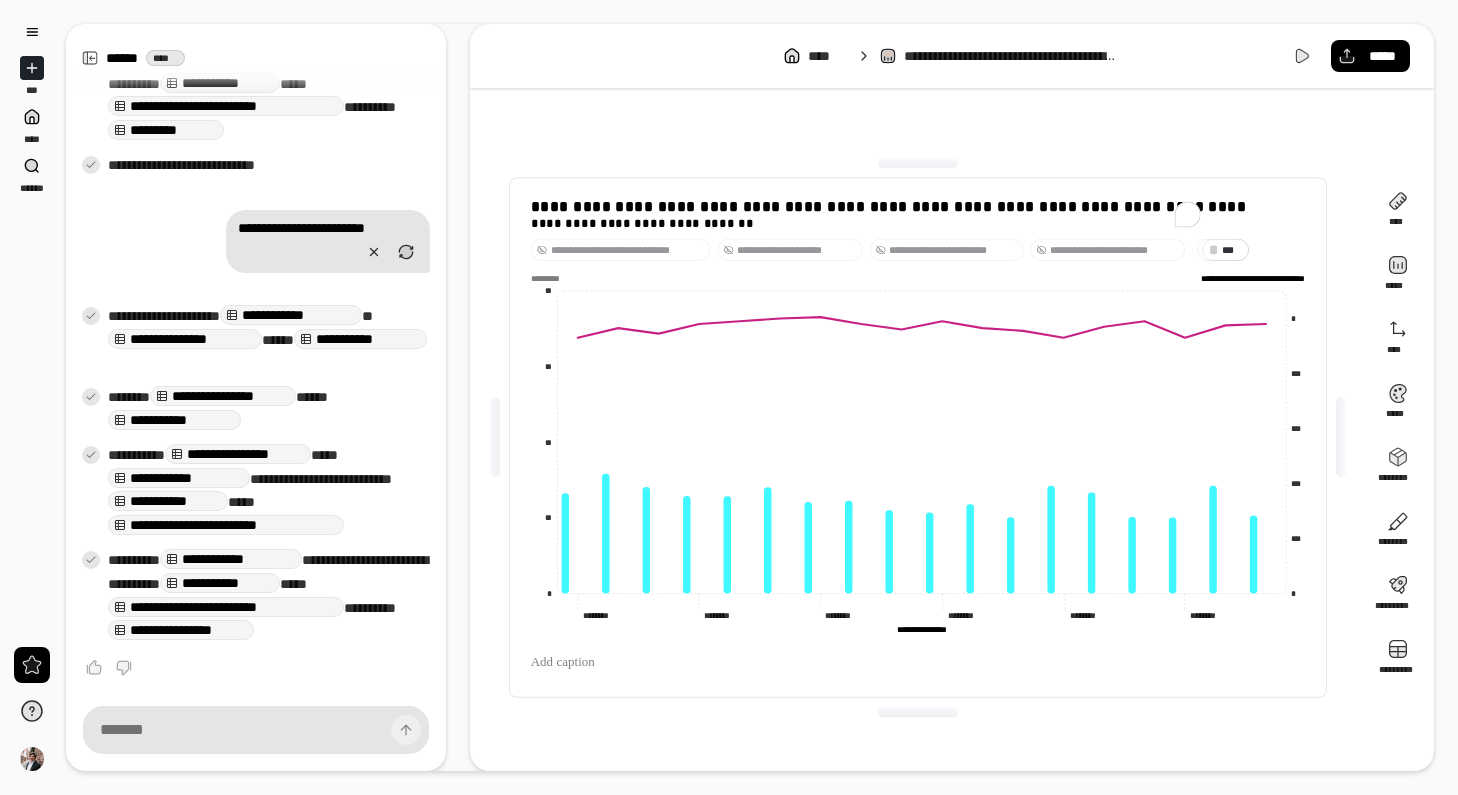 click on "***" 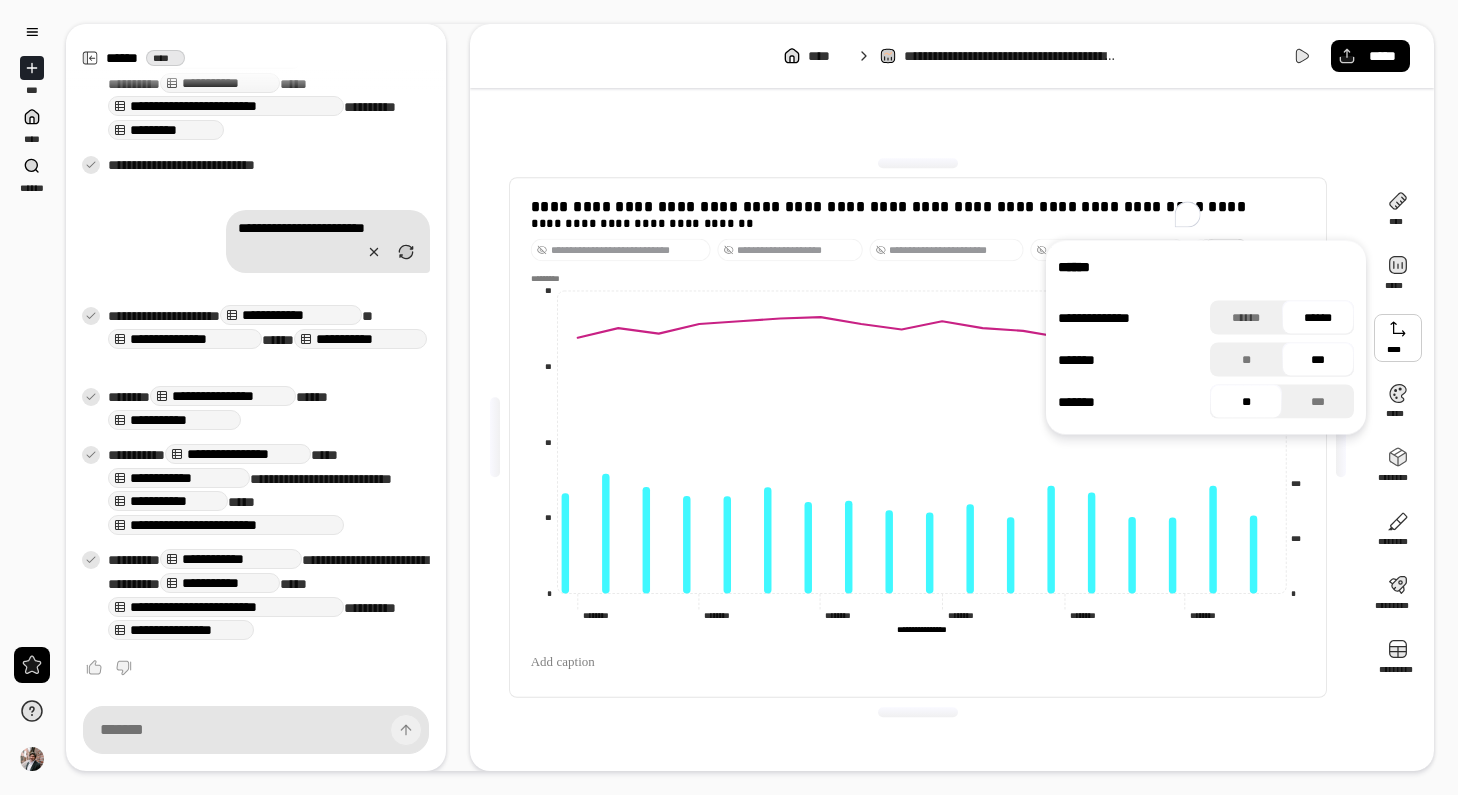 click at bounding box center (1398, 338) 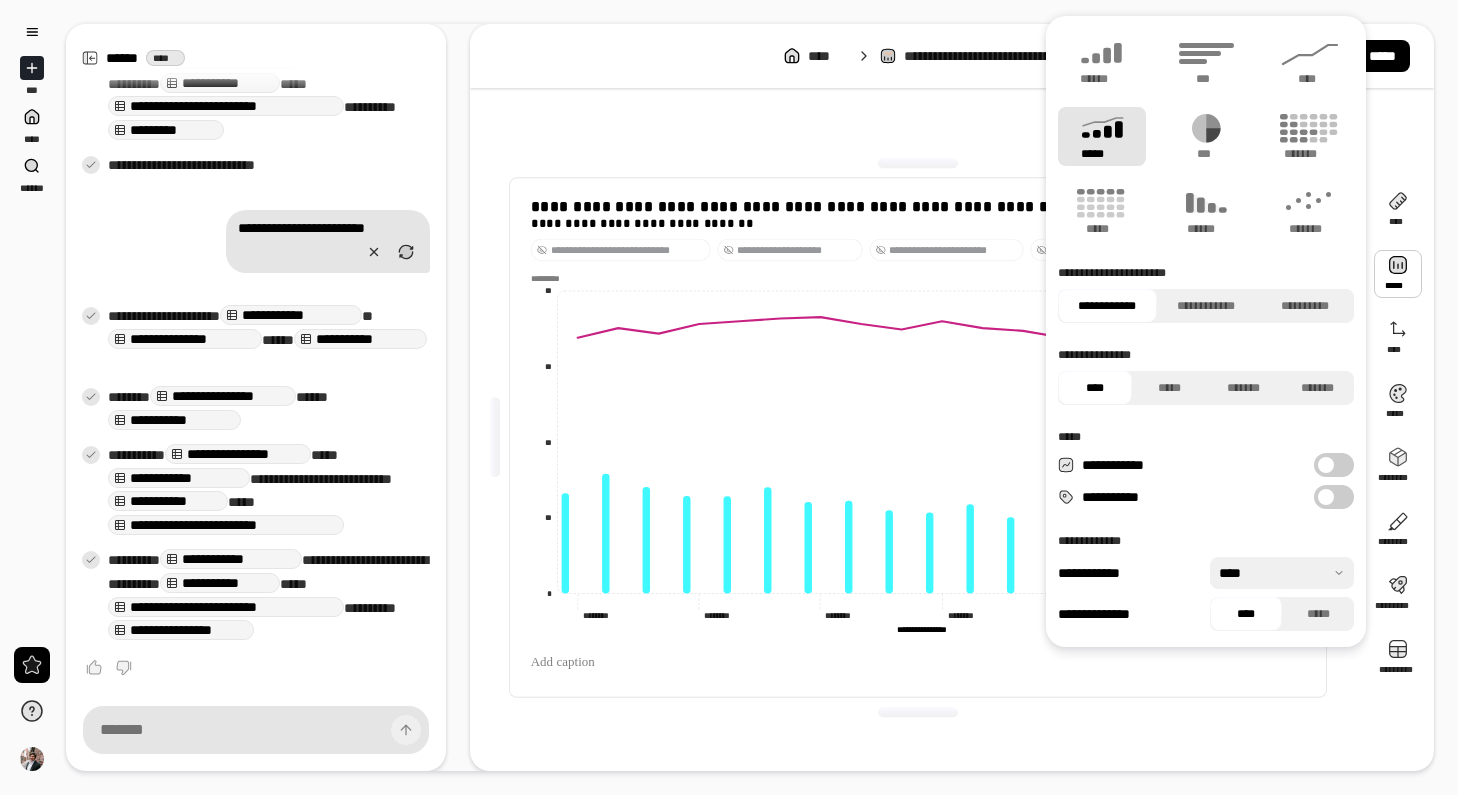 click at bounding box center (1398, 274) 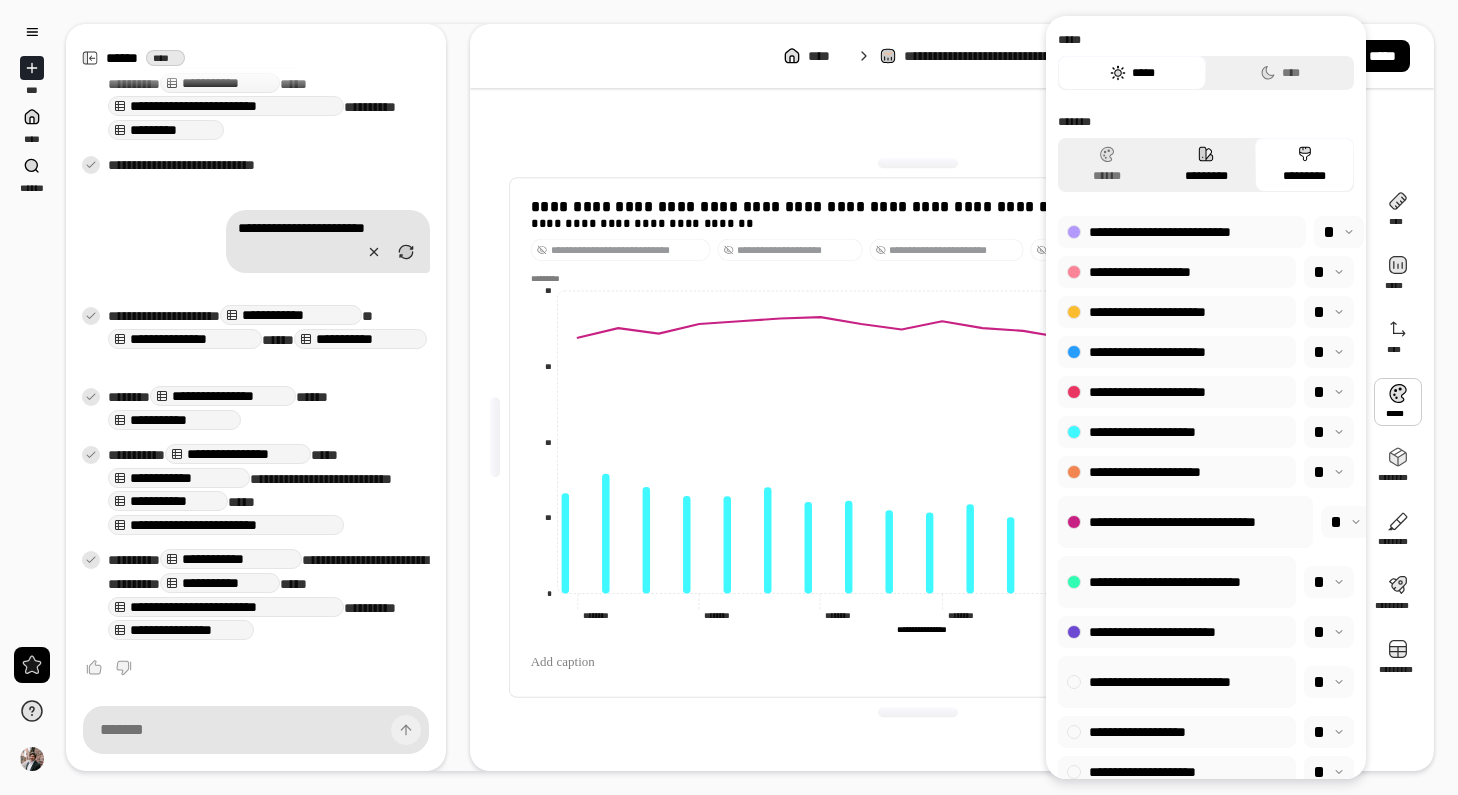 click 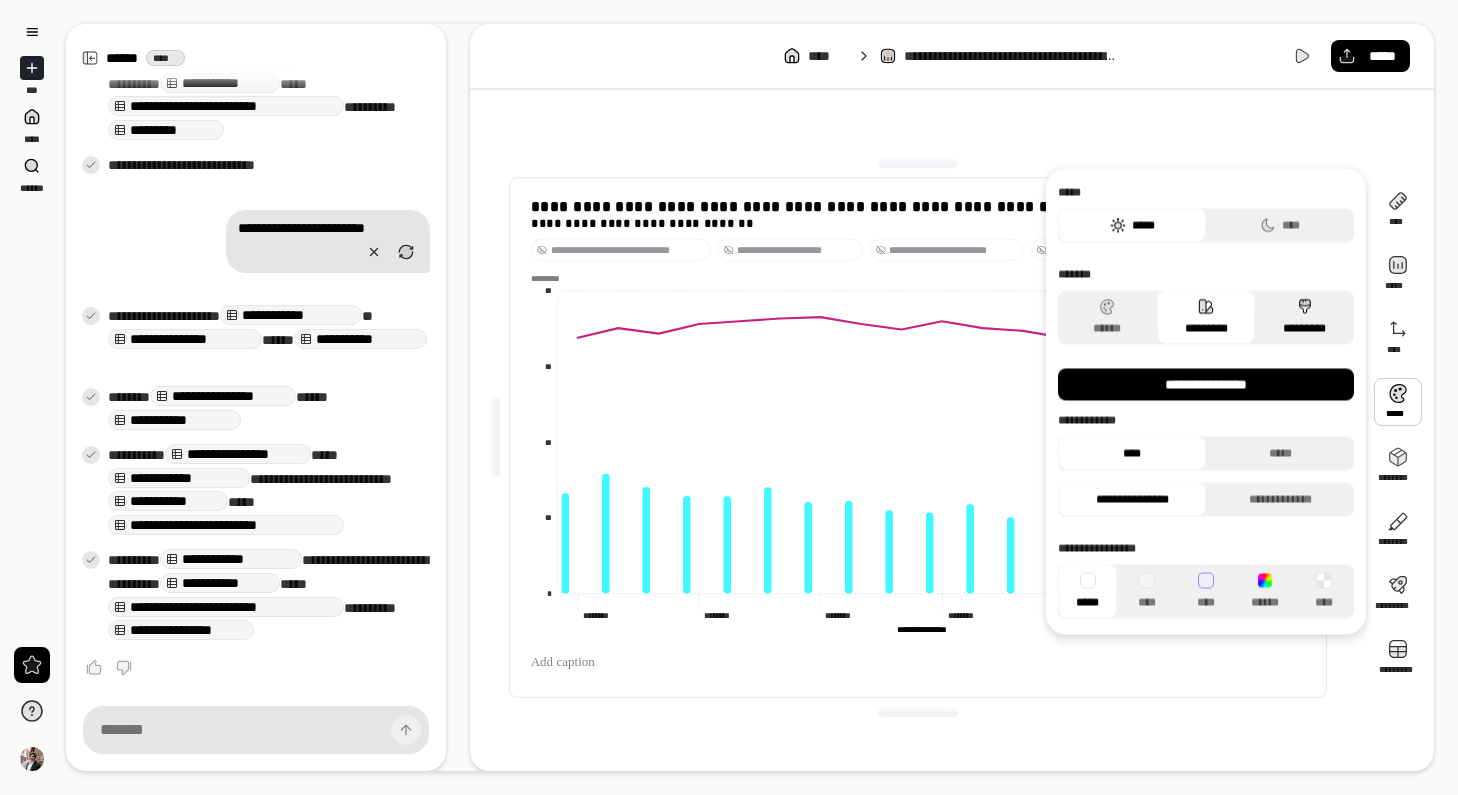 click on "*********" at bounding box center (1304, 318) 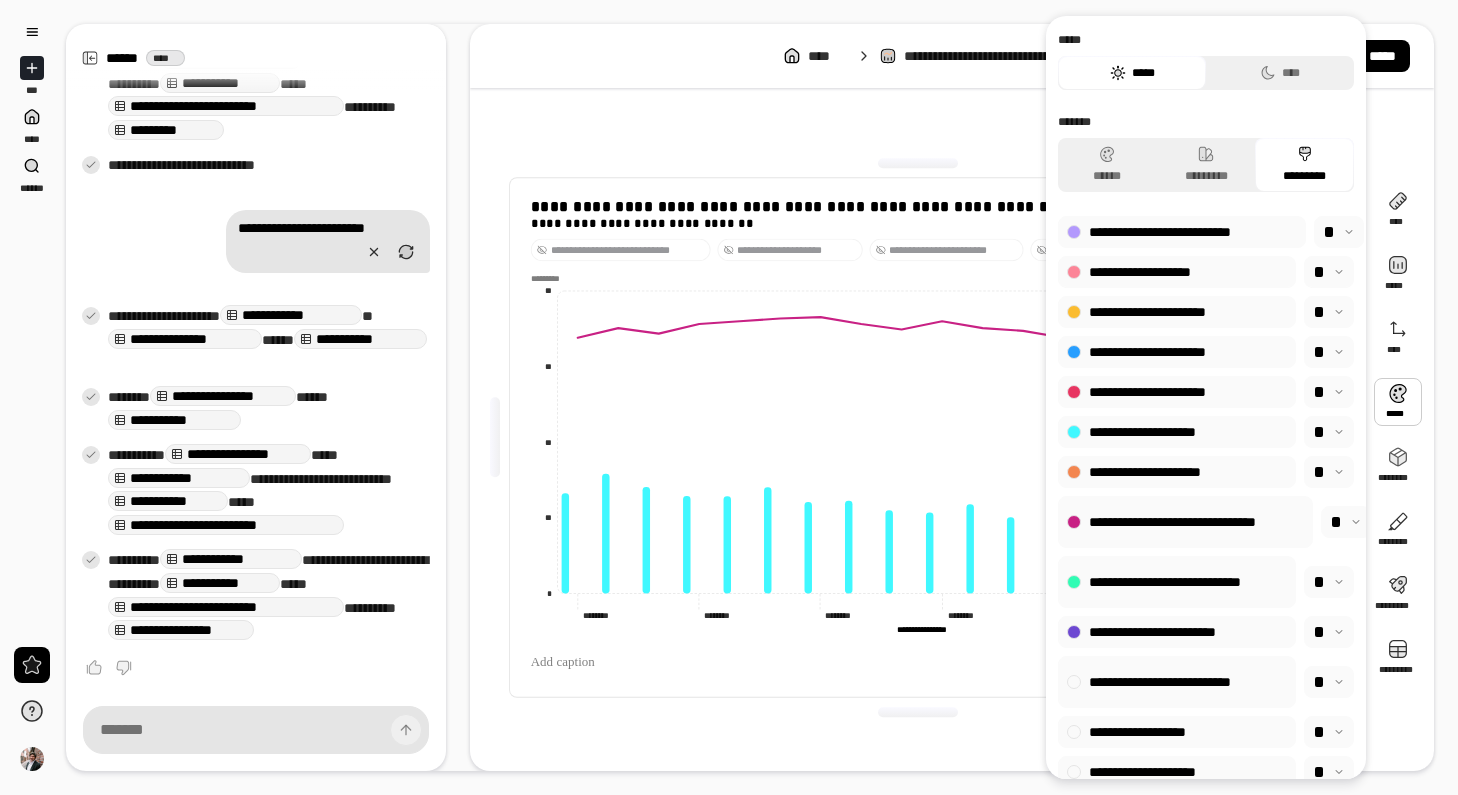 click at bounding box center (1329, 312) 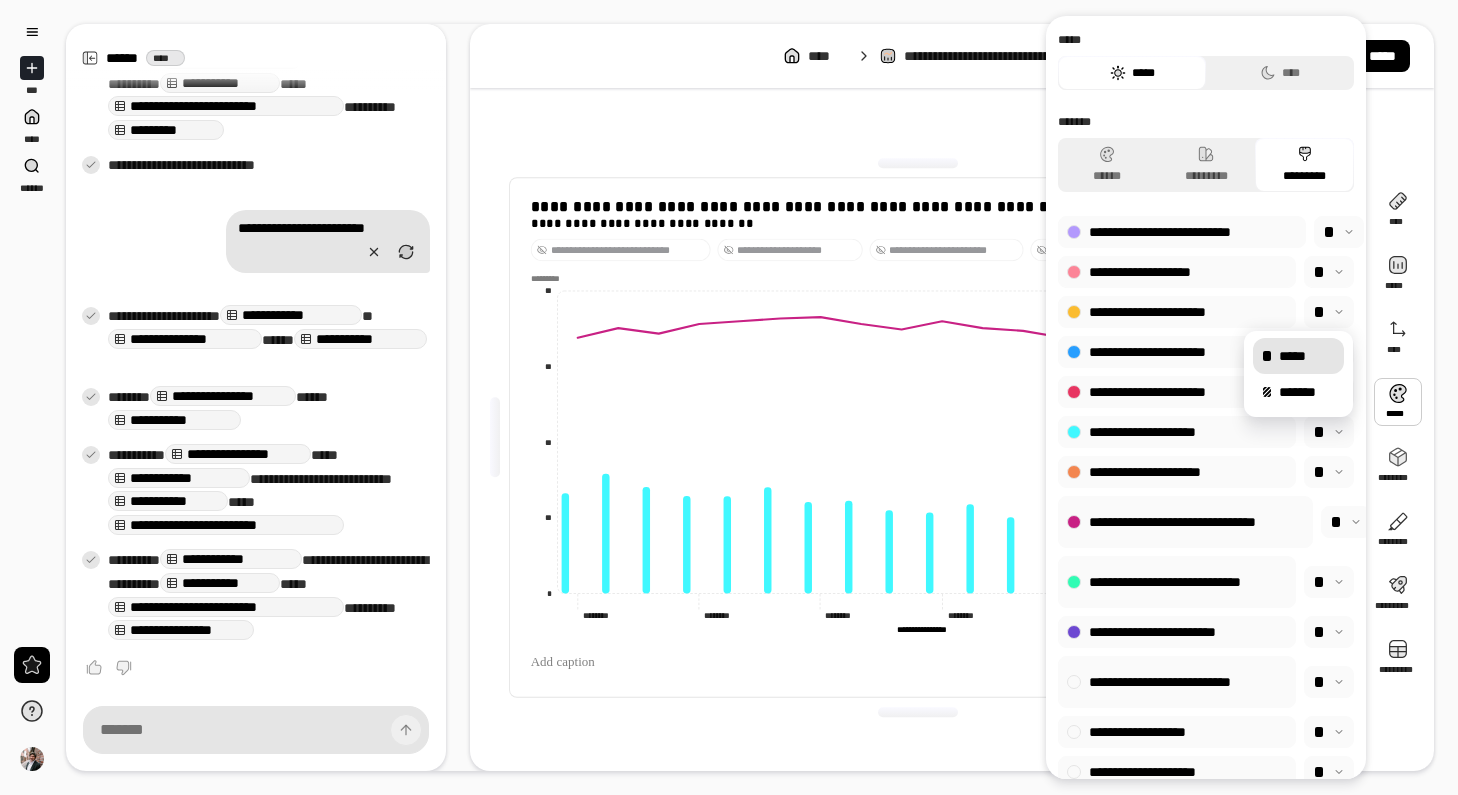 click at bounding box center (1329, 312) 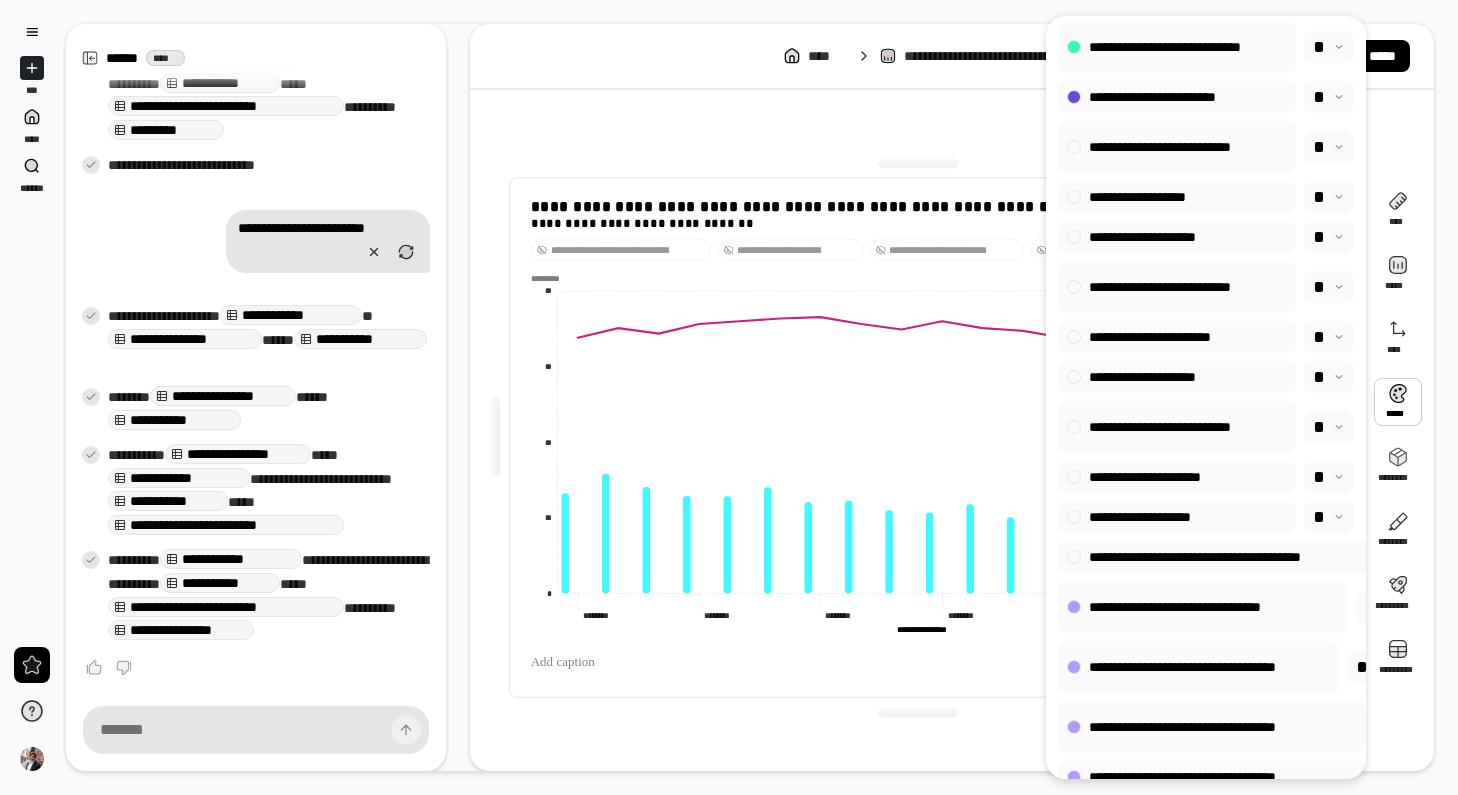 scroll, scrollTop: 536, scrollLeft: 0, axis: vertical 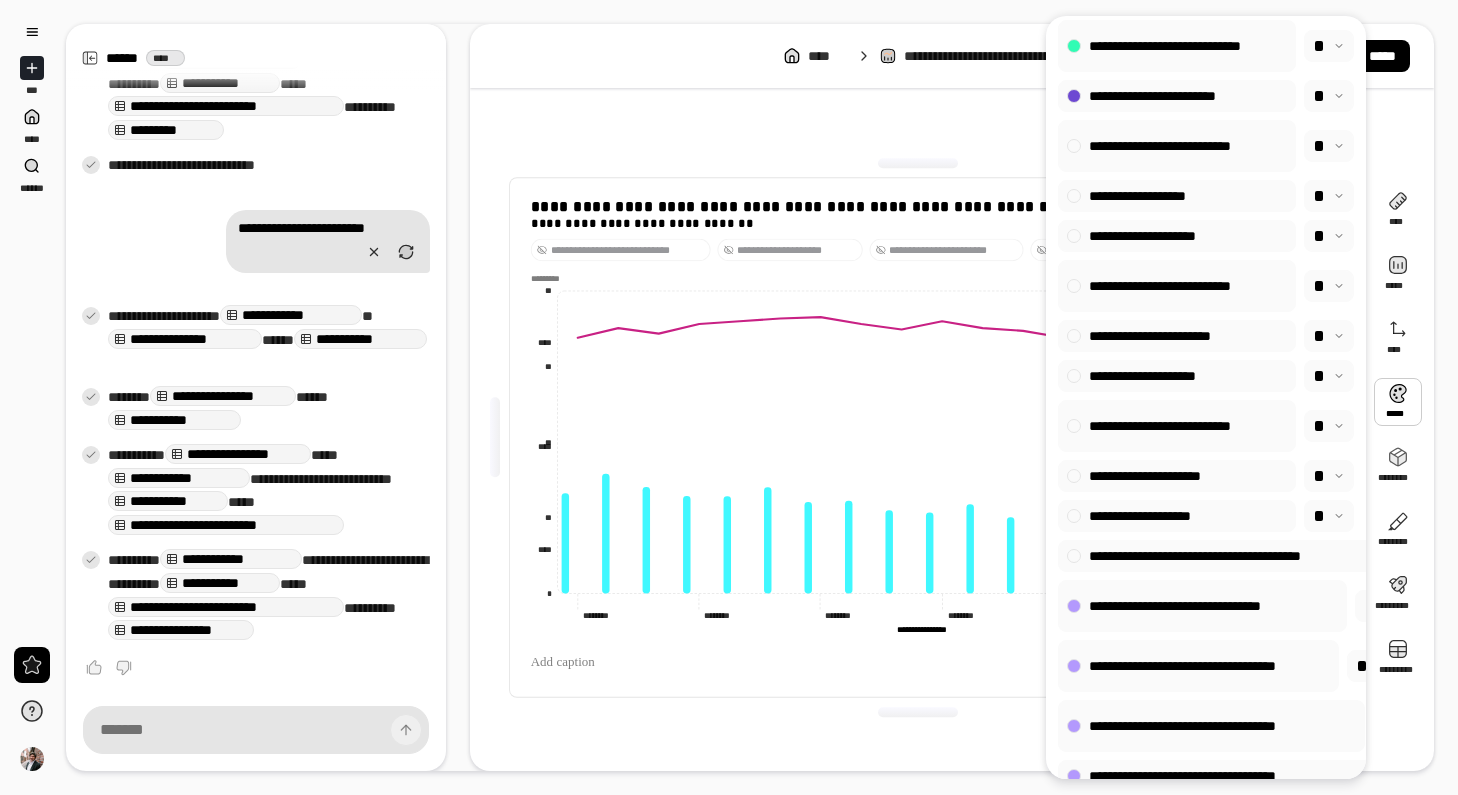 click at bounding box center (918, 163) 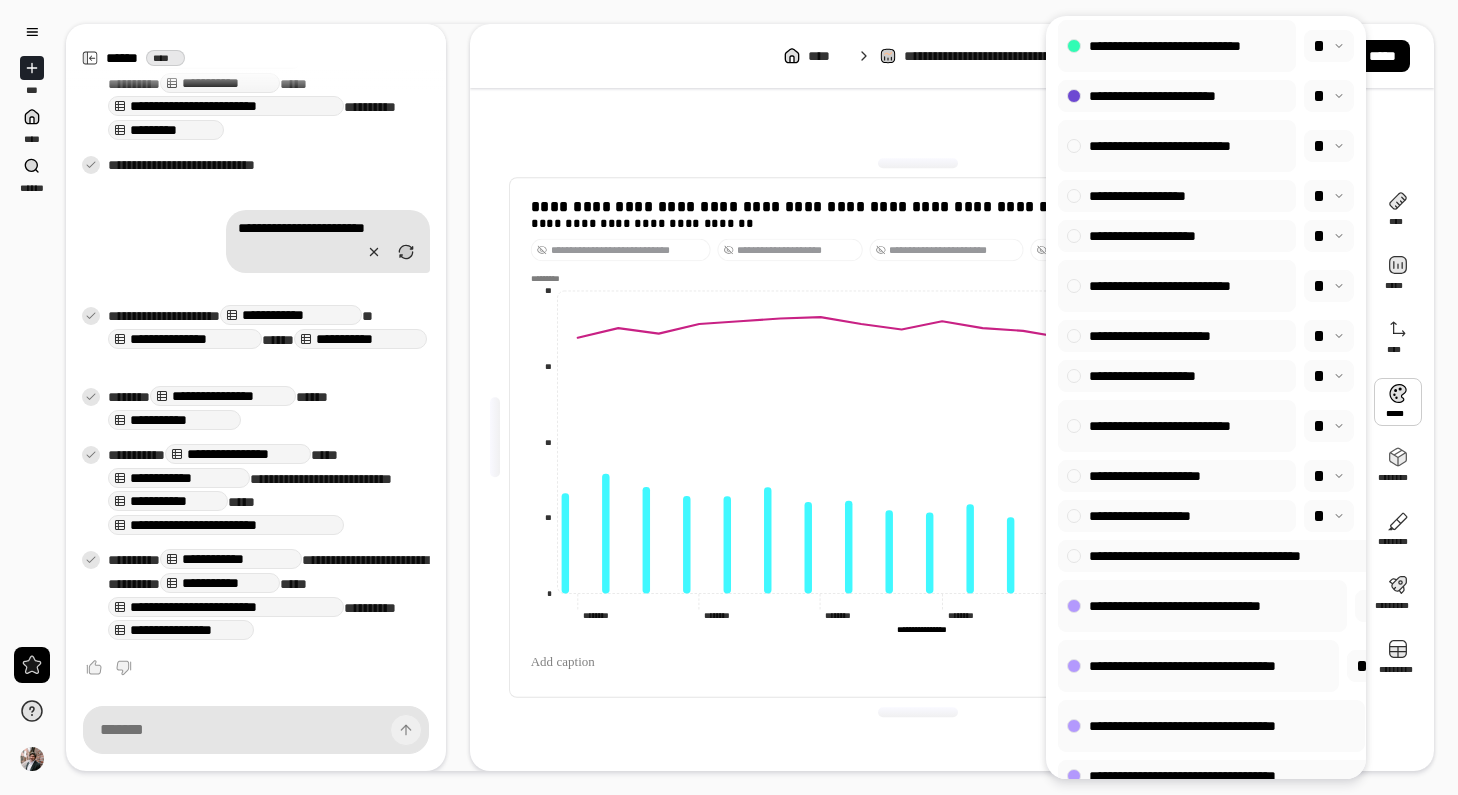 click on "**********" at bounding box center [918, 437] 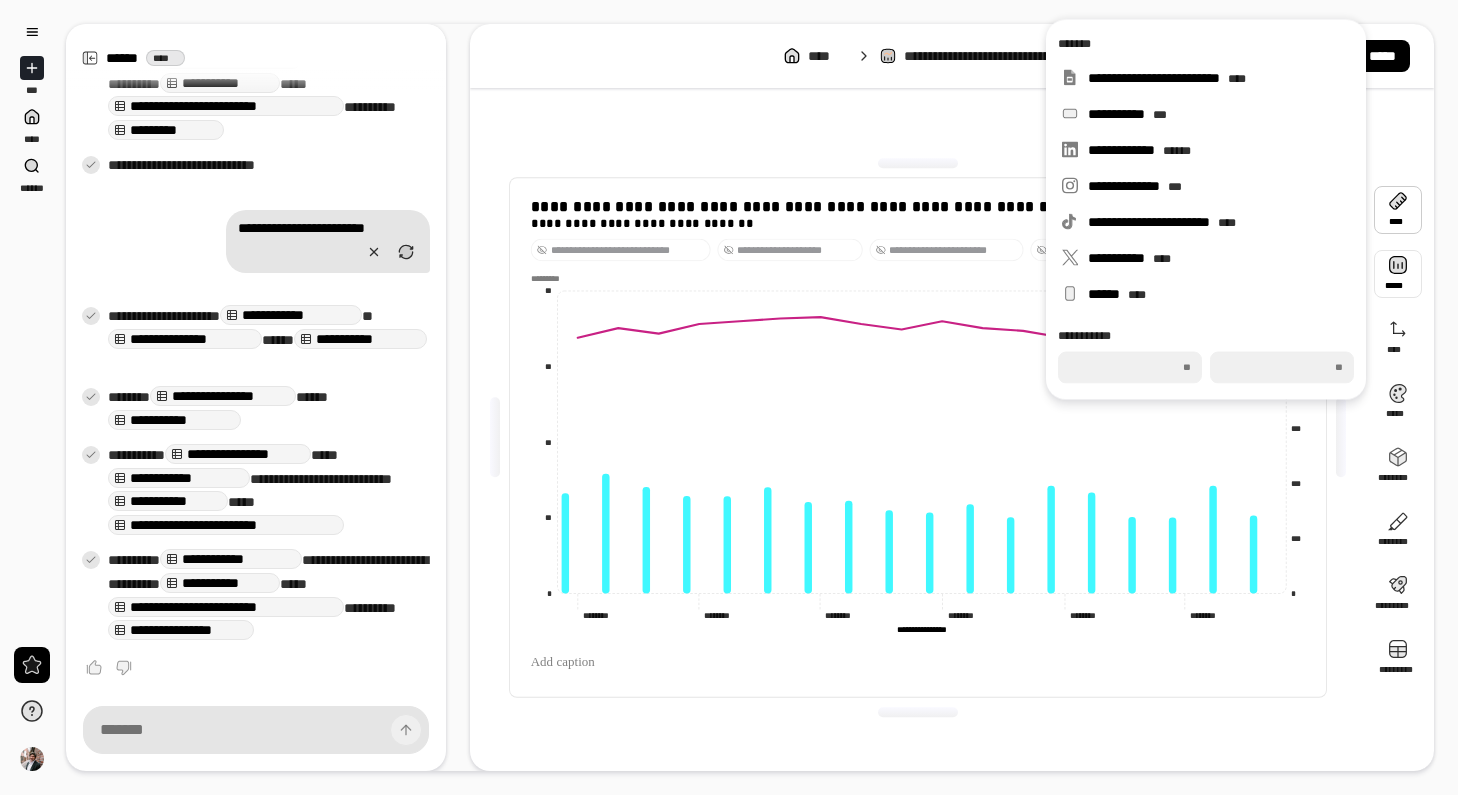 click at bounding box center (1398, 274) 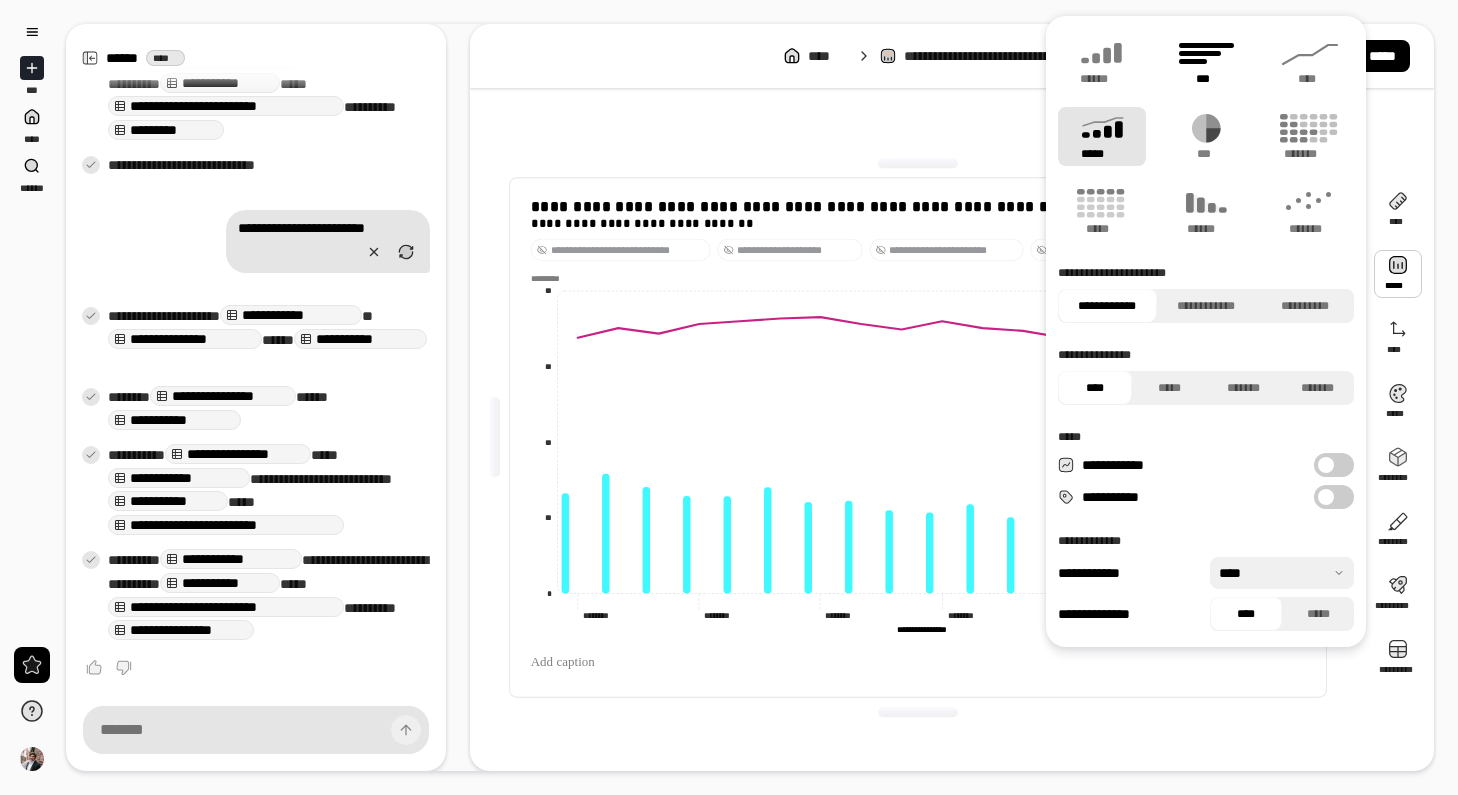 click 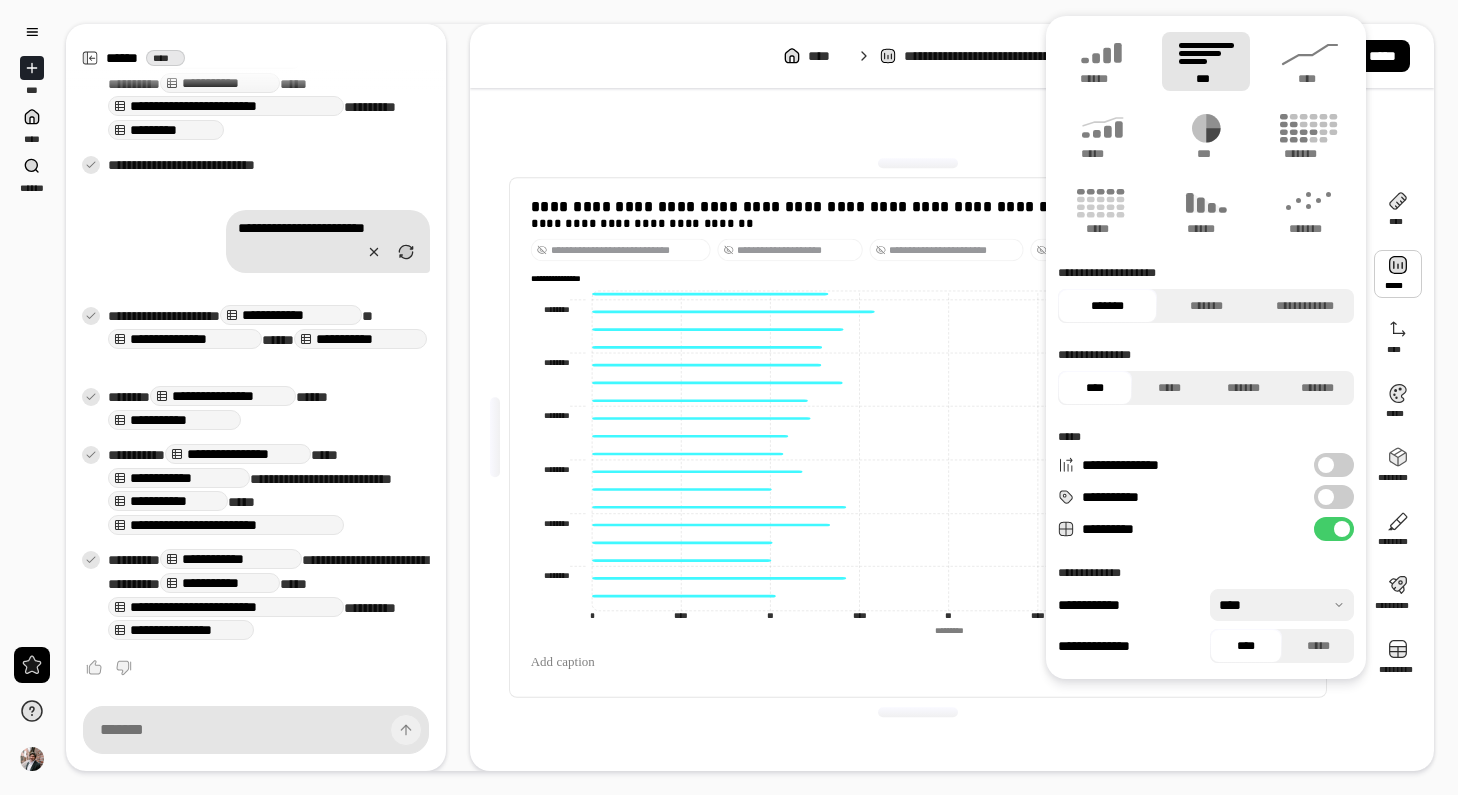click on "**********" at bounding box center (231, 559) 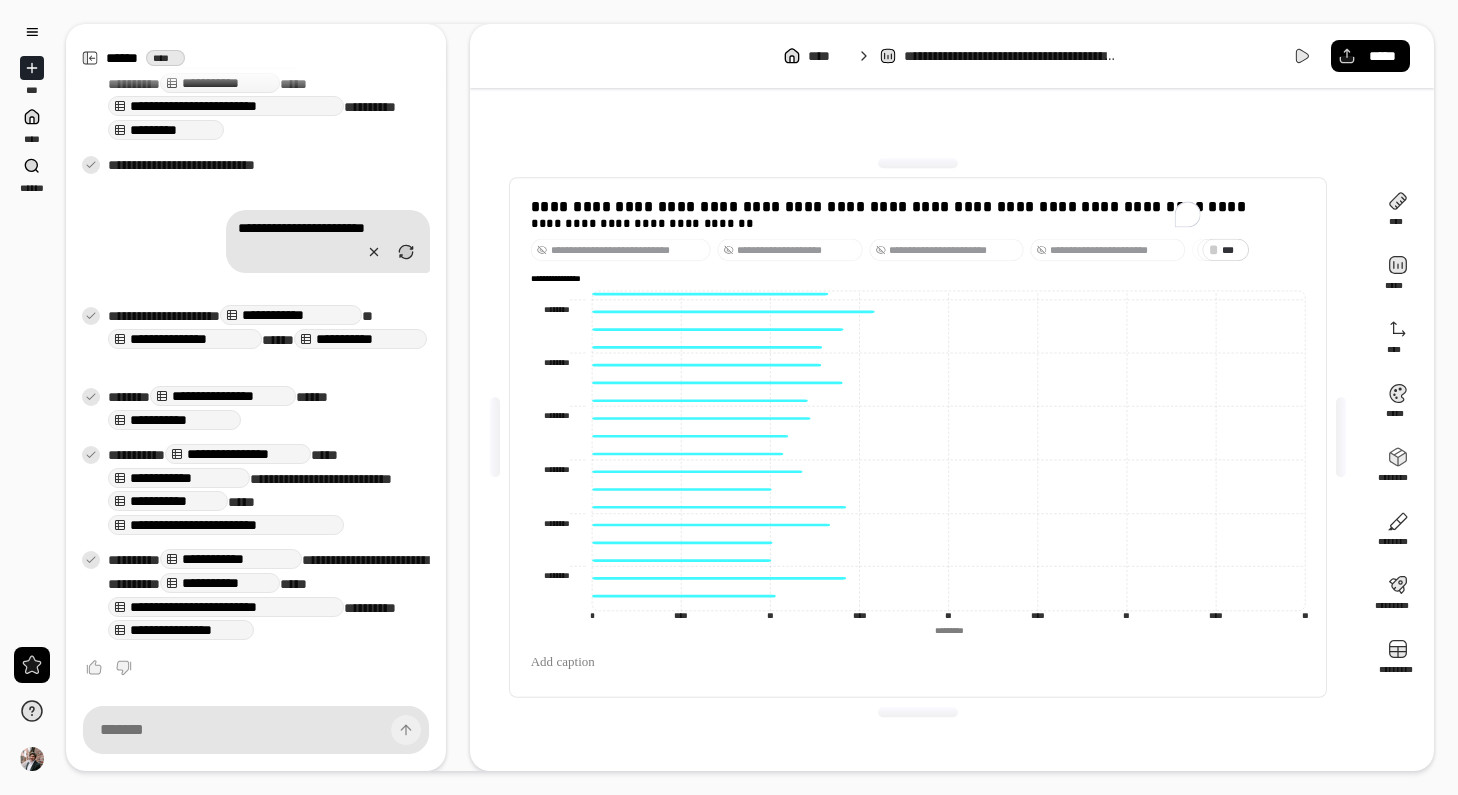 click on "**********" at bounding box center [226, 607] 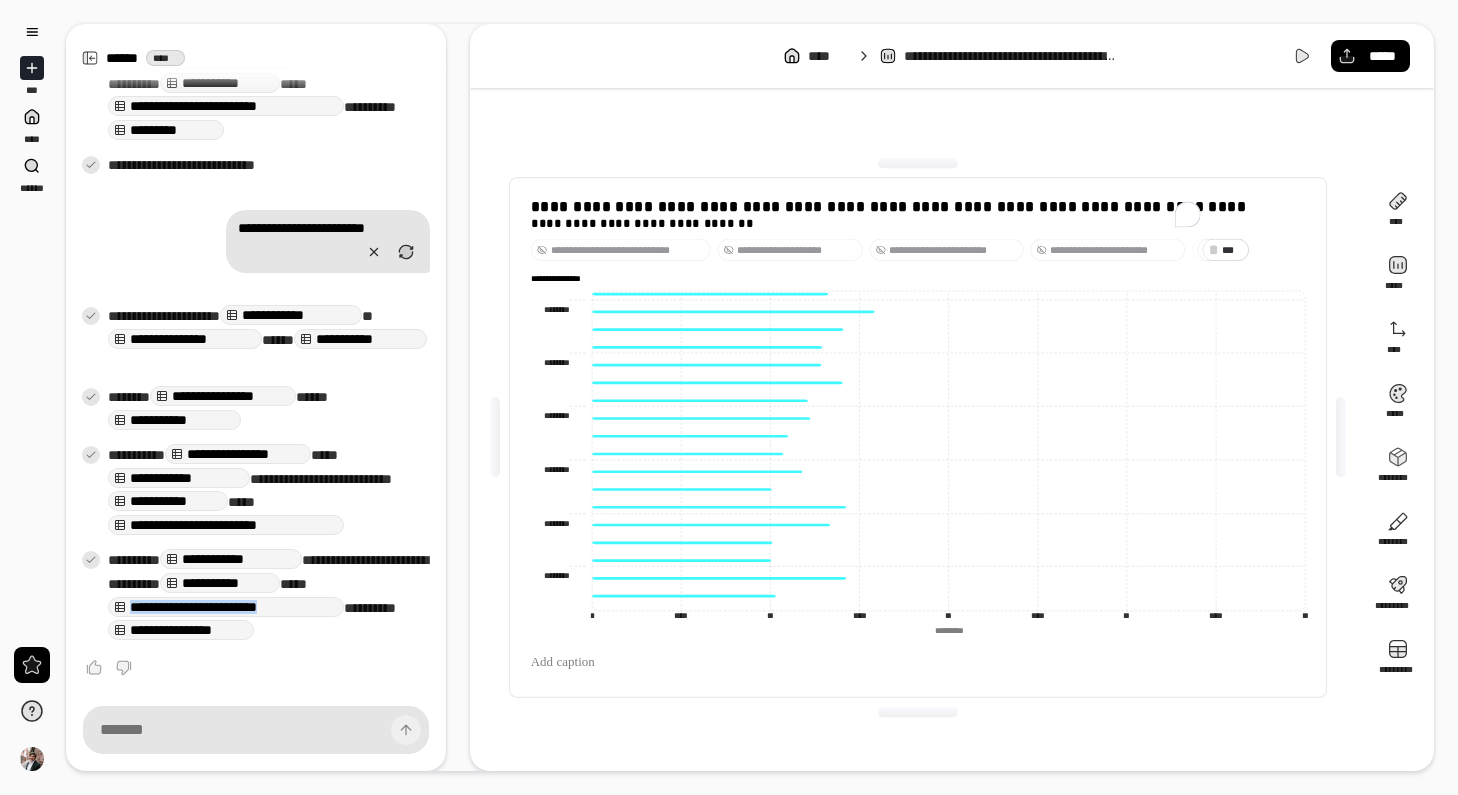 click on "**********" at bounding box center (226, 607) 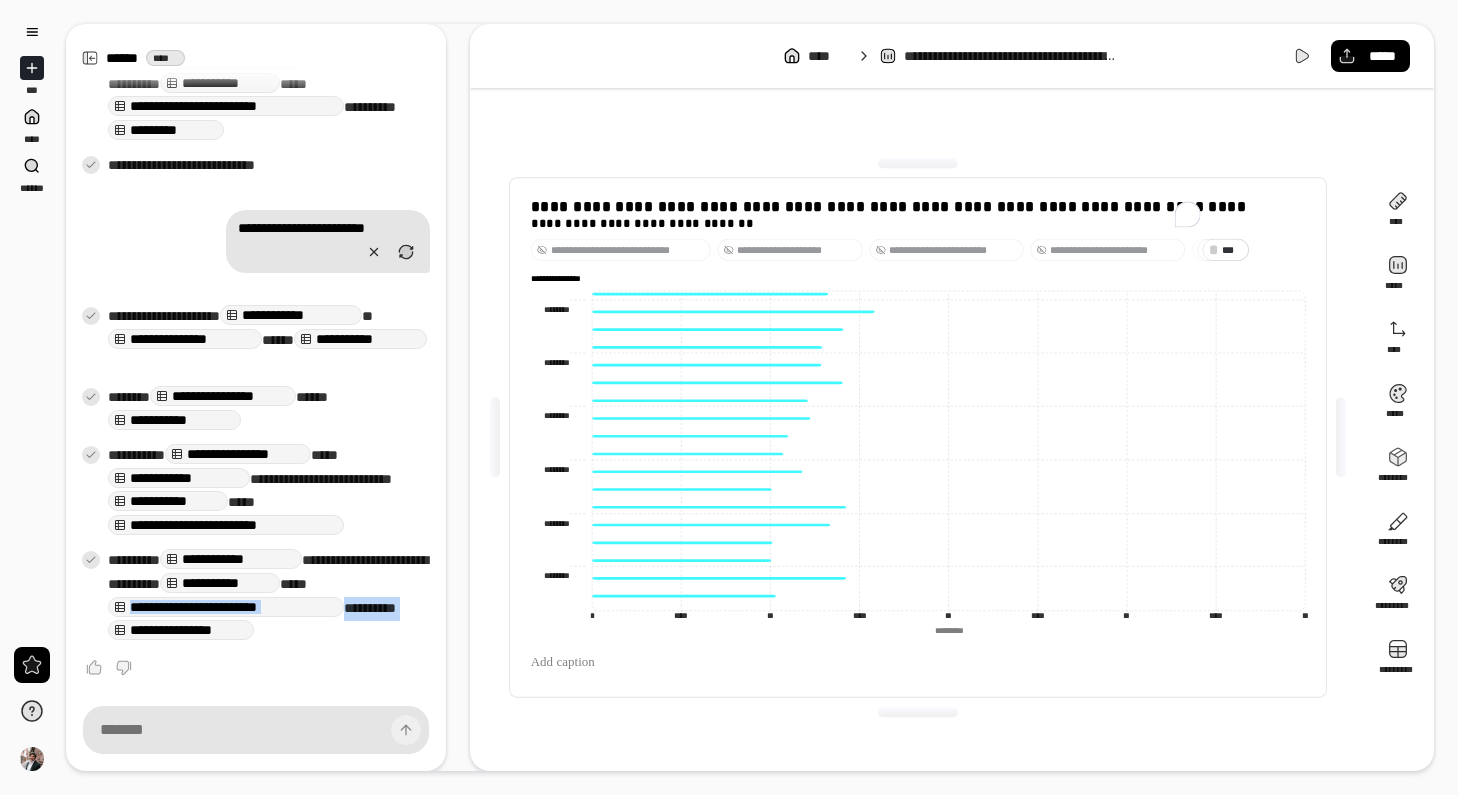 click on "**********" at bounding box center (226, 607) 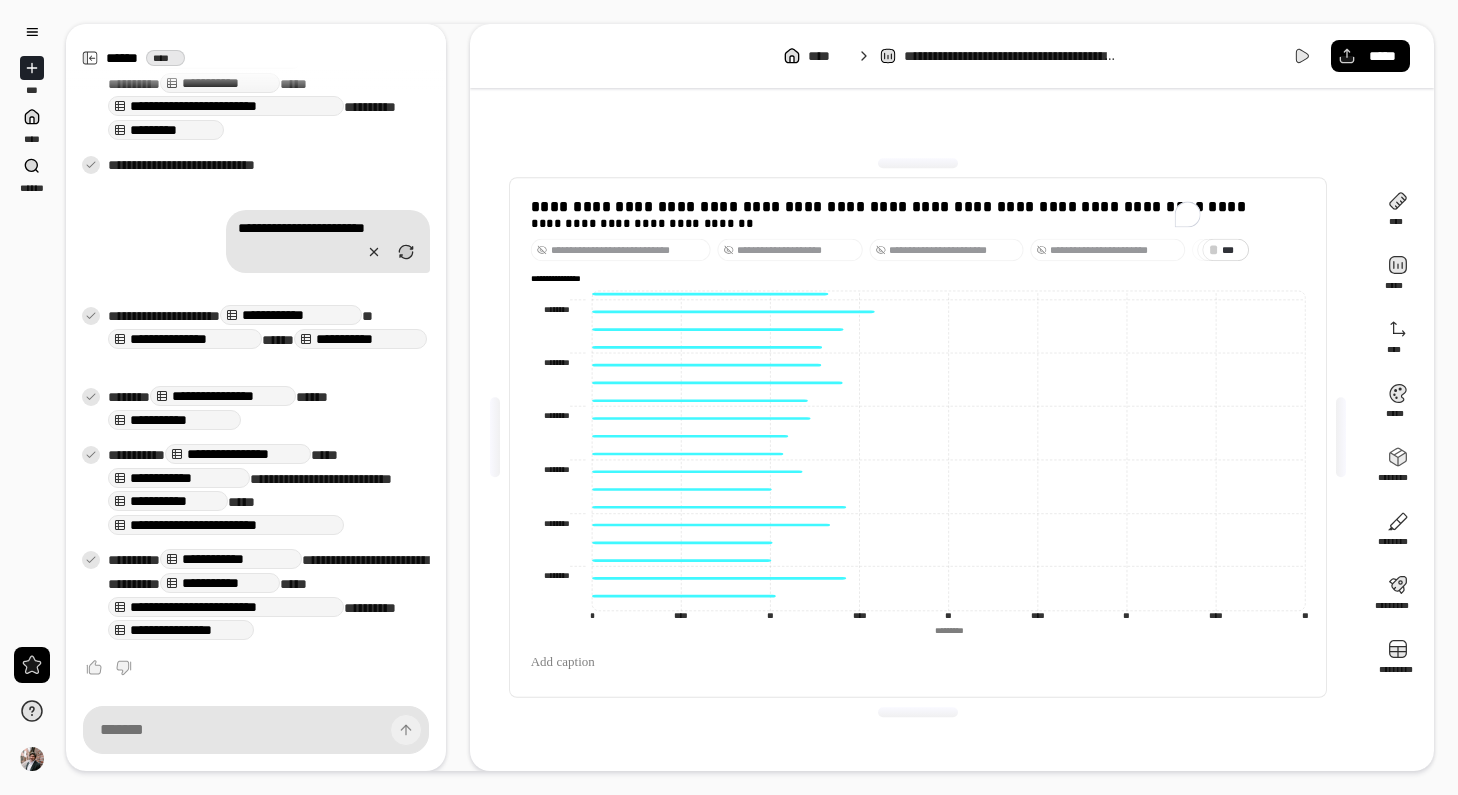 click on "**********" at bounding box center (181, 630) 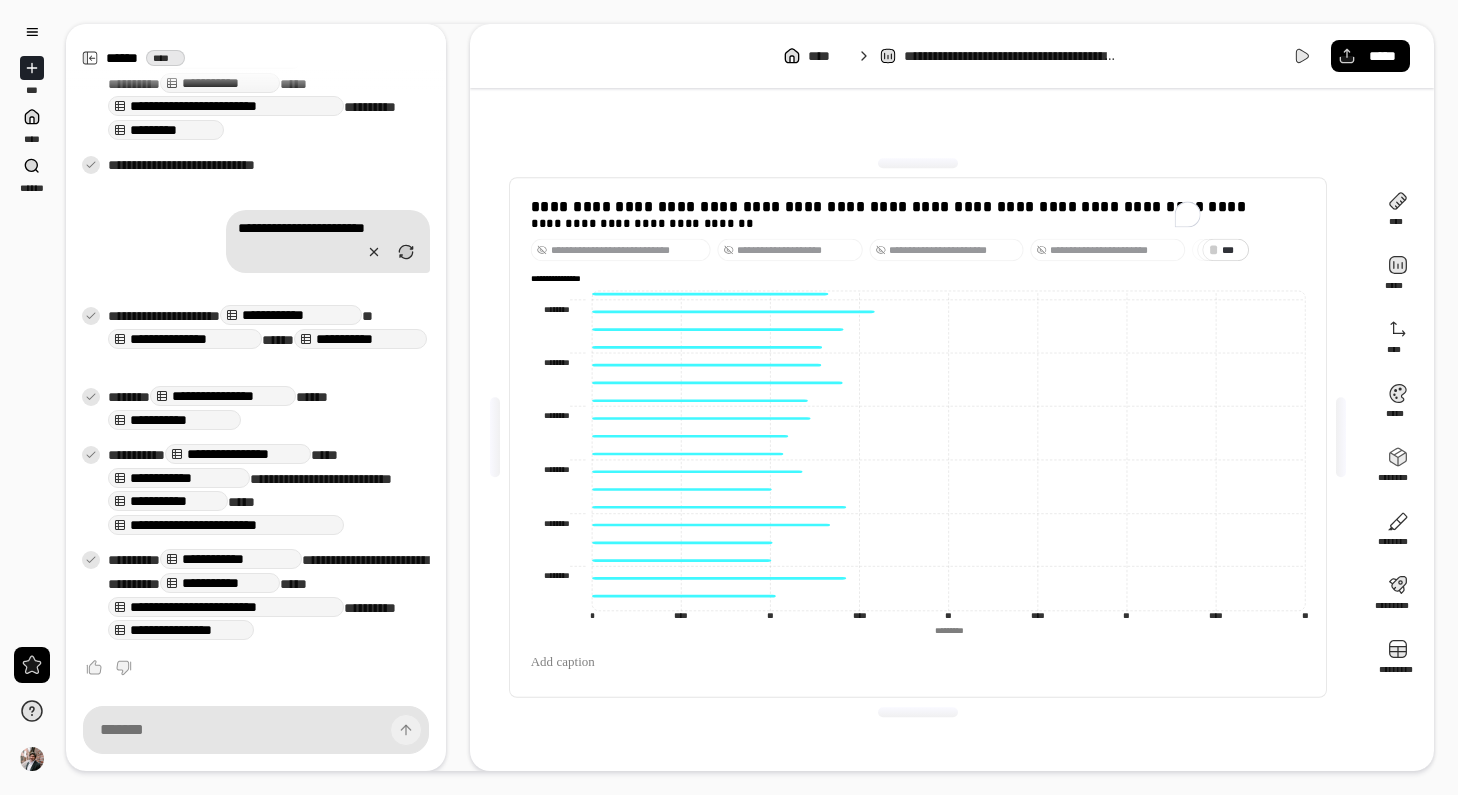 click on "**********" at bounding box center [269, 596] 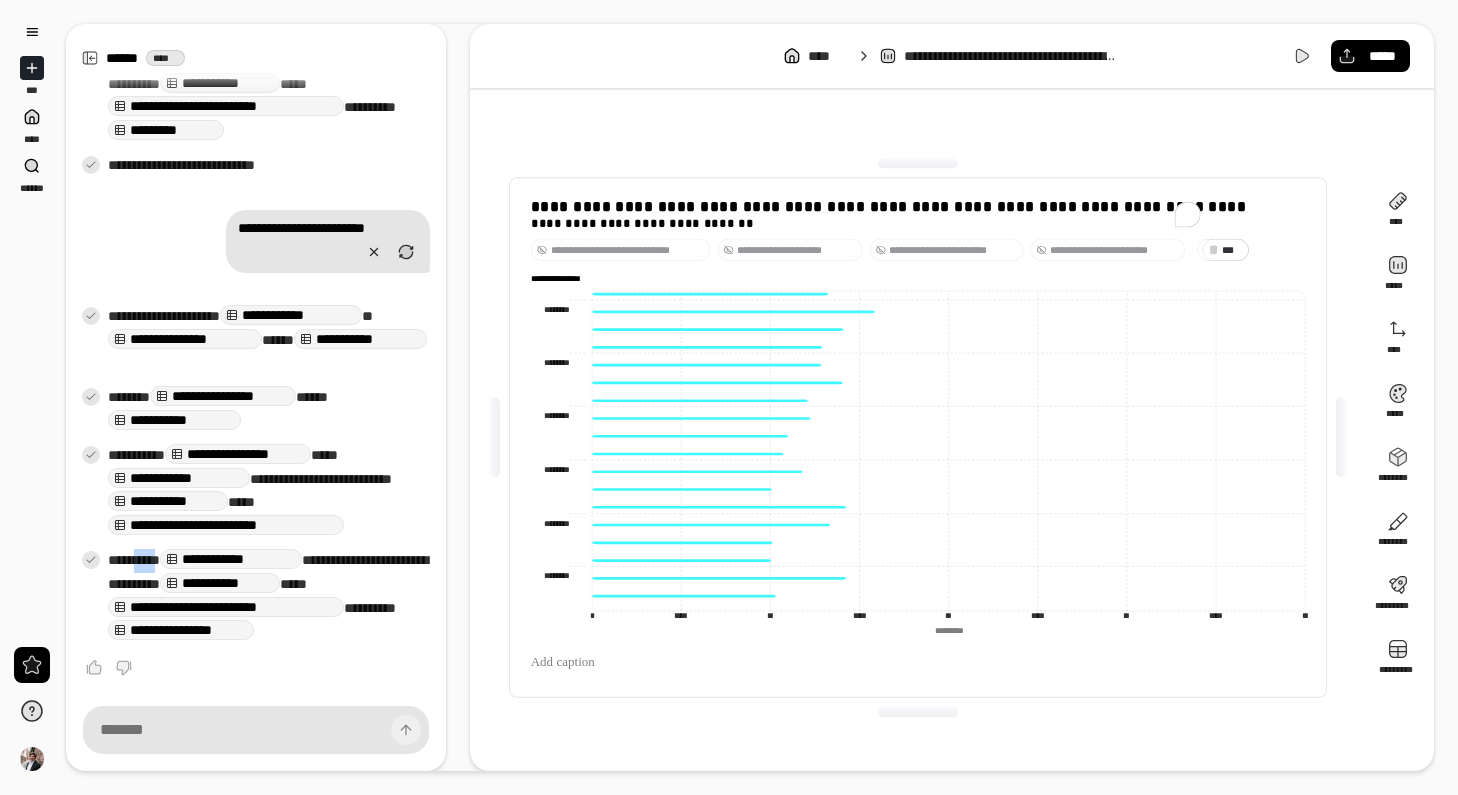 click on "**********" at bounding box center [269, 596] 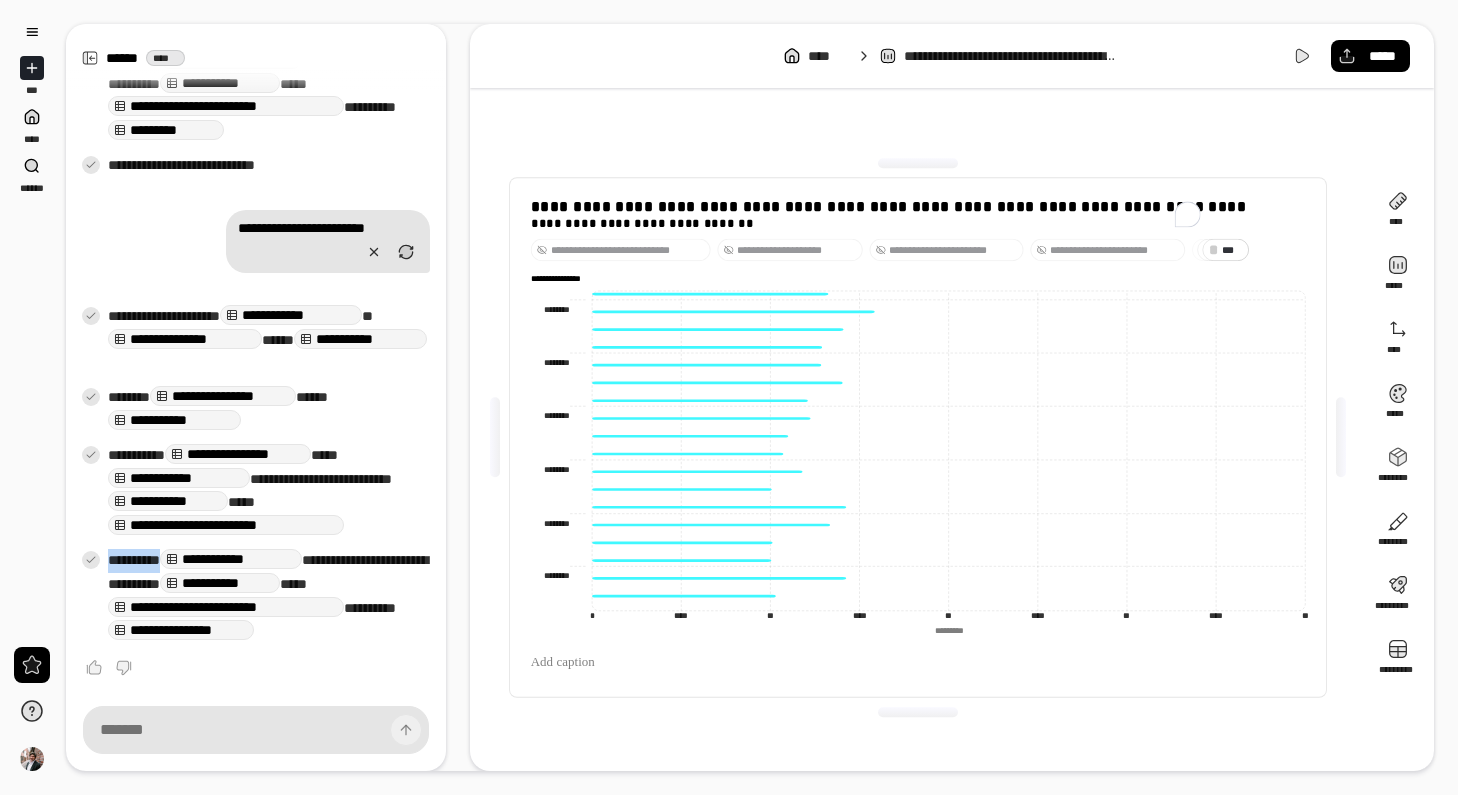 click on "**********" at bounding box center (269, 596) 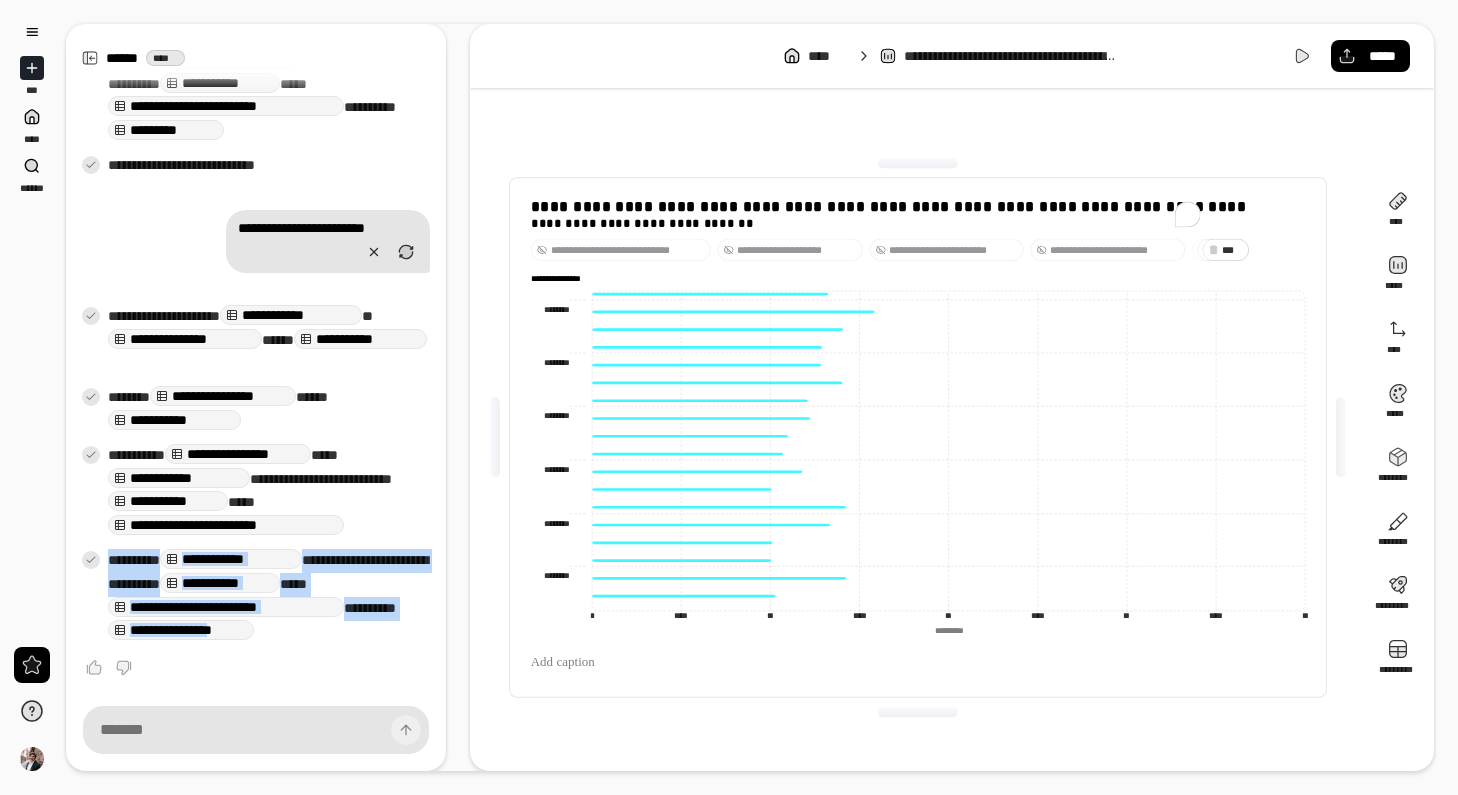 drag, startPoint x: 109, startPoint y: 560, endPoint x: 281, endPoint y: 633, distance: 186.8502 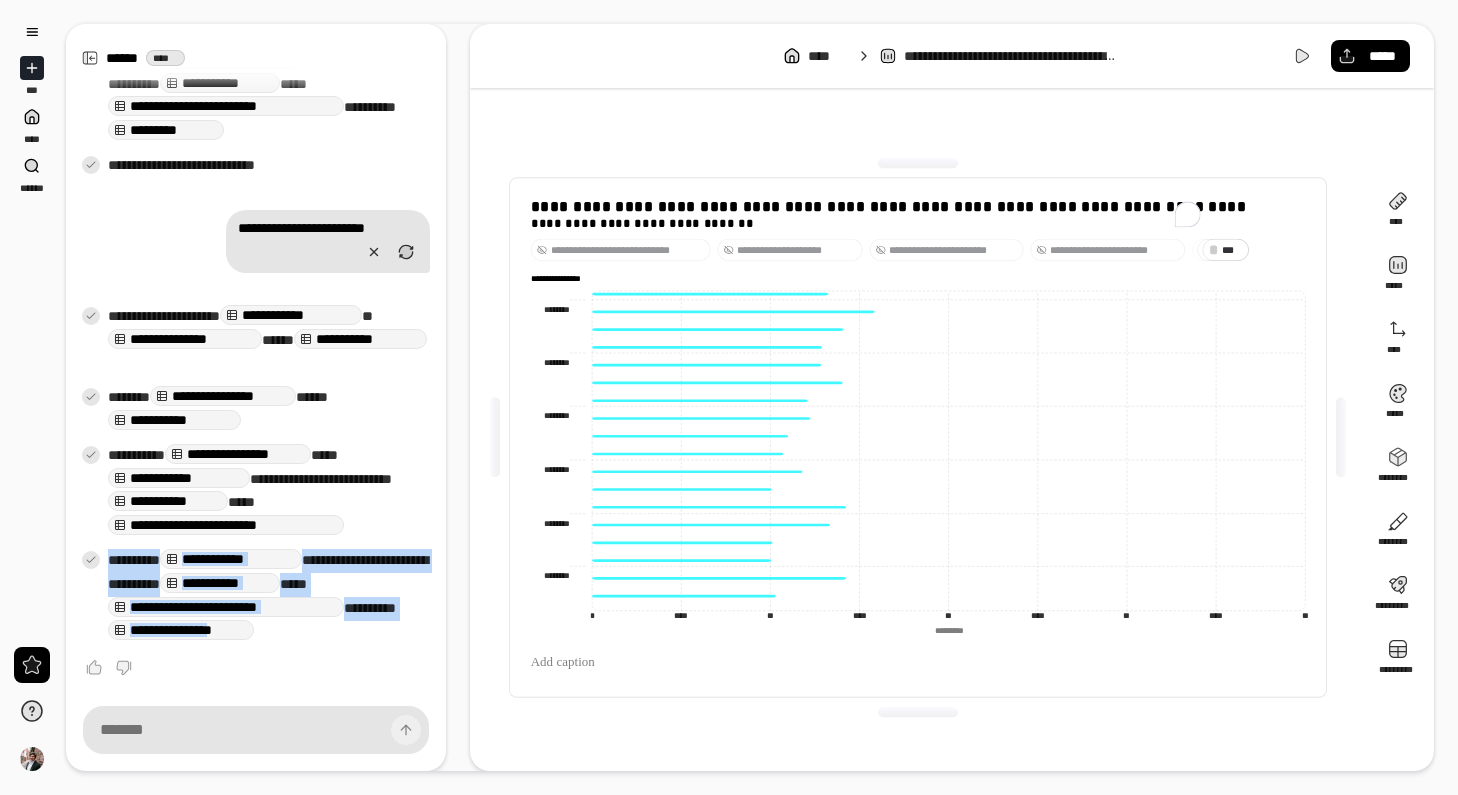 click on "**********" at bounding box center [269, 596] 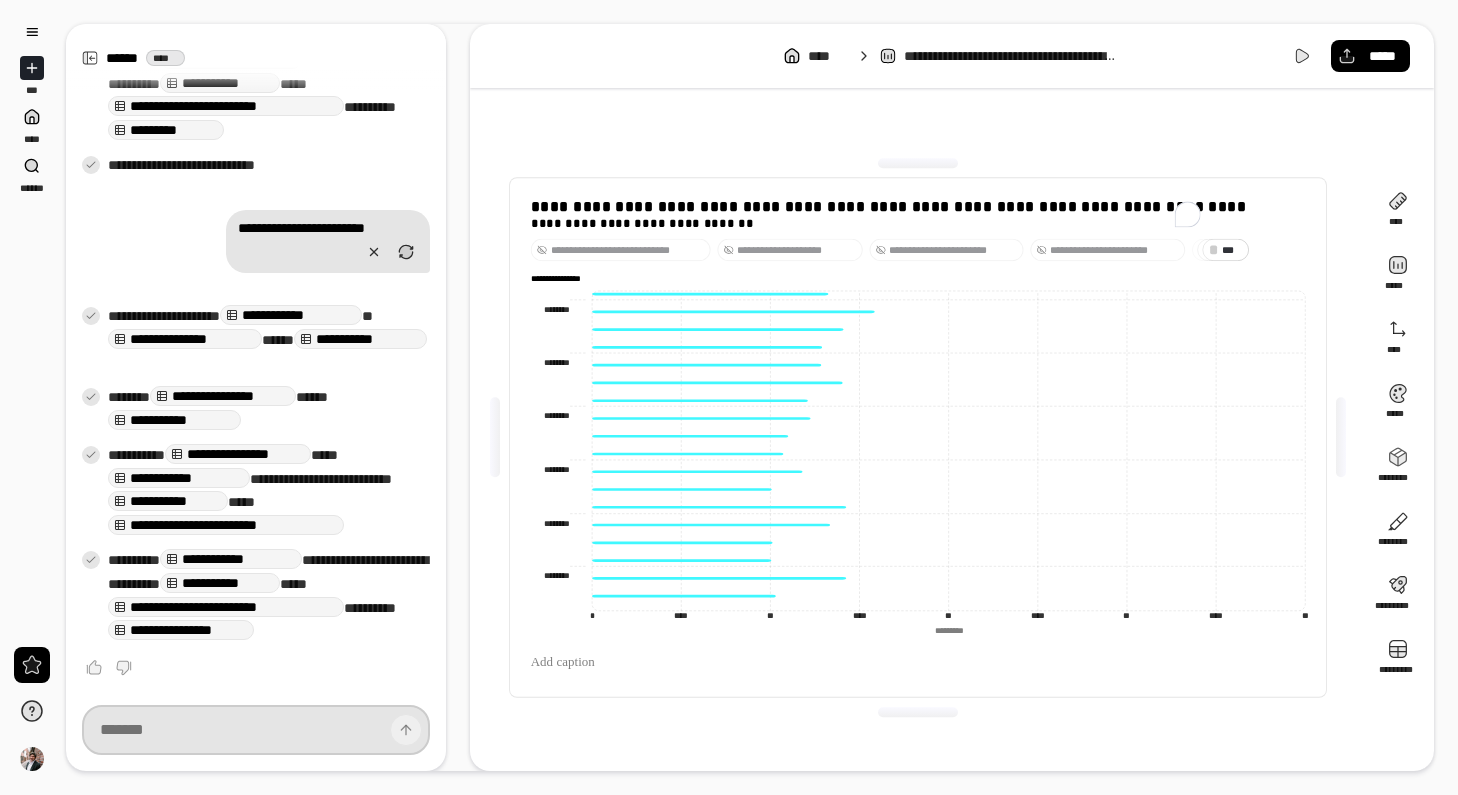 click at bounding box center (256, 730) 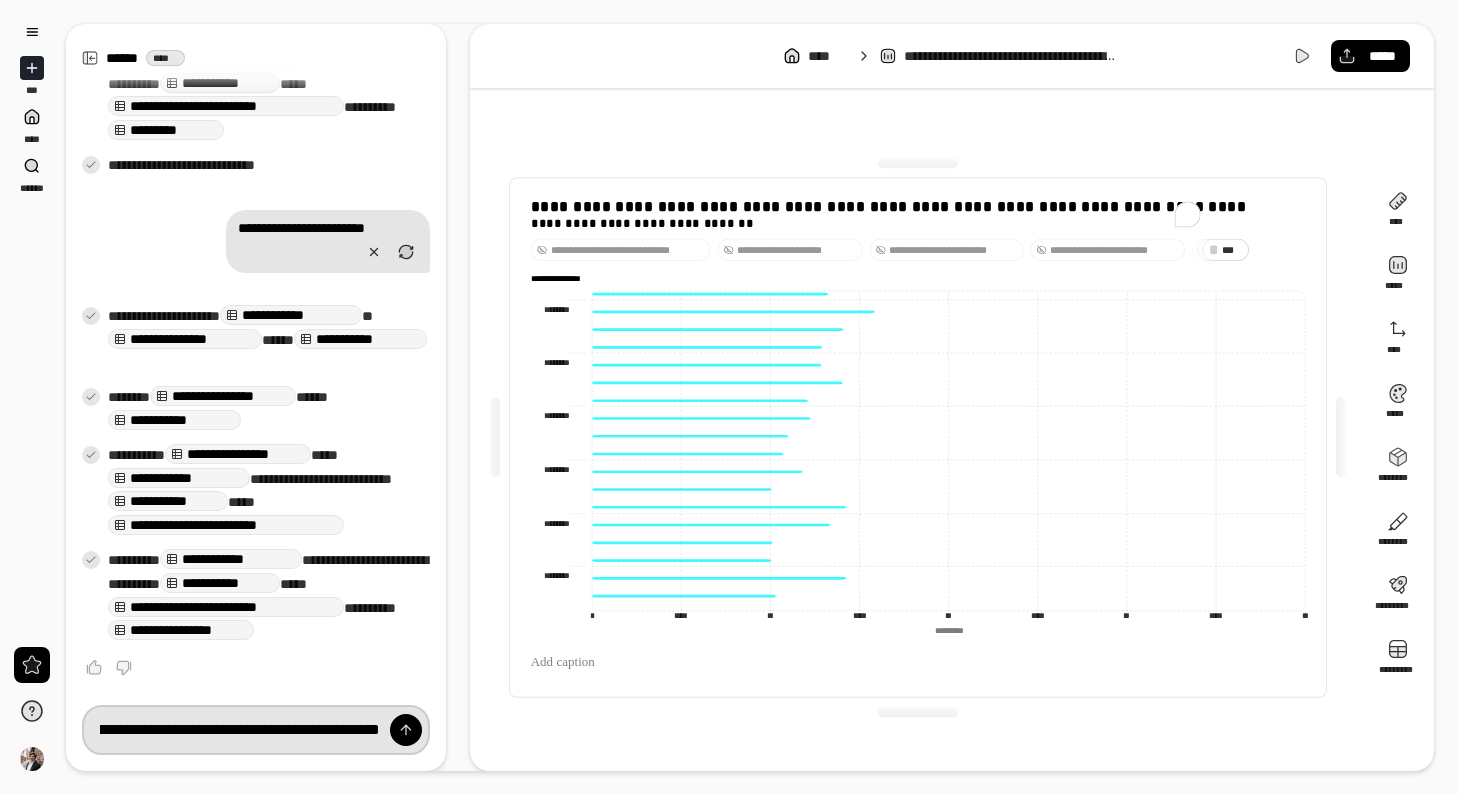 scroll, scrollTop: 0, scrollLeft: 834, axis: horizontal 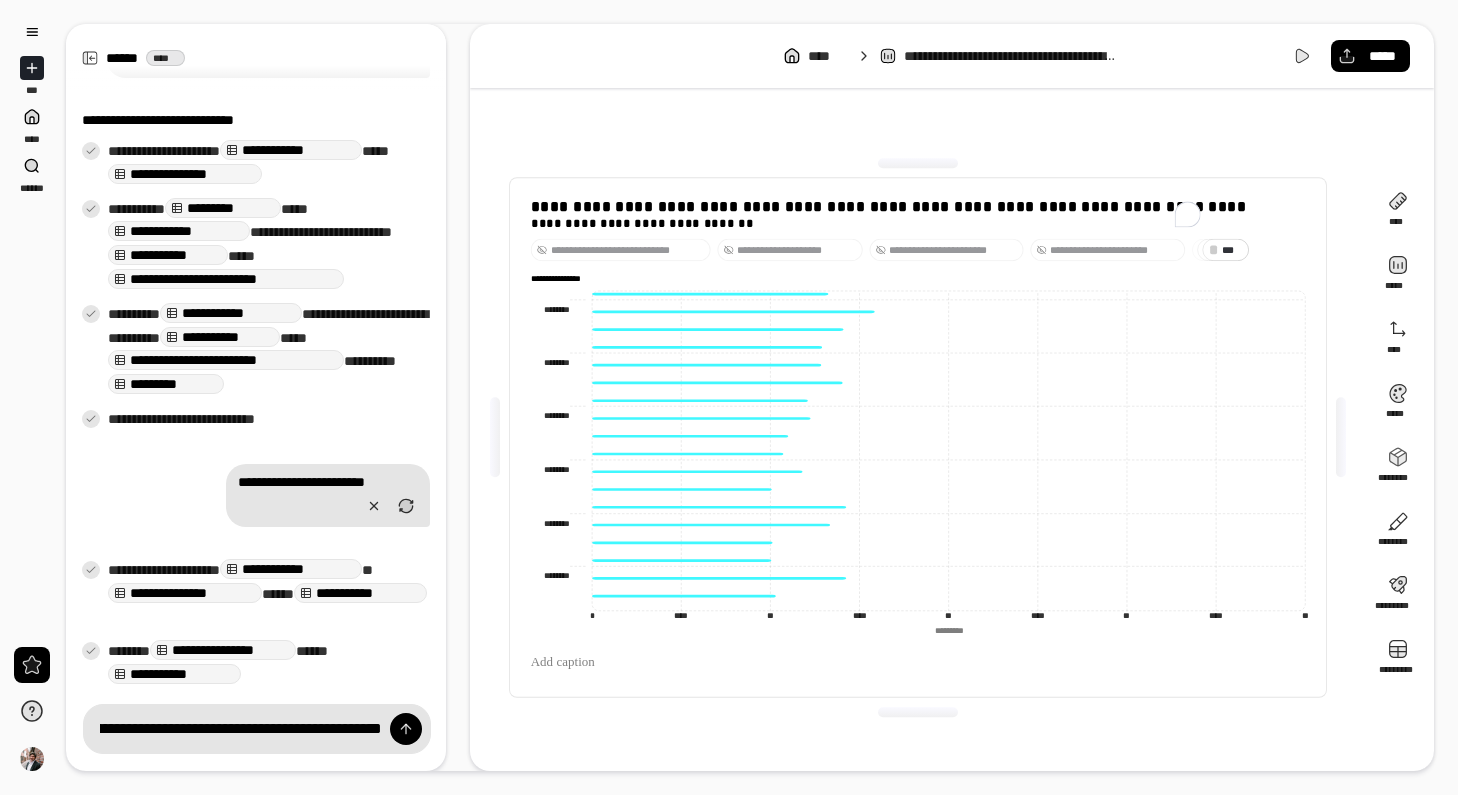 click on "*********" at bounding box center (223, 208) 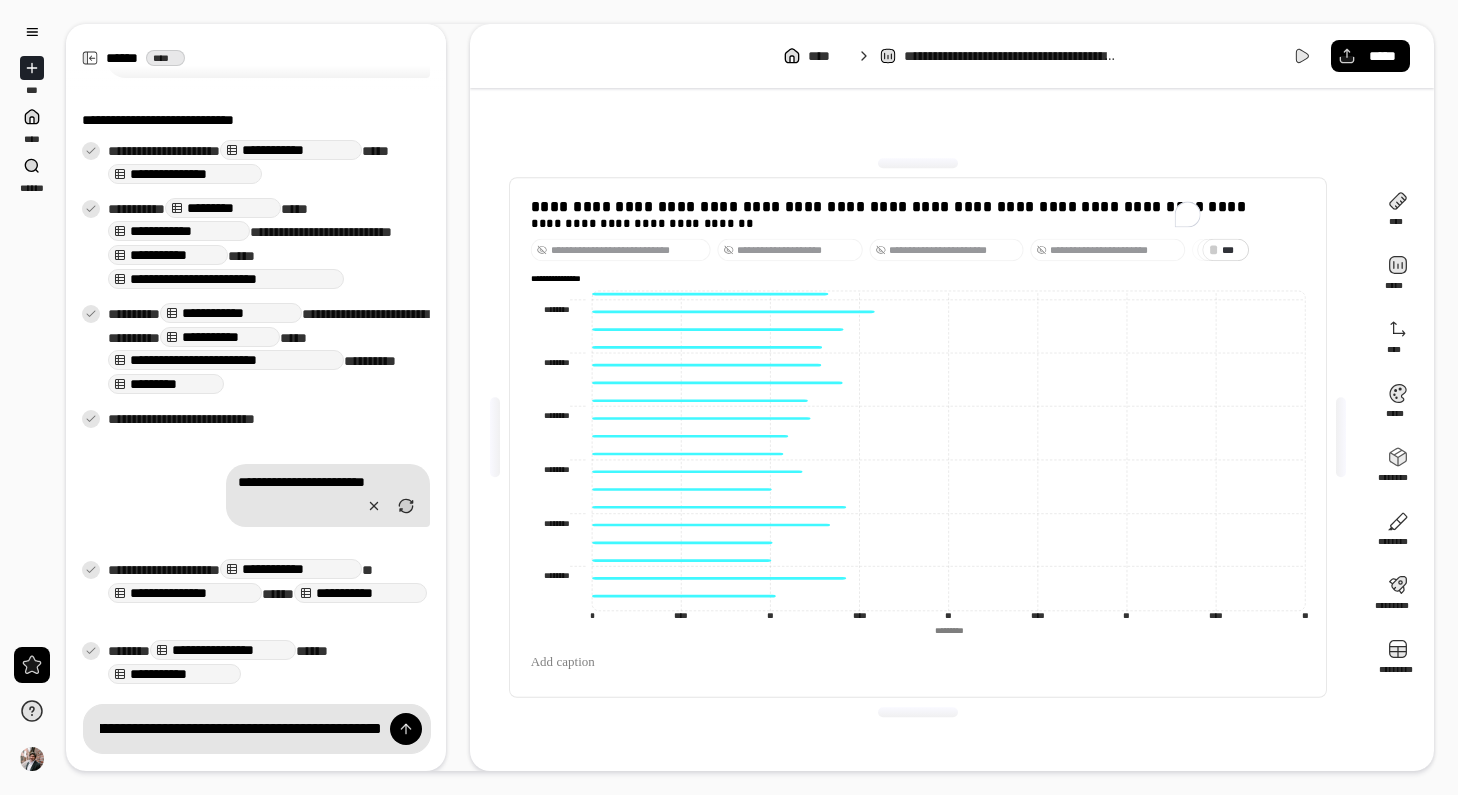 scroll, scrollTop: 0, scrollLeft: 0, axis: both 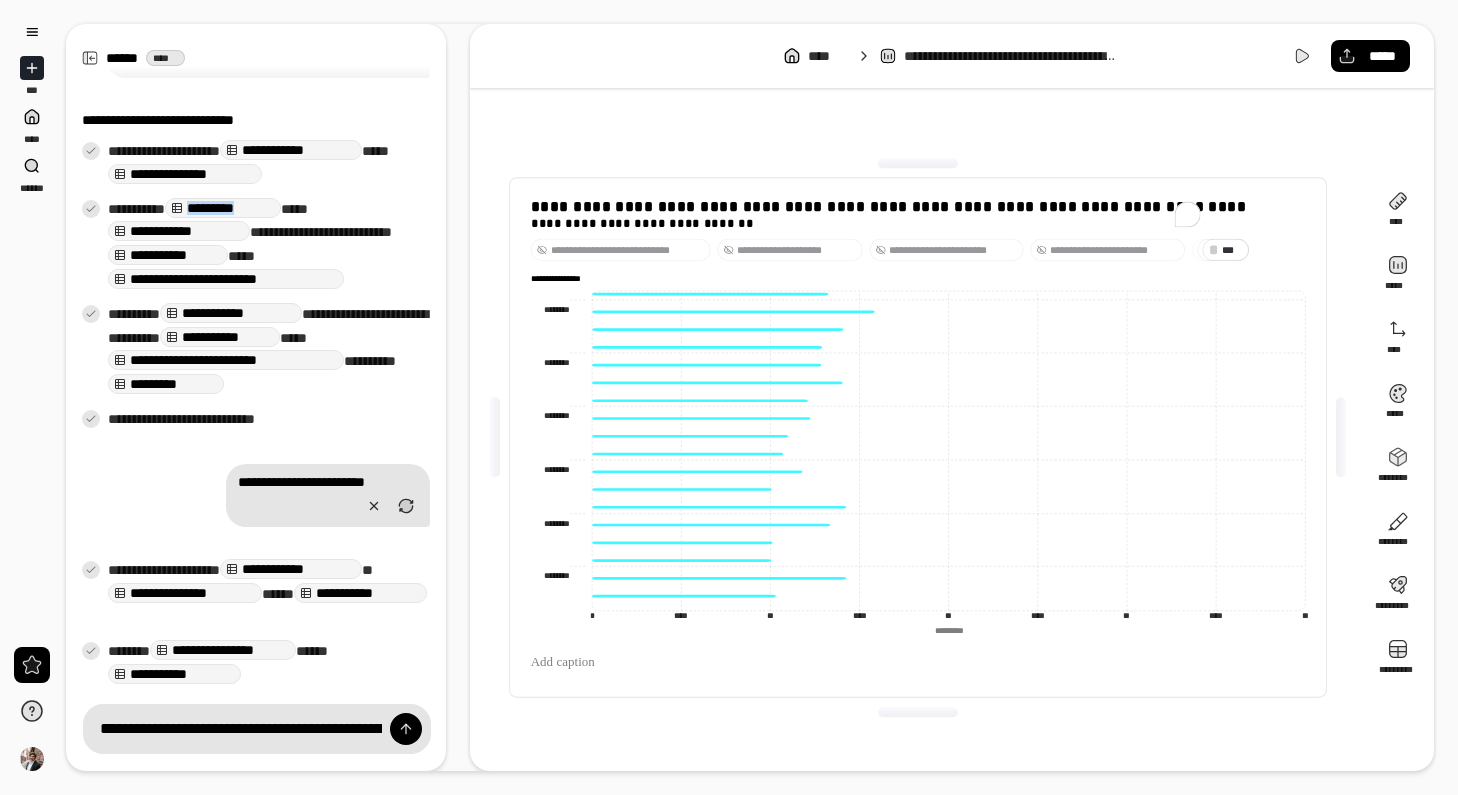 click on "*********" at bounding box center [223, 208] 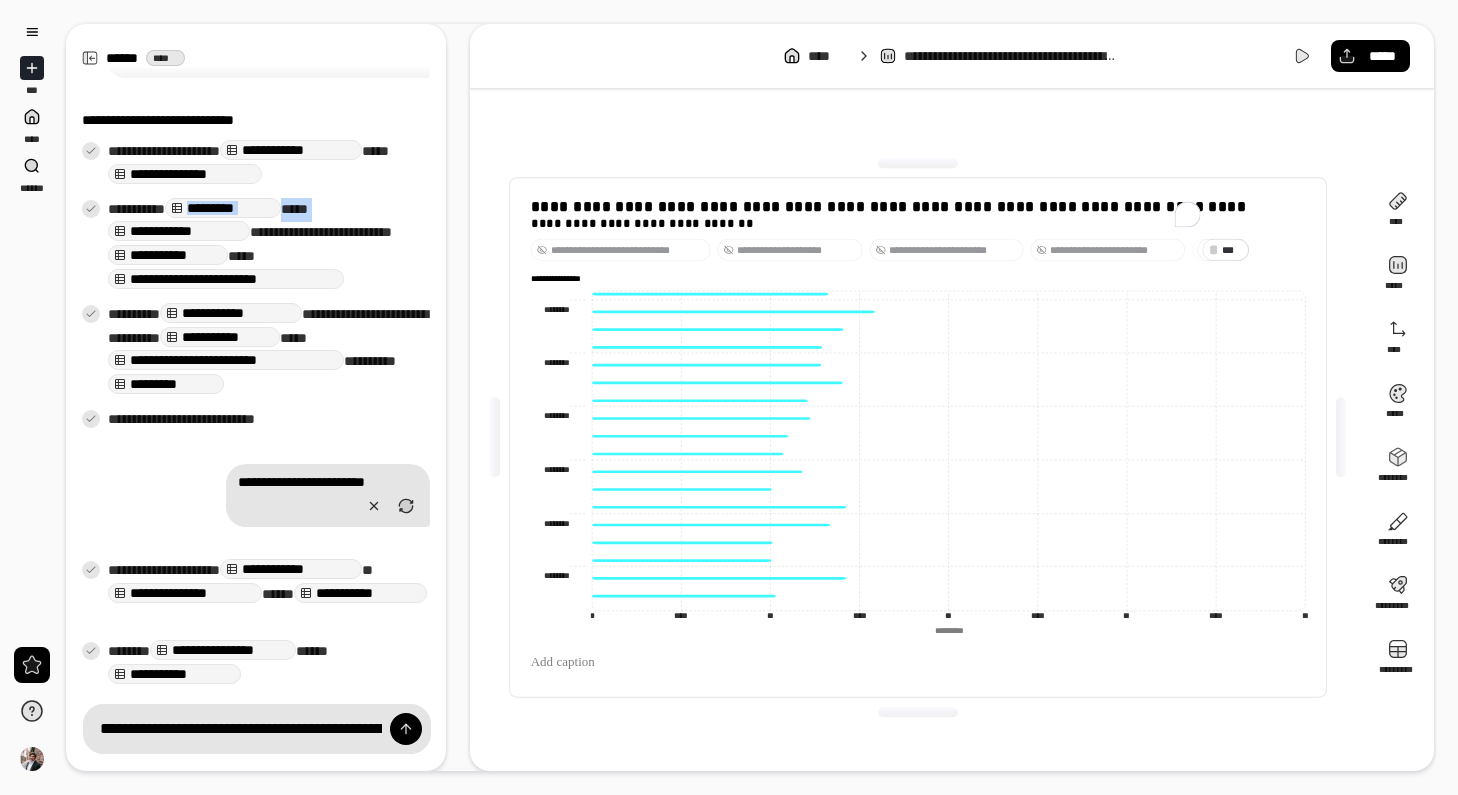 click on "*********" at bounding box center (223, 208) 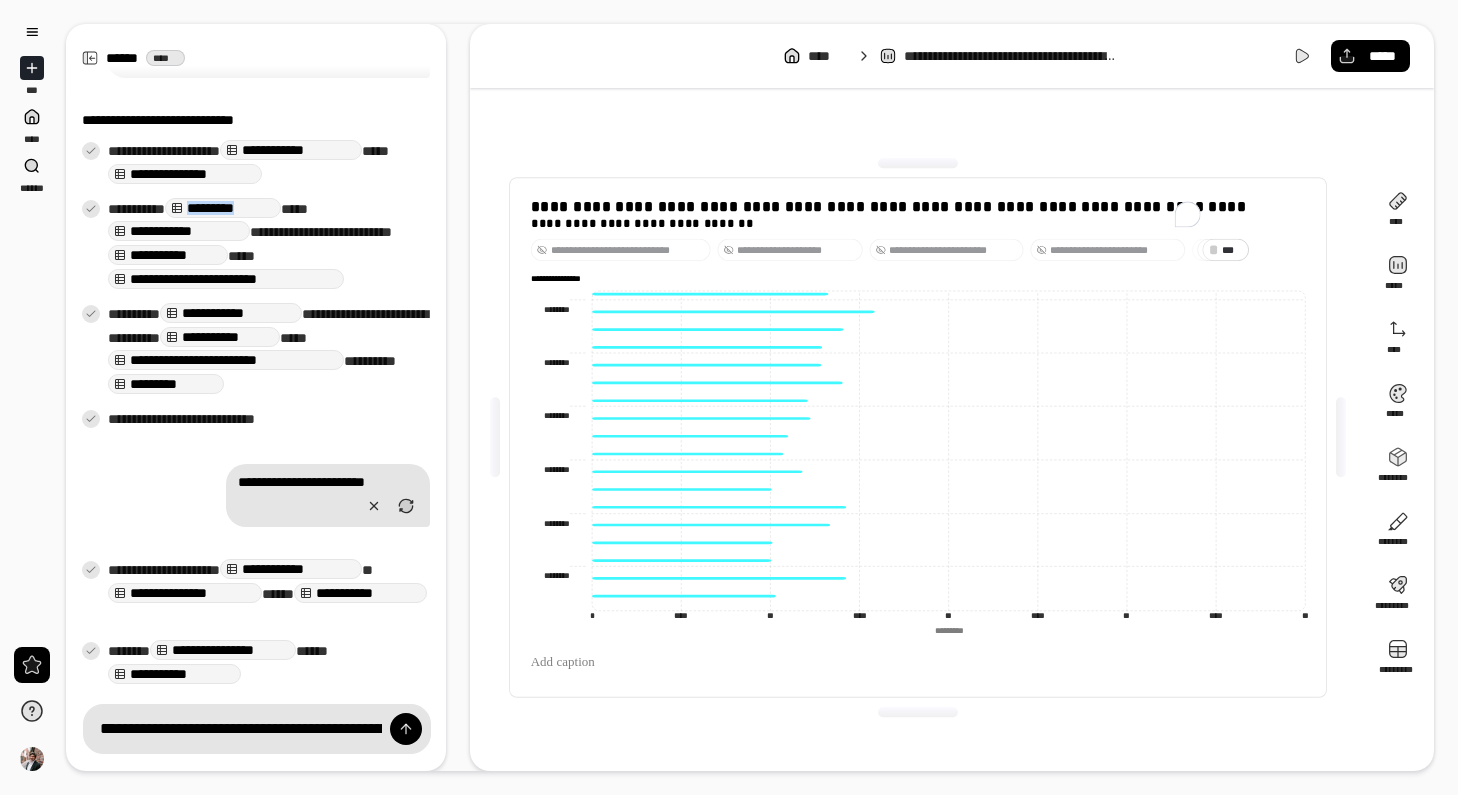 drag, startPoint x: 201, startPoint y: 206, endPoint x: 298, endPoint y: 218, distance: 97.73945 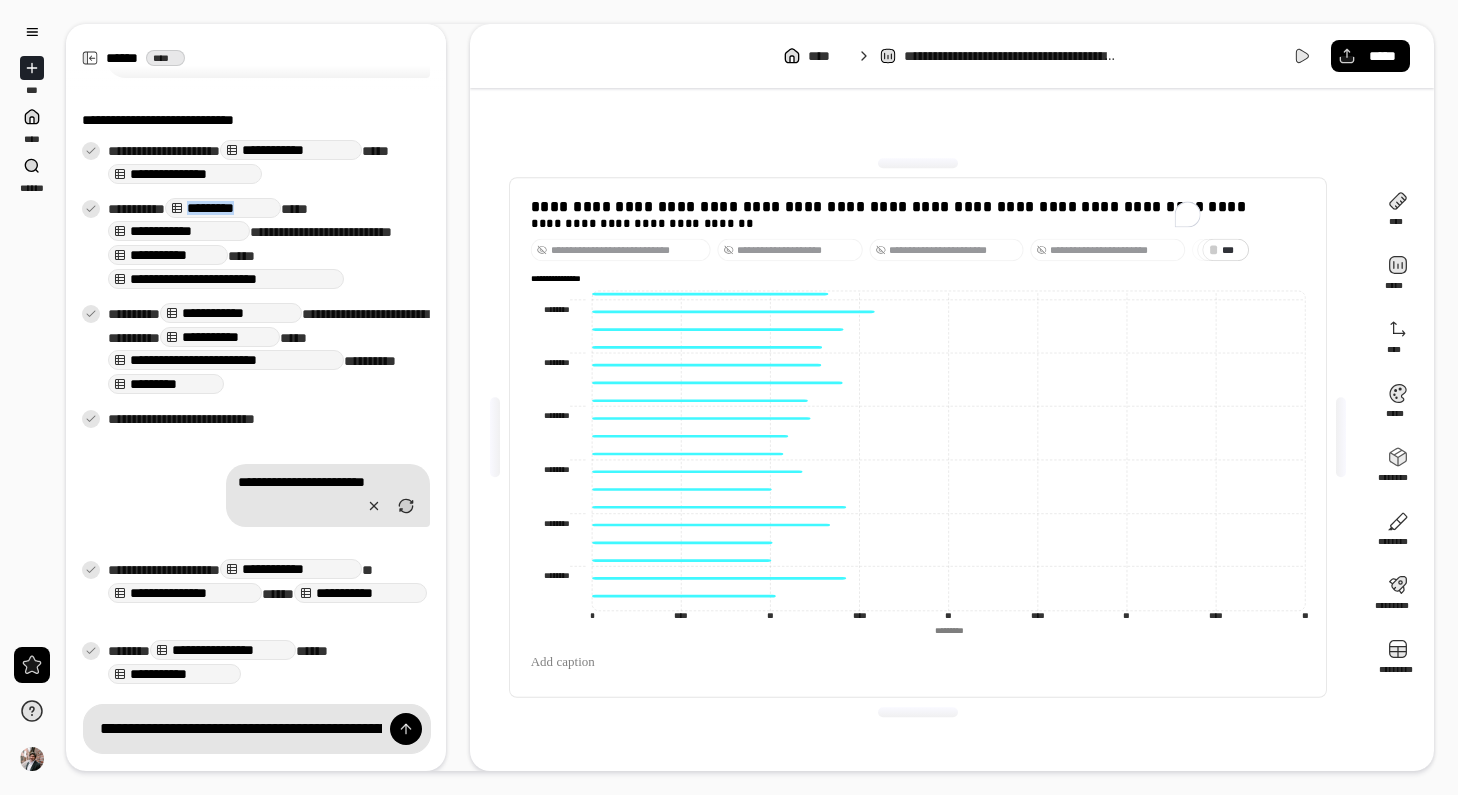 click on "*********" at bounding box center (223, 208) 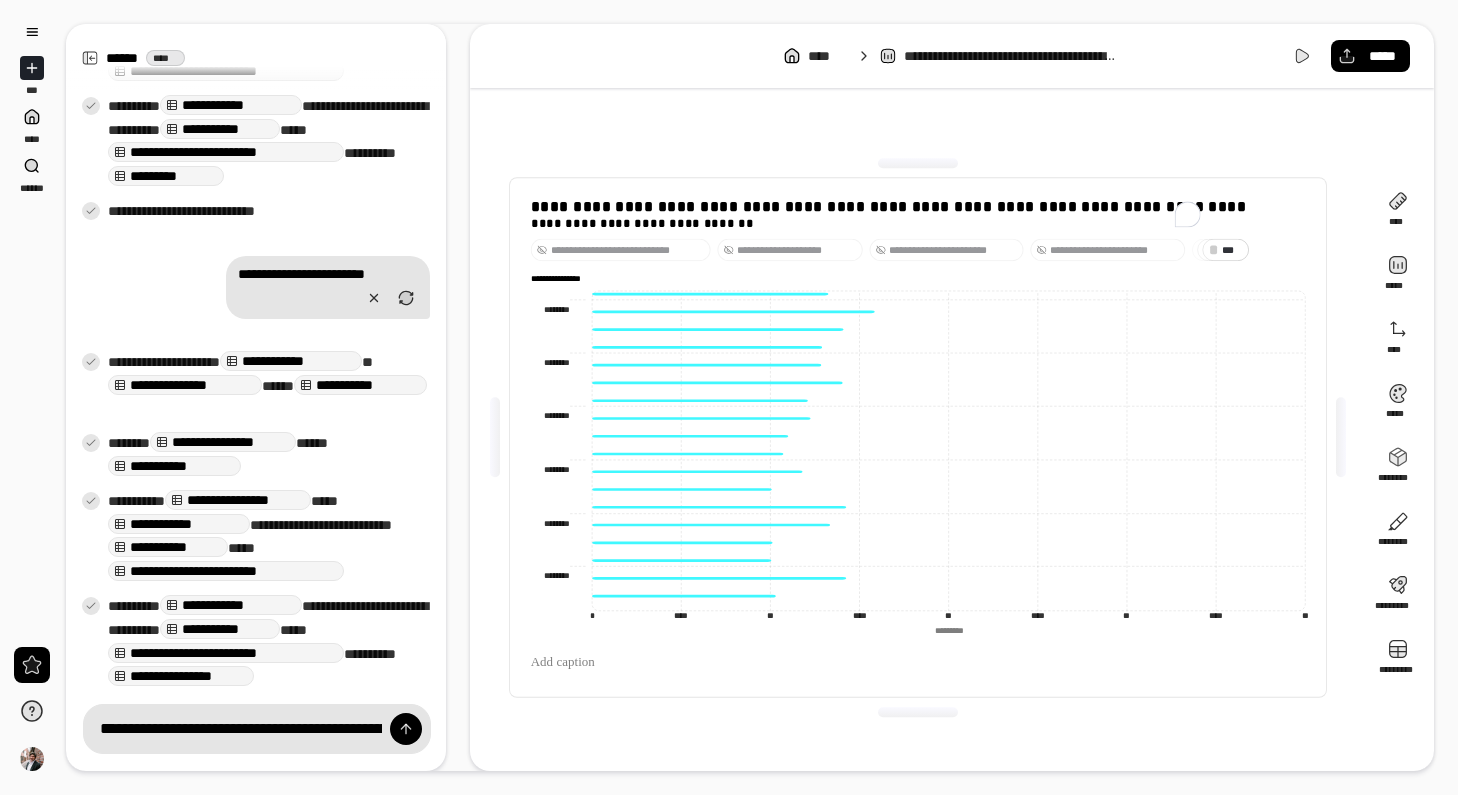 scroll, scrollTop: 536, scrollLeft: 0, axis: vertical 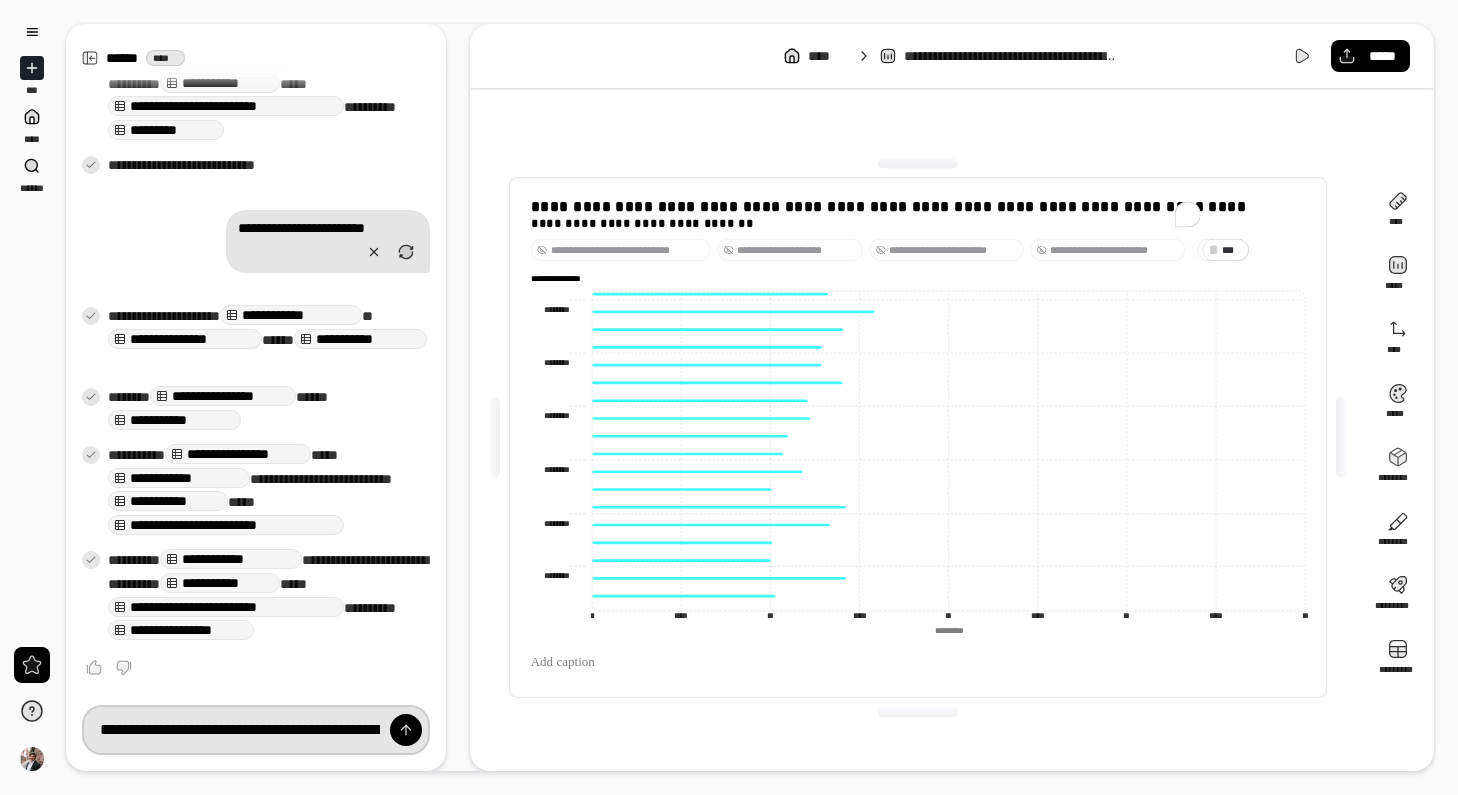 click on "**********" at bounding box center [256, 730] 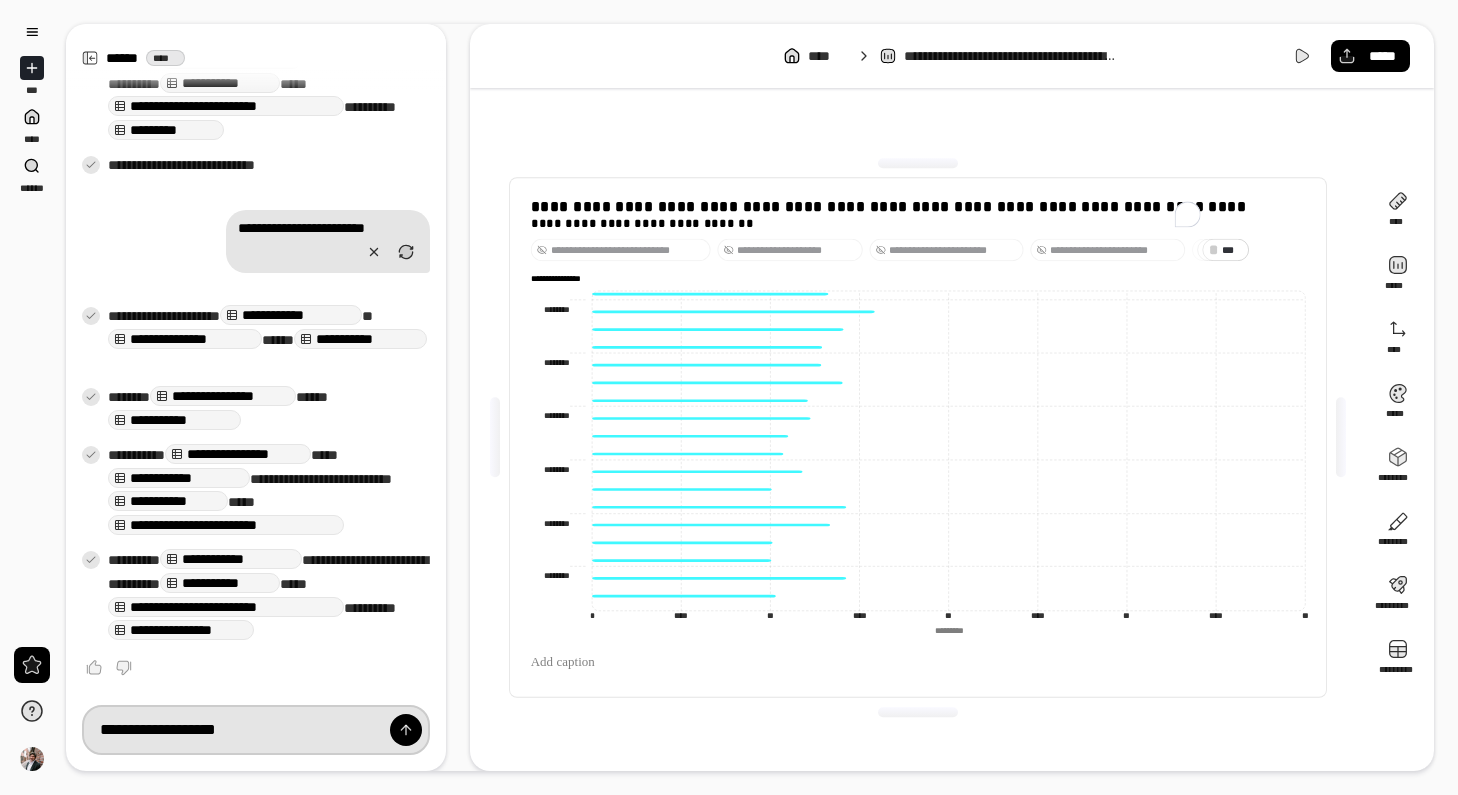 paste on "**********" 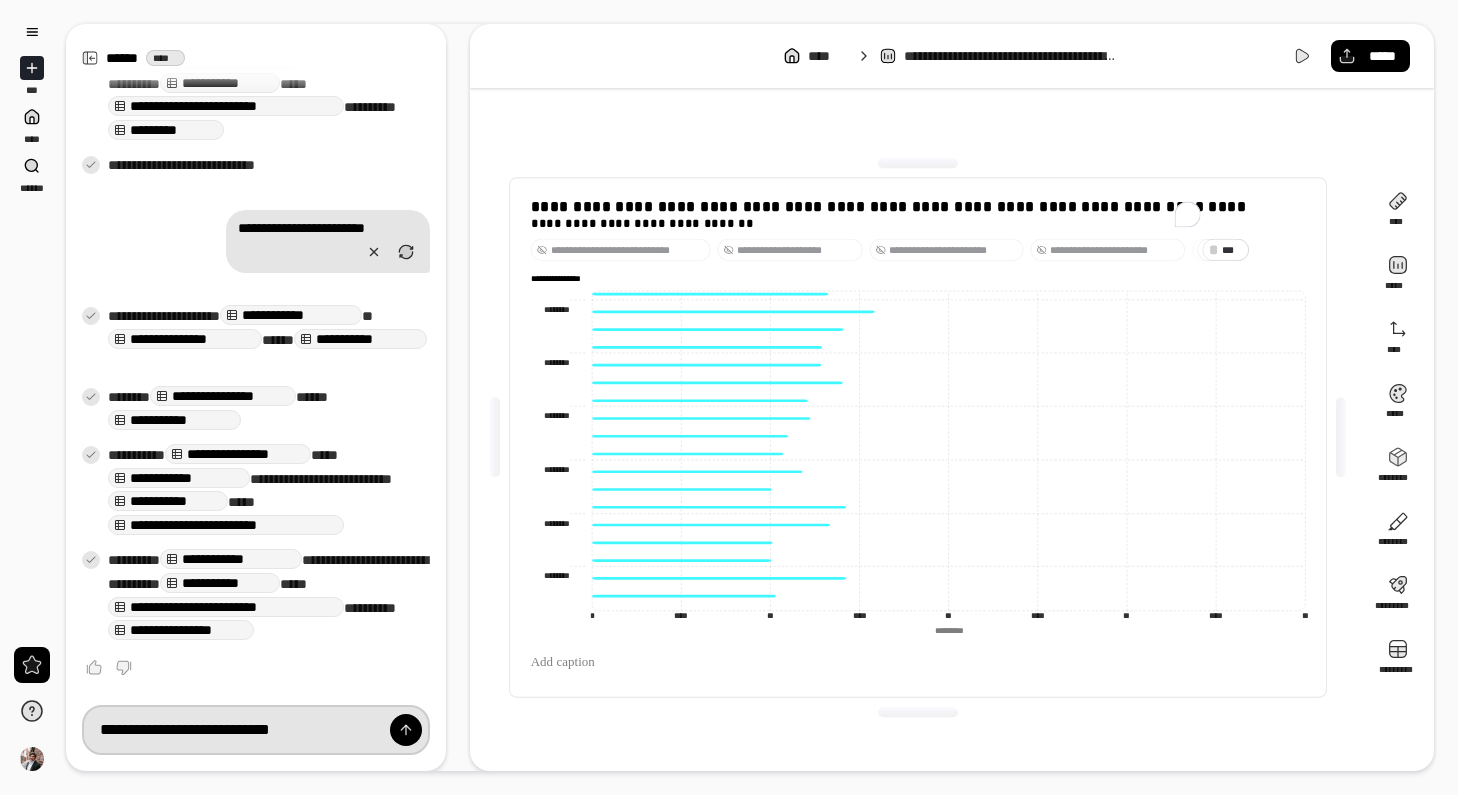 click on "**********" at bounding box center [256, 730] 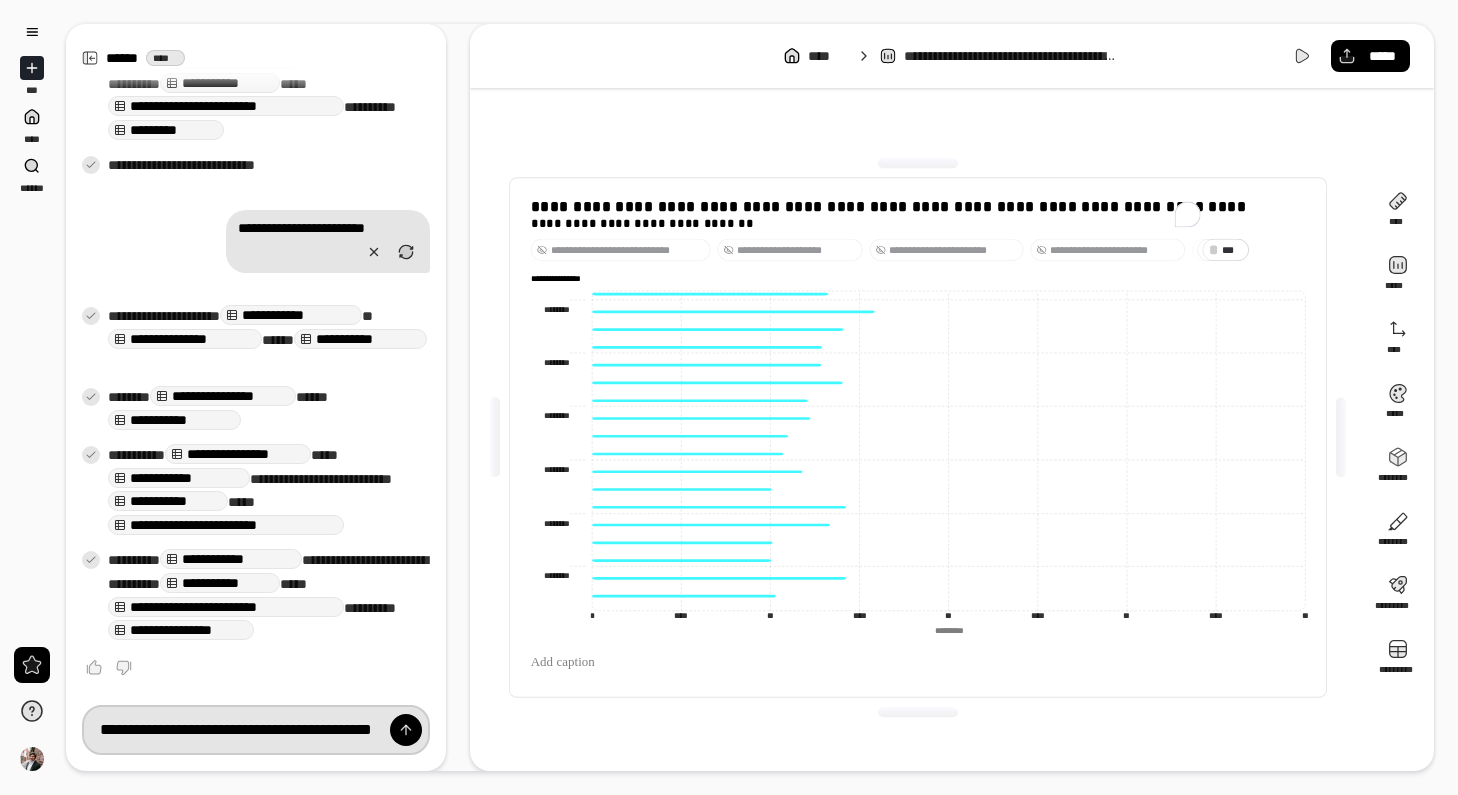 type on "**********" 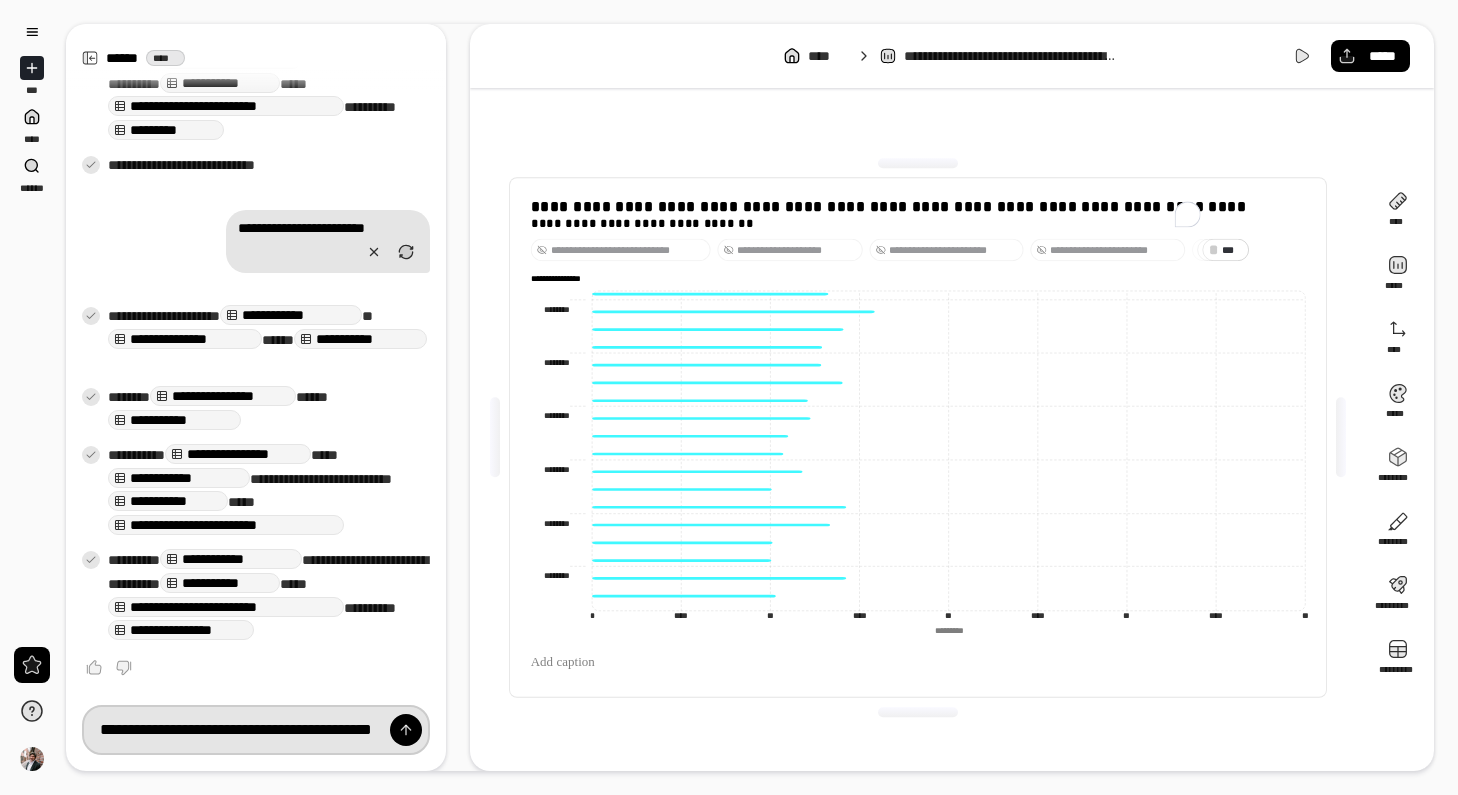 click at bounding box center [406, 730] 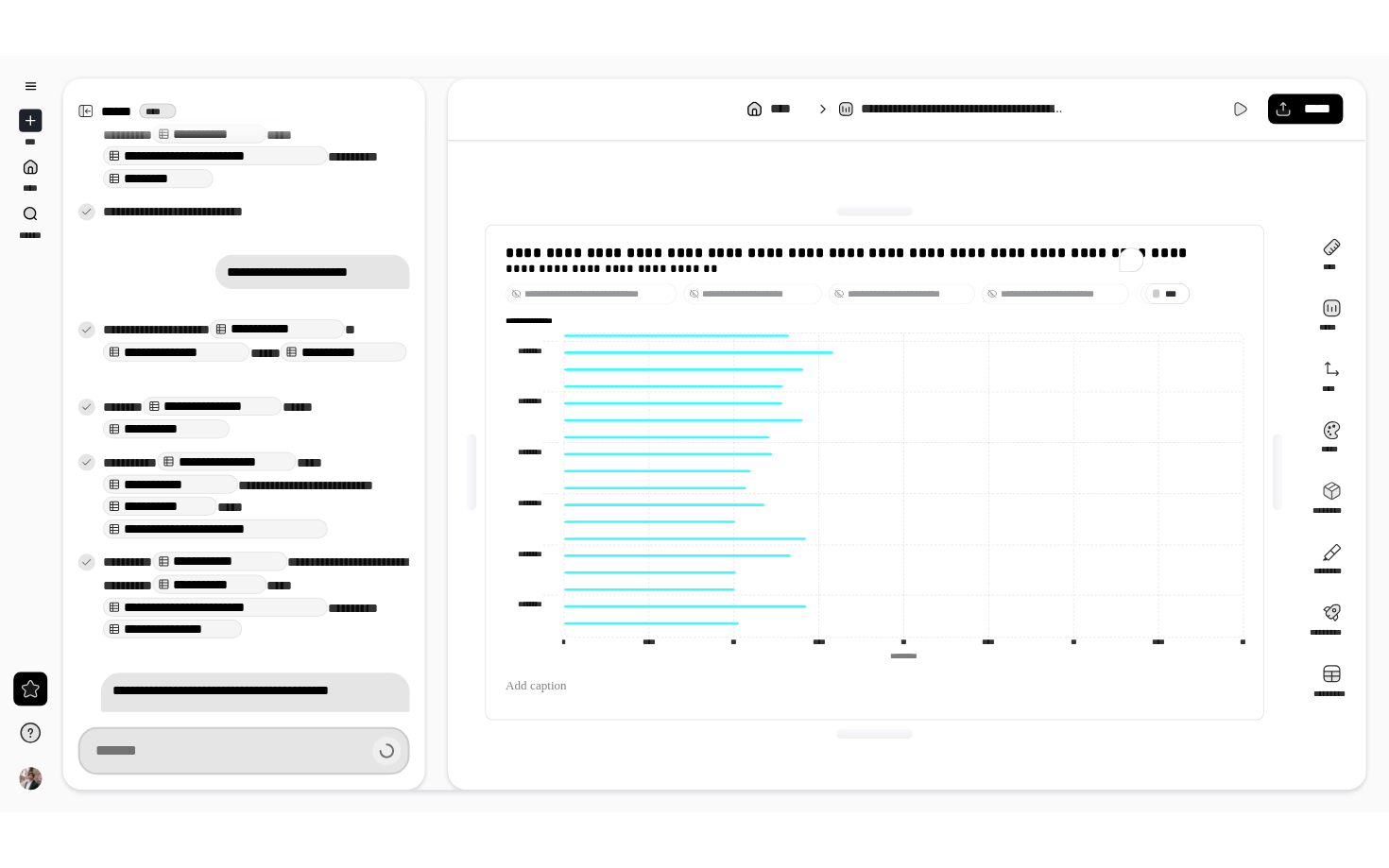 scroll, scrollTop: 529, scrollLeft: 0, axis: vertical 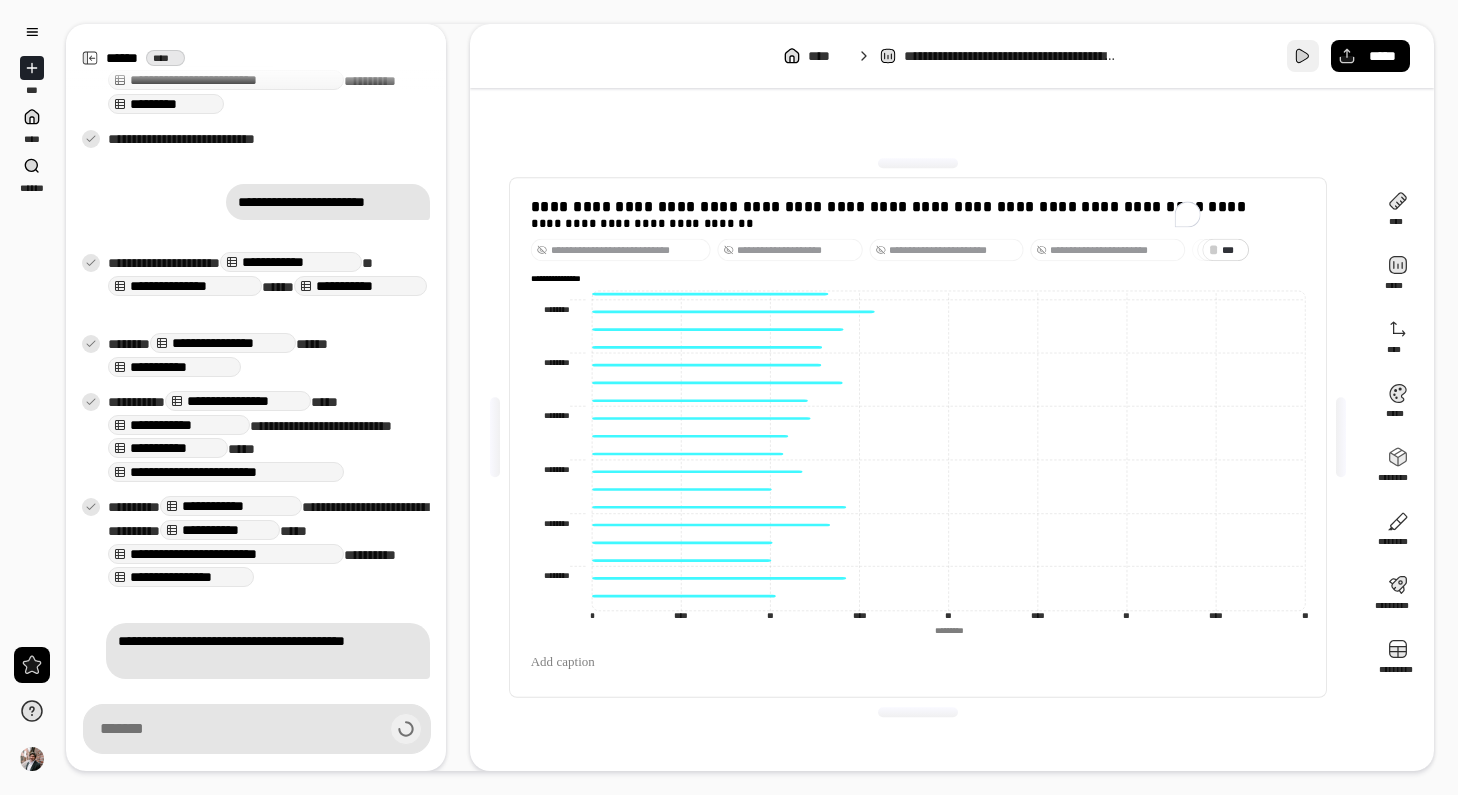 click at bounding box center [1303, 56] 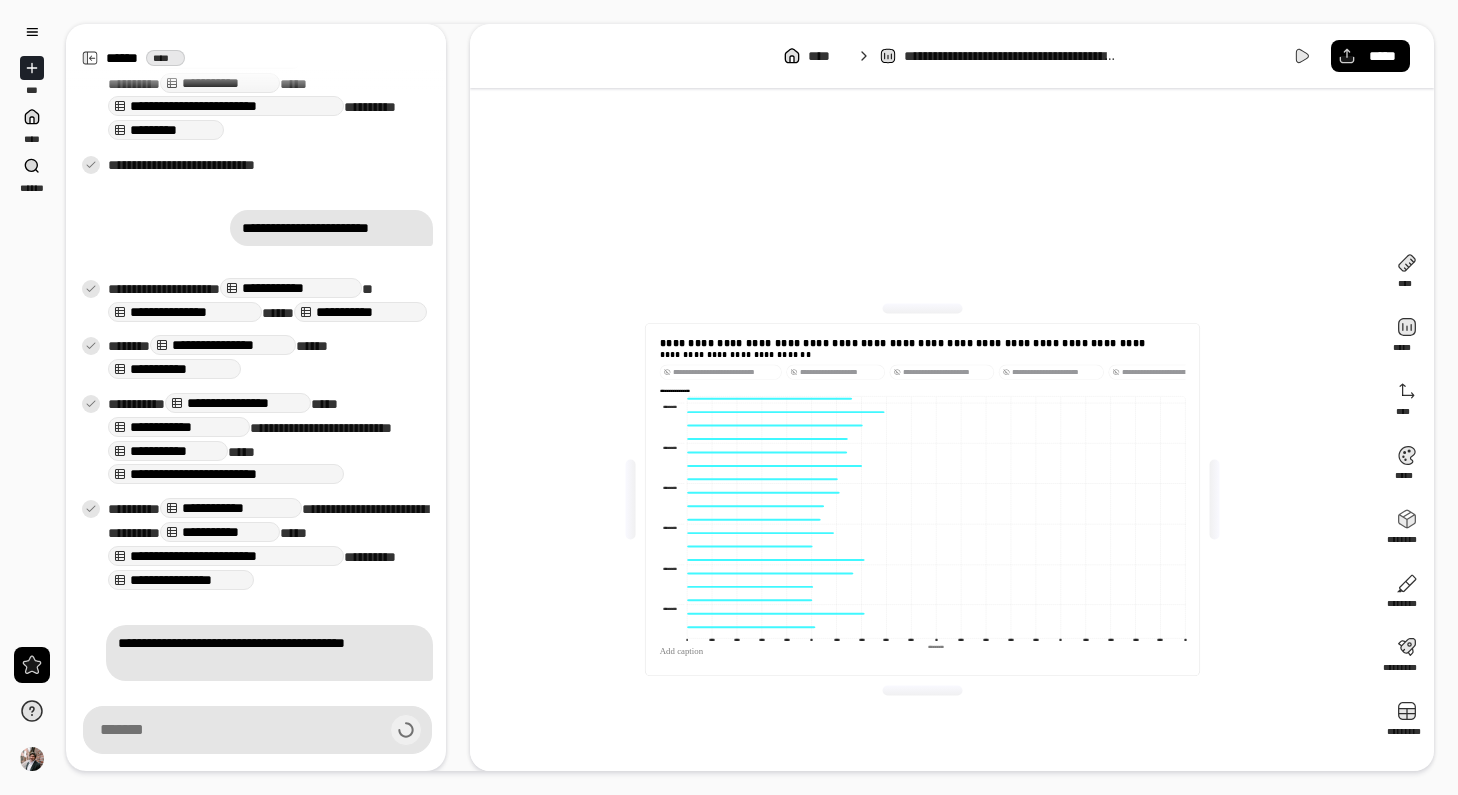 scroll, scrollTop: 560, scrollLeft: 0, axis: vertical 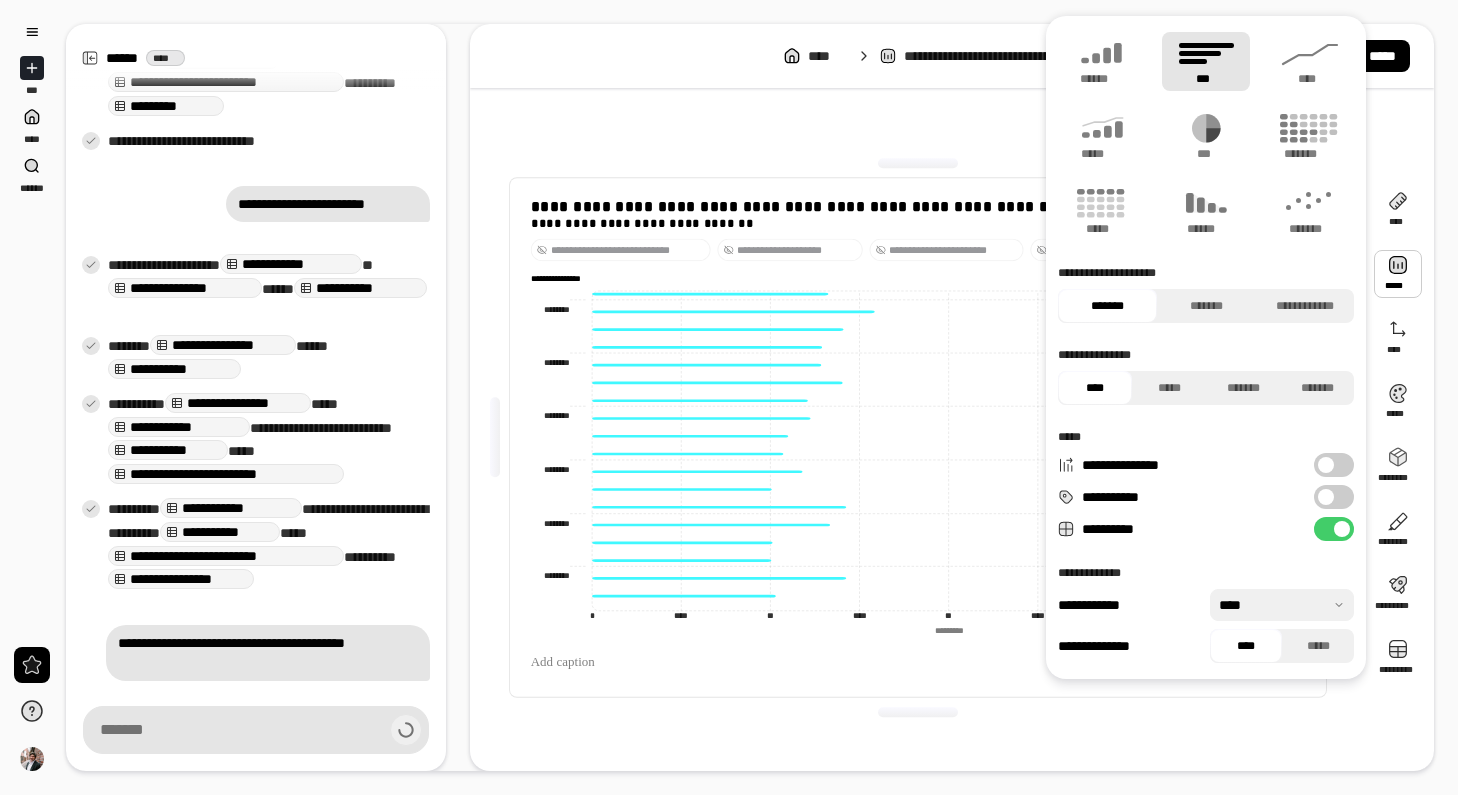 click at bounding box center [1398, 274] 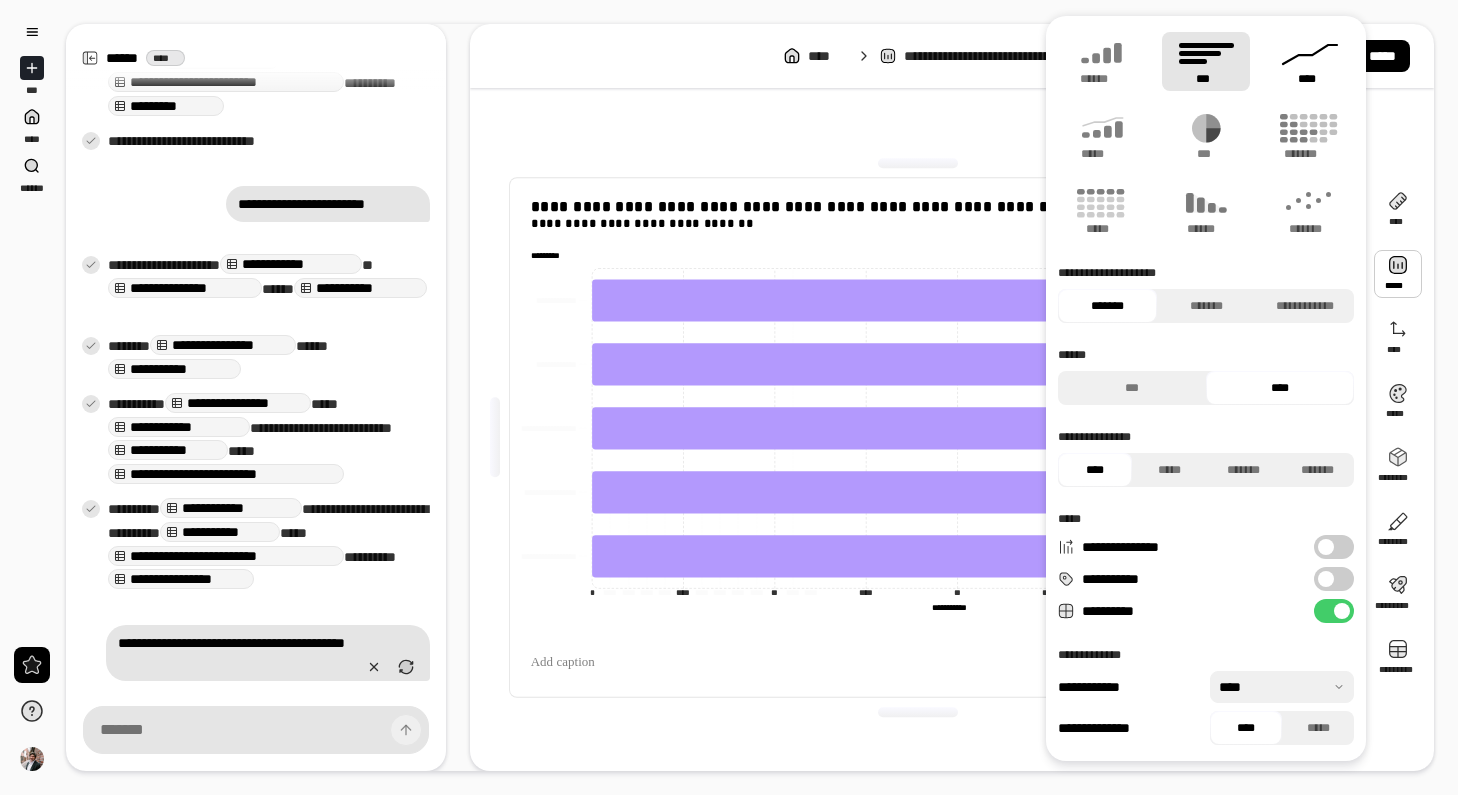 type on "**********" 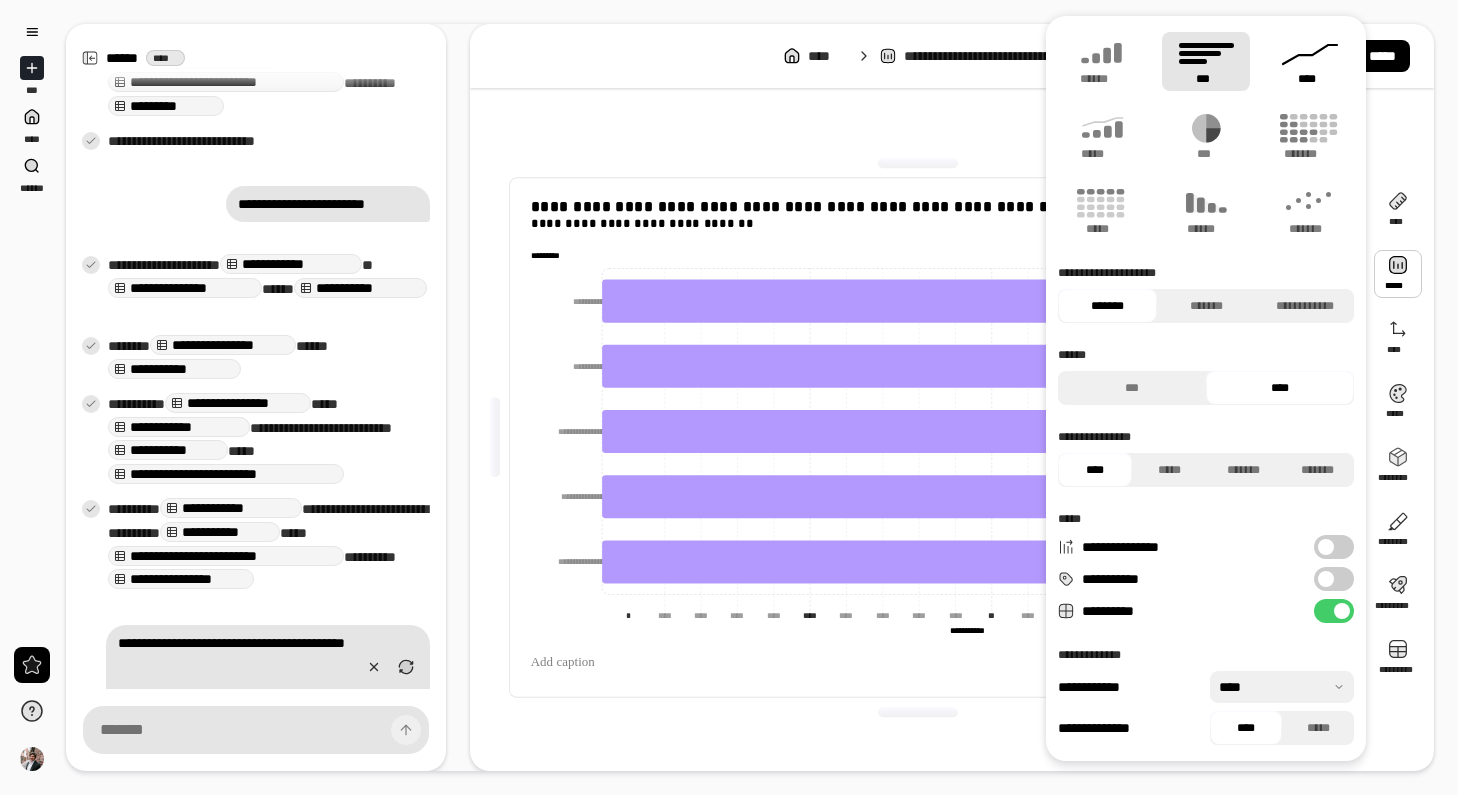 click on "****" at bounding box center (1310, 61) 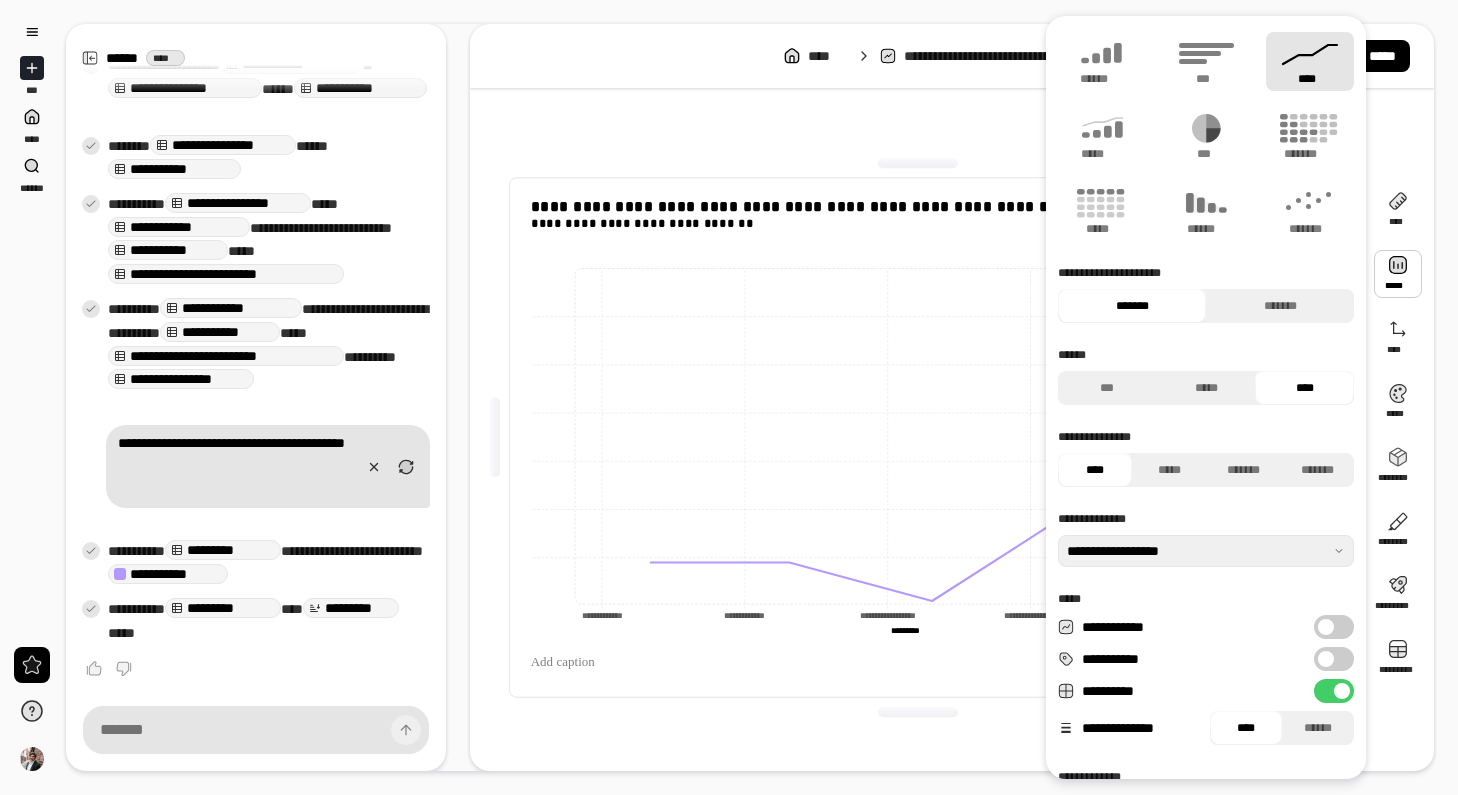 scroll, scrollTop: 761, scrollLeft: 0, axis: vertical 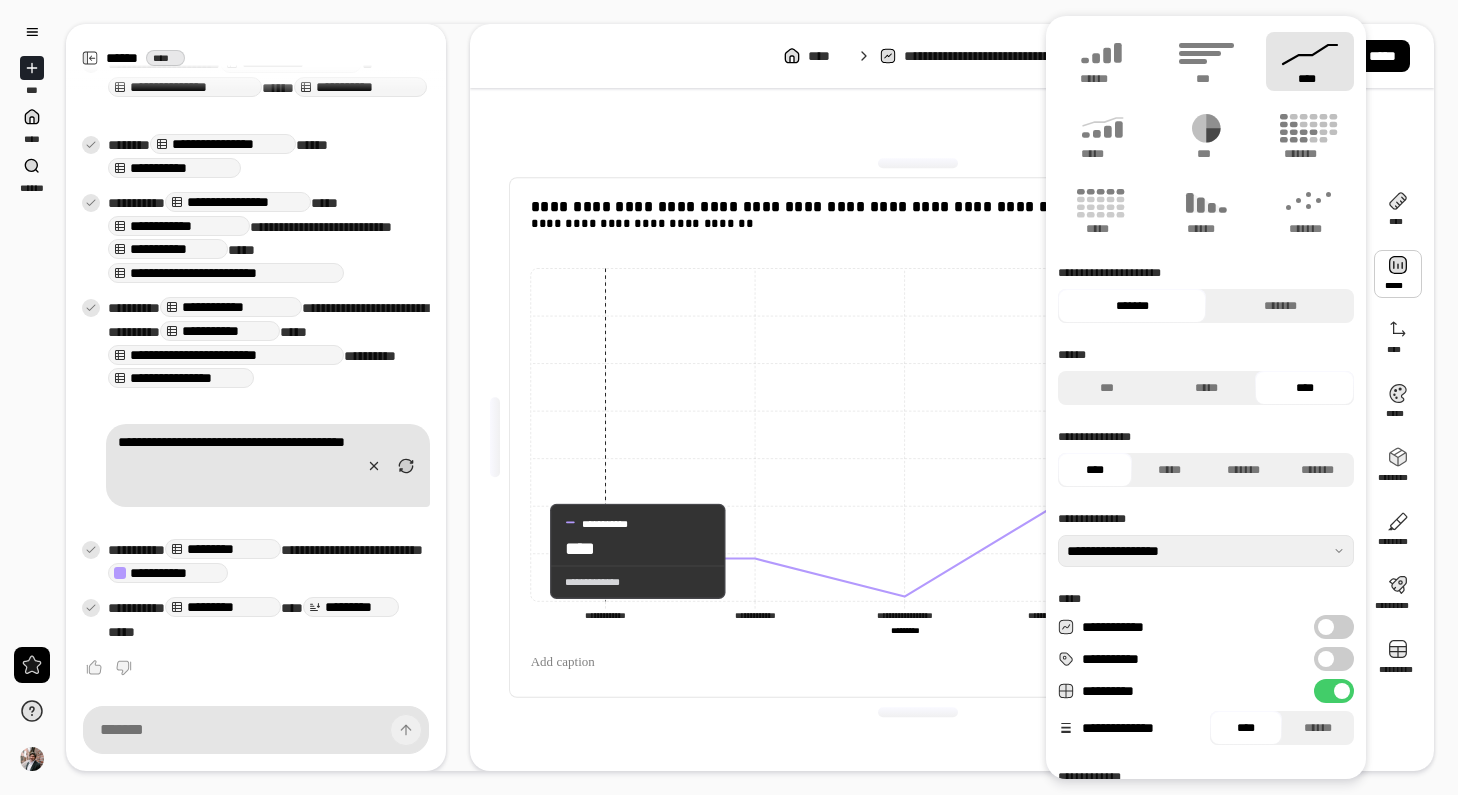 click 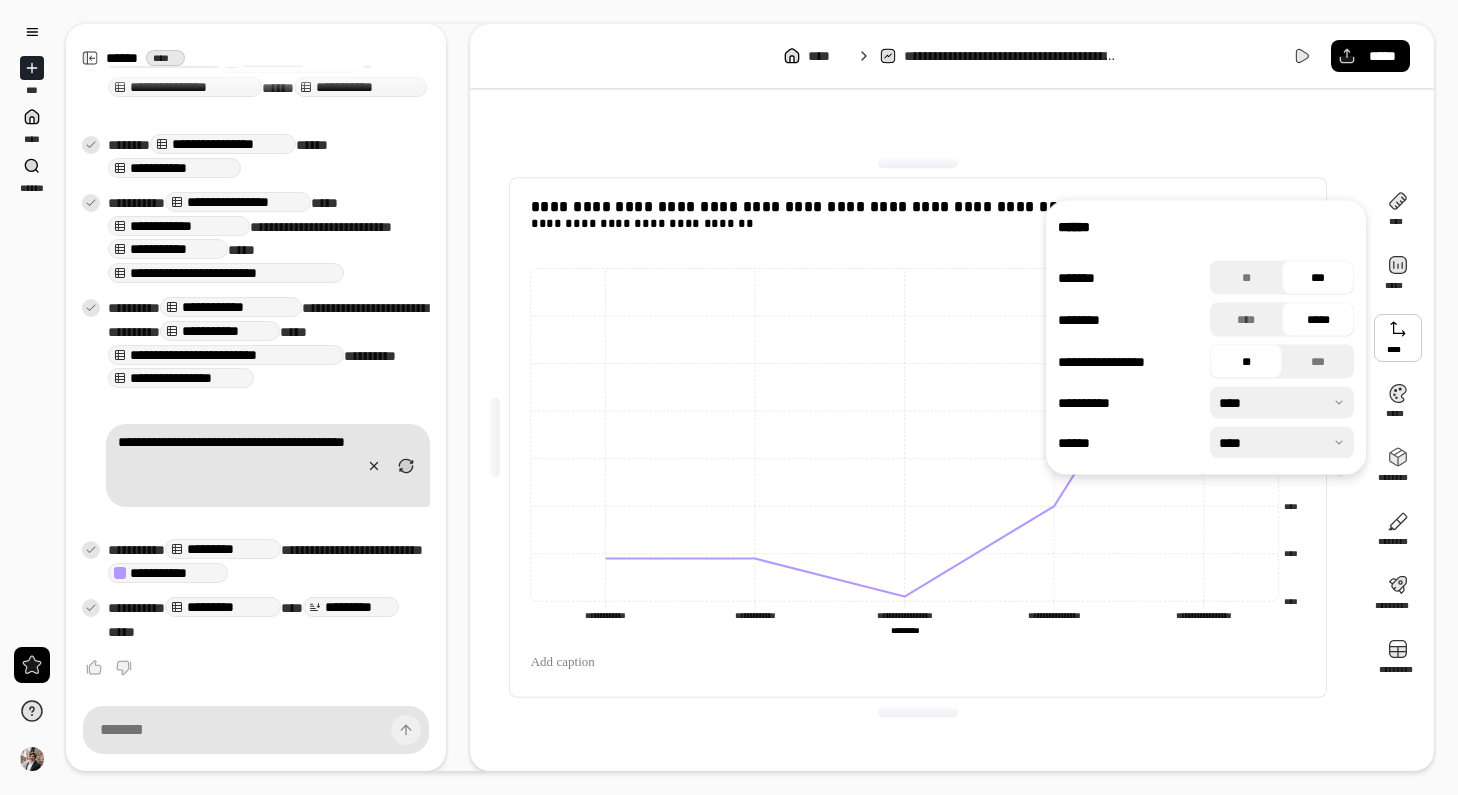 click on "**********" 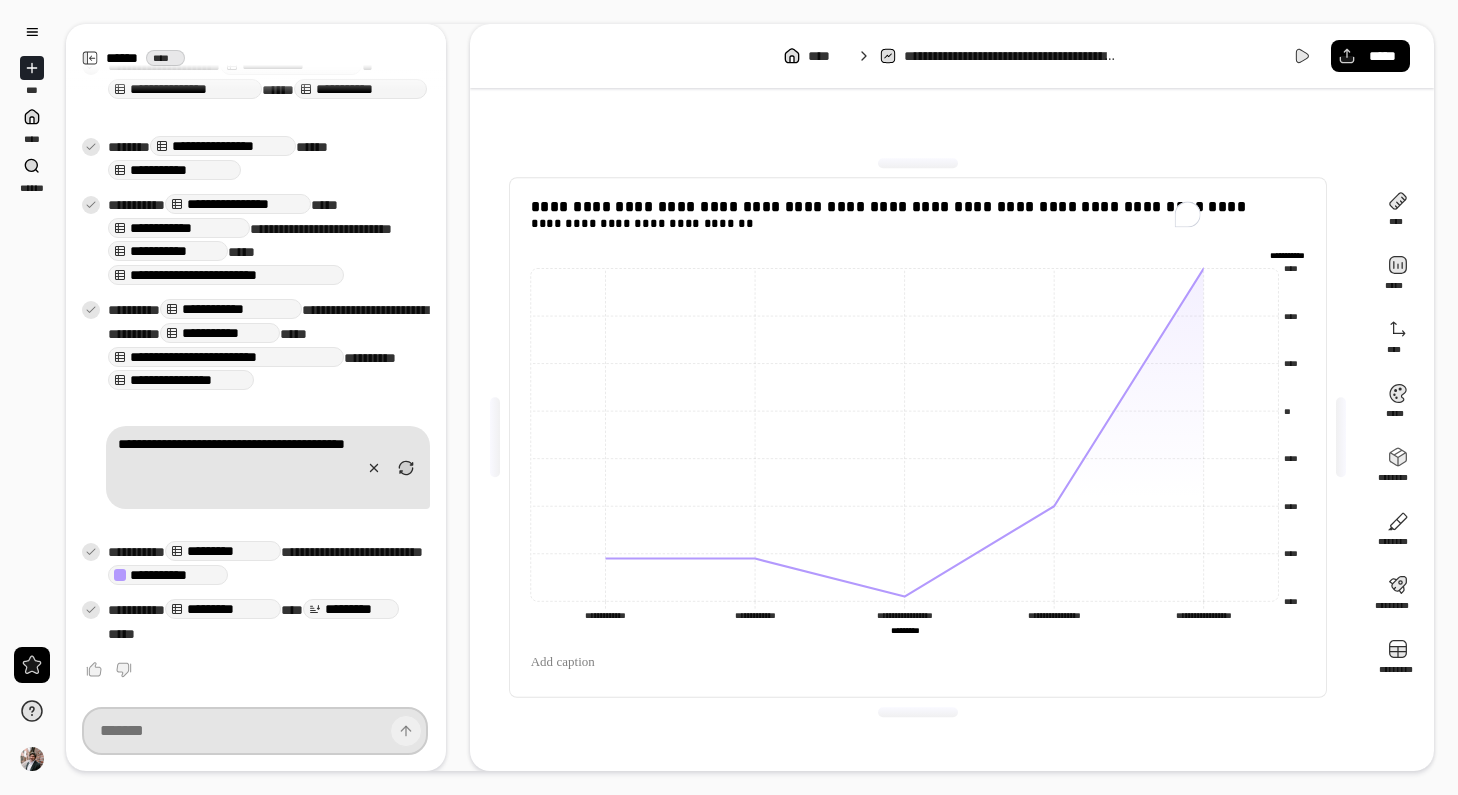 click at bounding box center (255, 731) 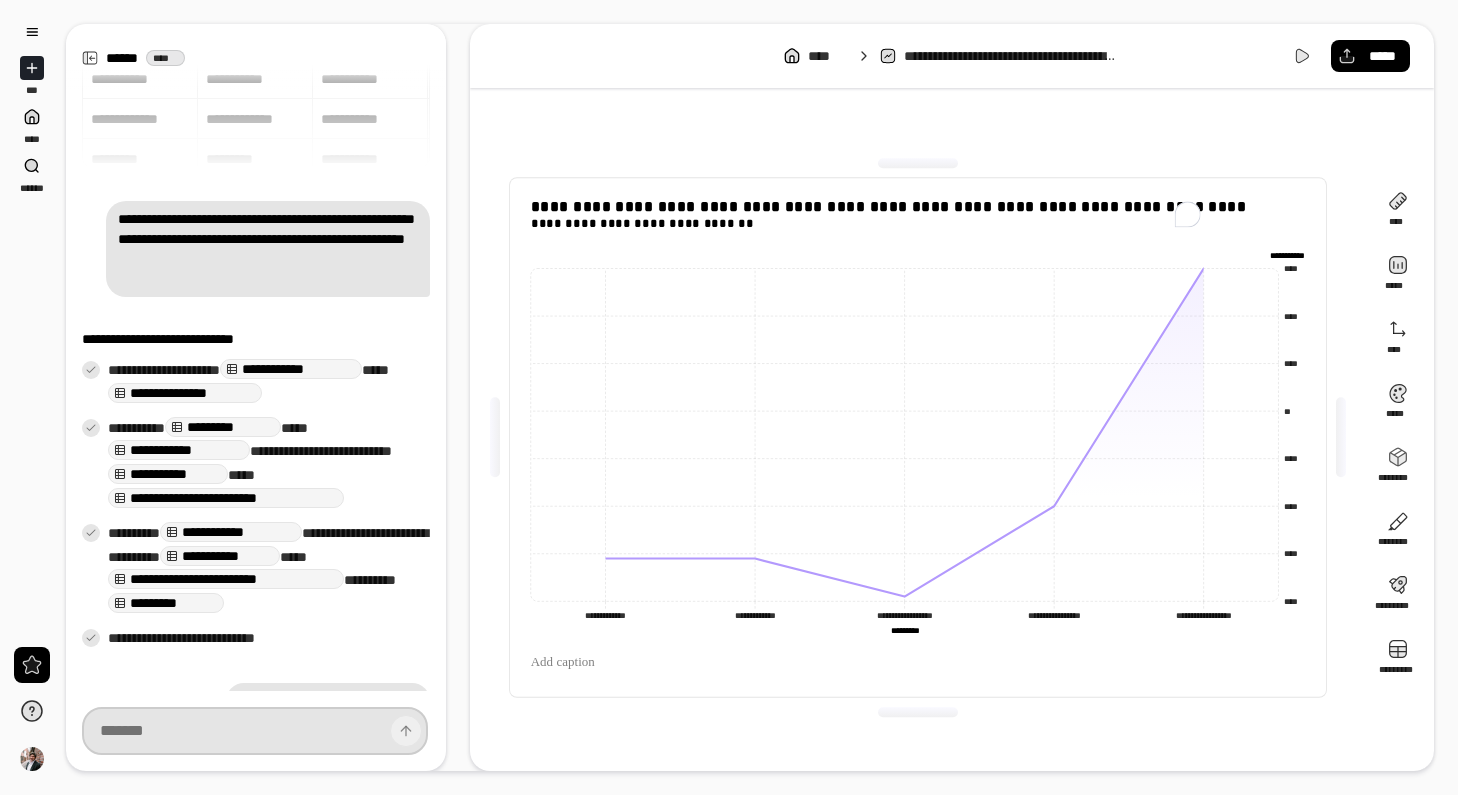 scroll, scrollTop: 0, scrollLeft: 0, axis: both 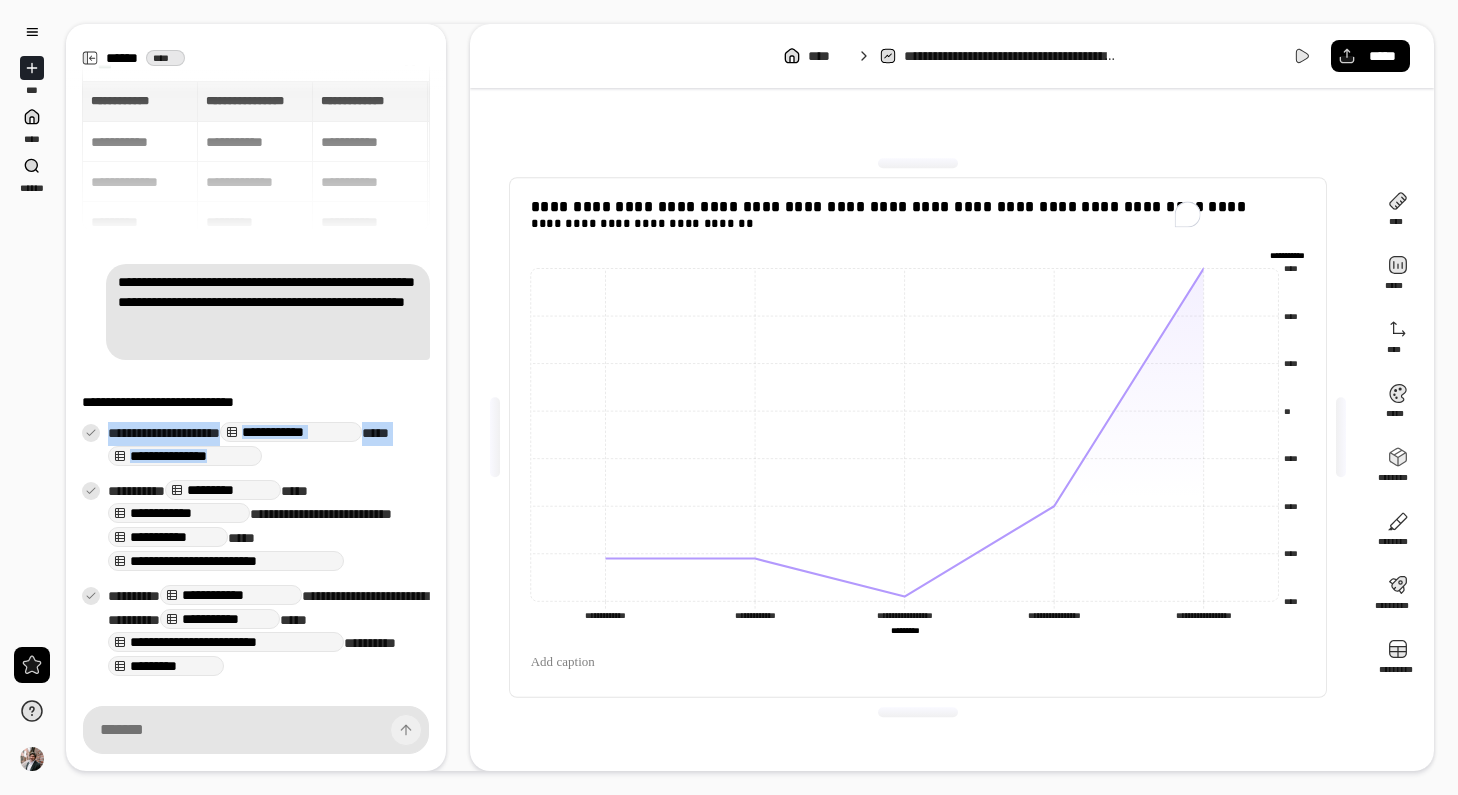 drag, startPoint x: 109, startPoint y: 437, endPoint x: 288, endPoint y: 454, distance: 179.80545 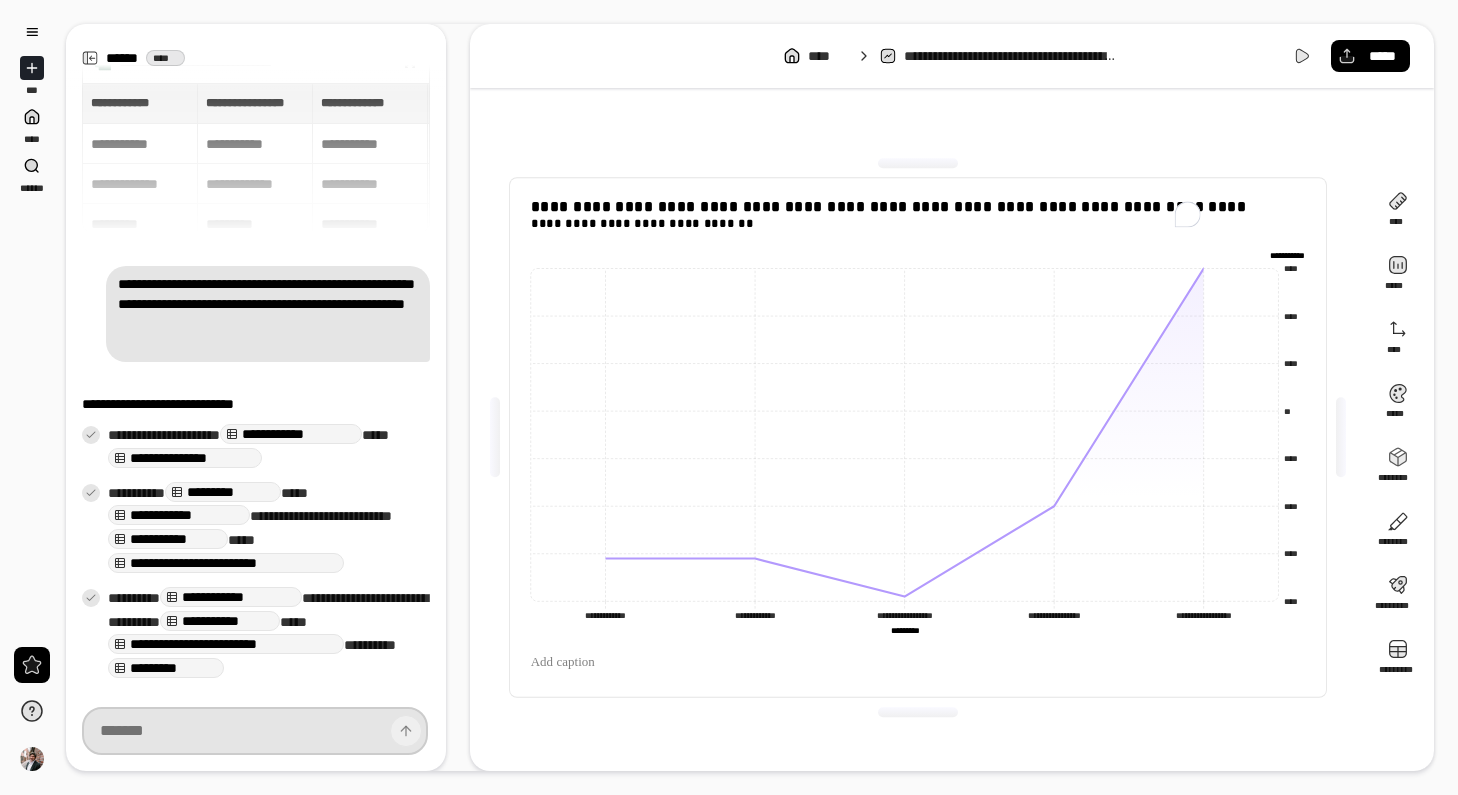 click at bounding box center (255, 731) 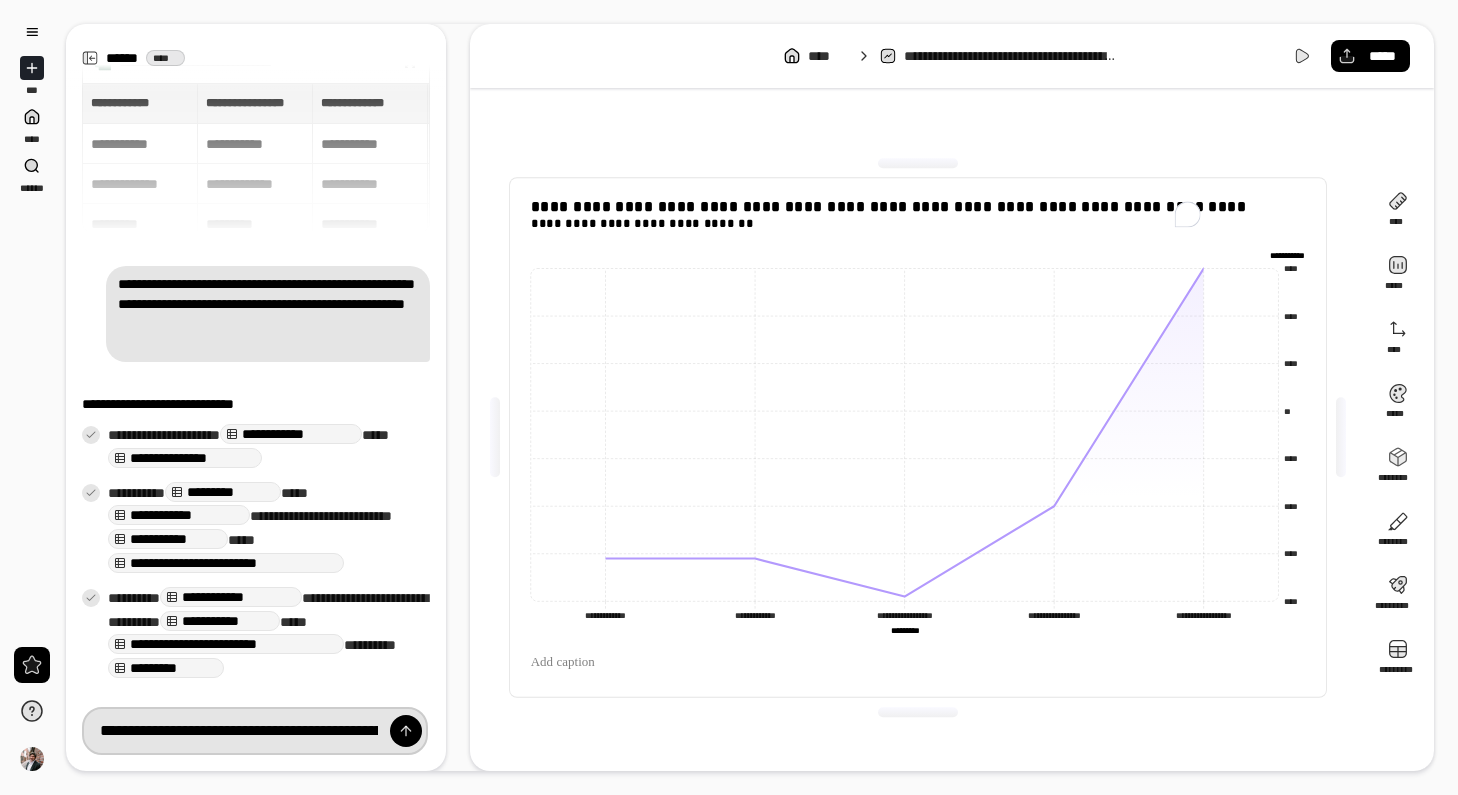 scroll, scrollTop: 0, scrollLeft: 216, axis: horizontal 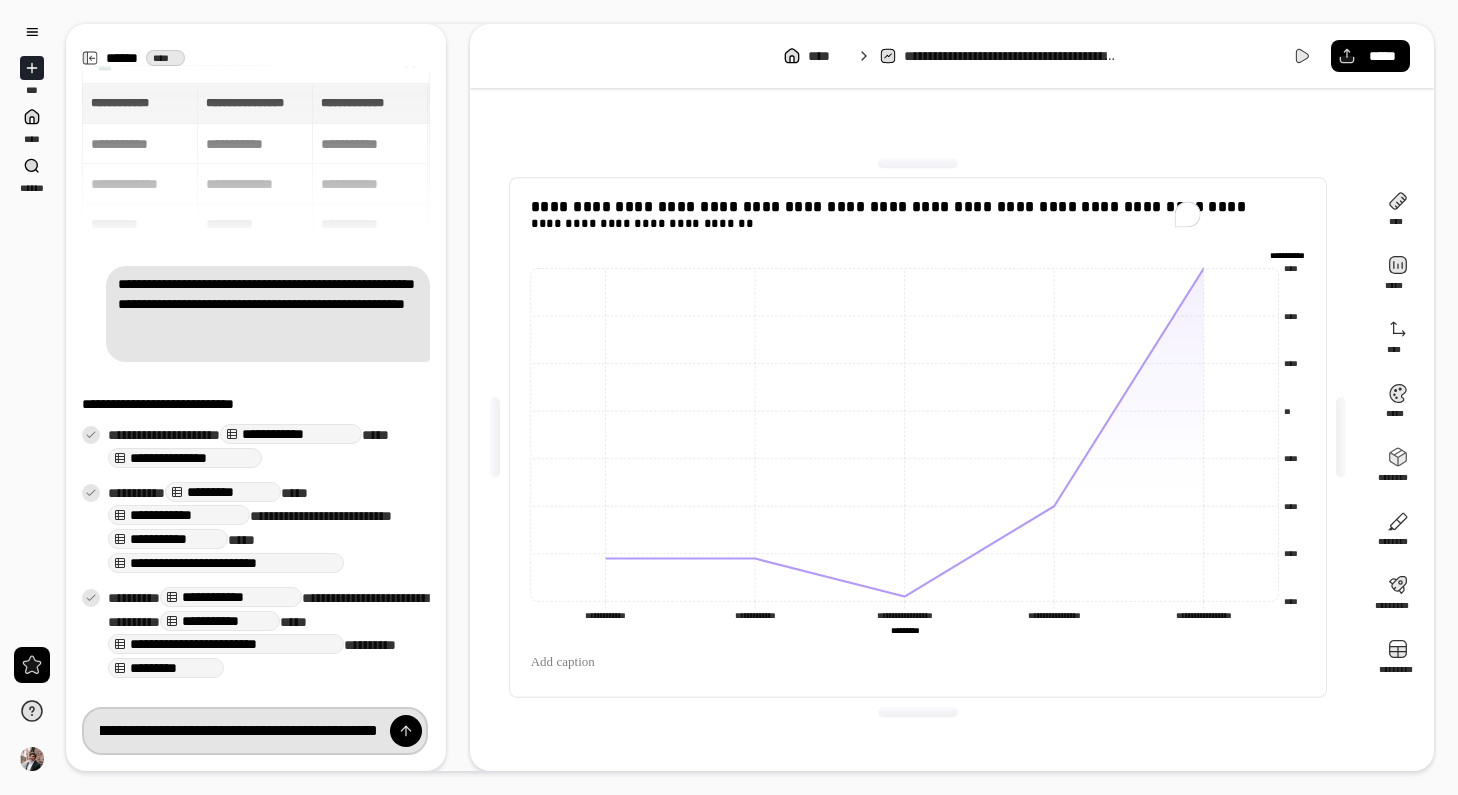 click on "**********" at bounding box center (255, 731) 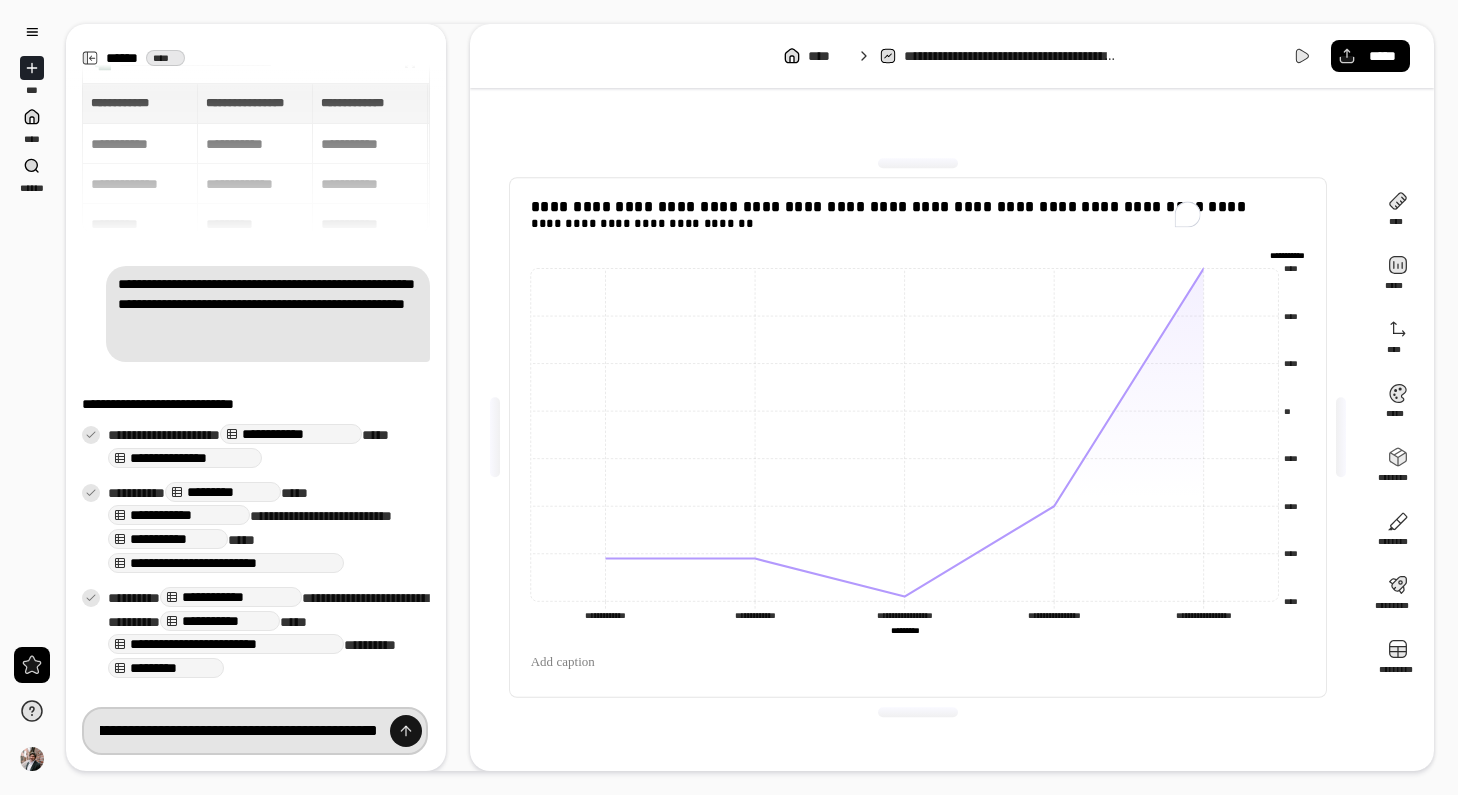 drag, startPoint x: 236, startPoint y: 730, endPoint x: 437, endPoint y: 731, distance: 201.00249 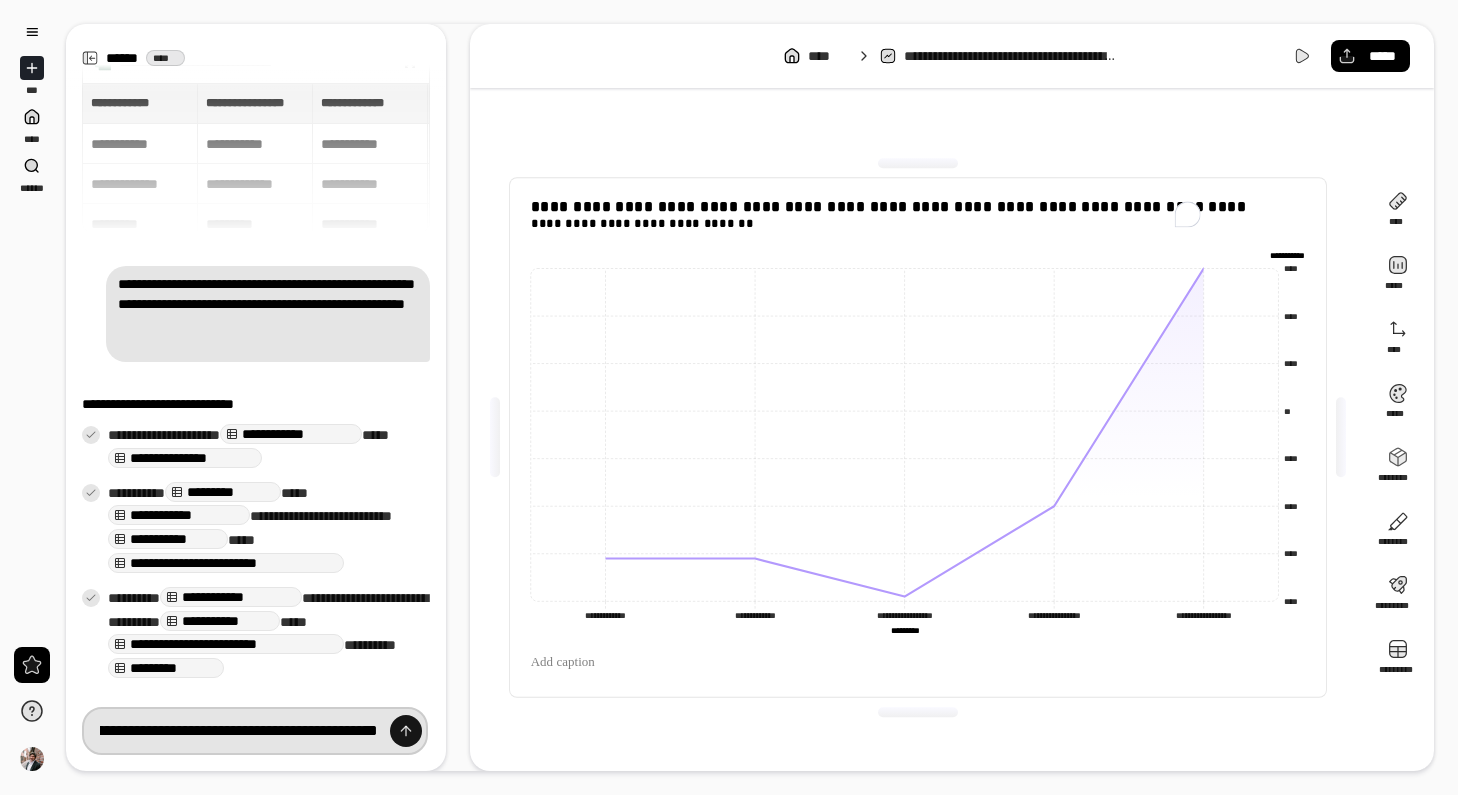 scroll, scrollTop: 0, scrollLeft: 152, axis: horizontal 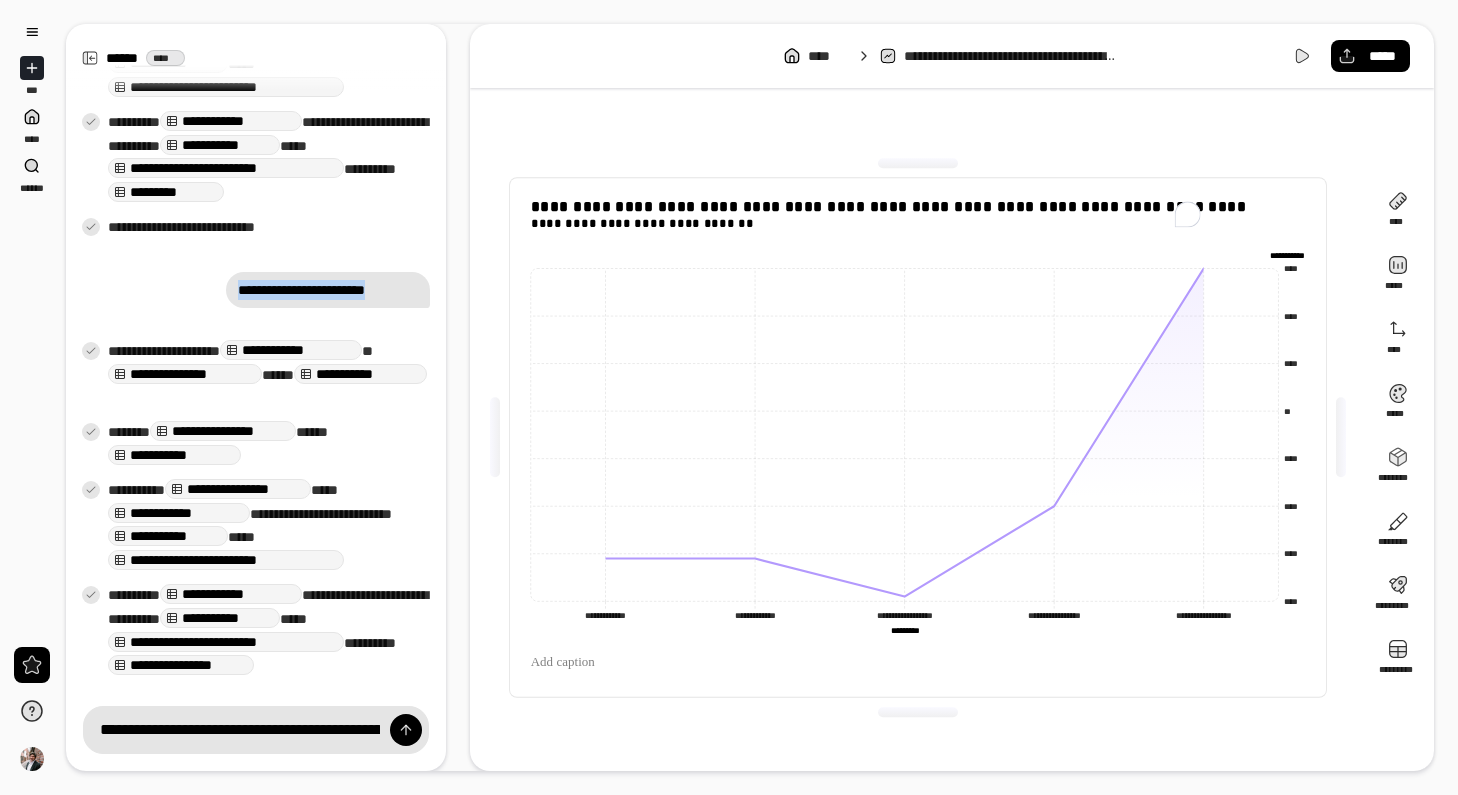 drag, startPoint x: 241, startPoint y: 290, endPoint x: 416, endPoint y: 299, distance: 175.23128 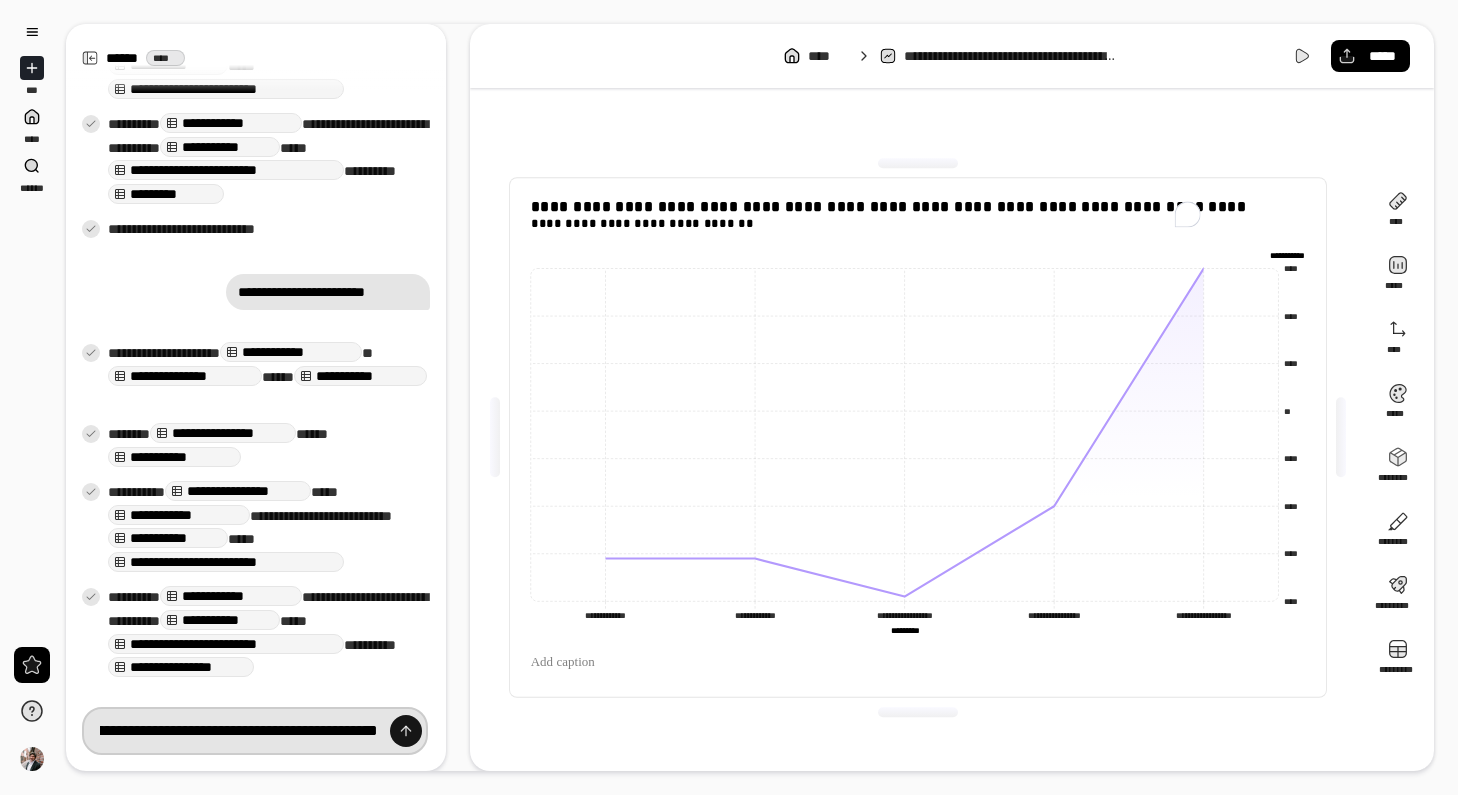 scroll, scrollTop: 0, scrollLeft: 152, axis: horizontal 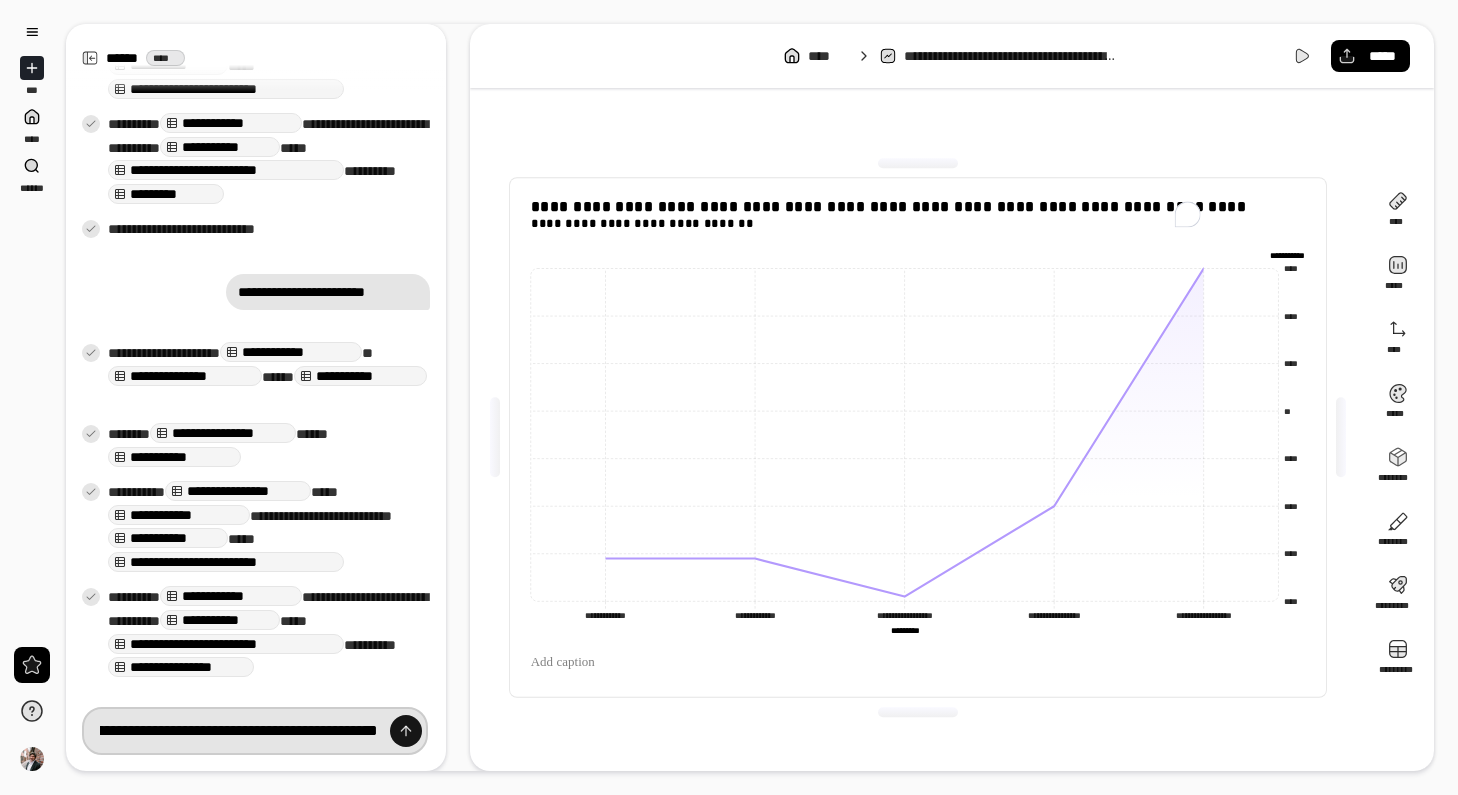 paste on "**********" 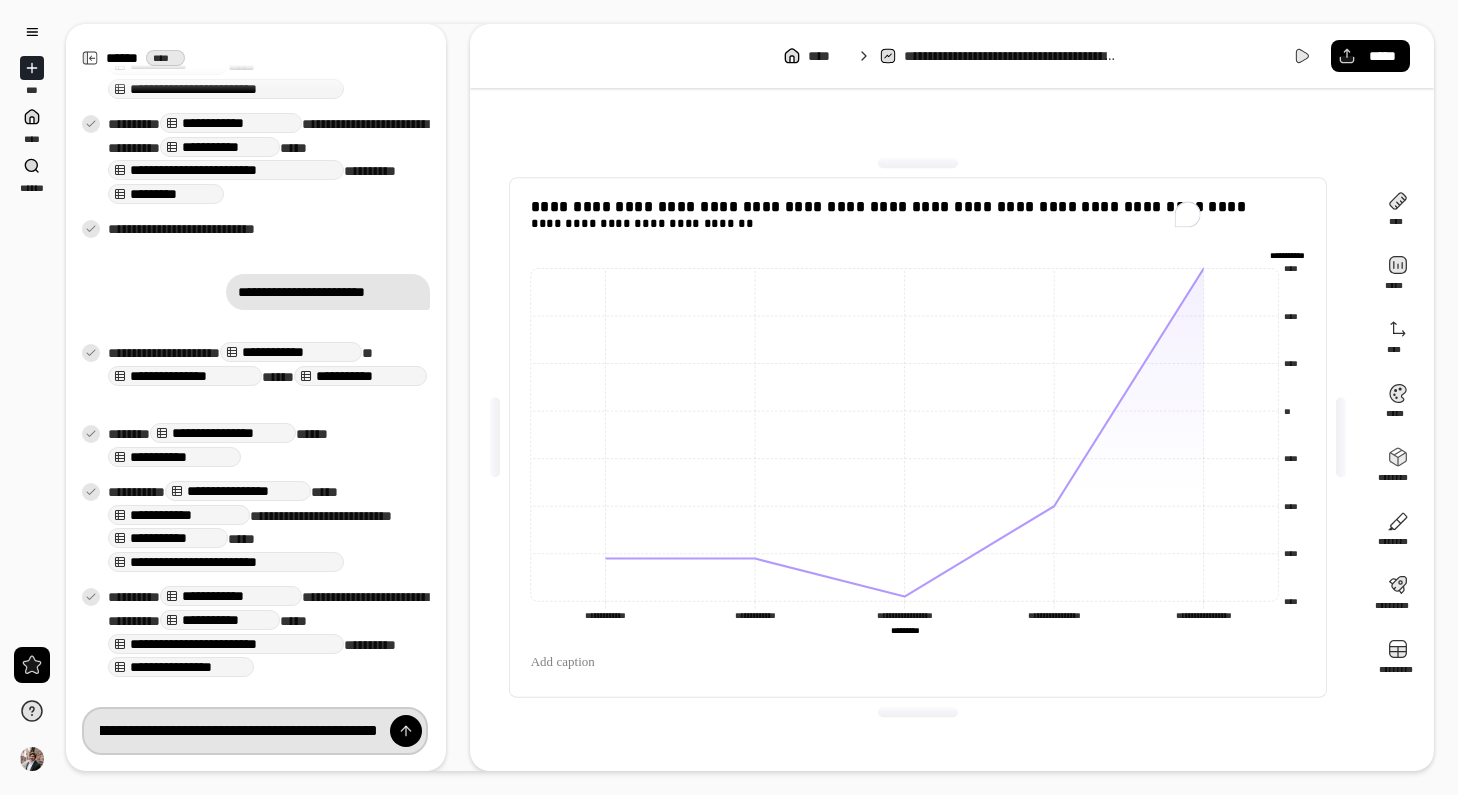 scroll, scrollTop: 0, scrollLeft: 432, axis: horizontal 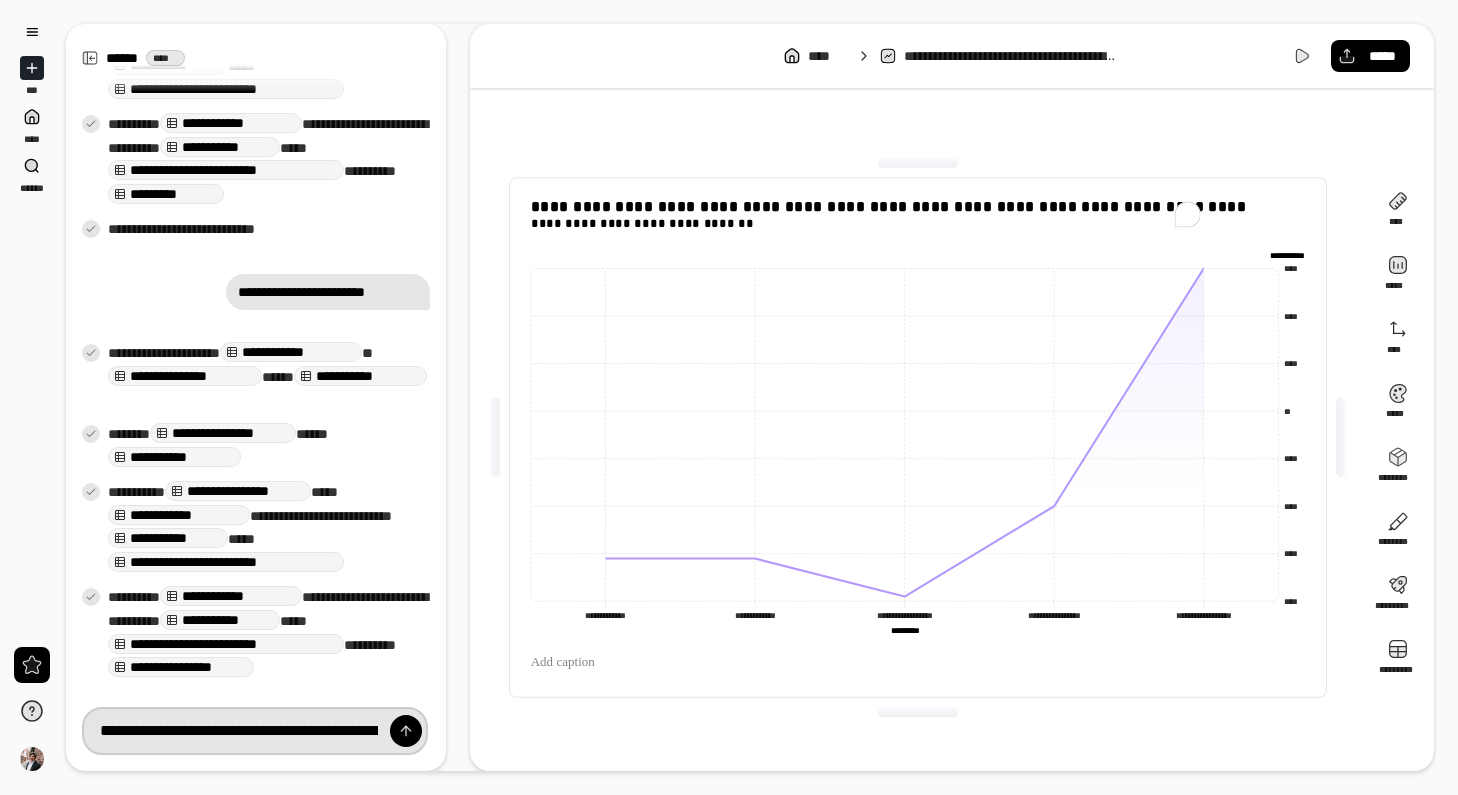drag, startPoint x: 156, startPoint y: 730, endPoint x: 8, endPoint y: 717, distance: 148.56985 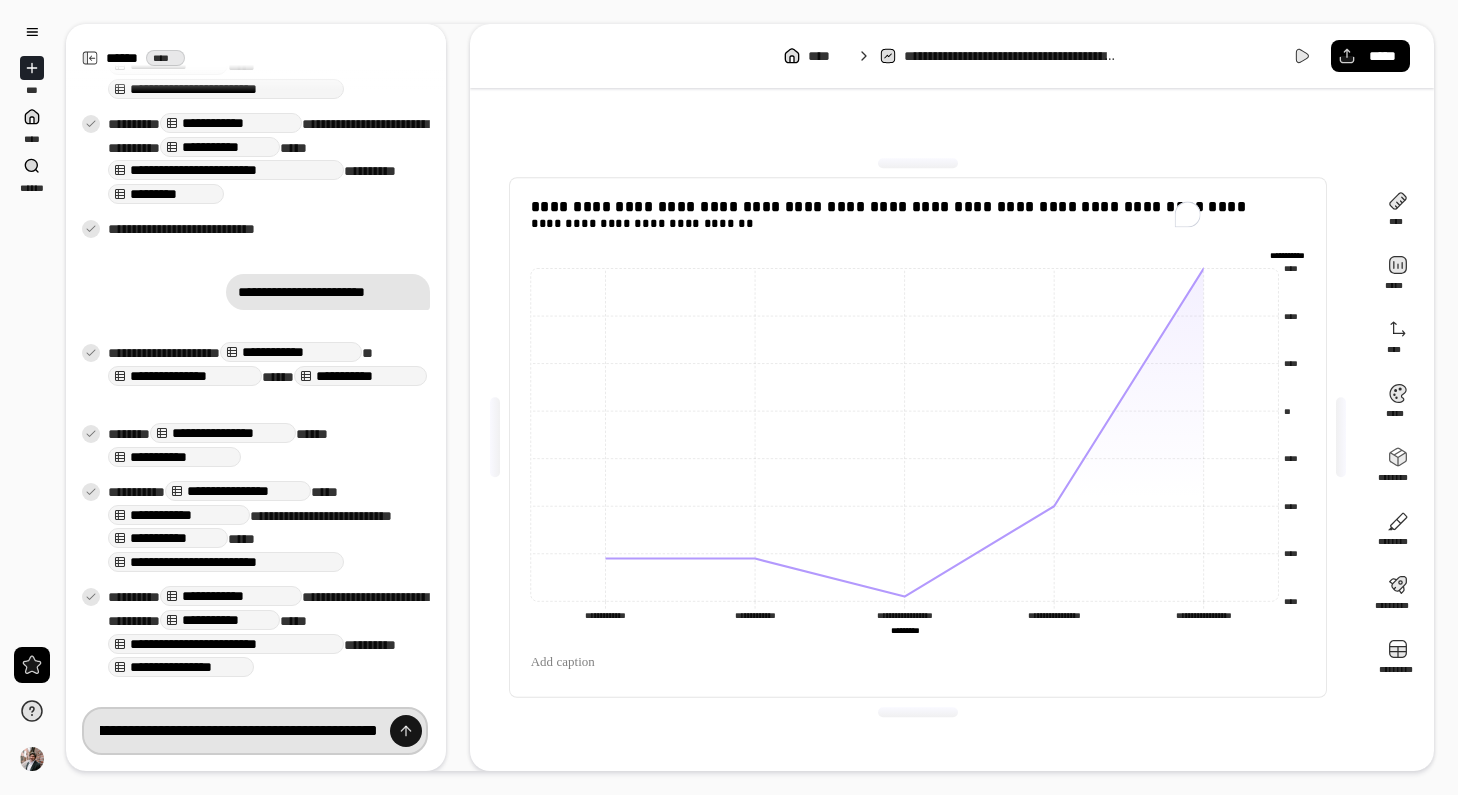 scroll, scrollTop: 0, scrollLeft: 340, axis: horizontal 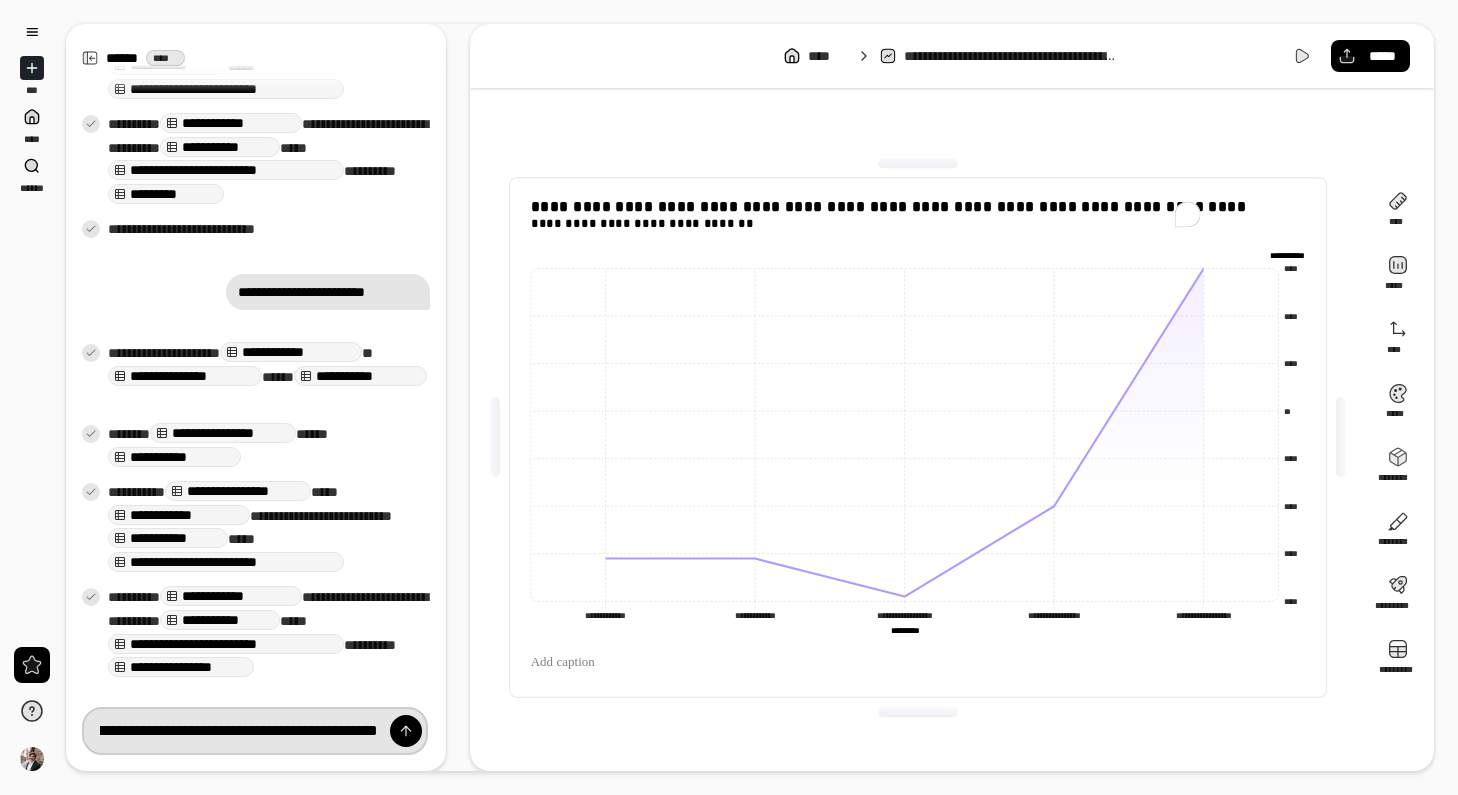 click on "**********" at bounding box center (255, 731) 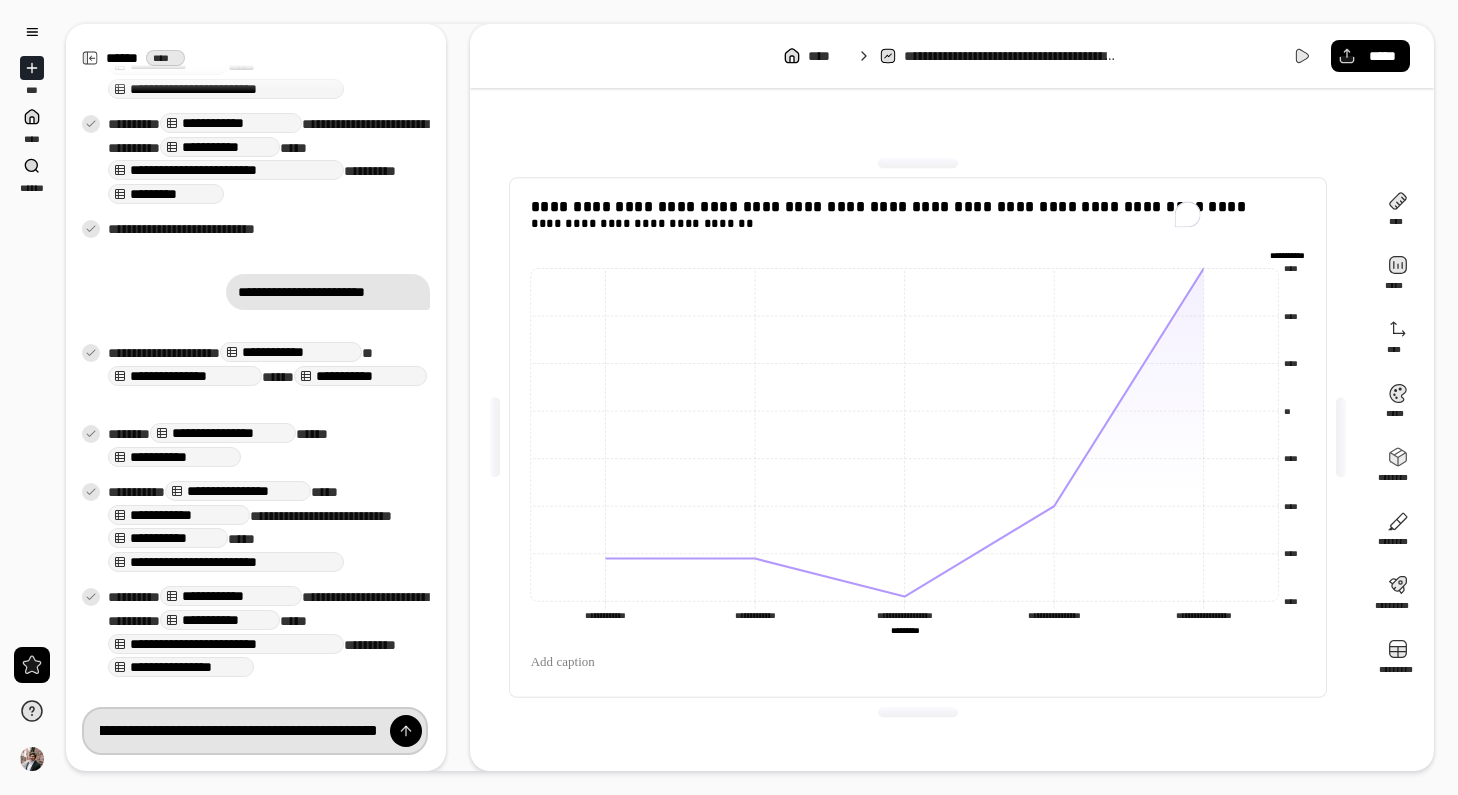 scroll, scrollTop: 0, scrollLeft: 239, axis: horizontal 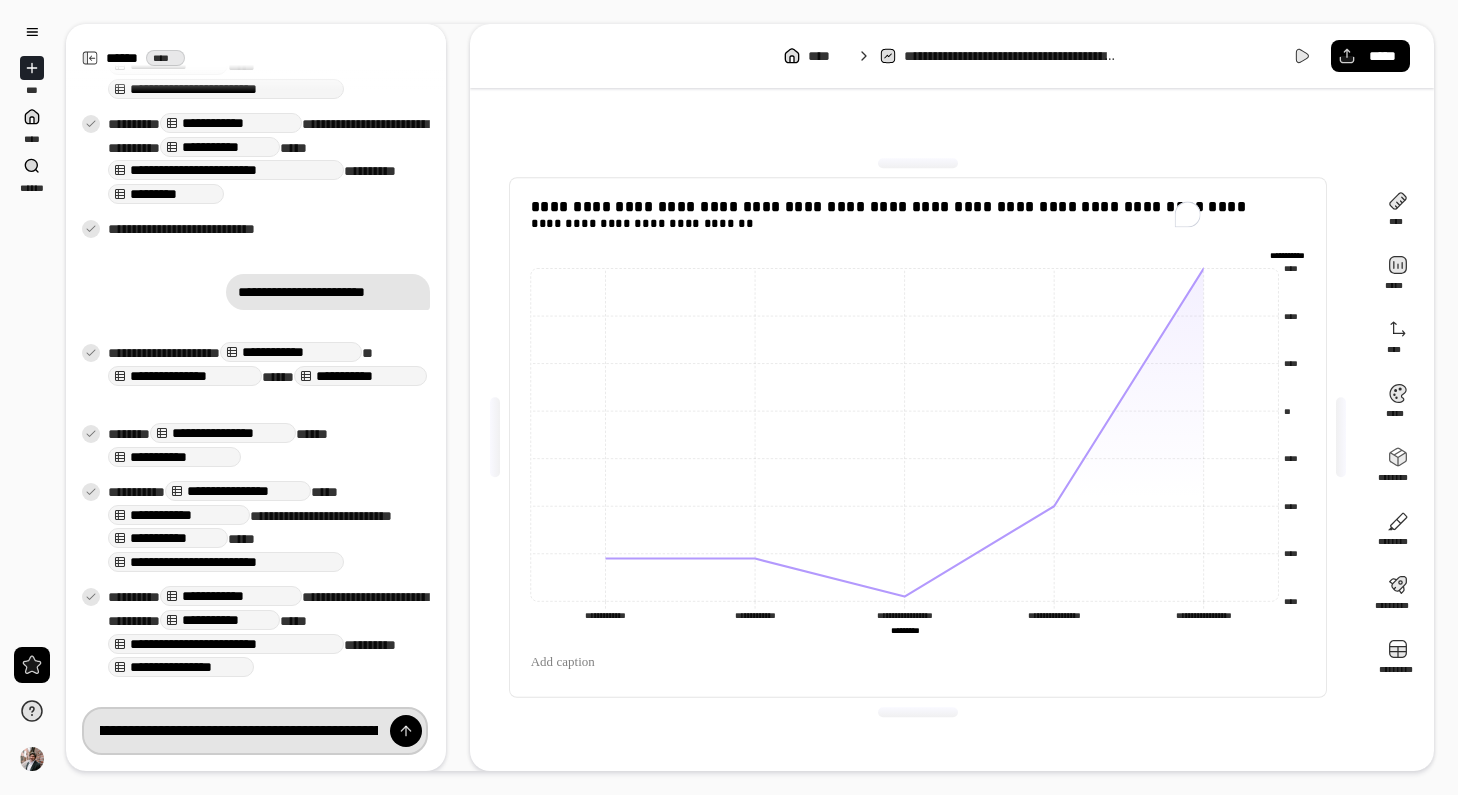 drag, startPoint x: 194, startPoint y: 725, endPoint x: 103, endPoint y: 724, distance: 91.00549 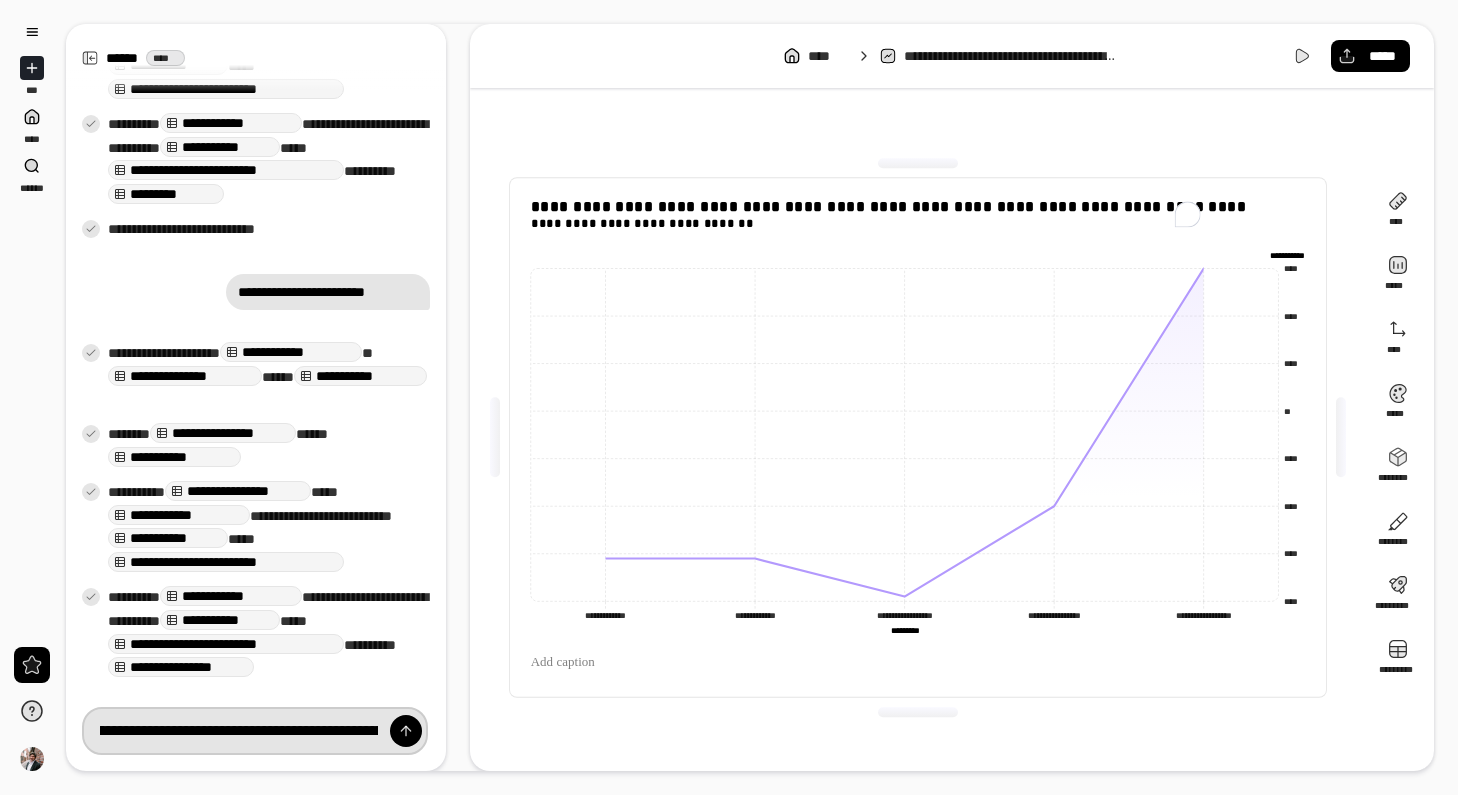 click on "**********" at bounding box center (255, 731) 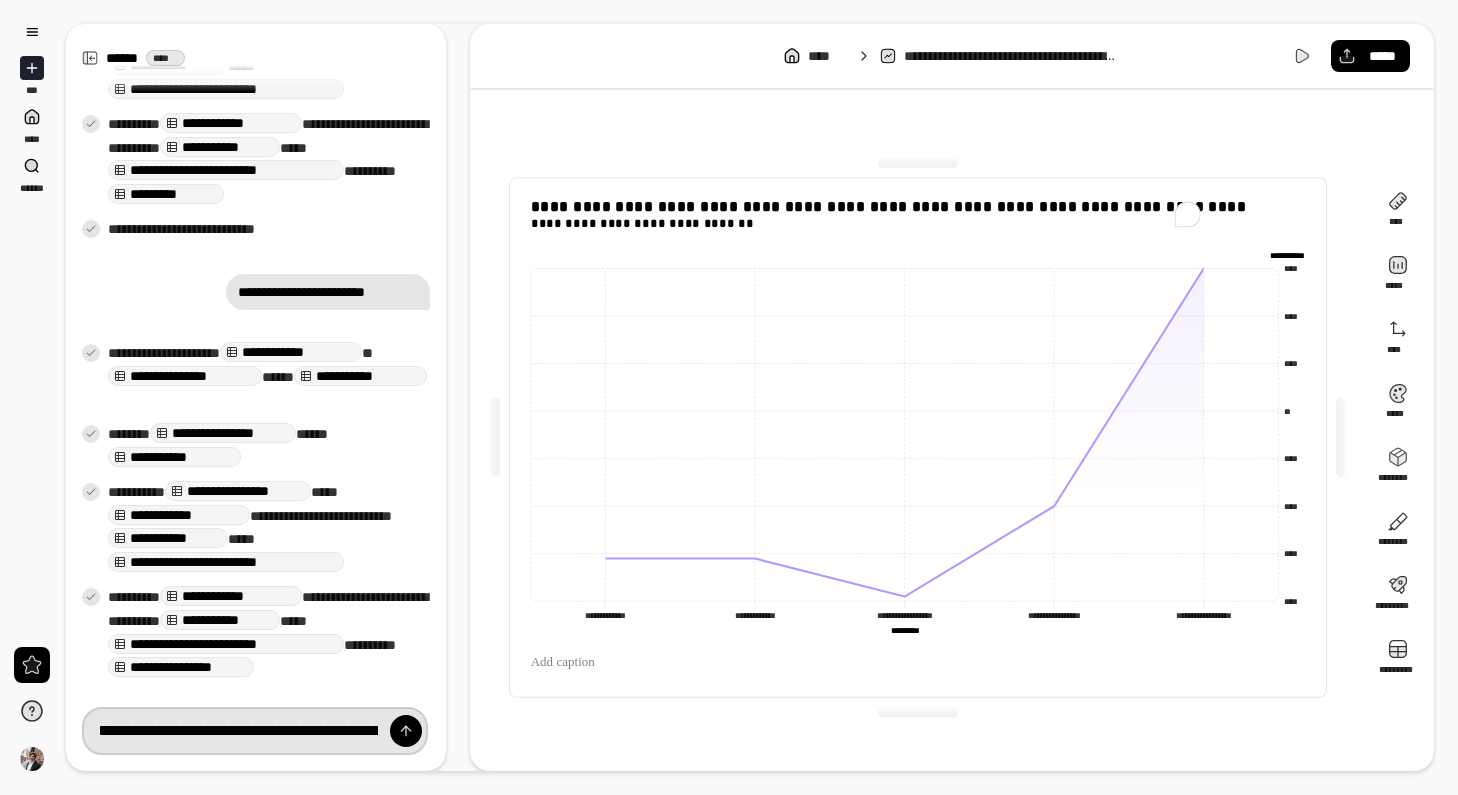 scroll, scrollTop: 0, scrollLeft: 0, axis: both 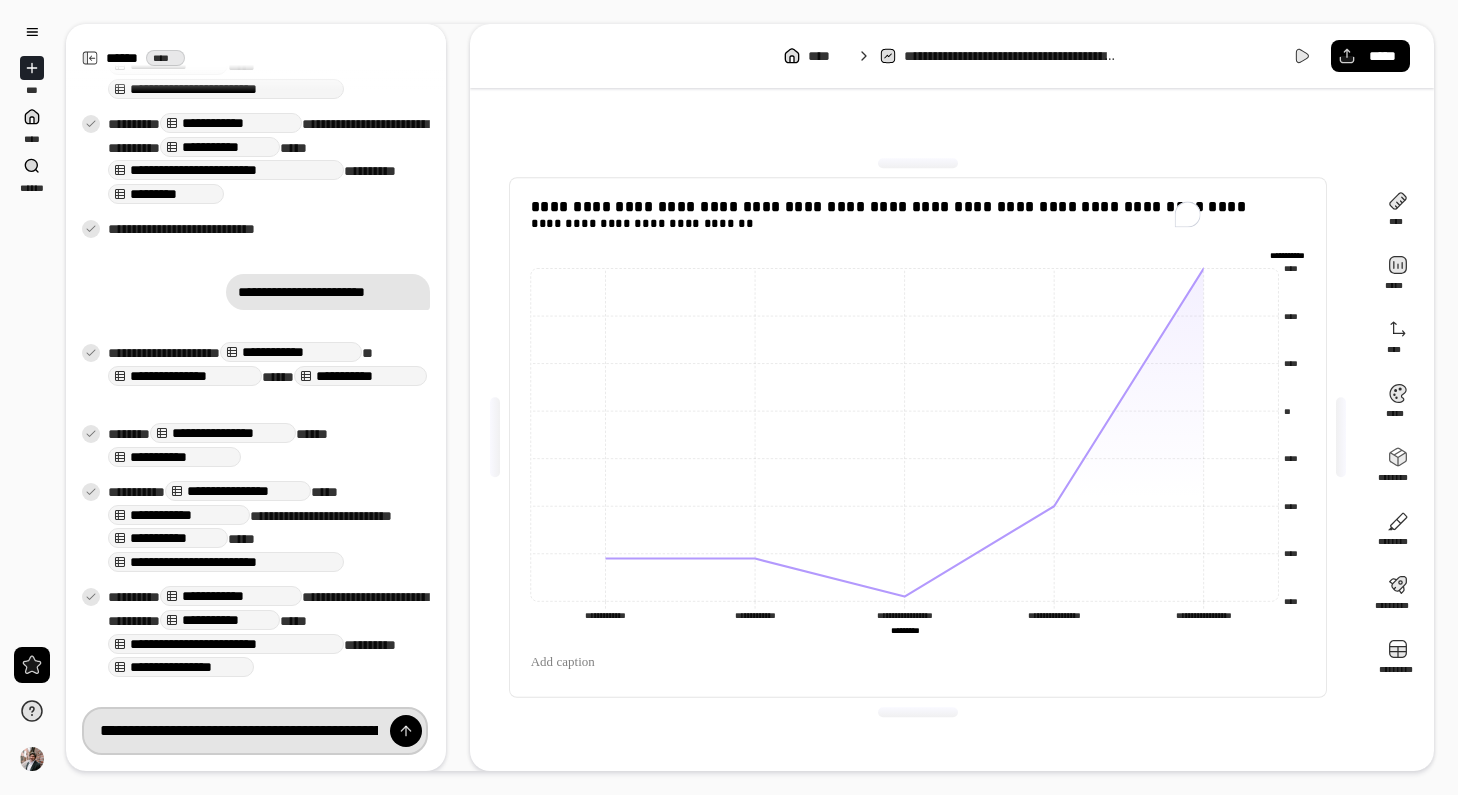 drag, startPoint x: 188, startPoint y: 725, endPoint x: 96, endPoint y: 728, distance: 92.0489 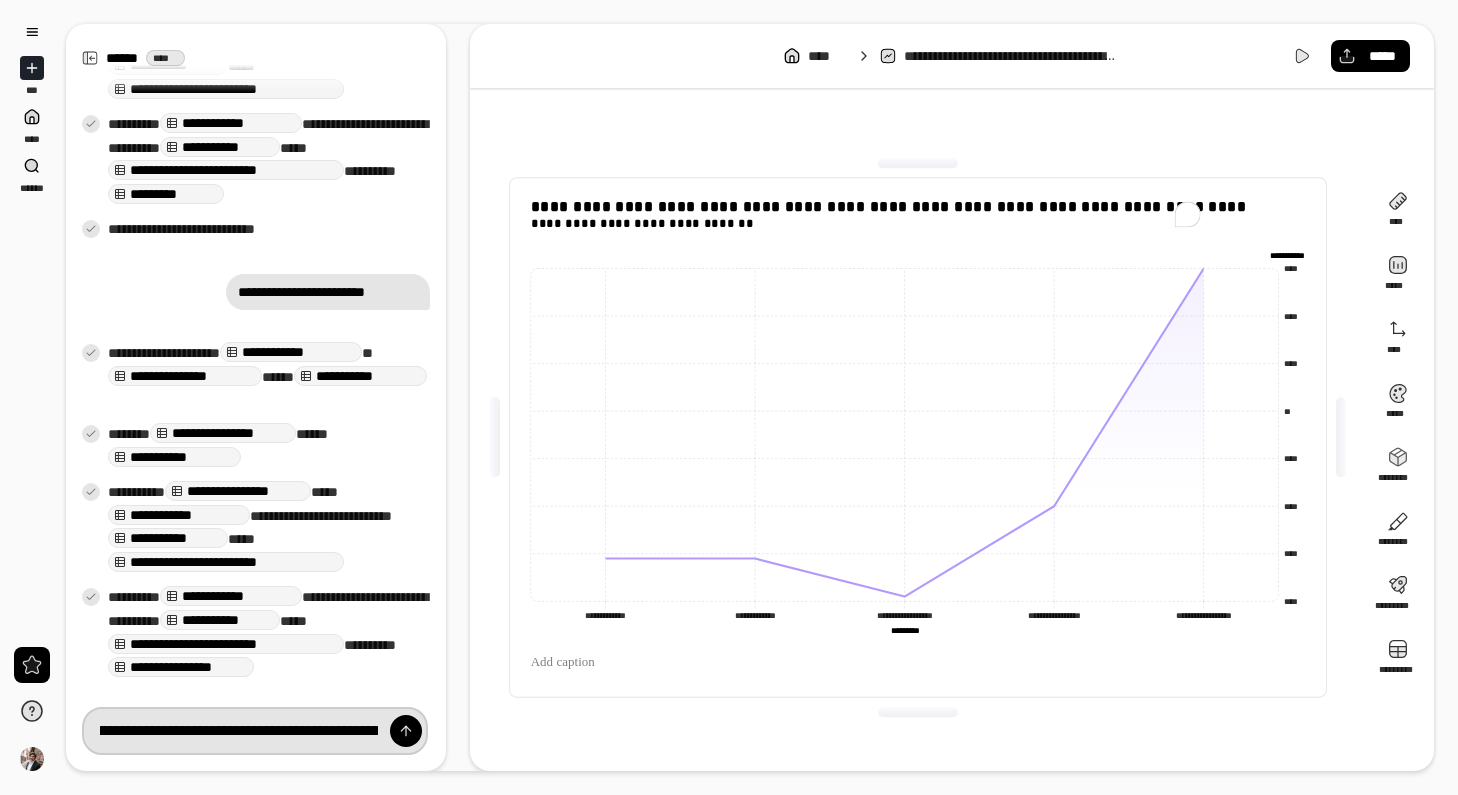 scroll, scrollTop: 0, scrollLeft: 103, axis: horizontal 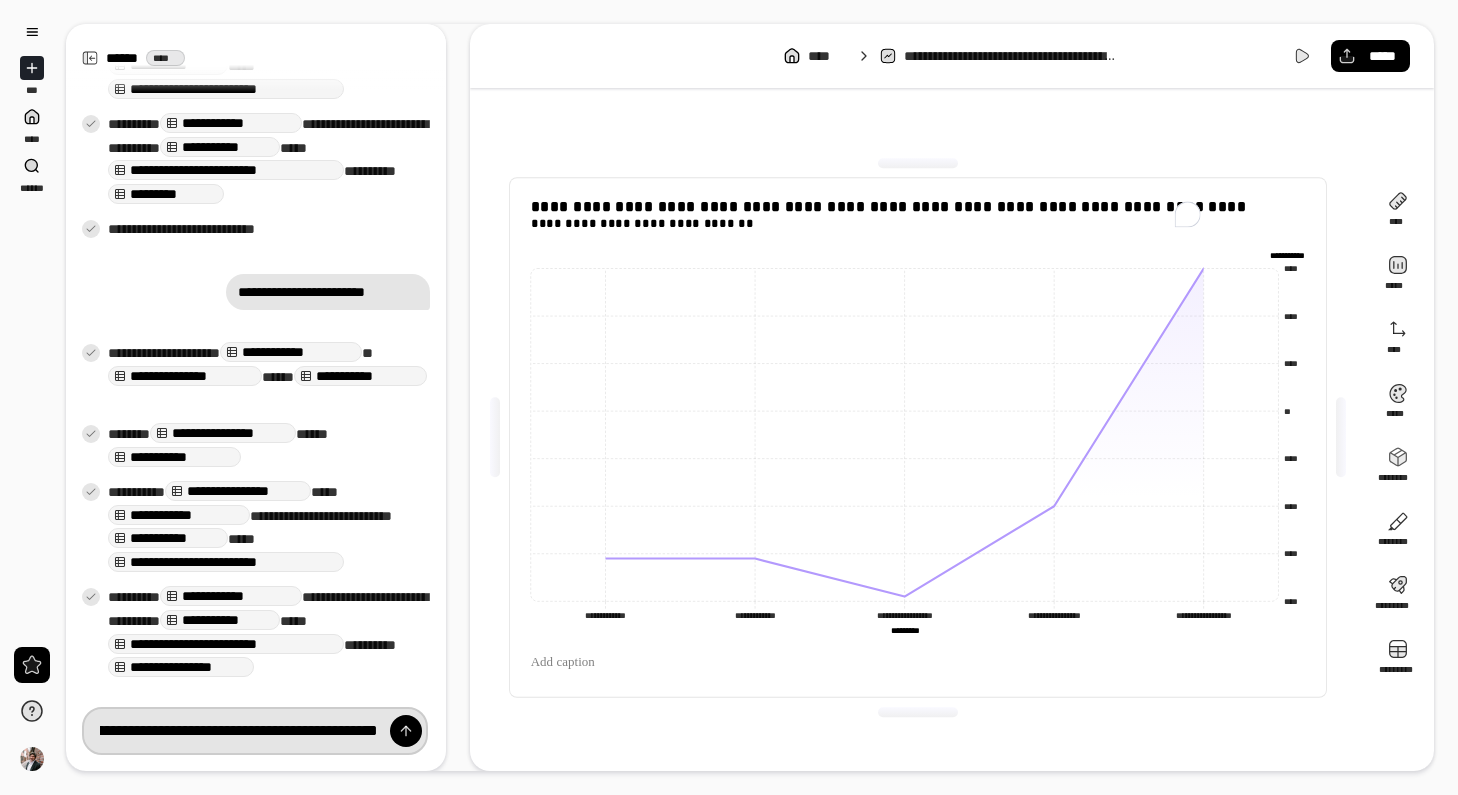 drag, startPoint x: 311, startPoint y: 723, endPoint x: 359, endPoint y: 722, distance: 48.010414 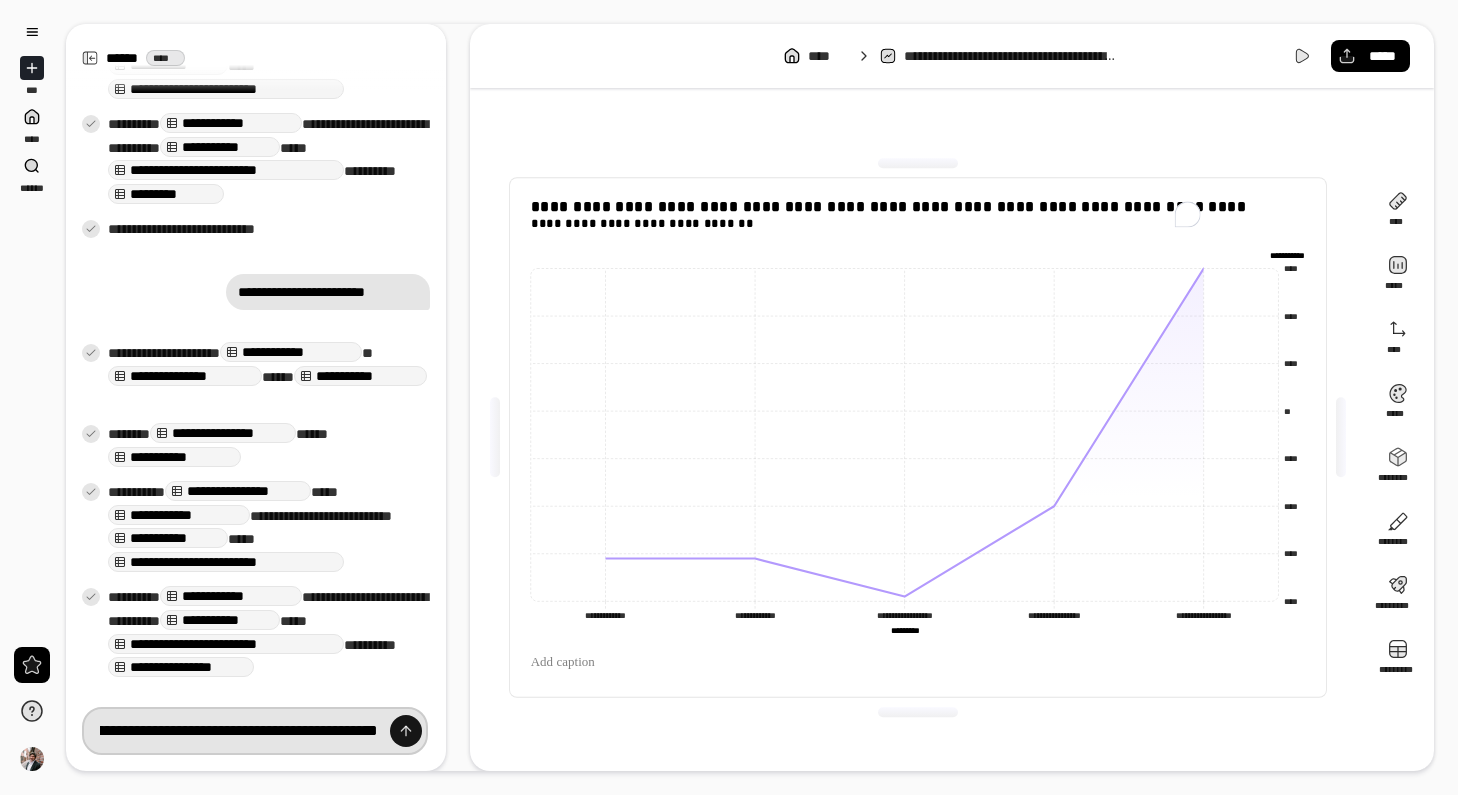 scroll, scrollTop: 0, scrollLeft: 383, axis: horizontal 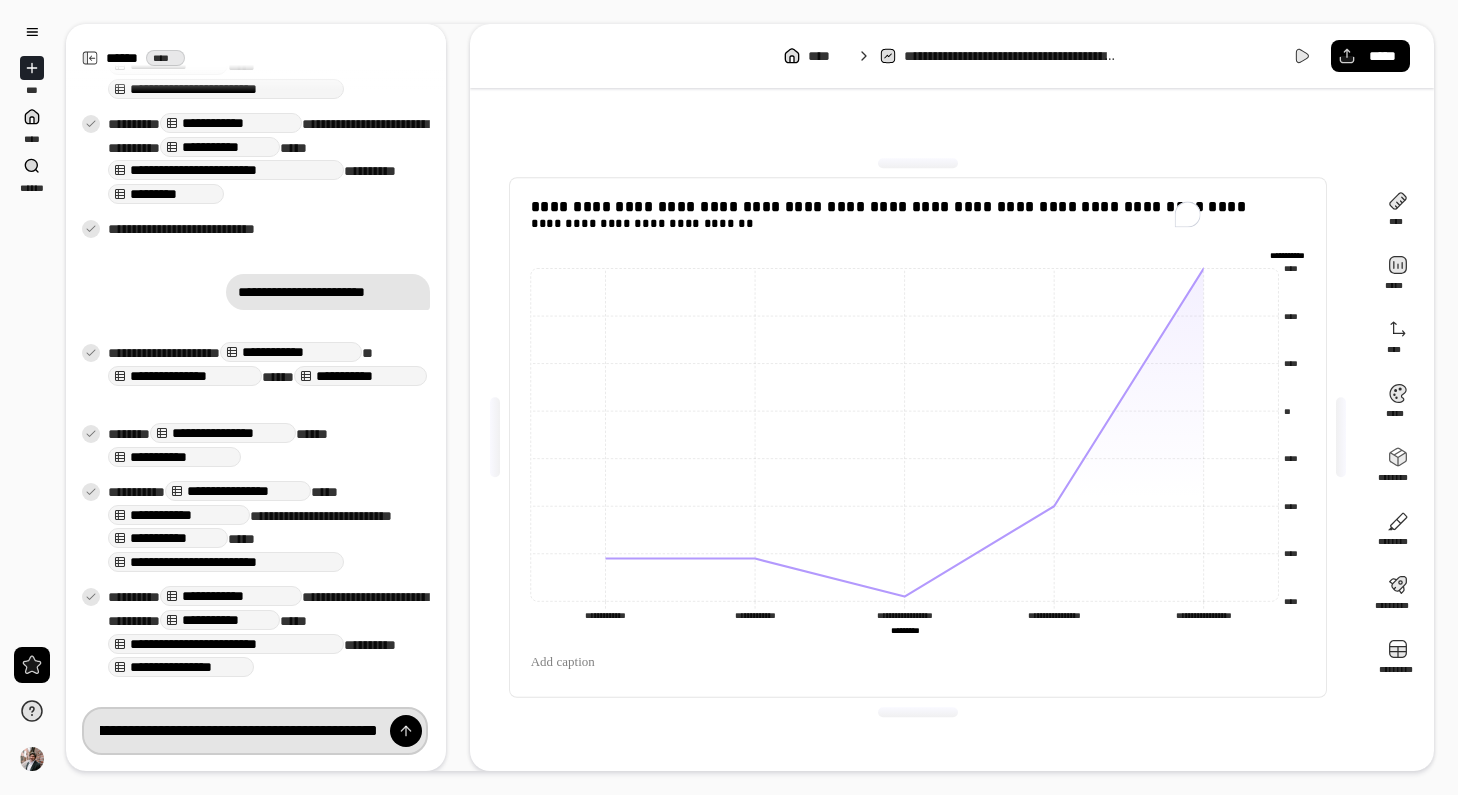 click on "**********" at bounding box center (255, 731) 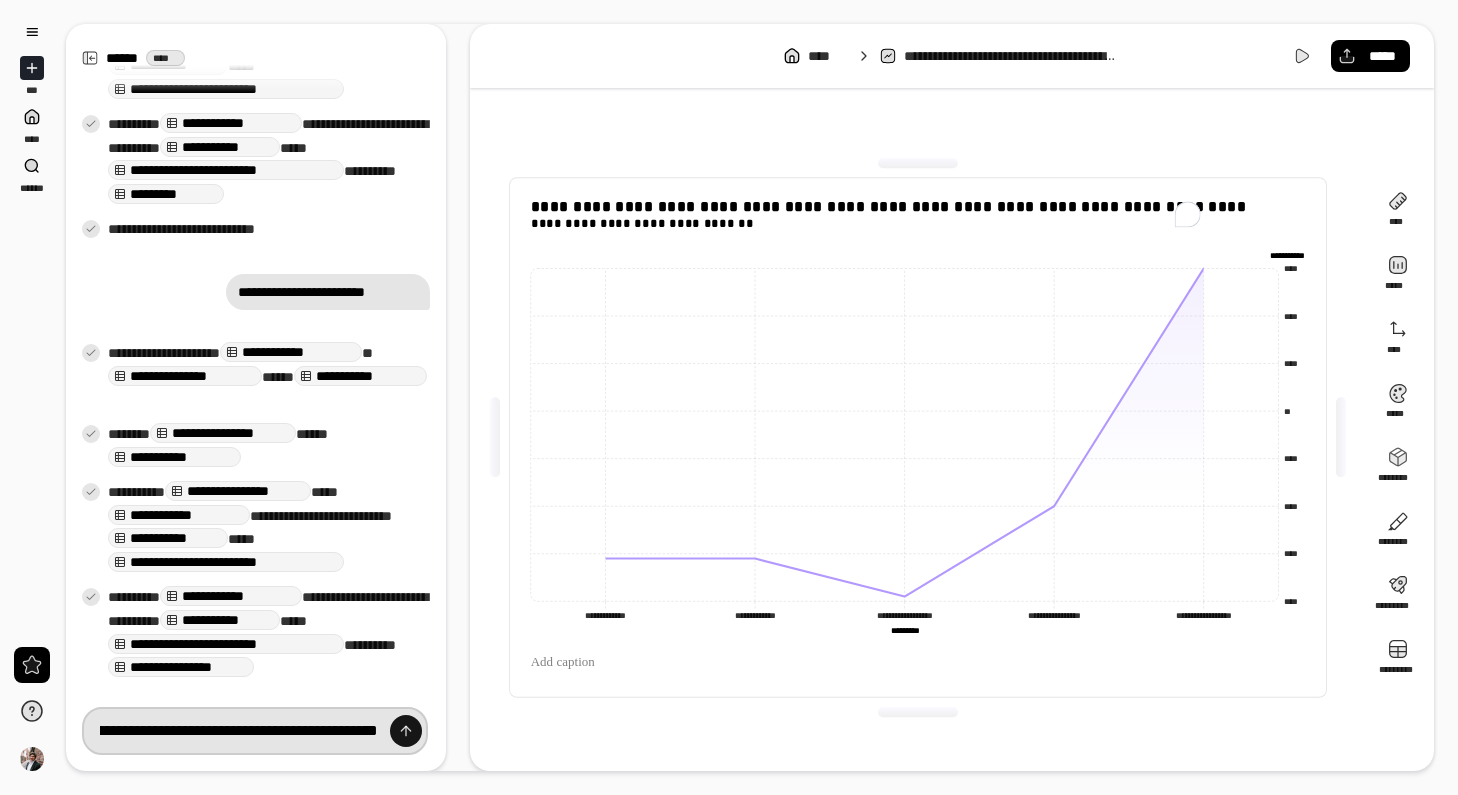 type on "**********" 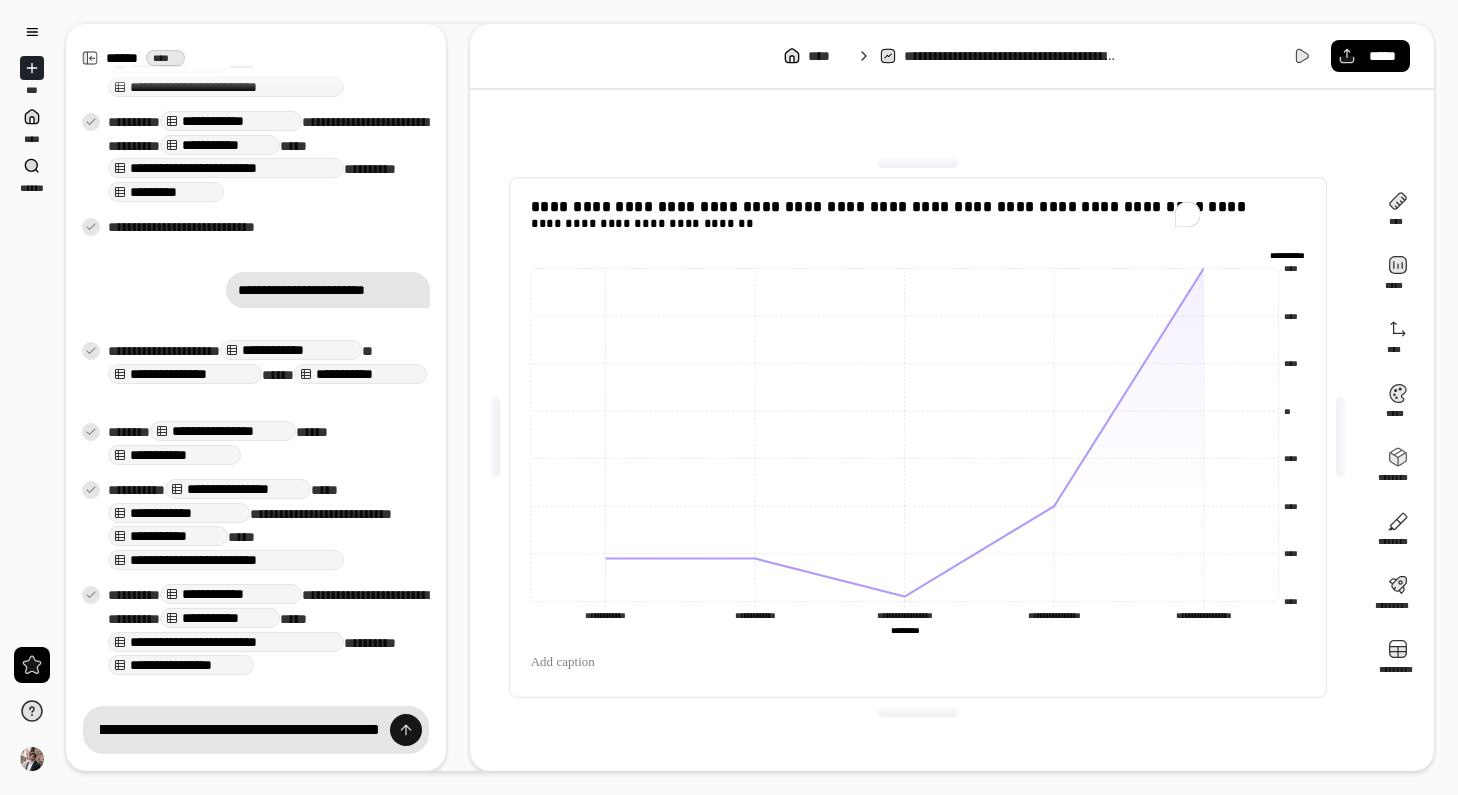scroll, scrollTop: 0, scrollLeft: 0, axis: both 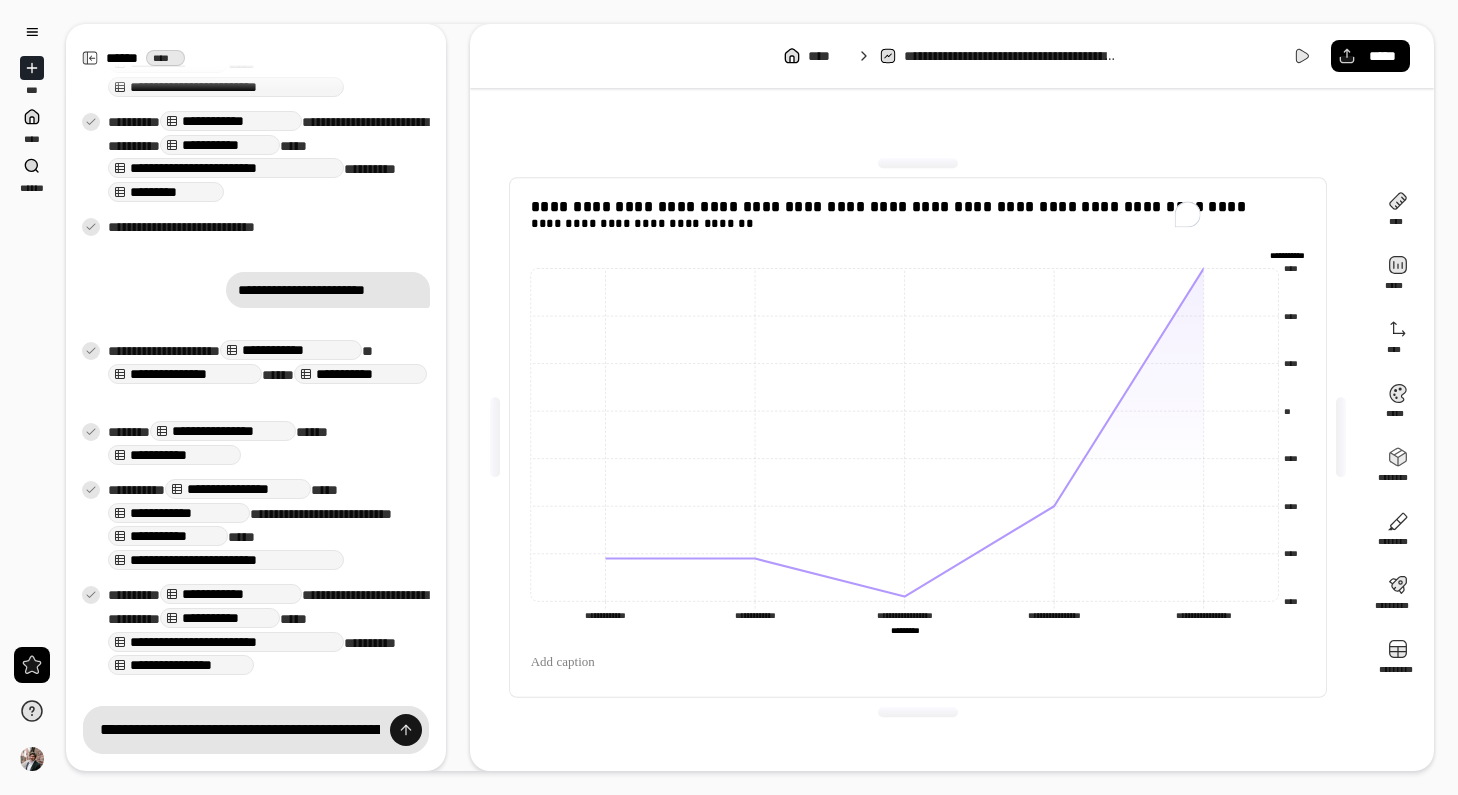 click at bounding box center (406, 730) 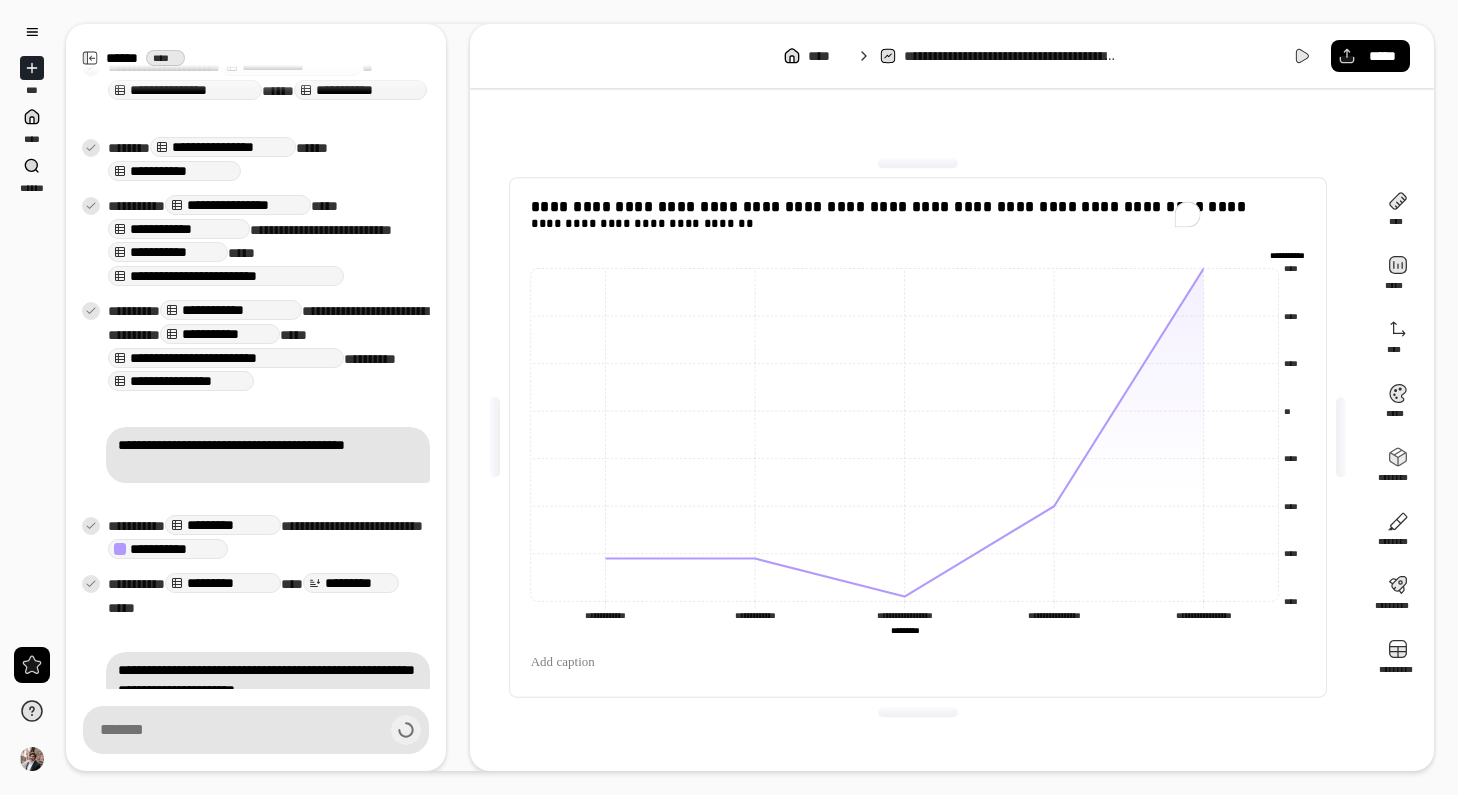 scroll, scrollTop: 805, scrollLeft: 0, axis: vertical 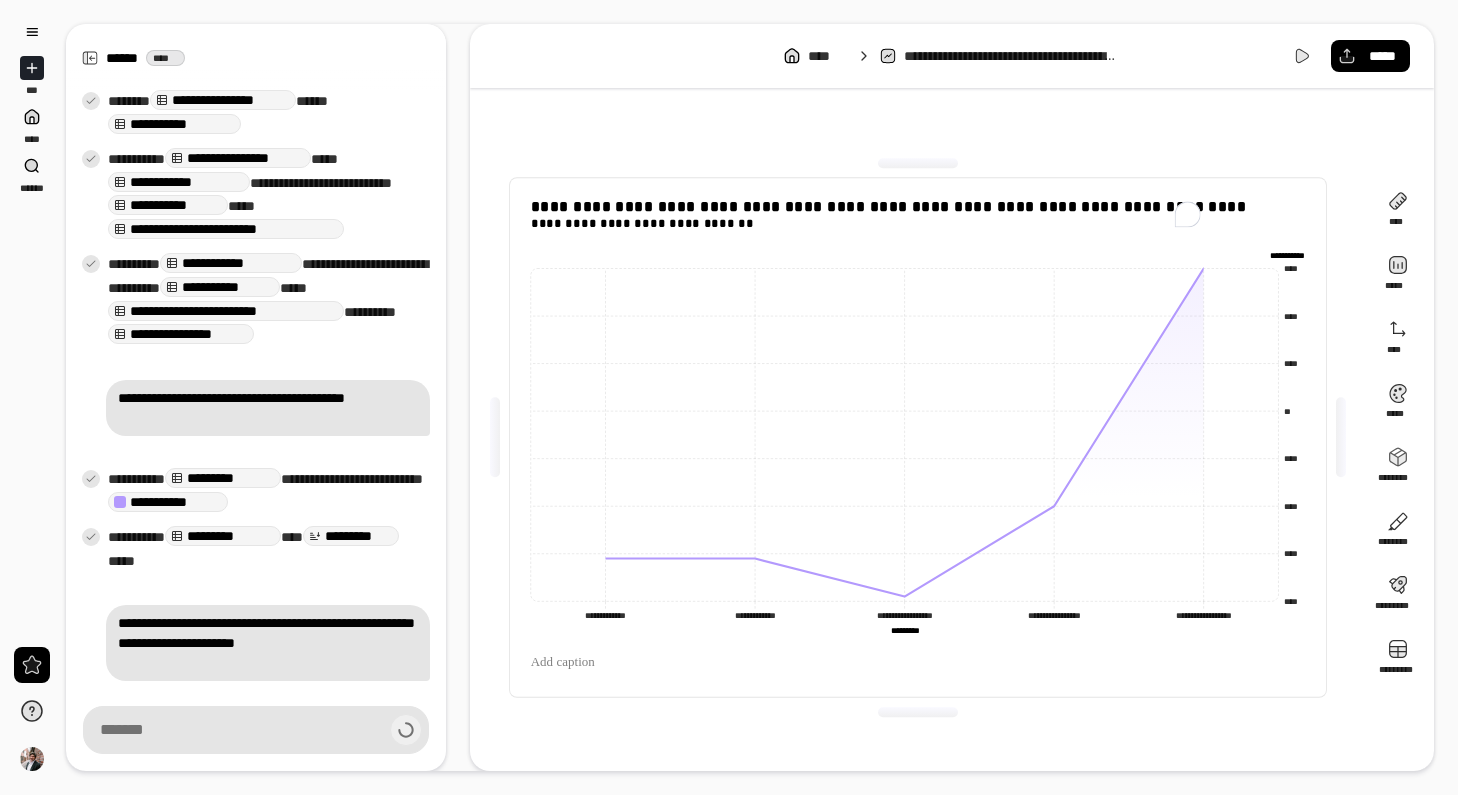 click on "**********" at bounding box center [268, 643] 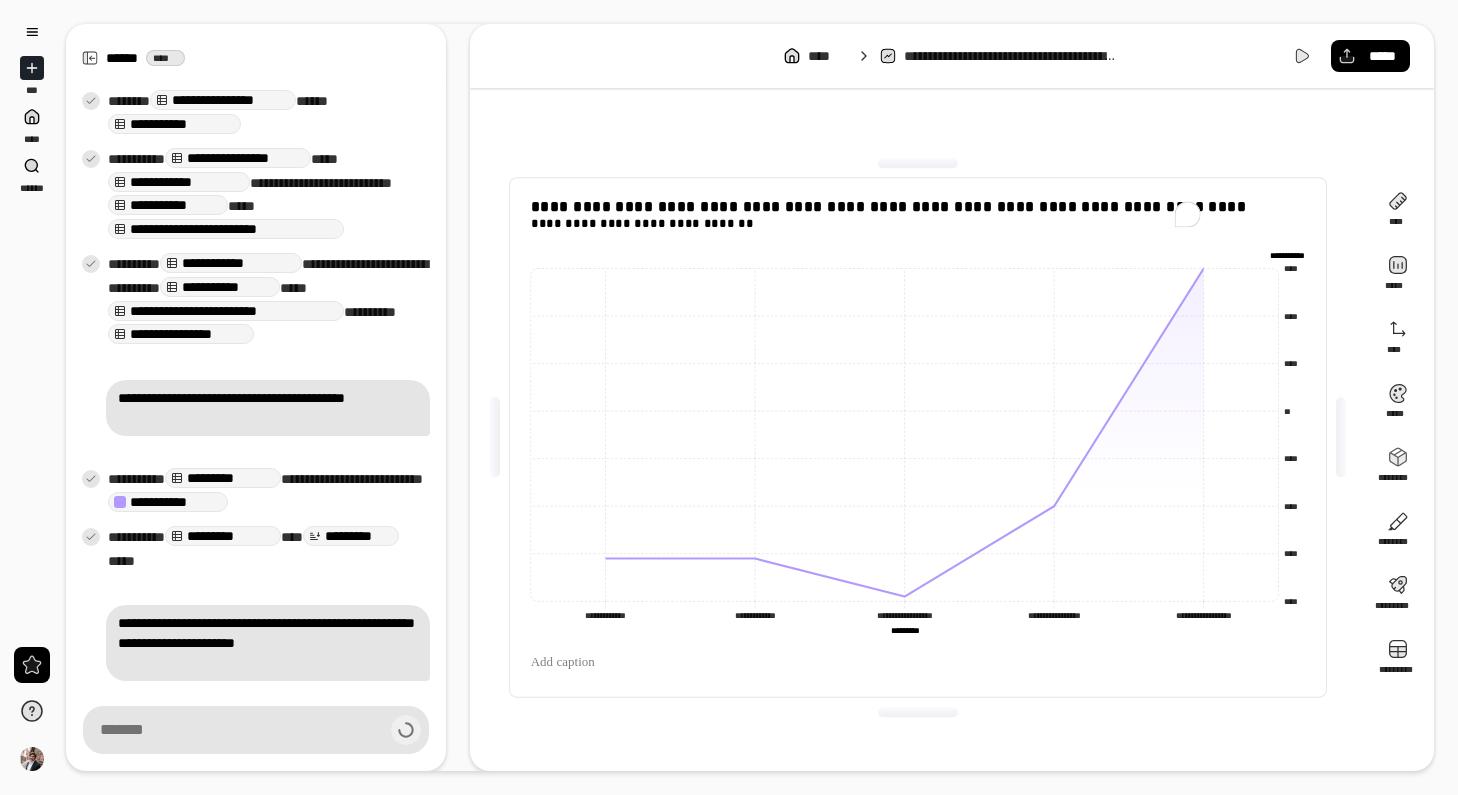 click on "**********" at bounding box center (268, 643) 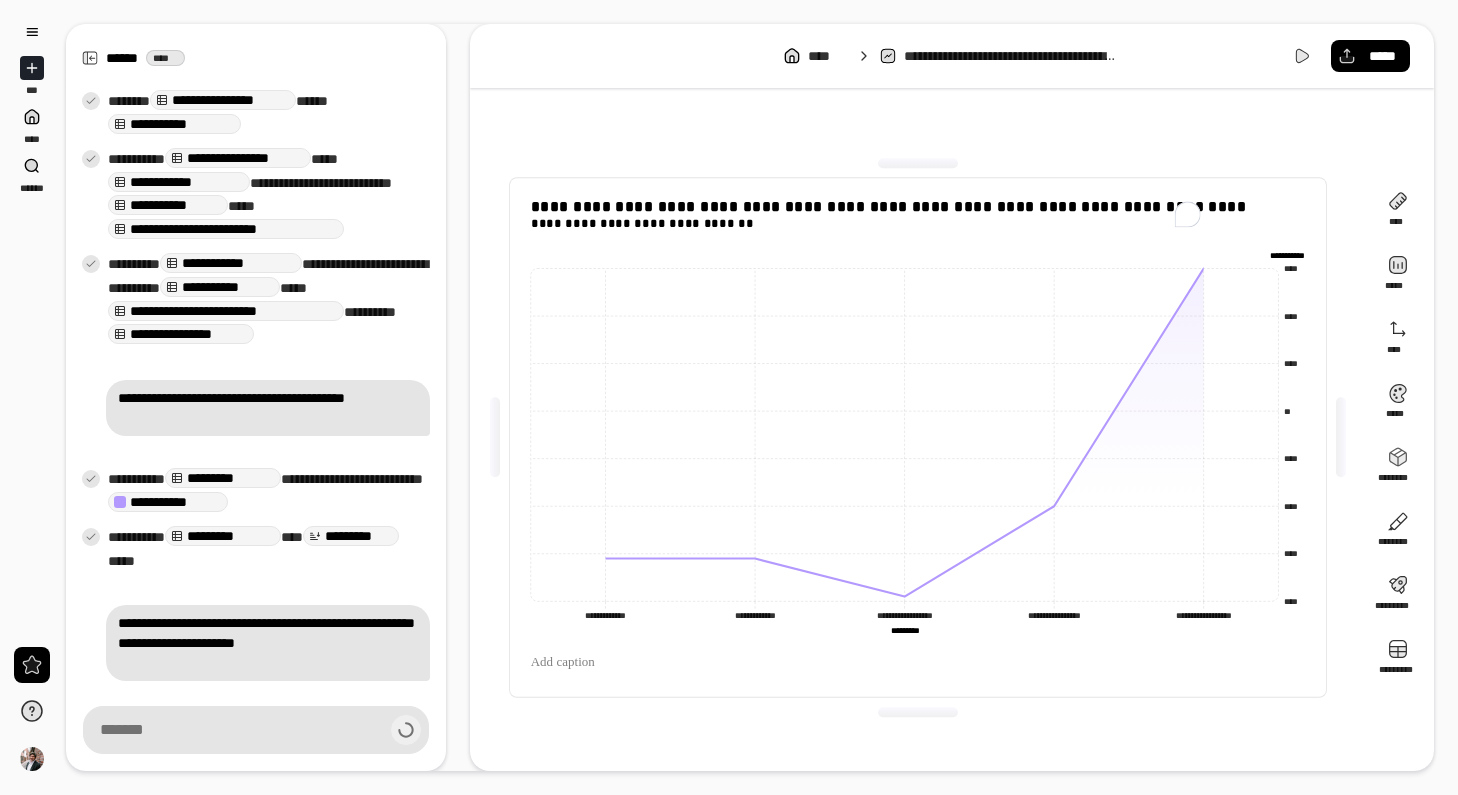 click on "**********" at bounding box center (268, 643) 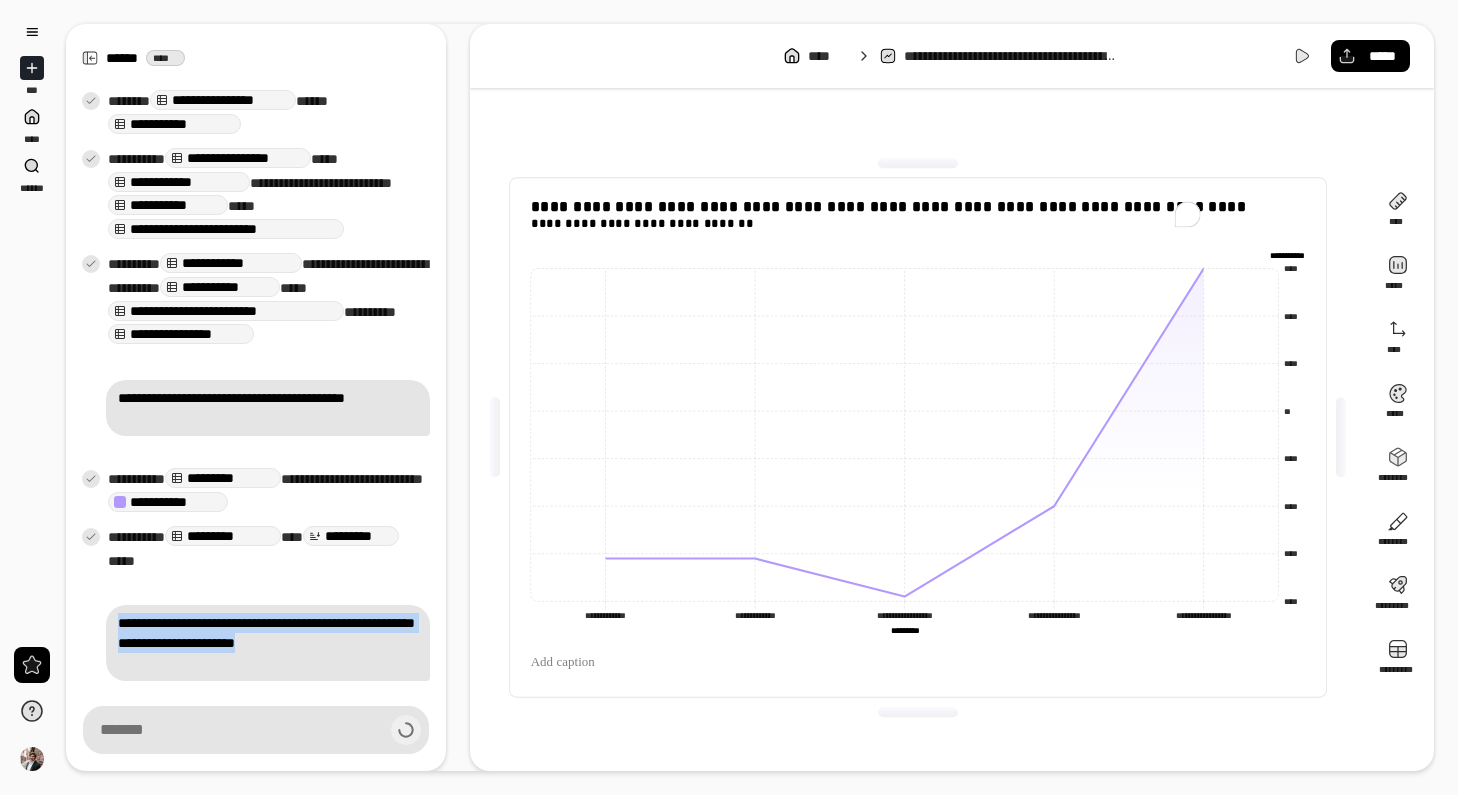 click on "**********" at bounding box center (268, 643) 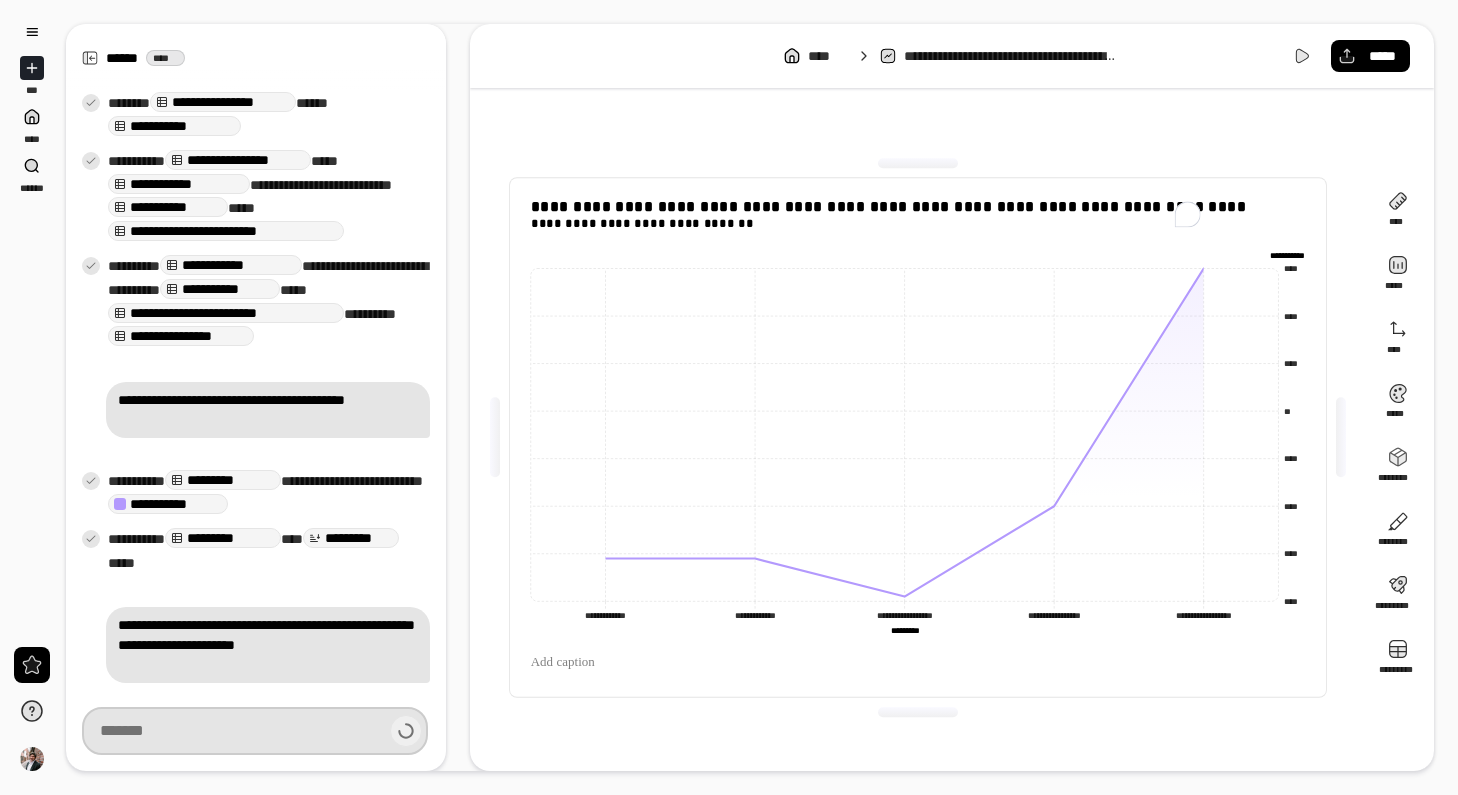click at bounding box center [255, 731] 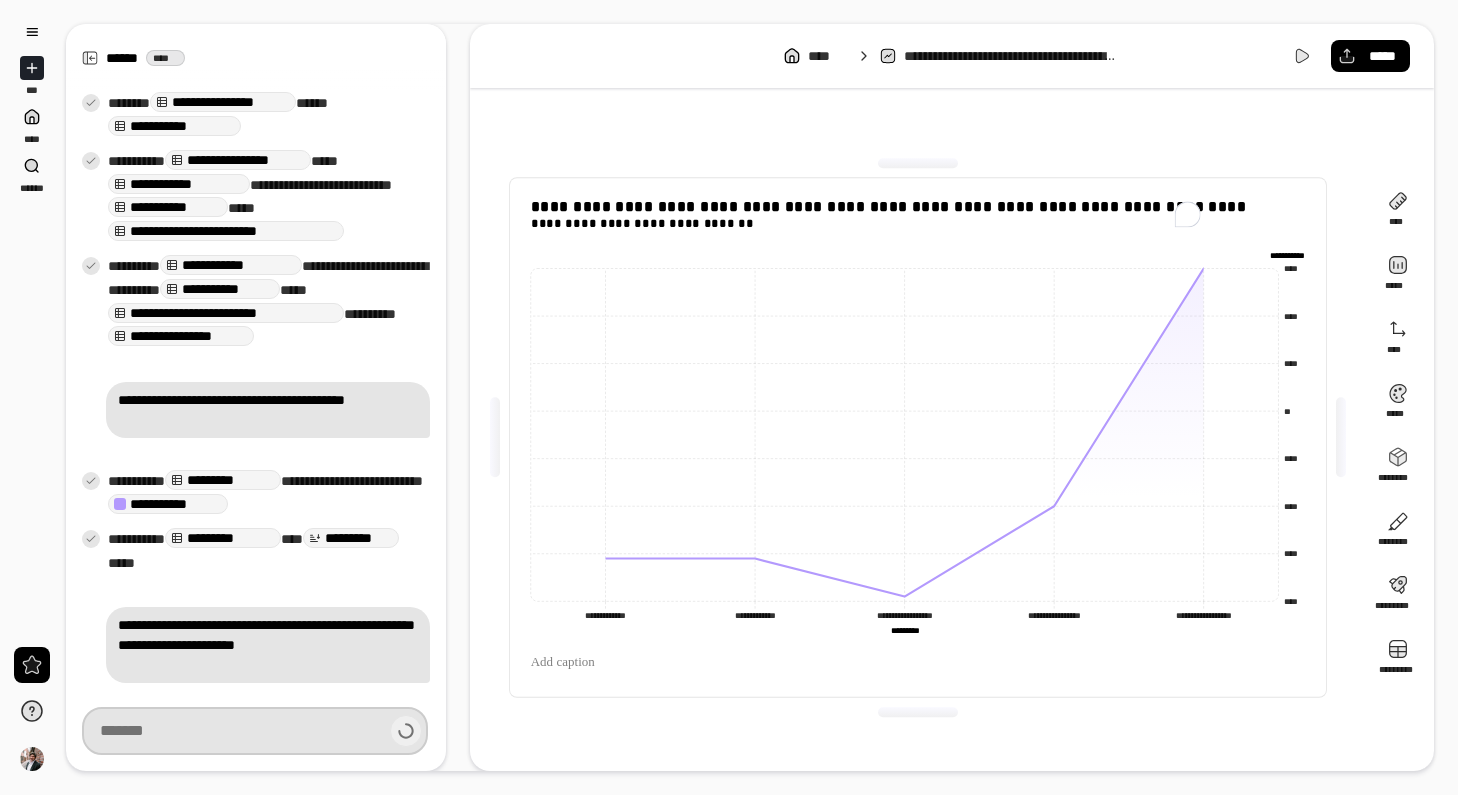 click at bounding box center (255, 731) 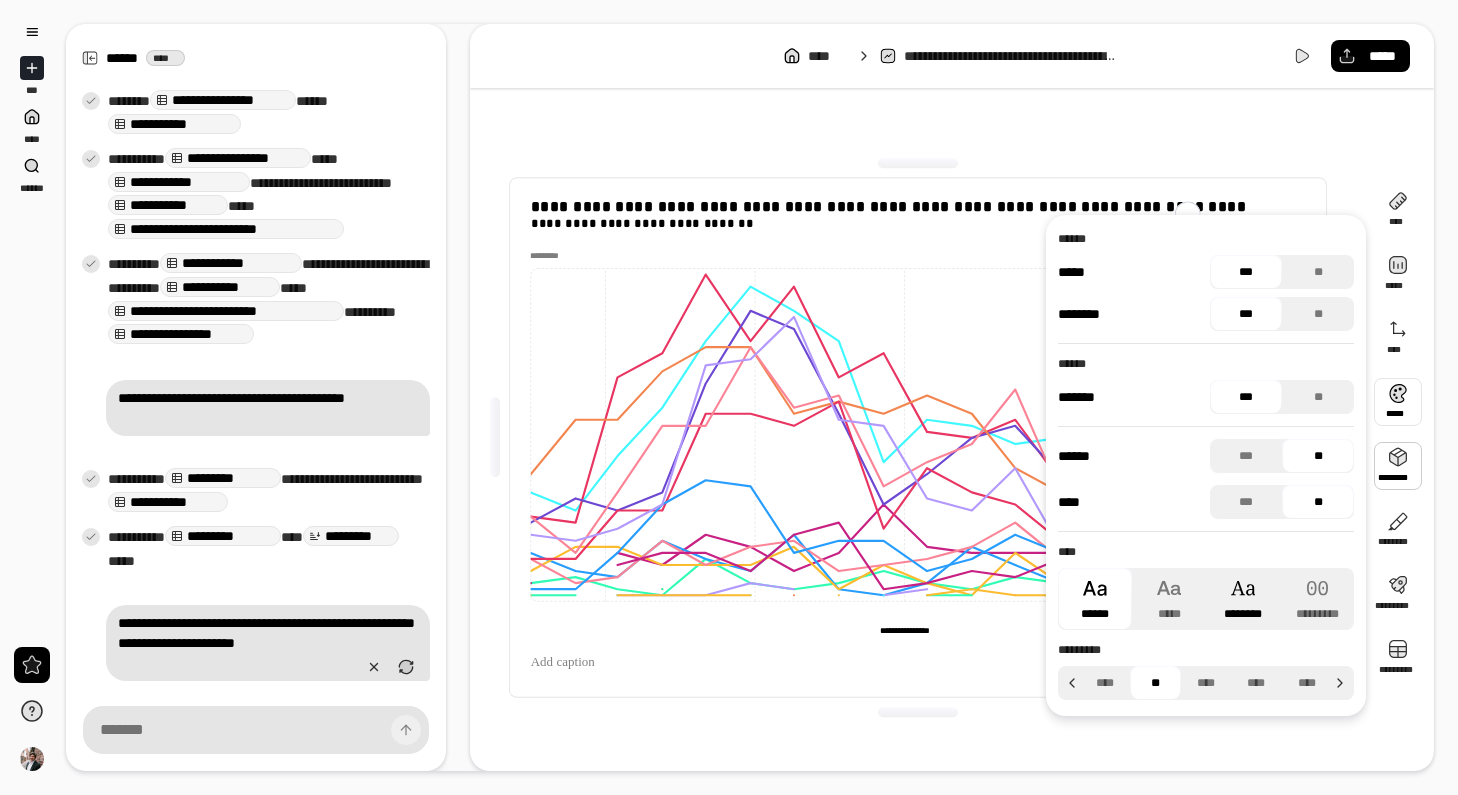 type on "**********" 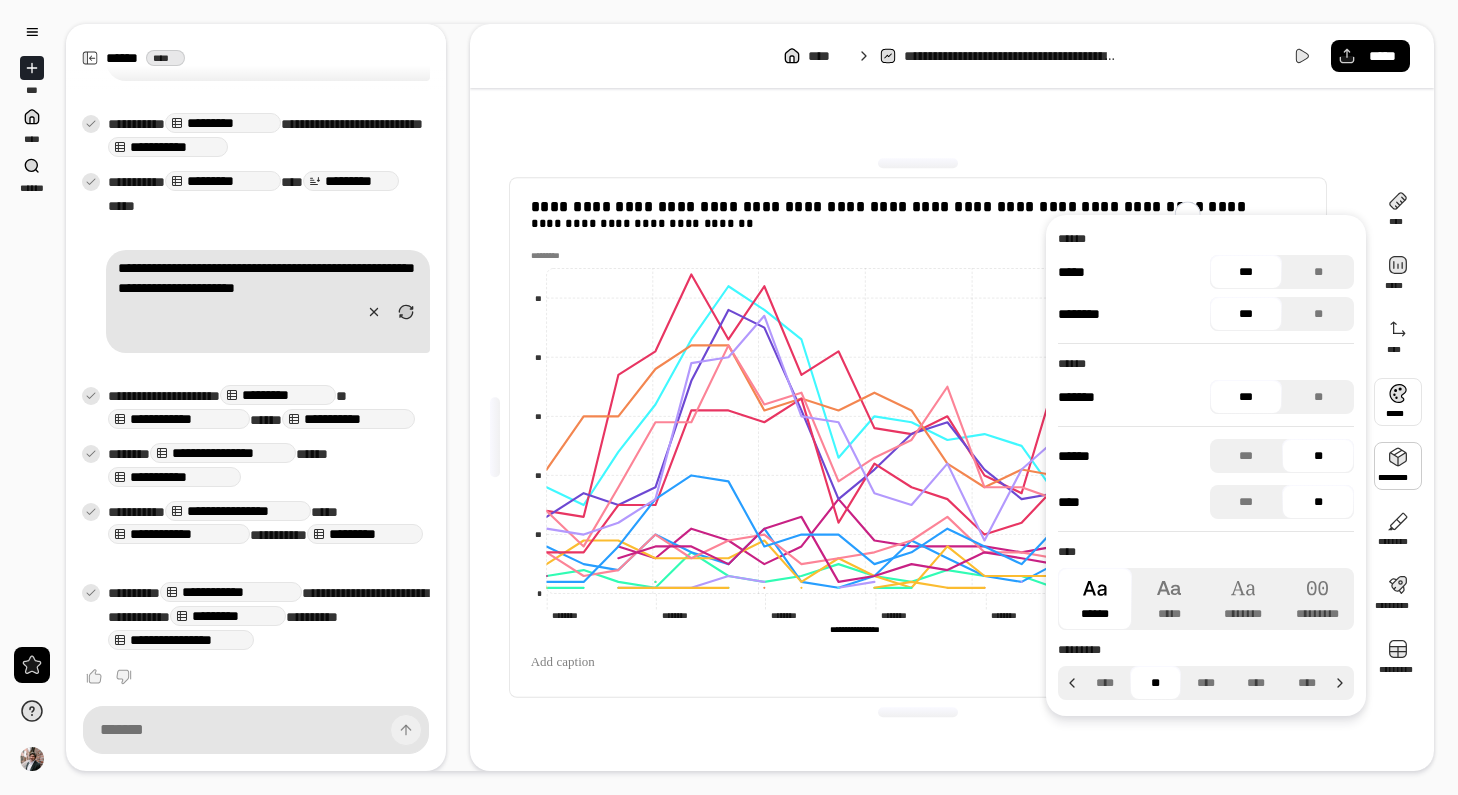scroll, scrollTop: 1169, scrollLeft: 0, axis: vertical 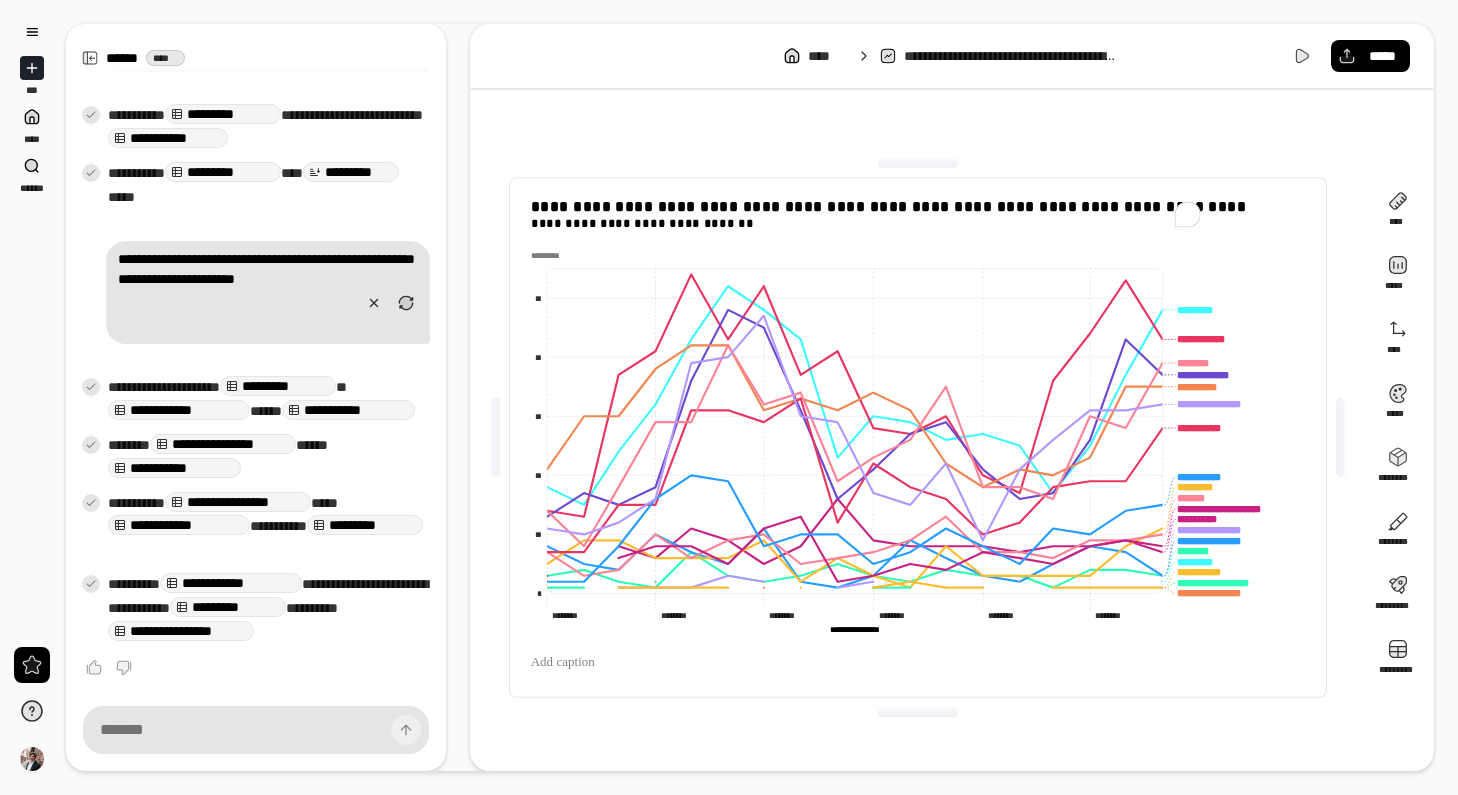 click on "**********" at bounding box center [918, 219] 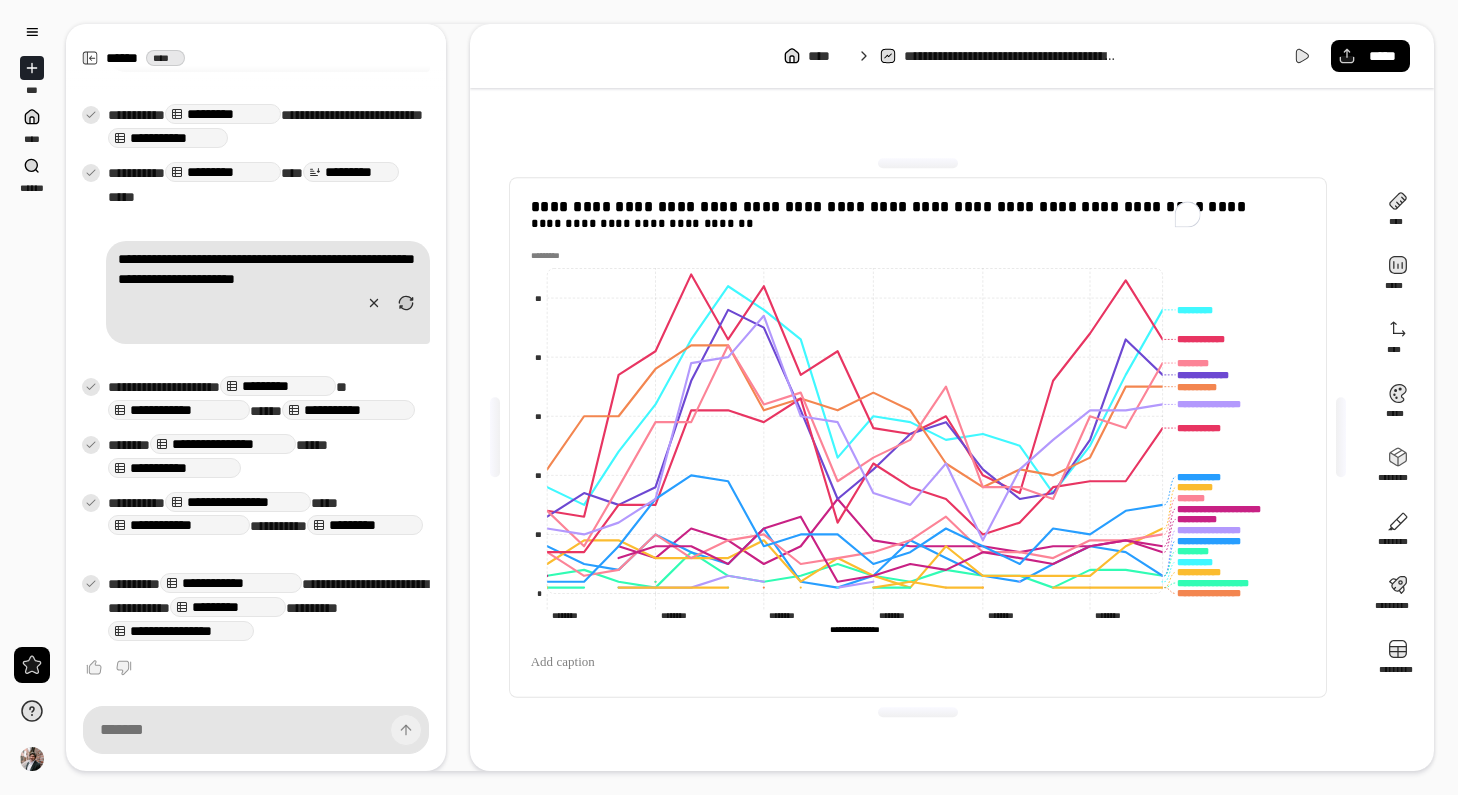 click on "********* *********" 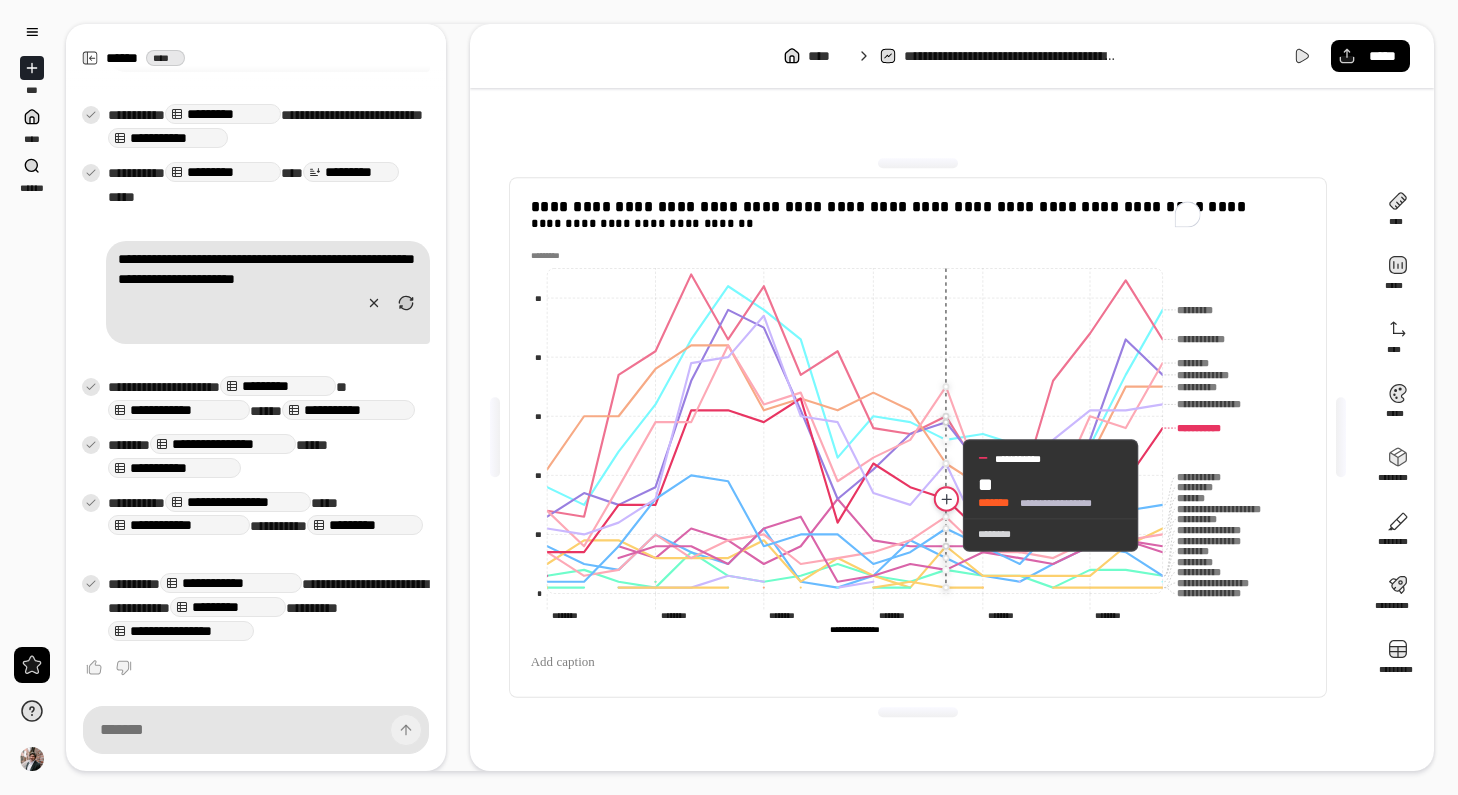 click 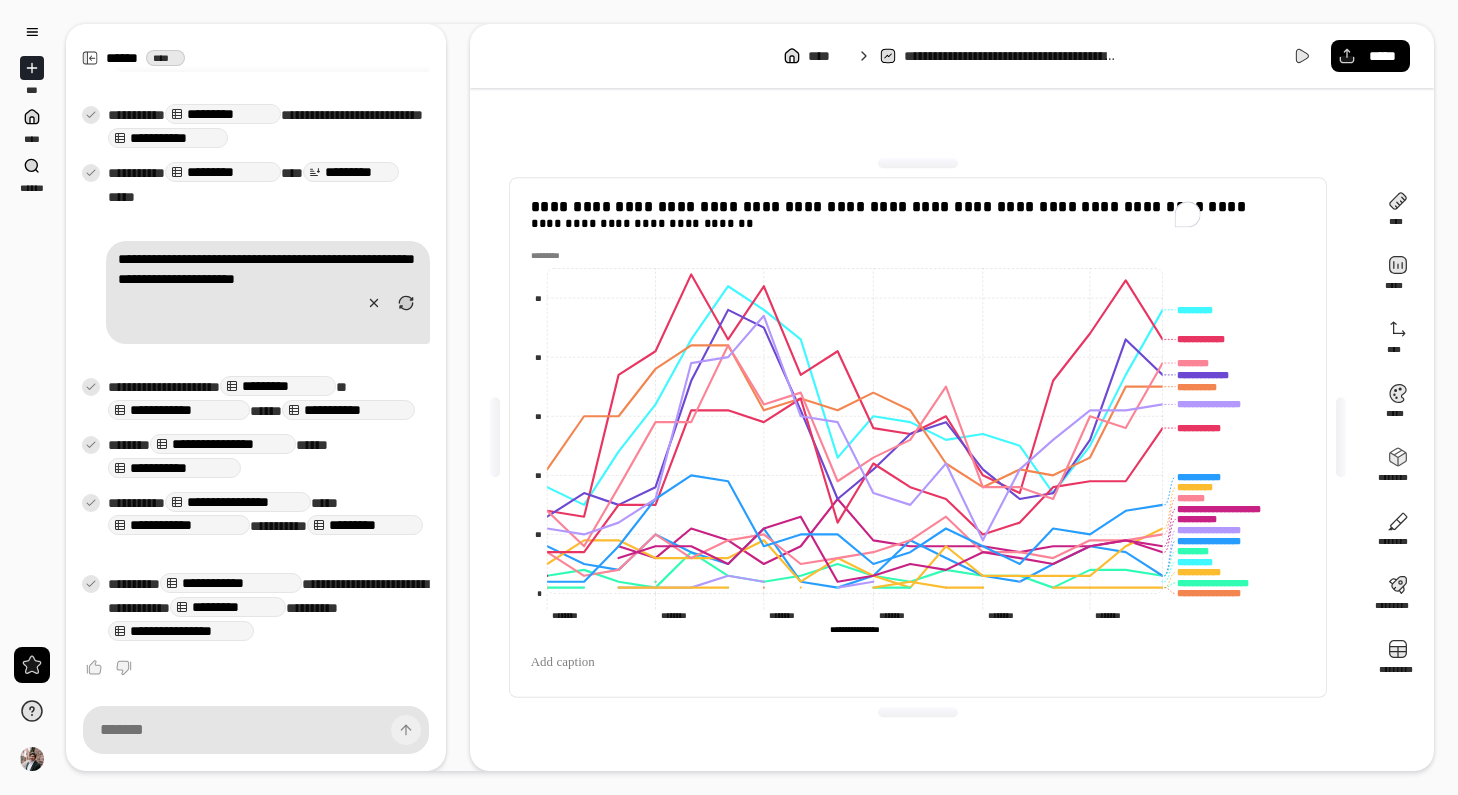 click on "**********" 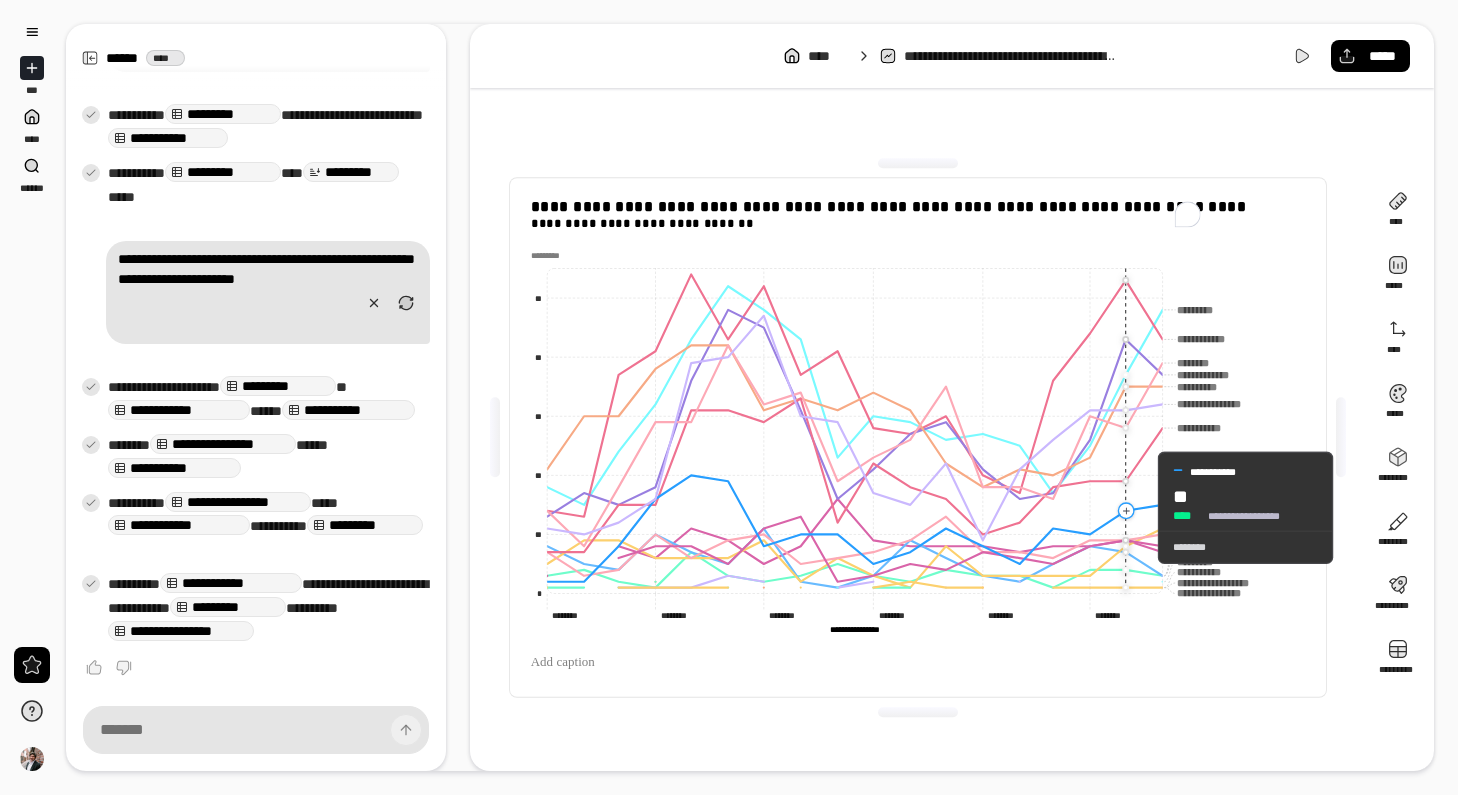 click 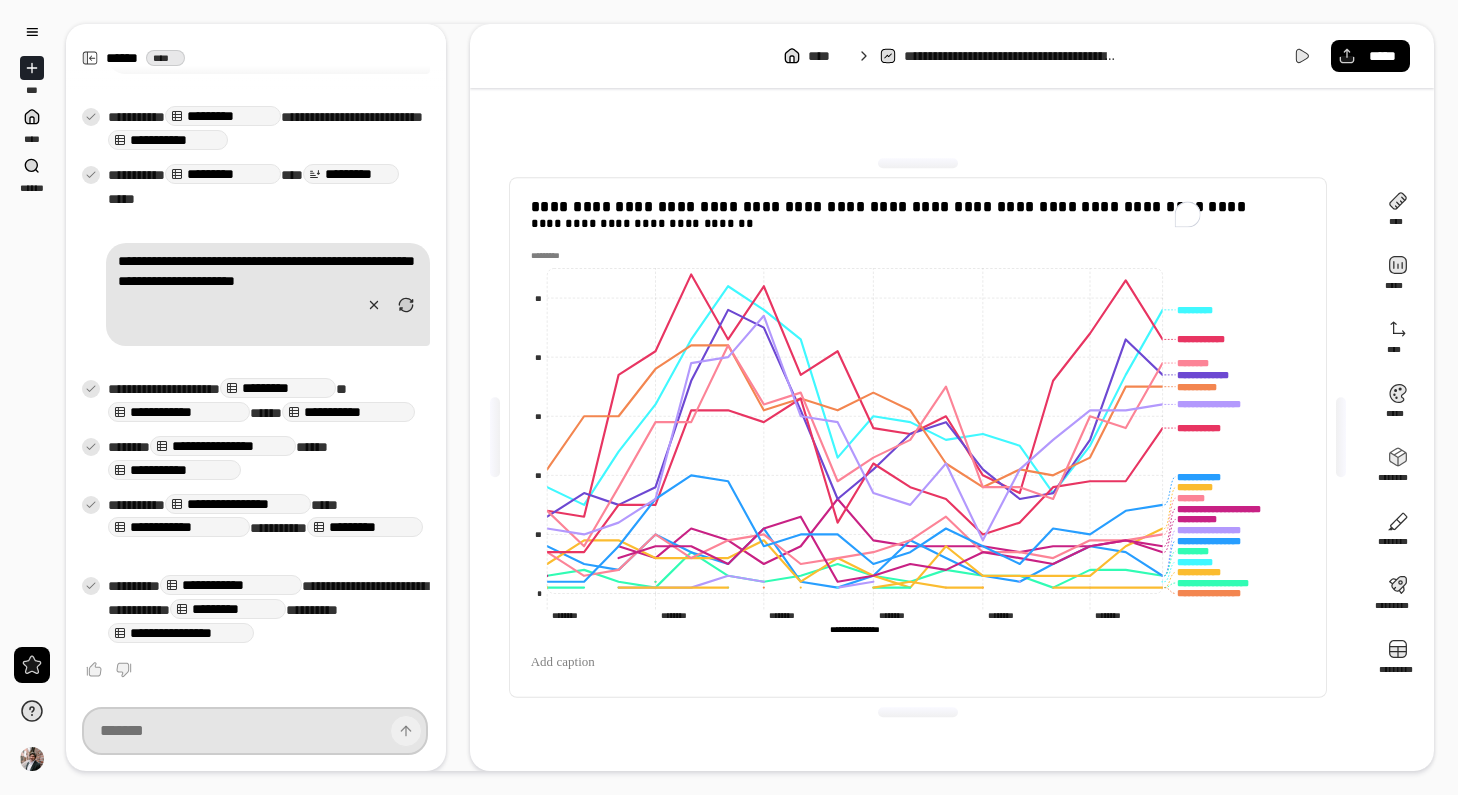 click at bounding box center [255, 731] 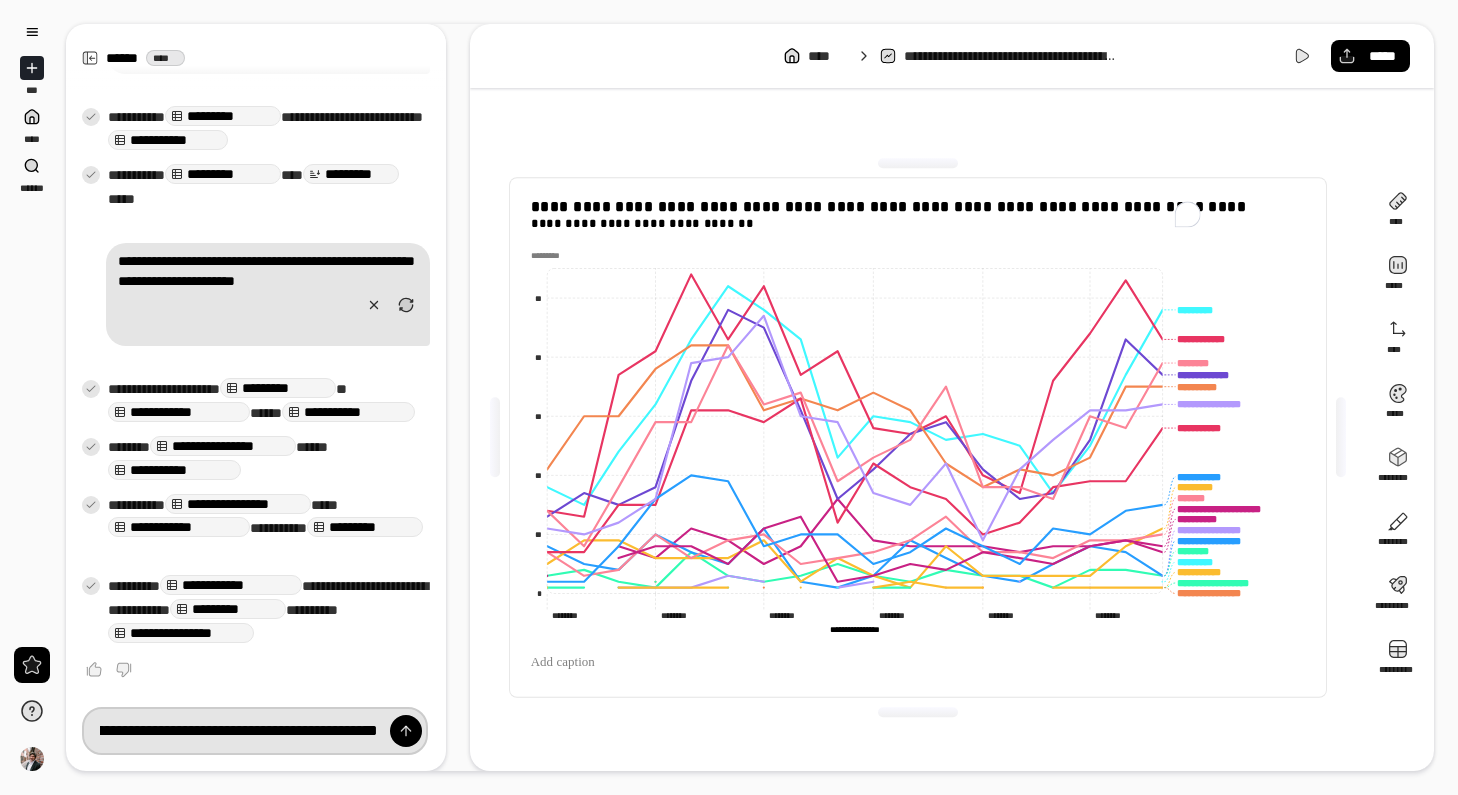 scroll, scrollTop: 0, scrollLeft: 254, axis: horizontal 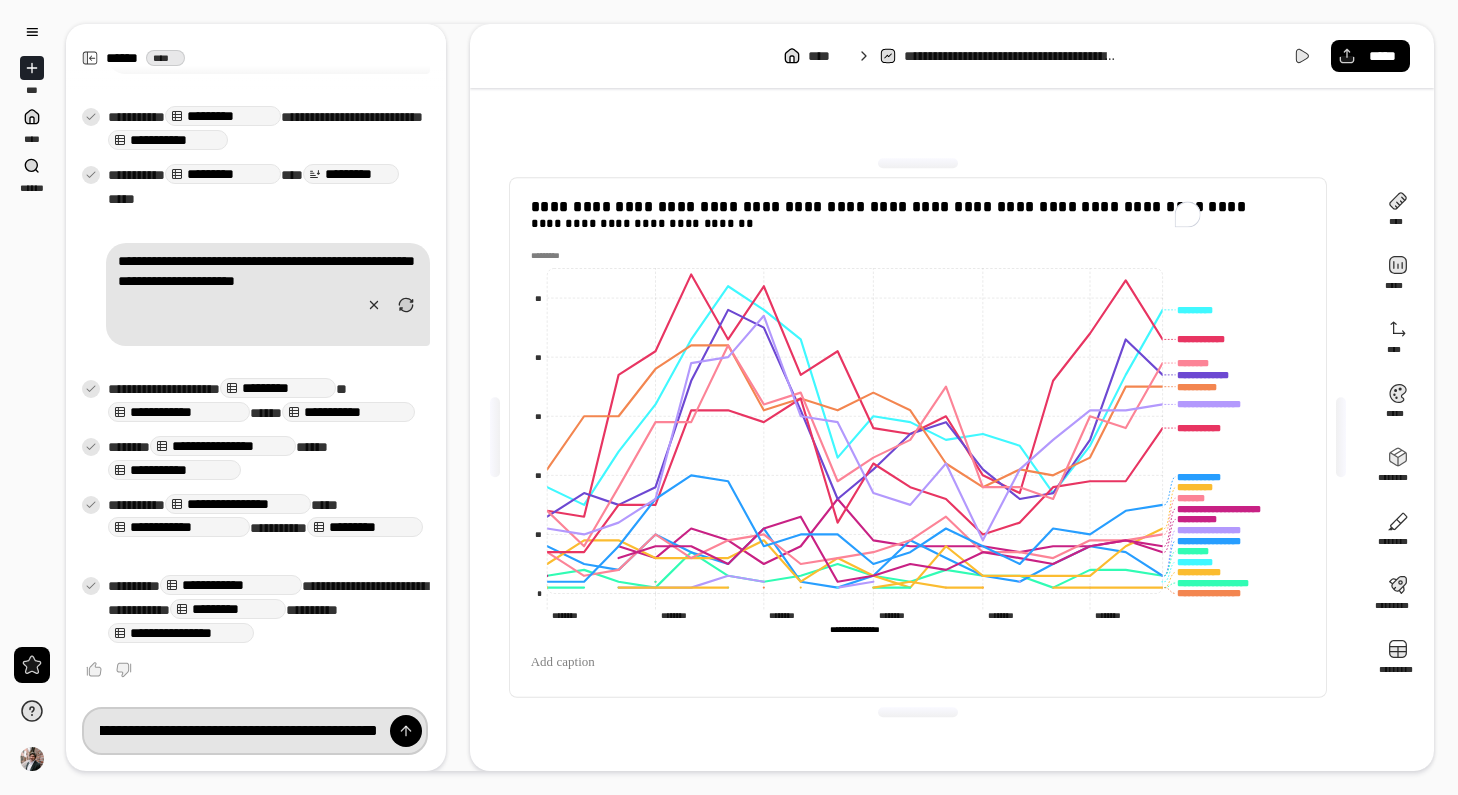 click on "**********" at bounding box center [255, 731] 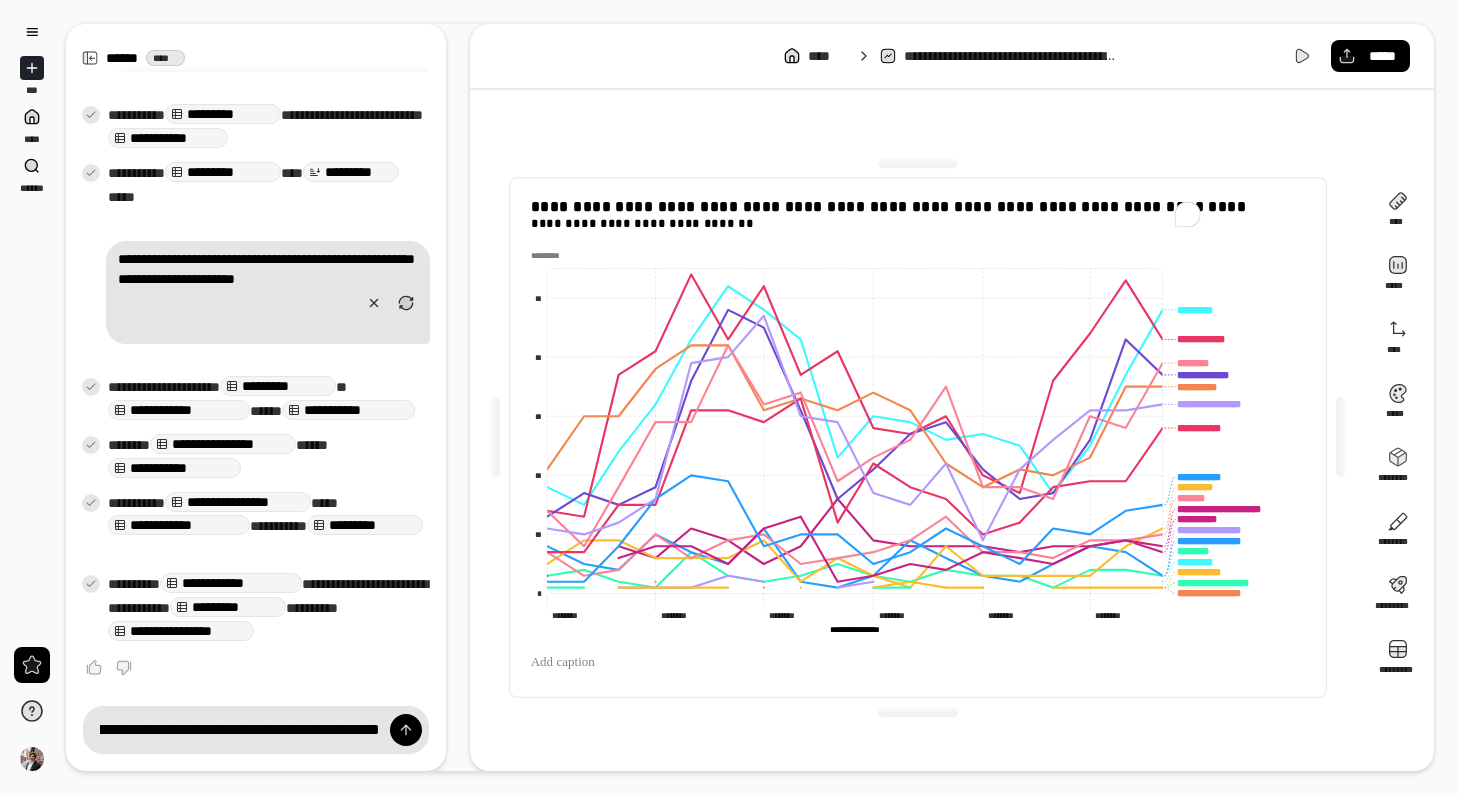 scroll, scrollTop: 0, scrollLeft: 0, axis: both 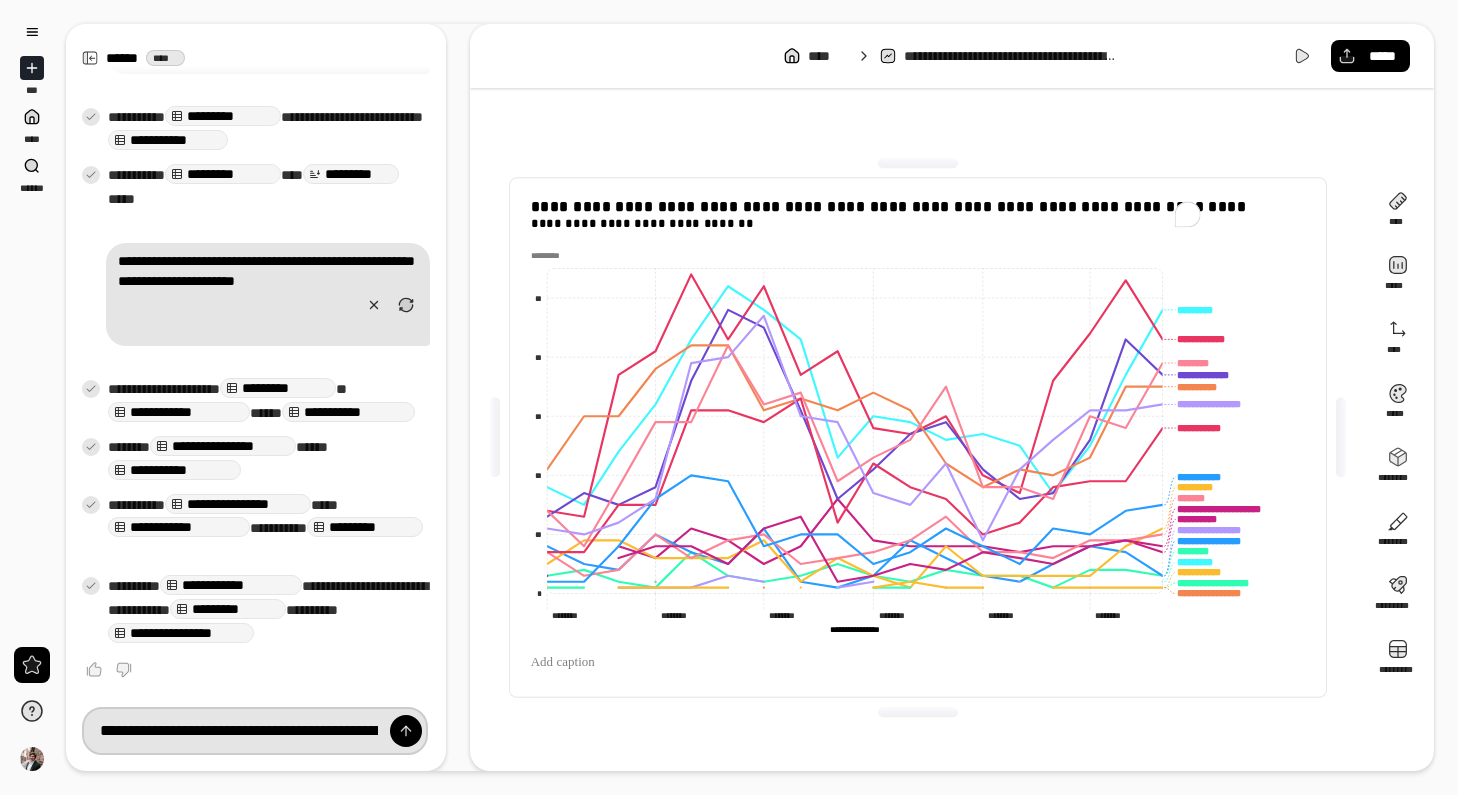 click on "**********" at bounding box center (255, 731) 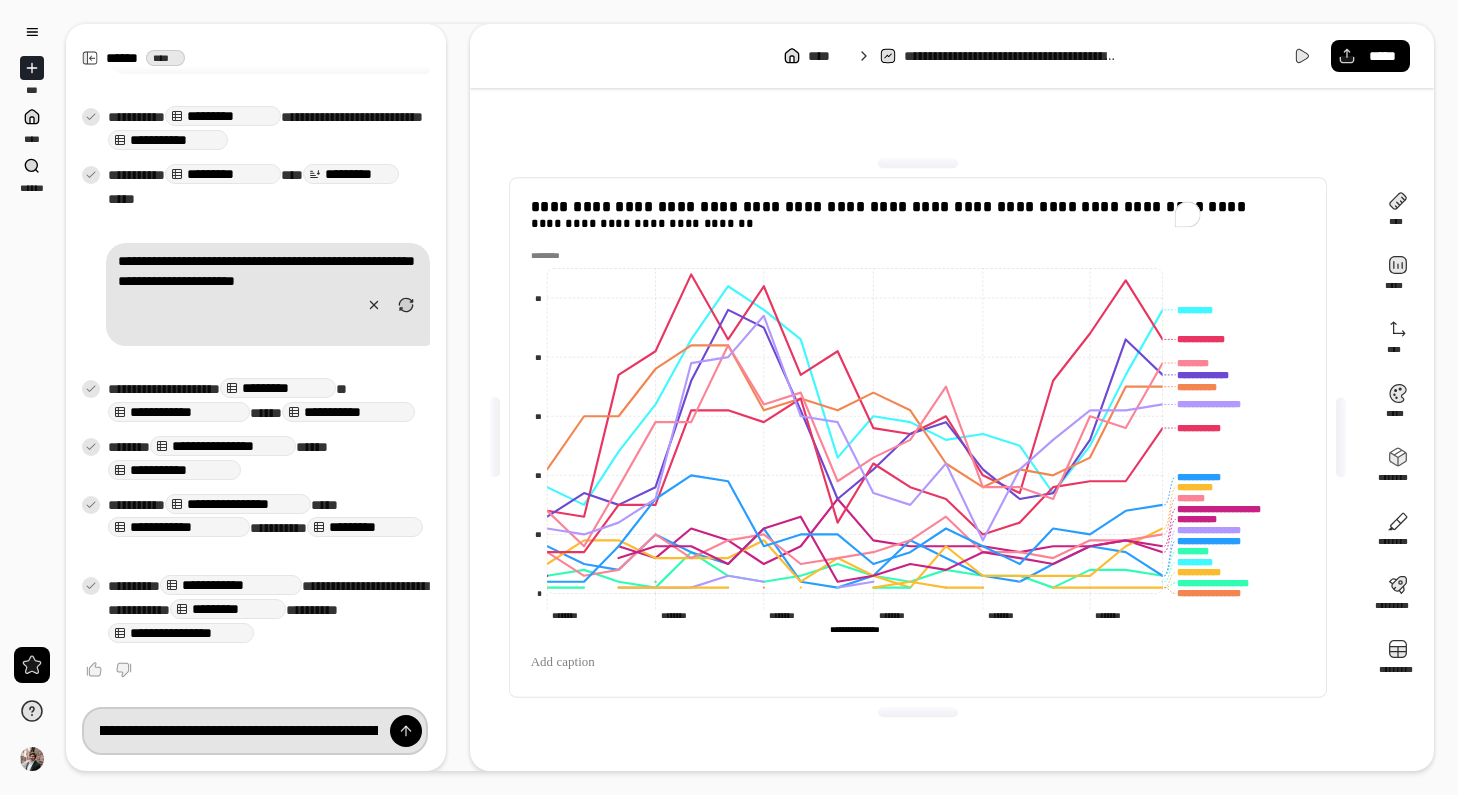 scroll, scrollTop: 0, scrollLeft: 524, axis: horizontal 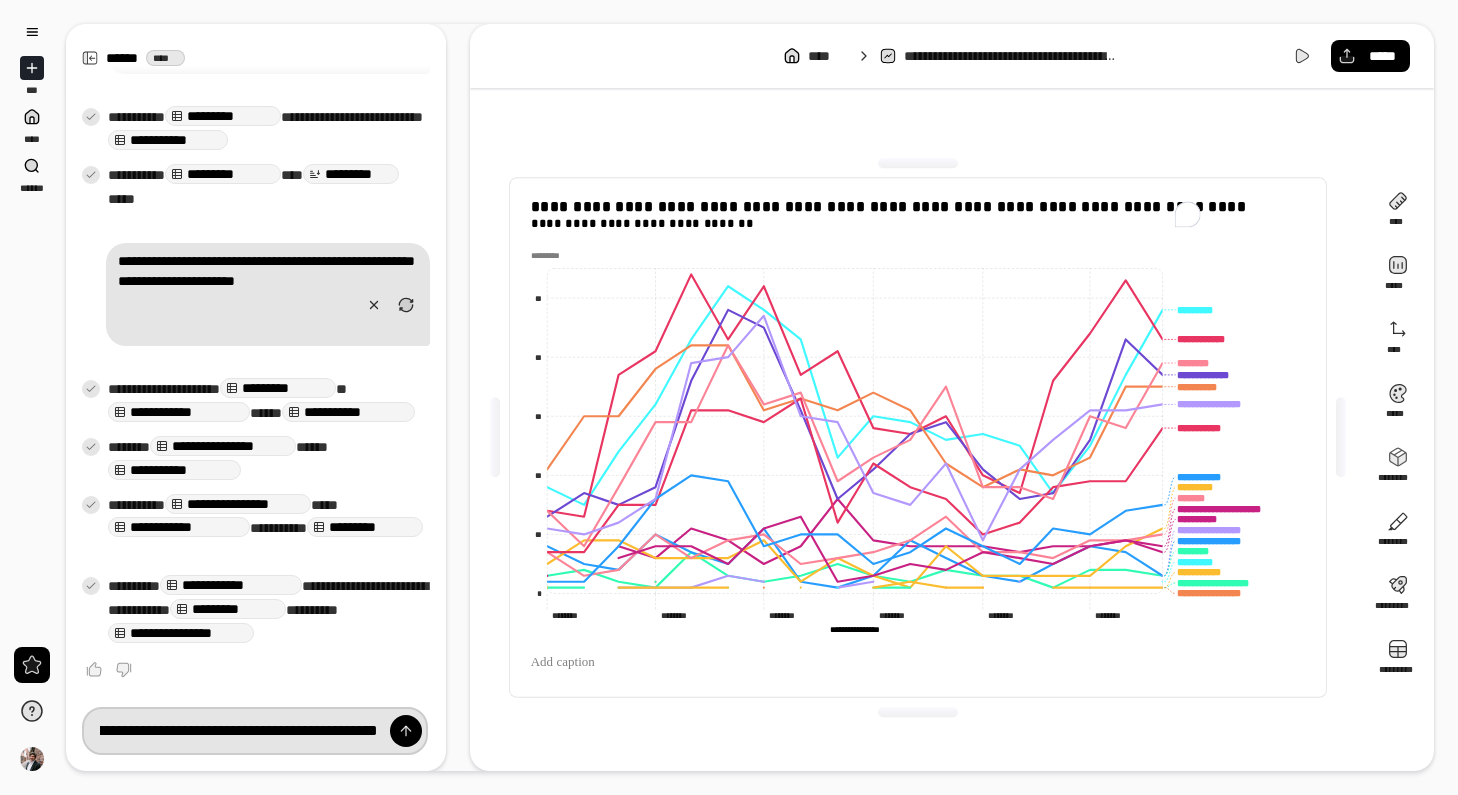 drag, startPoint x: 321, startPoint y: 730, endPoint x: 442, endPoint y: 731, distance: 121.004135 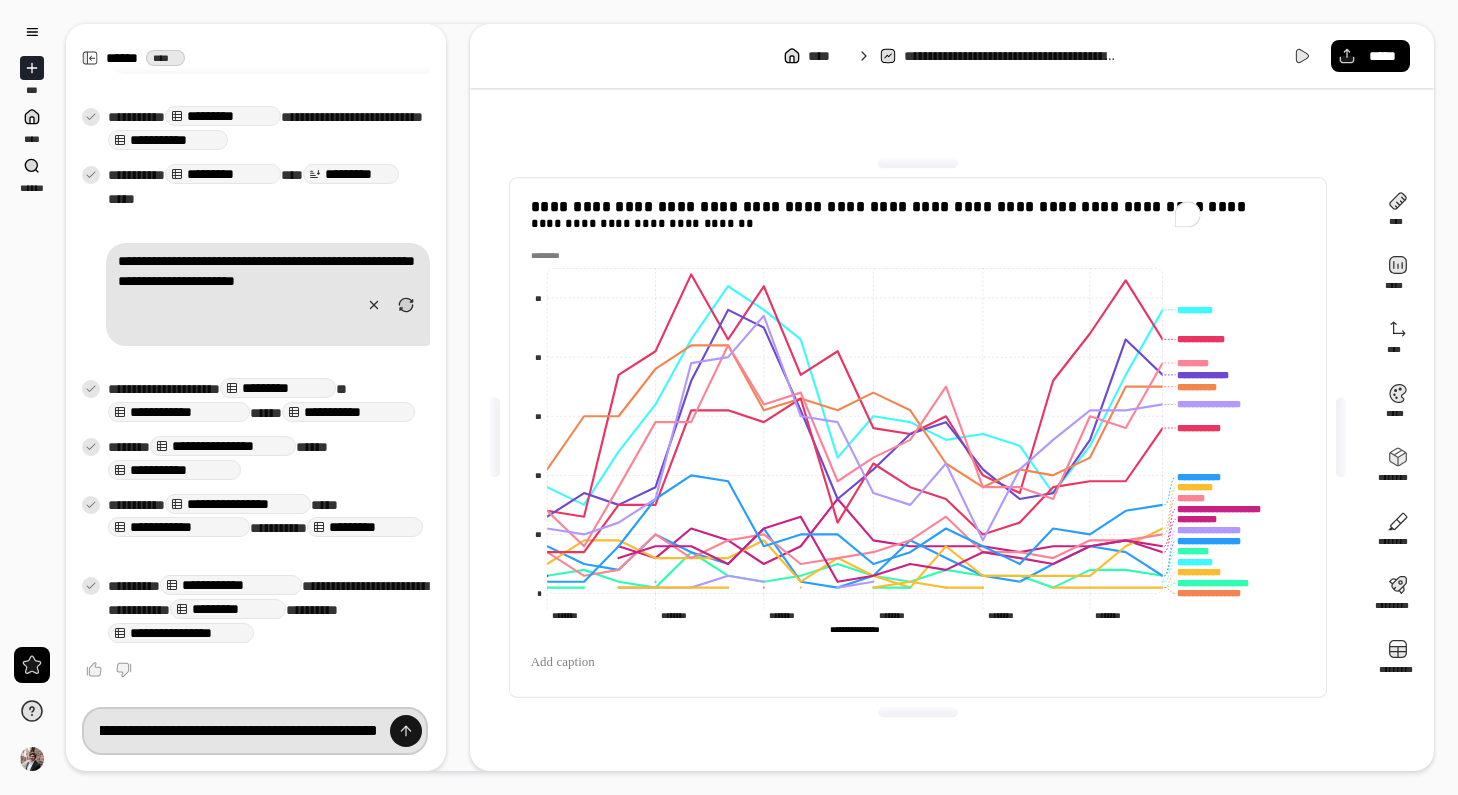 drag, startPoint x: 184, startPoint y: 730, endPoint x: 433, endPoint y: 738, distance: 249.12848 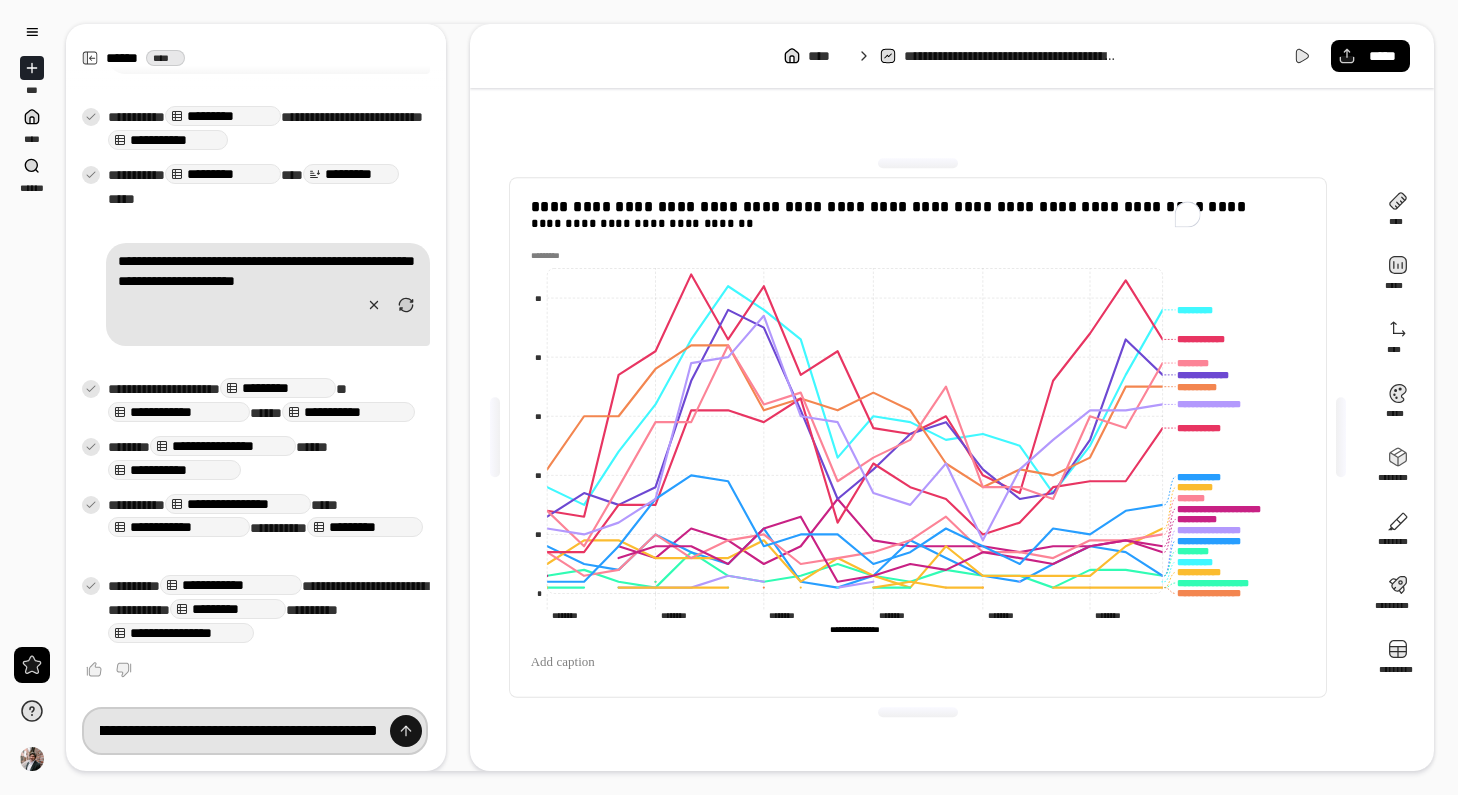 type on "**********" 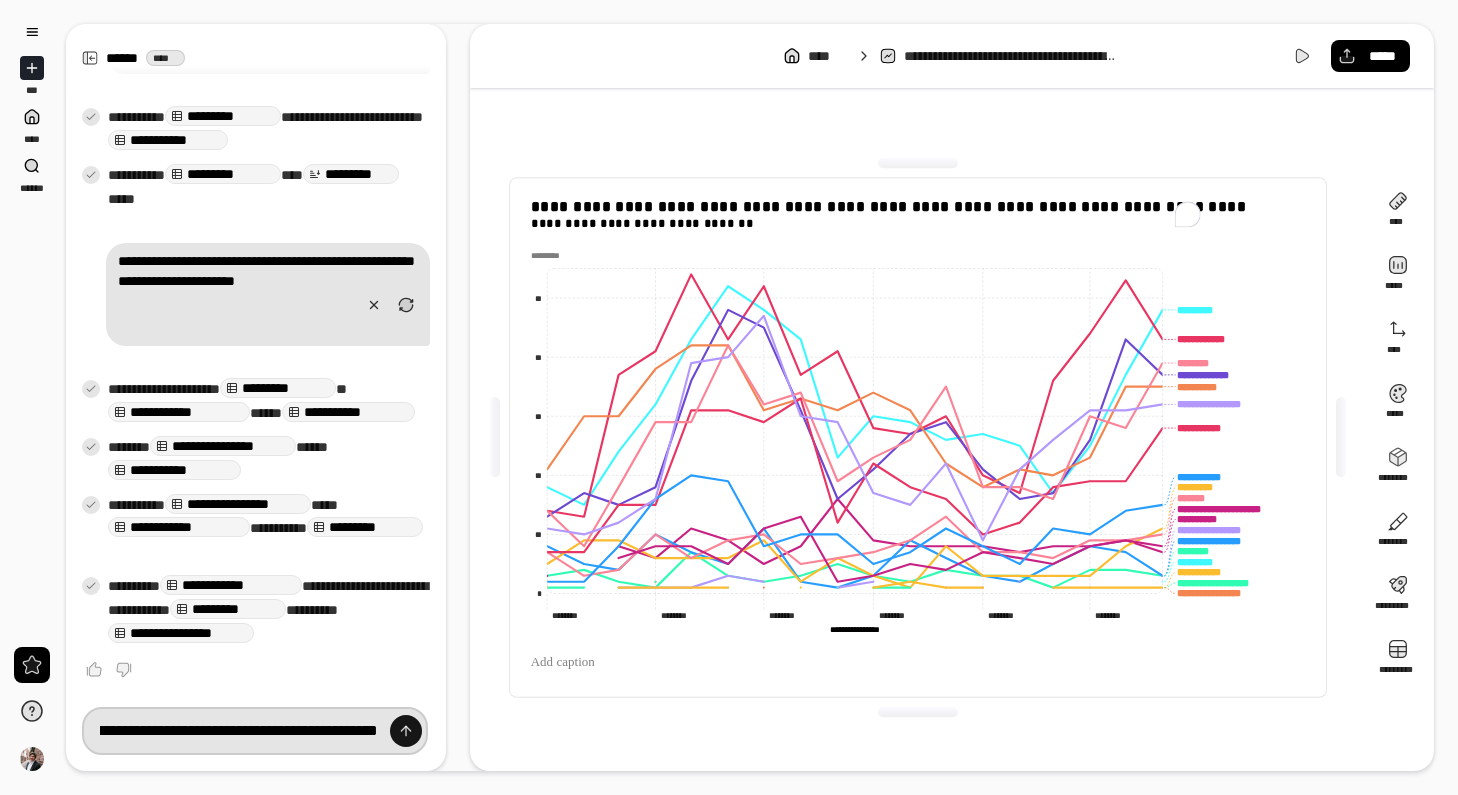 click at bounding box center [406, 731] 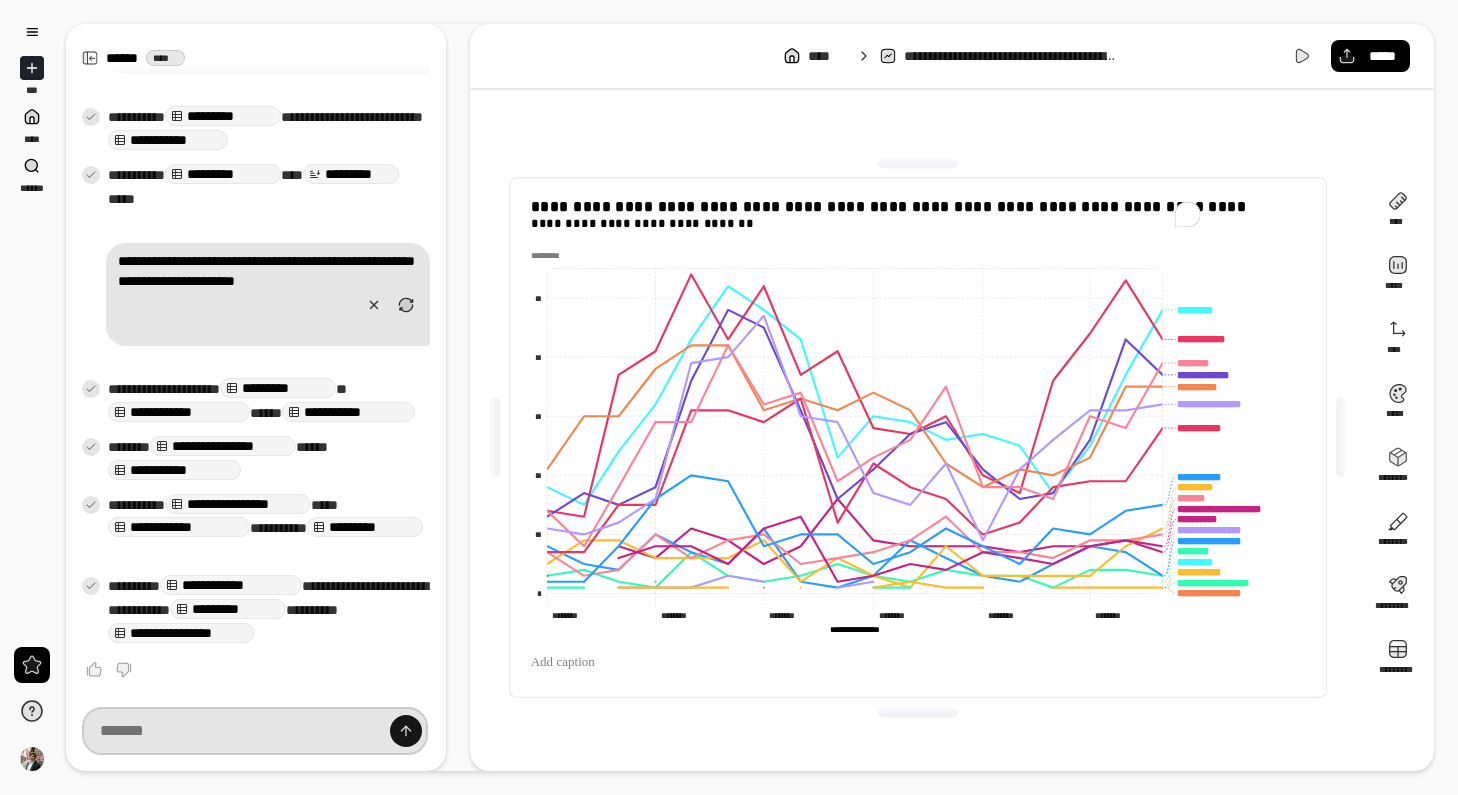 scroll, scrollTop: 1169, scrollLeft: 0, axis: vertical 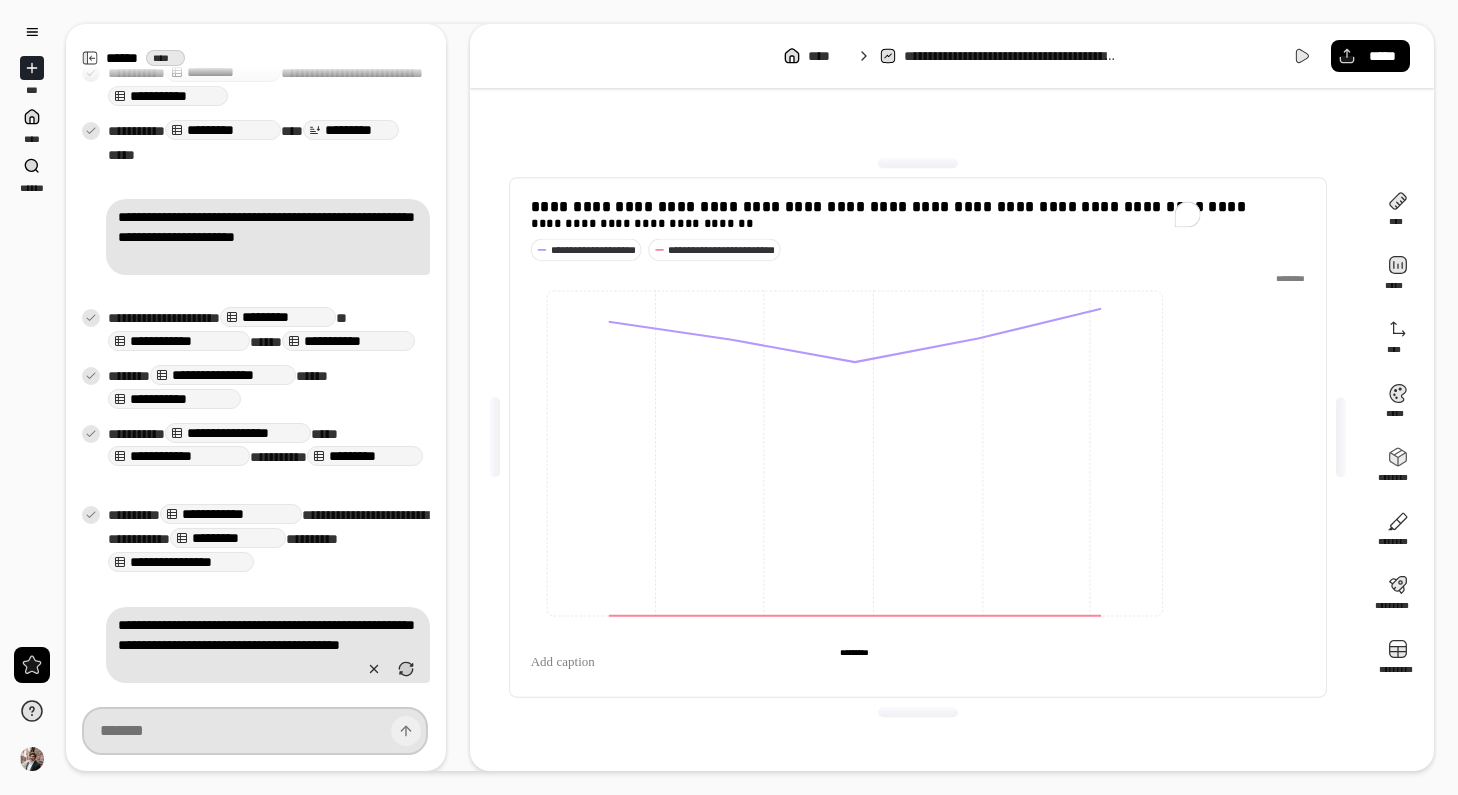 type on "*********" 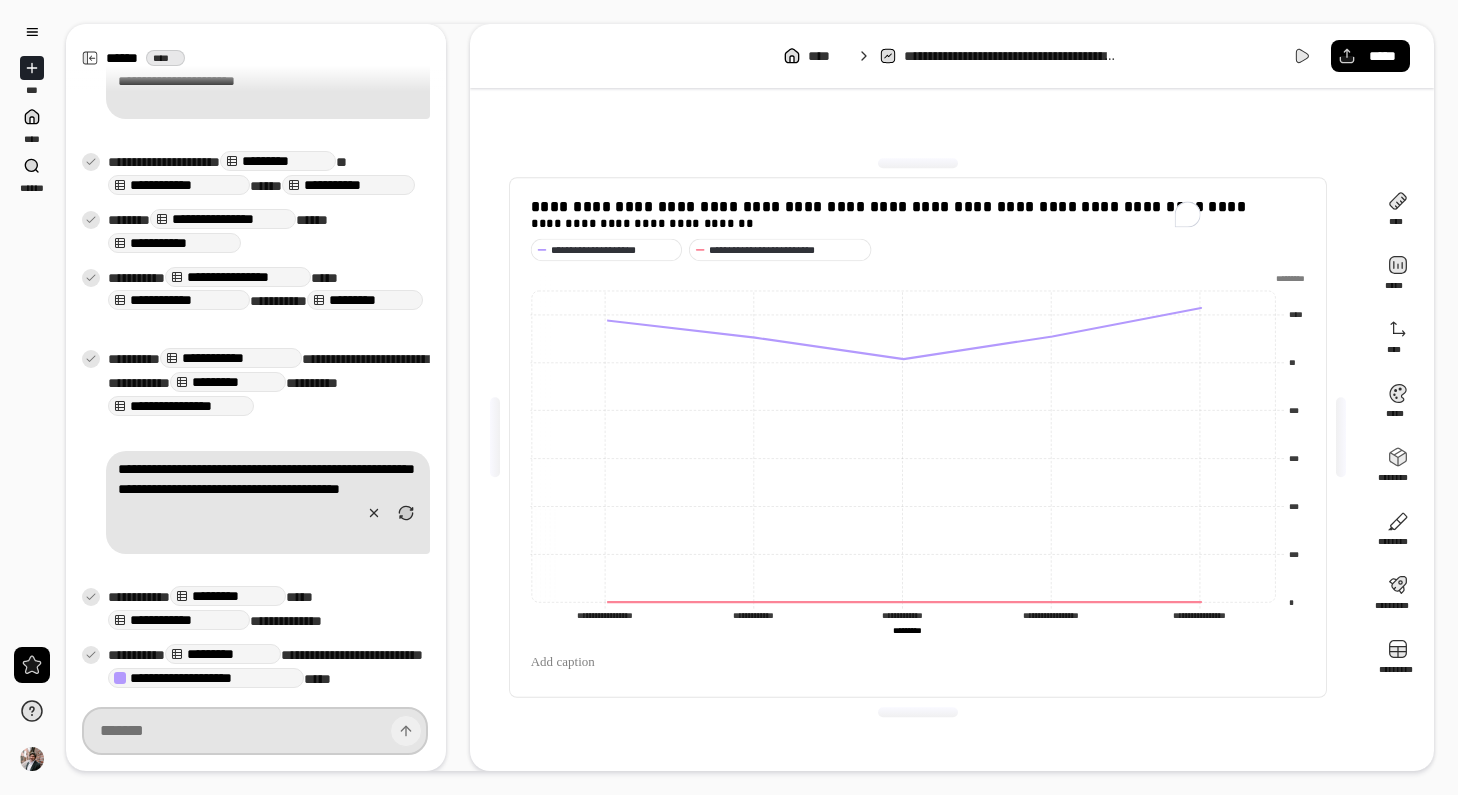 scroll, scrollTop: 1438, scrollLeft: 0, axis: vertical 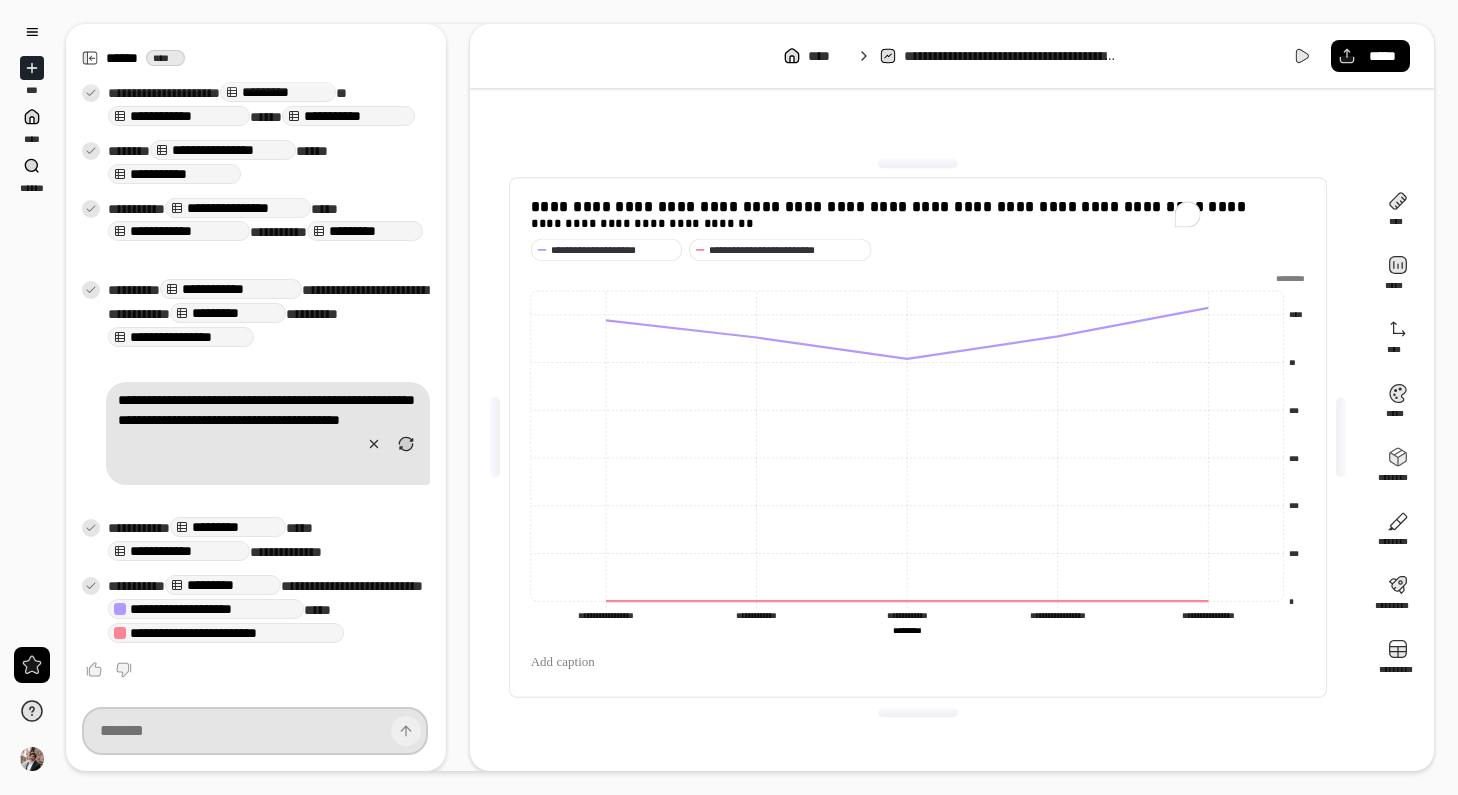 click at bounding box center [255, 731] 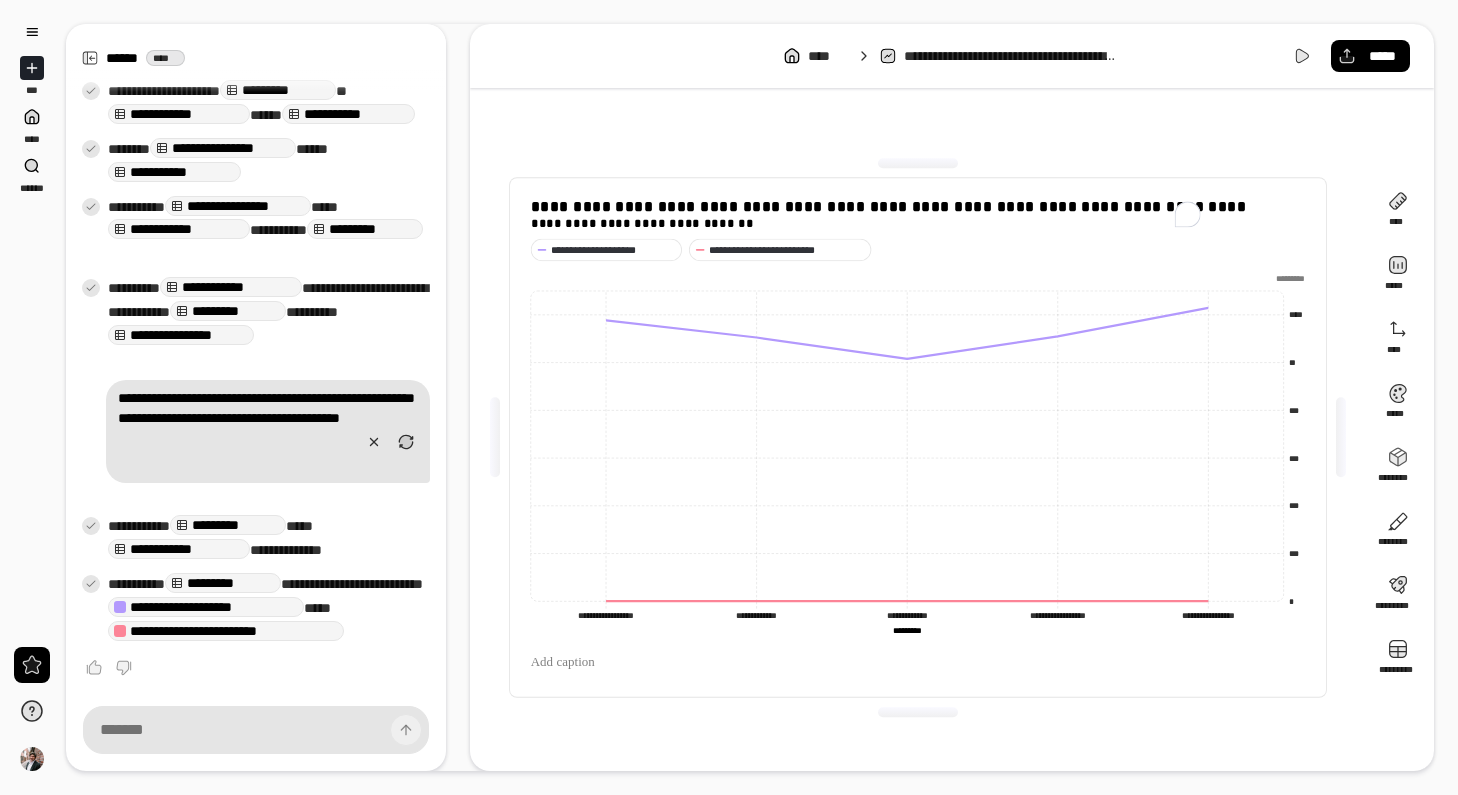 click on "**********" at bounding box center (268, 431) 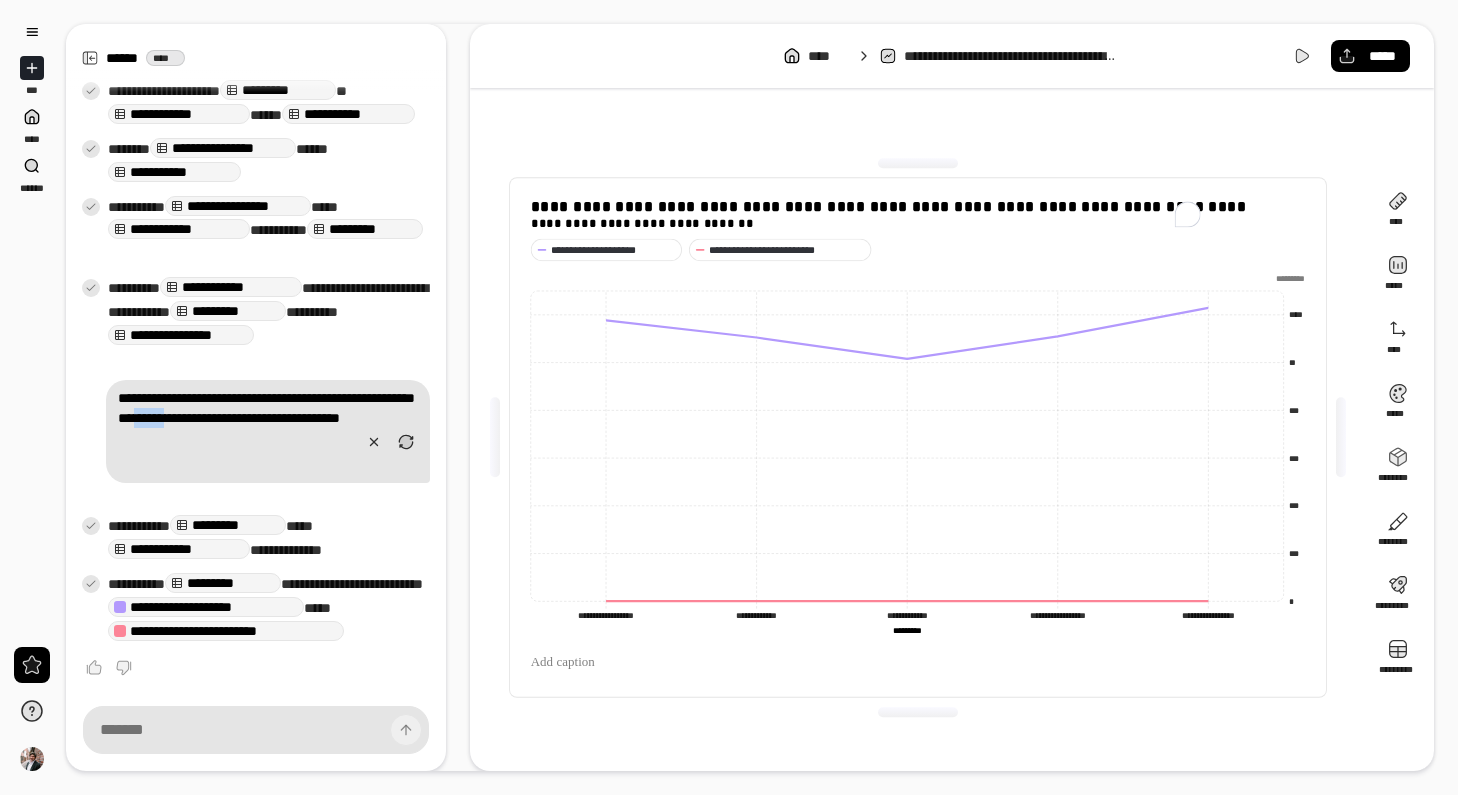click on "**********" at bounding box center [268, 431] 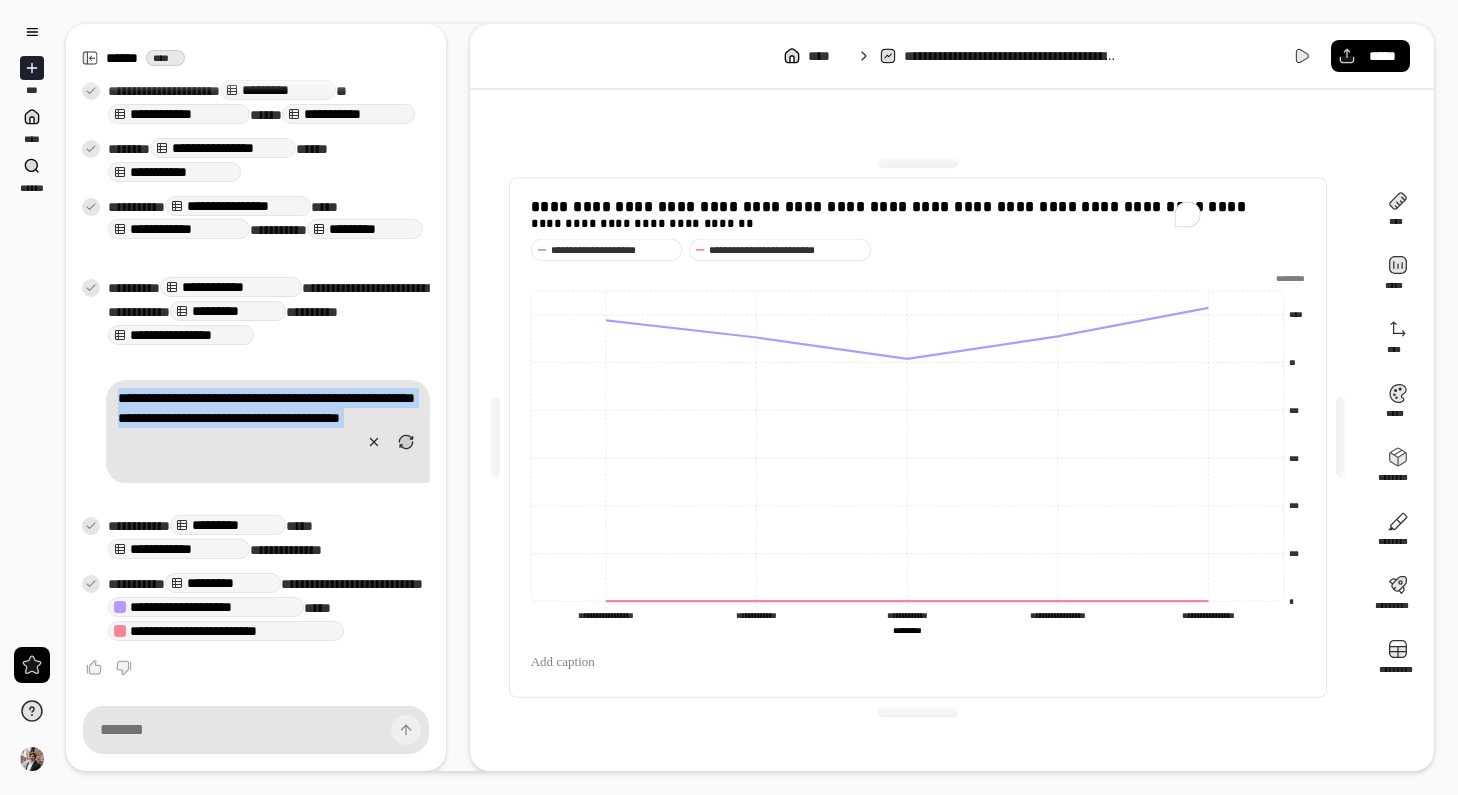 click on "**********" at bounding box center [268, 431] 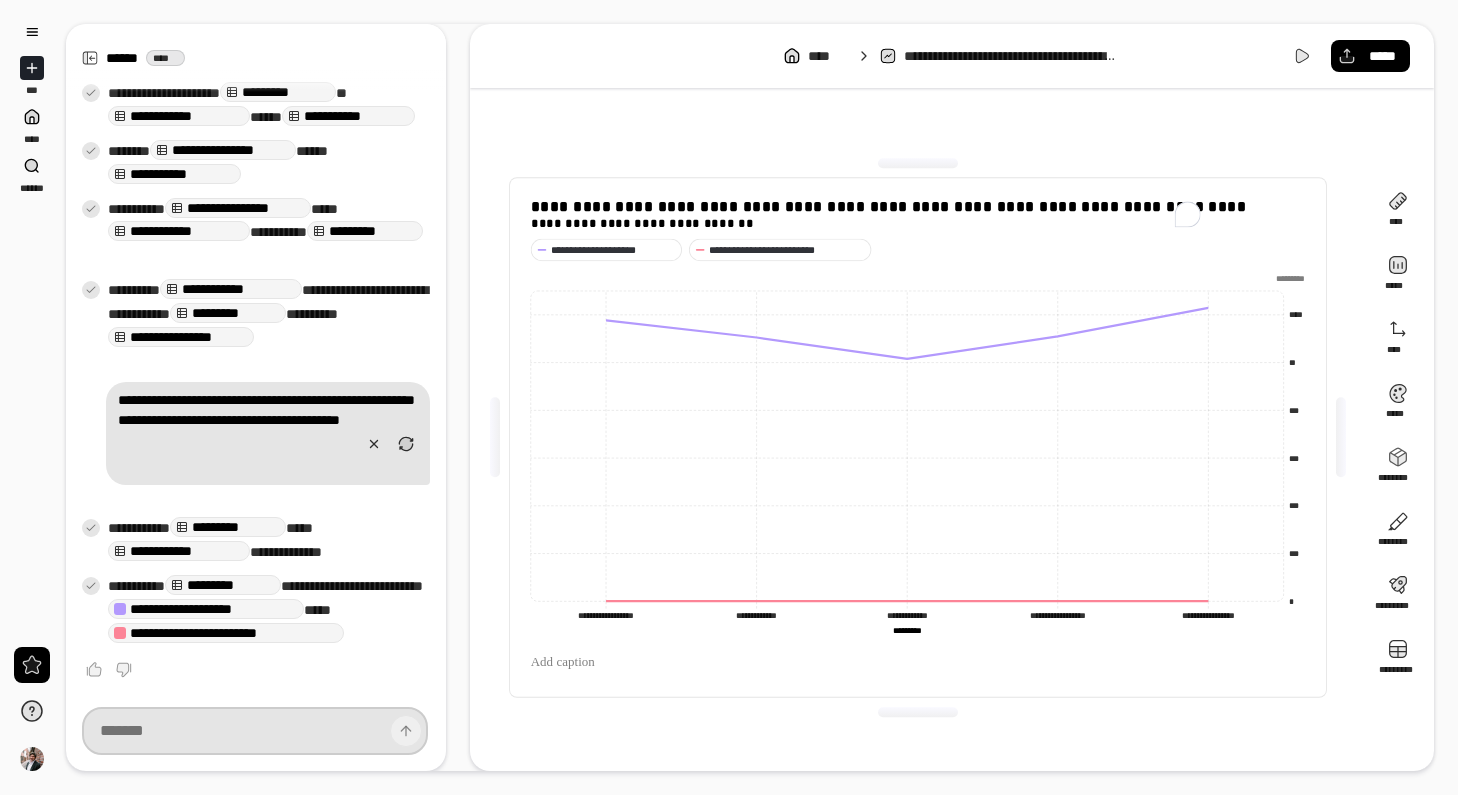 click at bounding box center [255, 731] 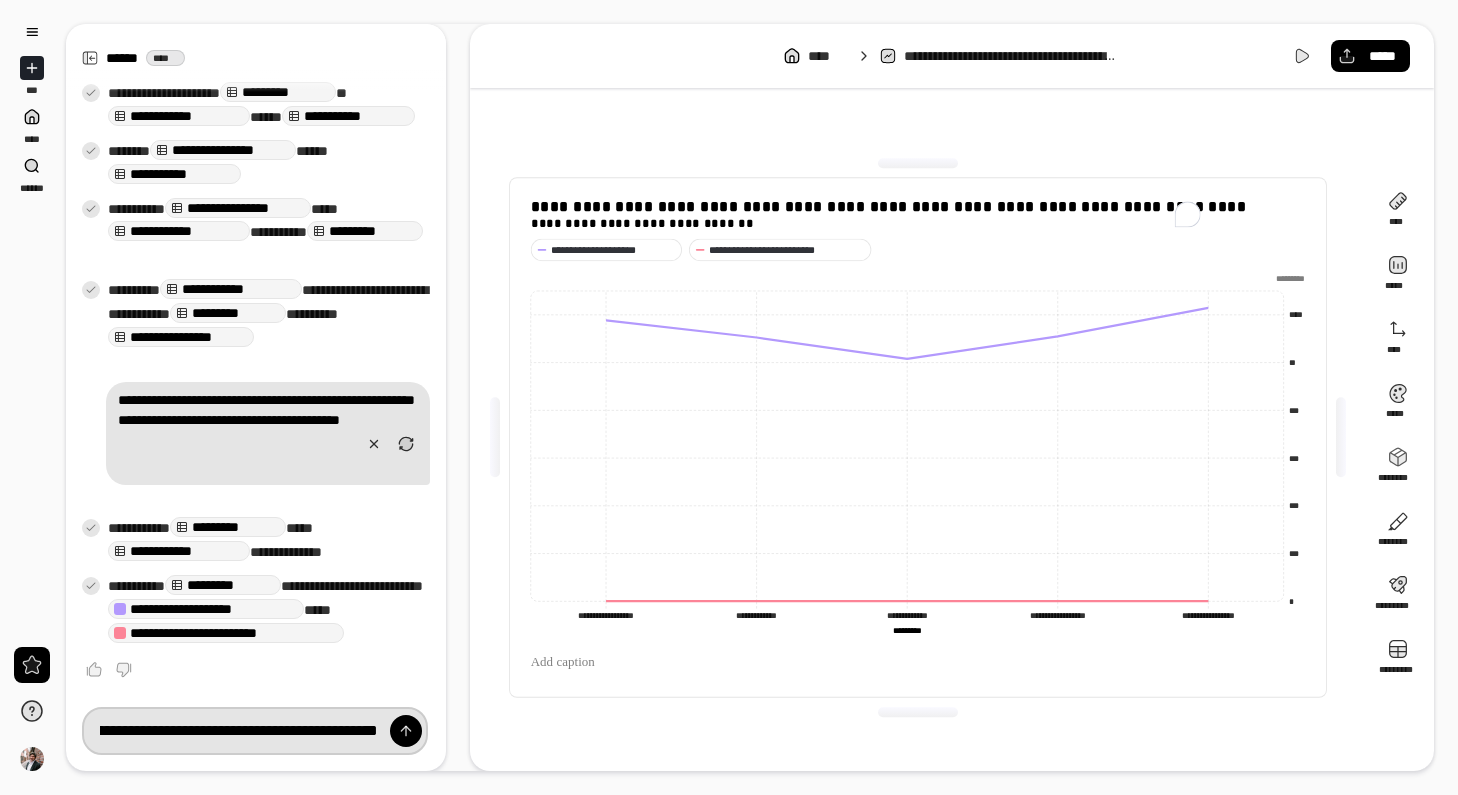 scroll, scrollTop: 0, scrollLeft: 0, axis: both 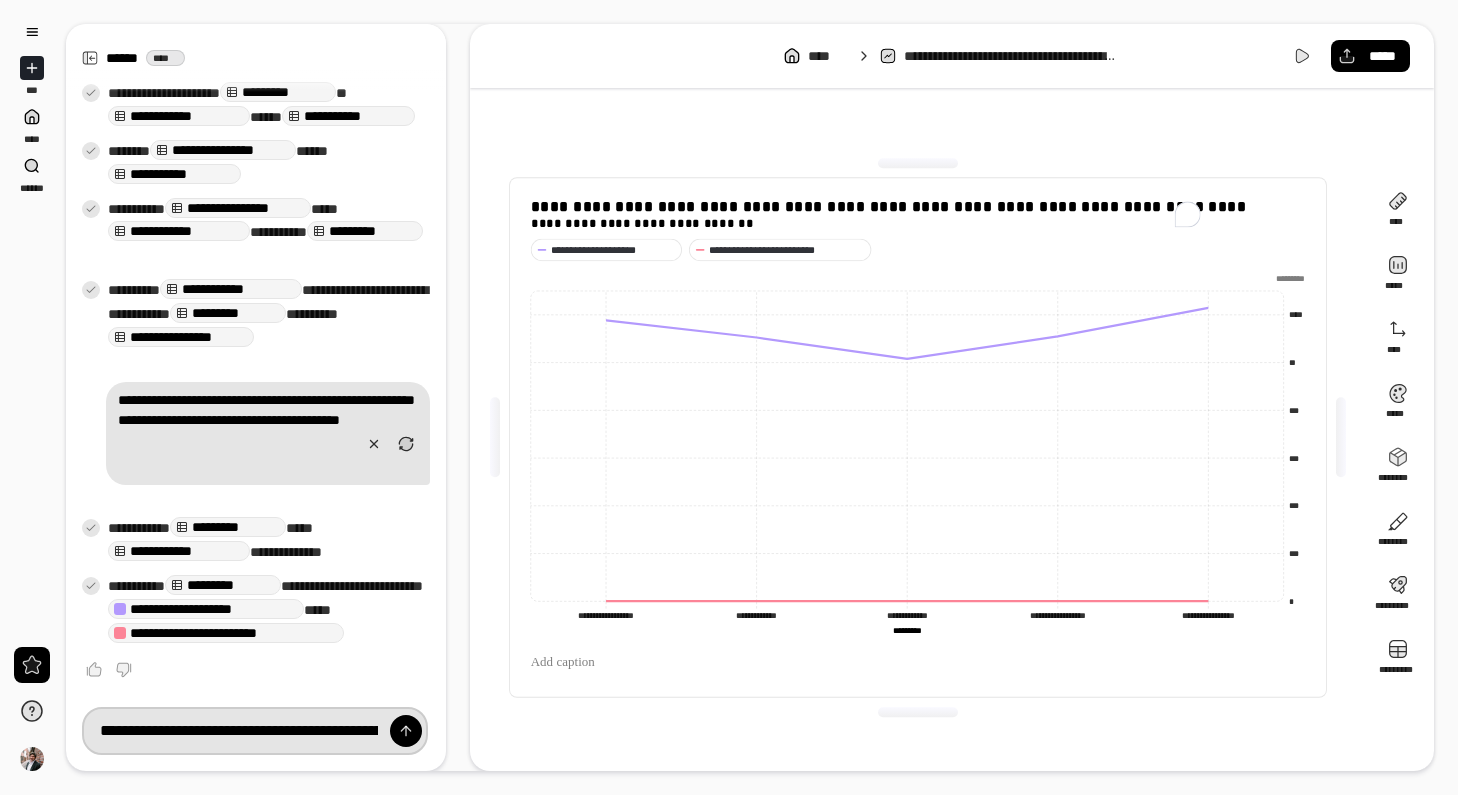 drag, startPoint x: 182, startPoint y: 726, endPoint x: 59, endPoint y: 723, distance: 123.03658 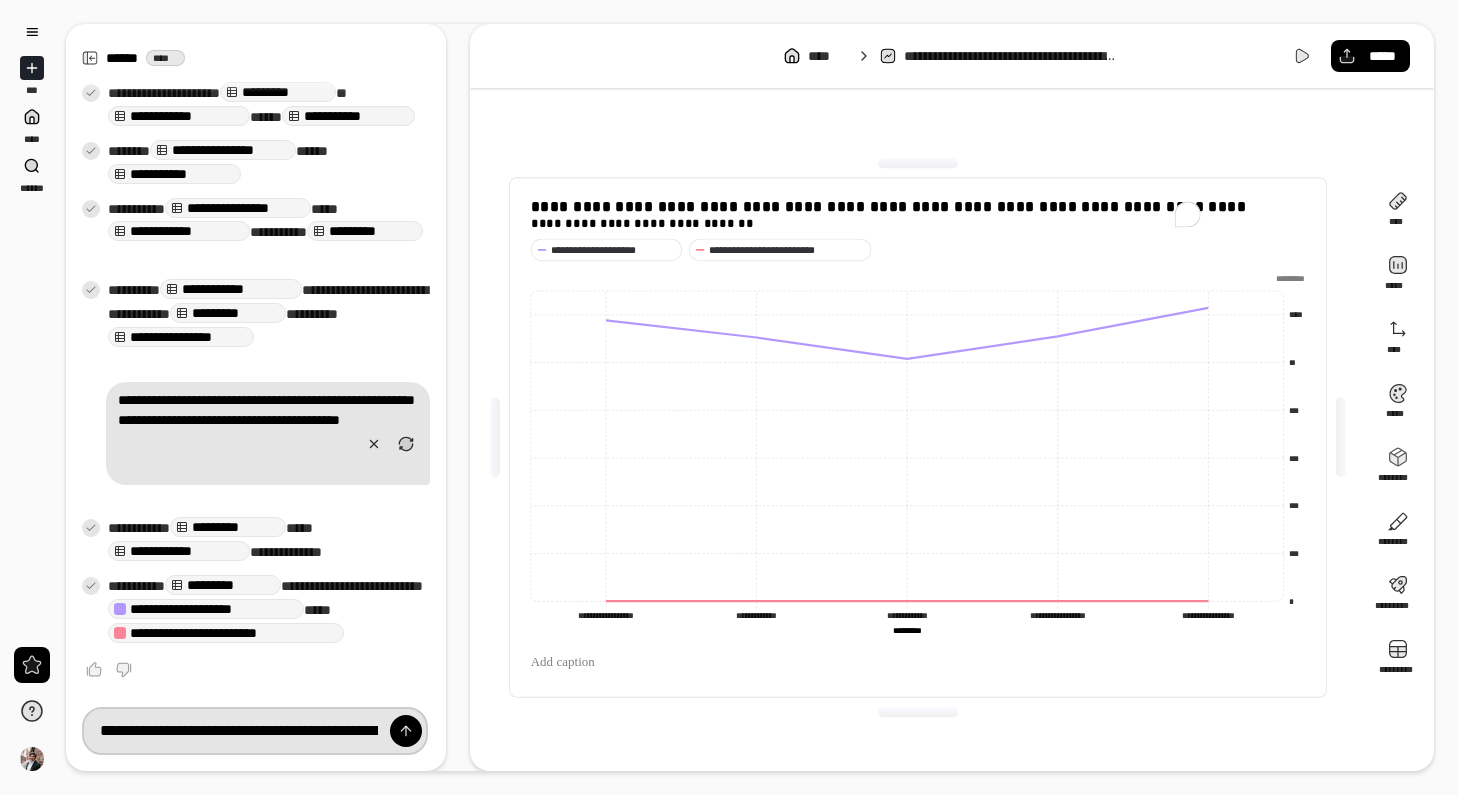 click on "**********" at bounding box center (255, 731) 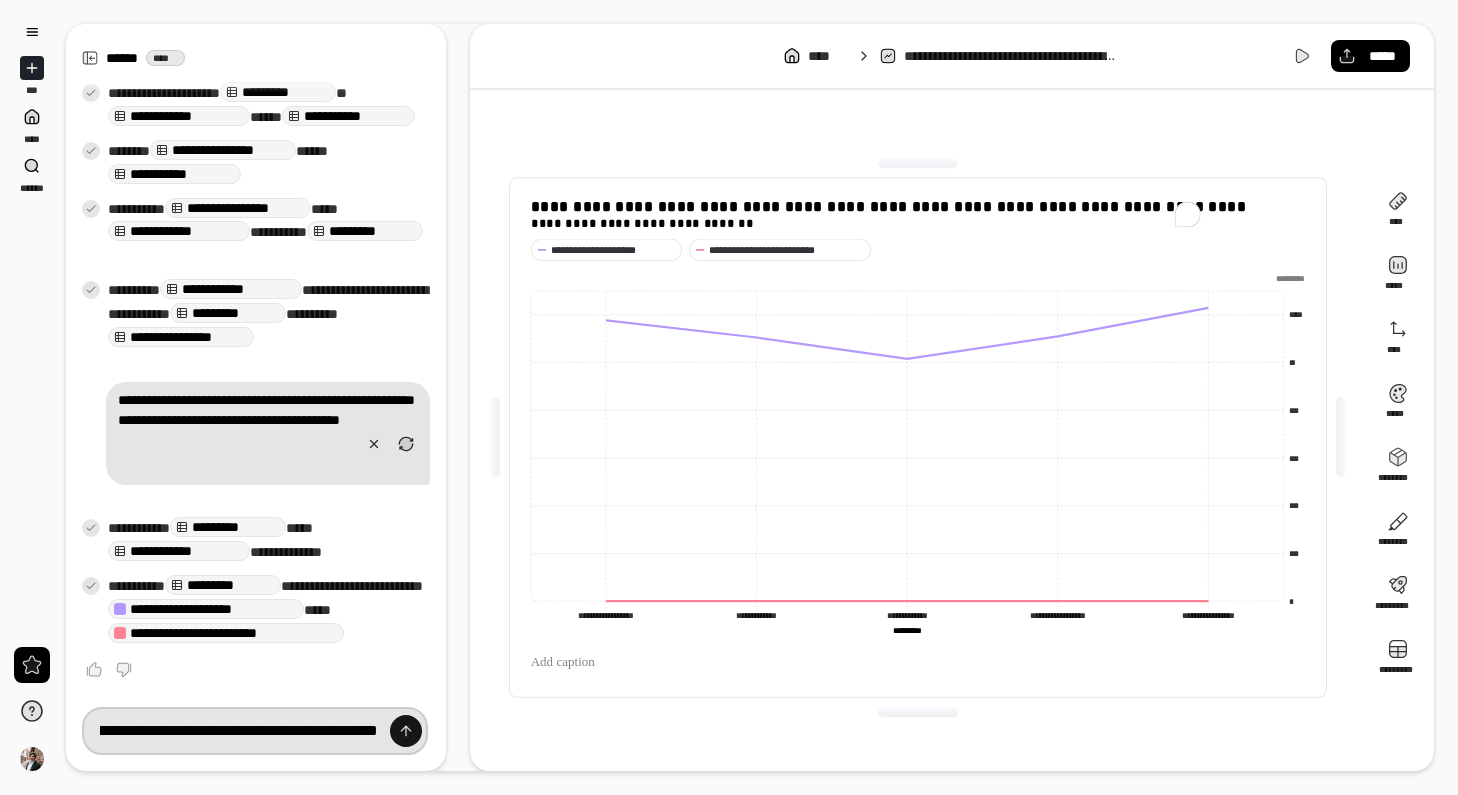 scroll, scrollTop: 0, scrollLeft: 385, axis: horizontal 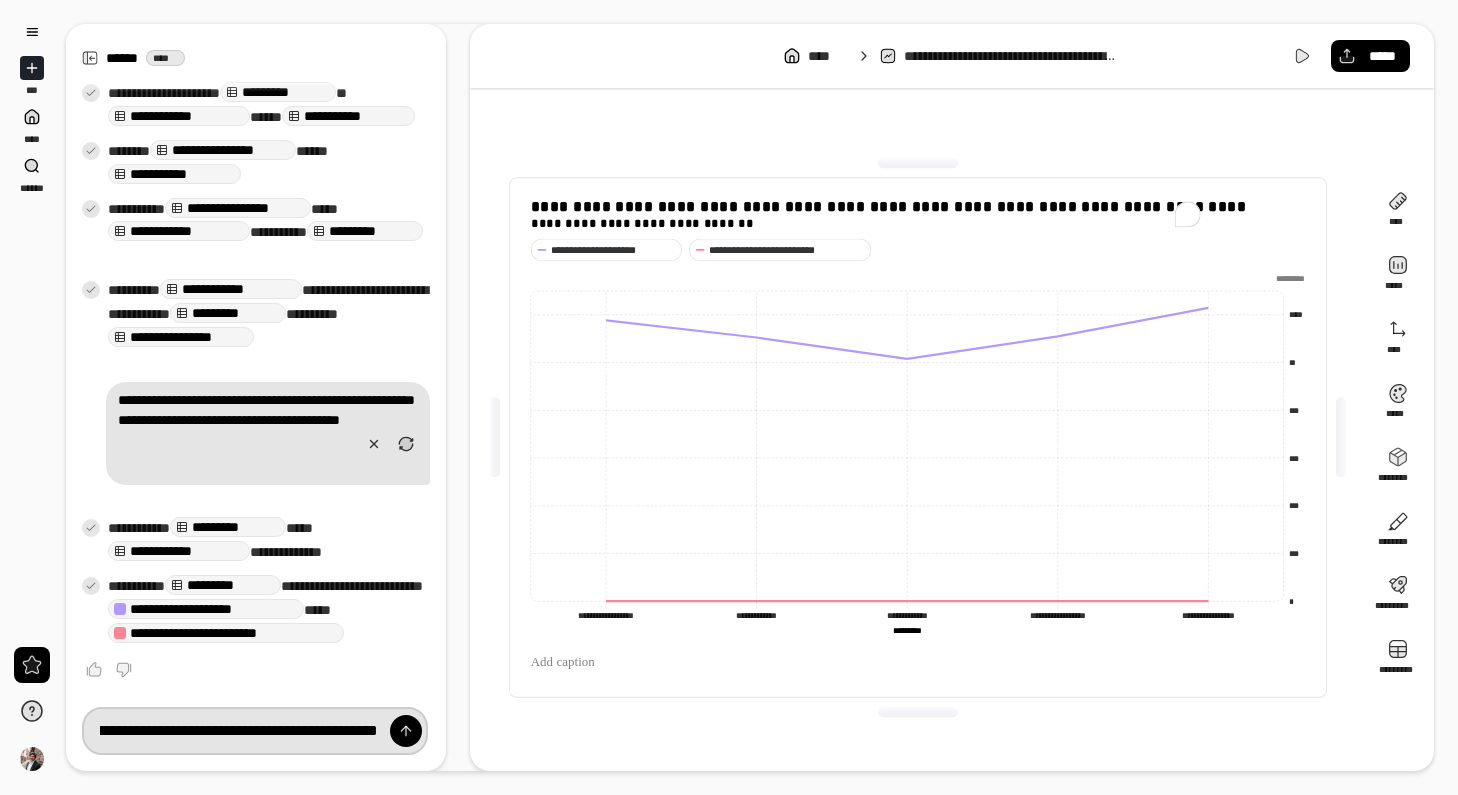 click on "**********" at bounding box center (255, 731) 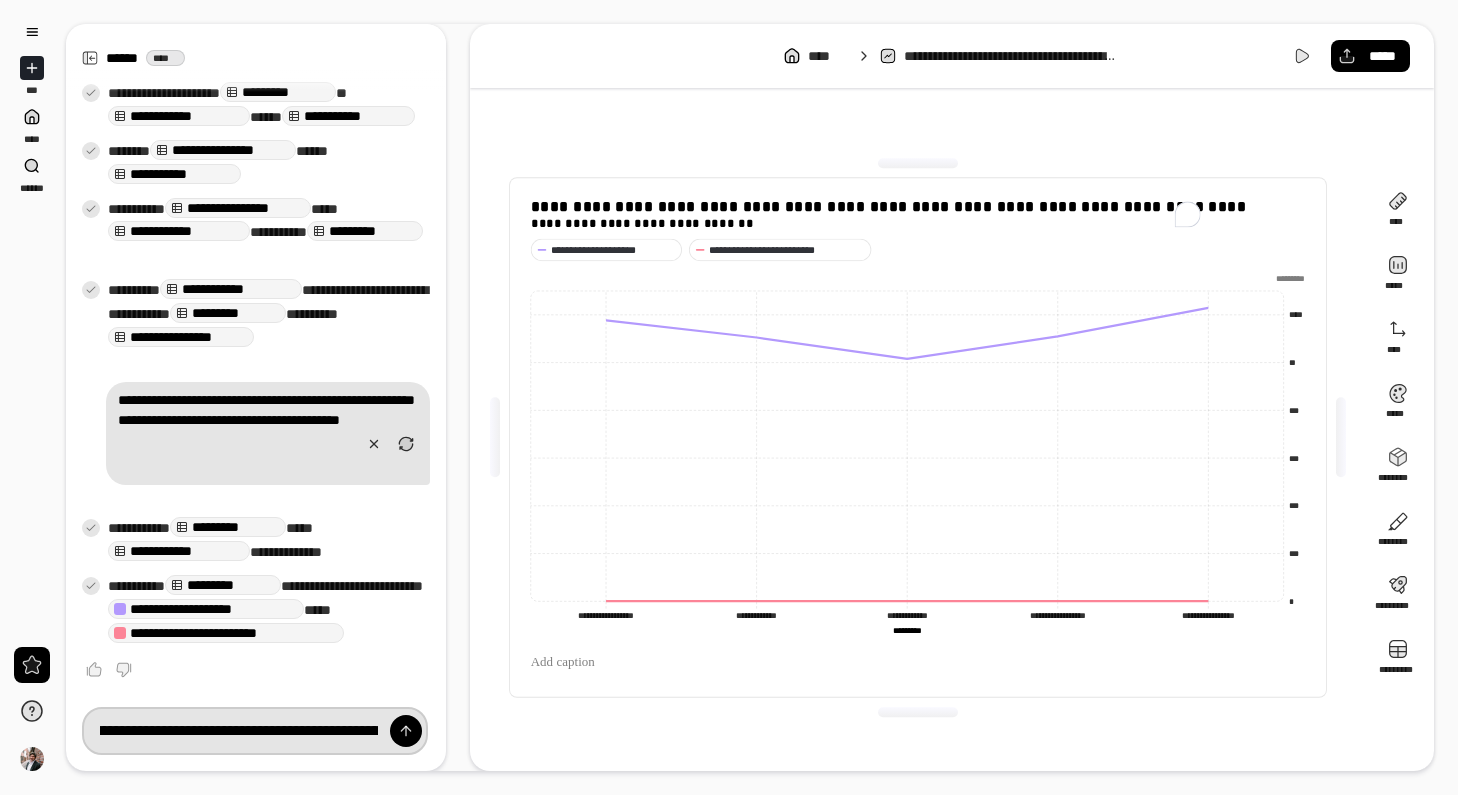 scroll, scrollTop: 0, scrollLeft: 71, axis: horizontal 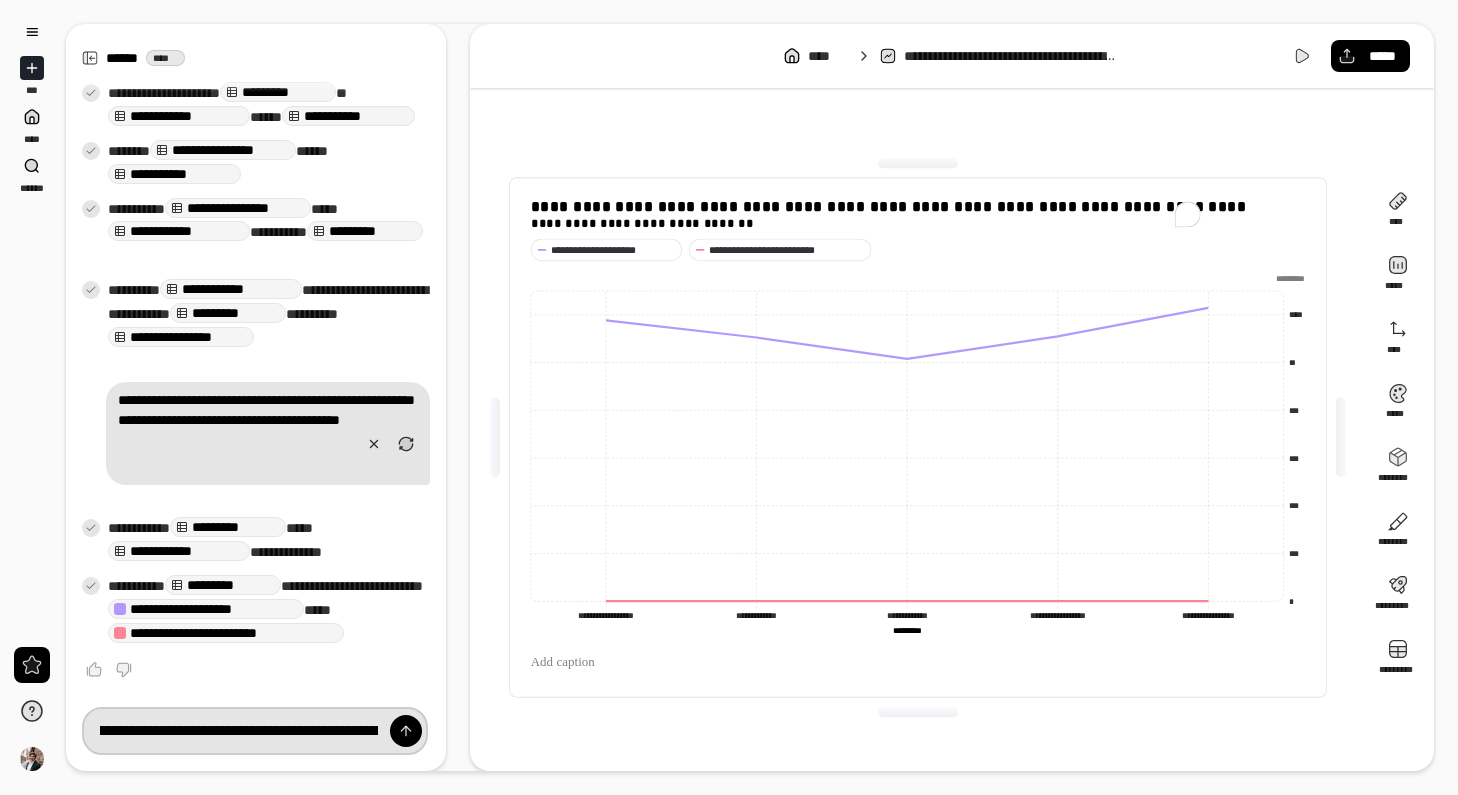 drag, startPoint x: 150, startPoint y: 732, endPoint x: 106, endPoint y: 728, distance: 44.181442 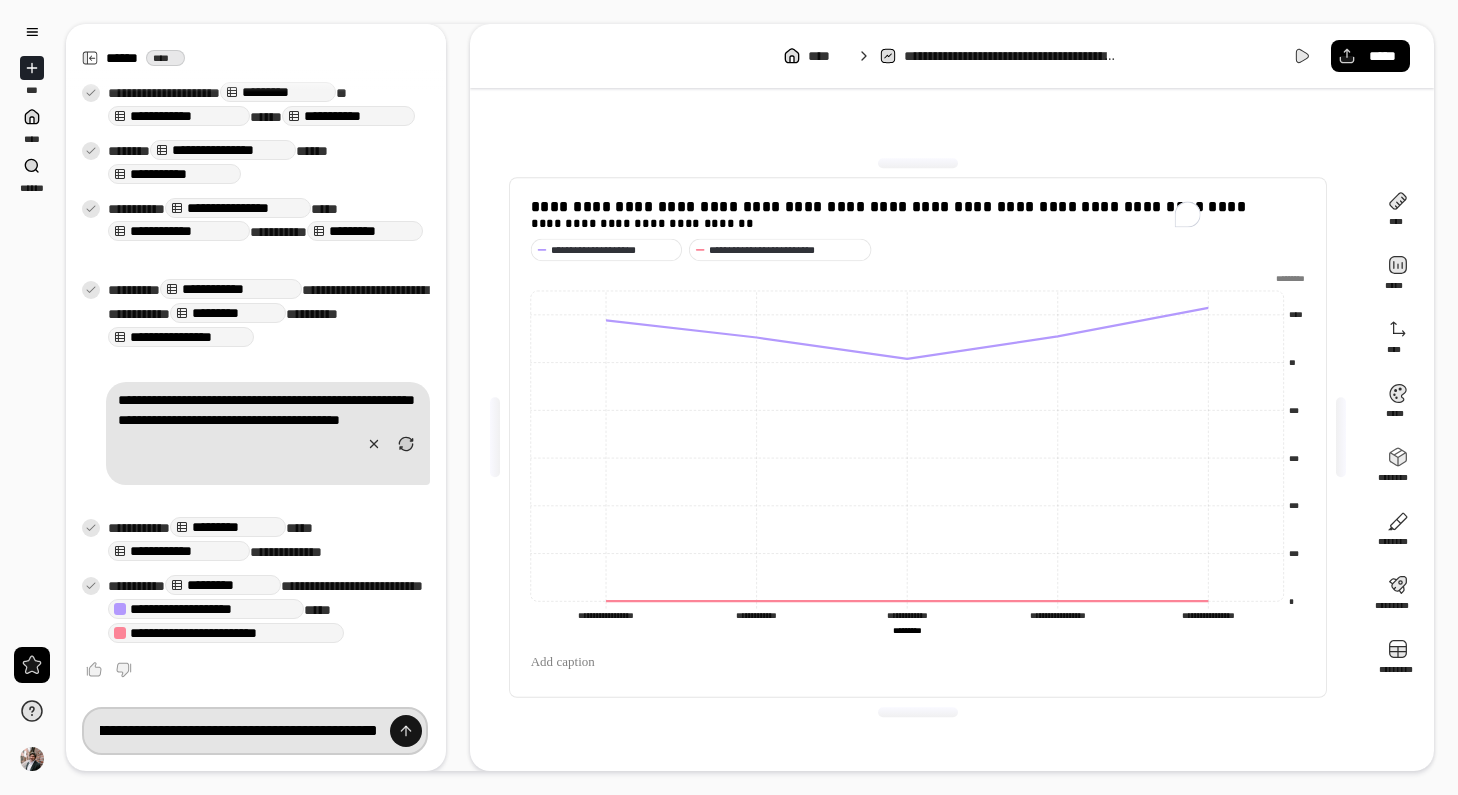 scroll, scrollTop: 0, scrollLeft: 385, axis: horizontal 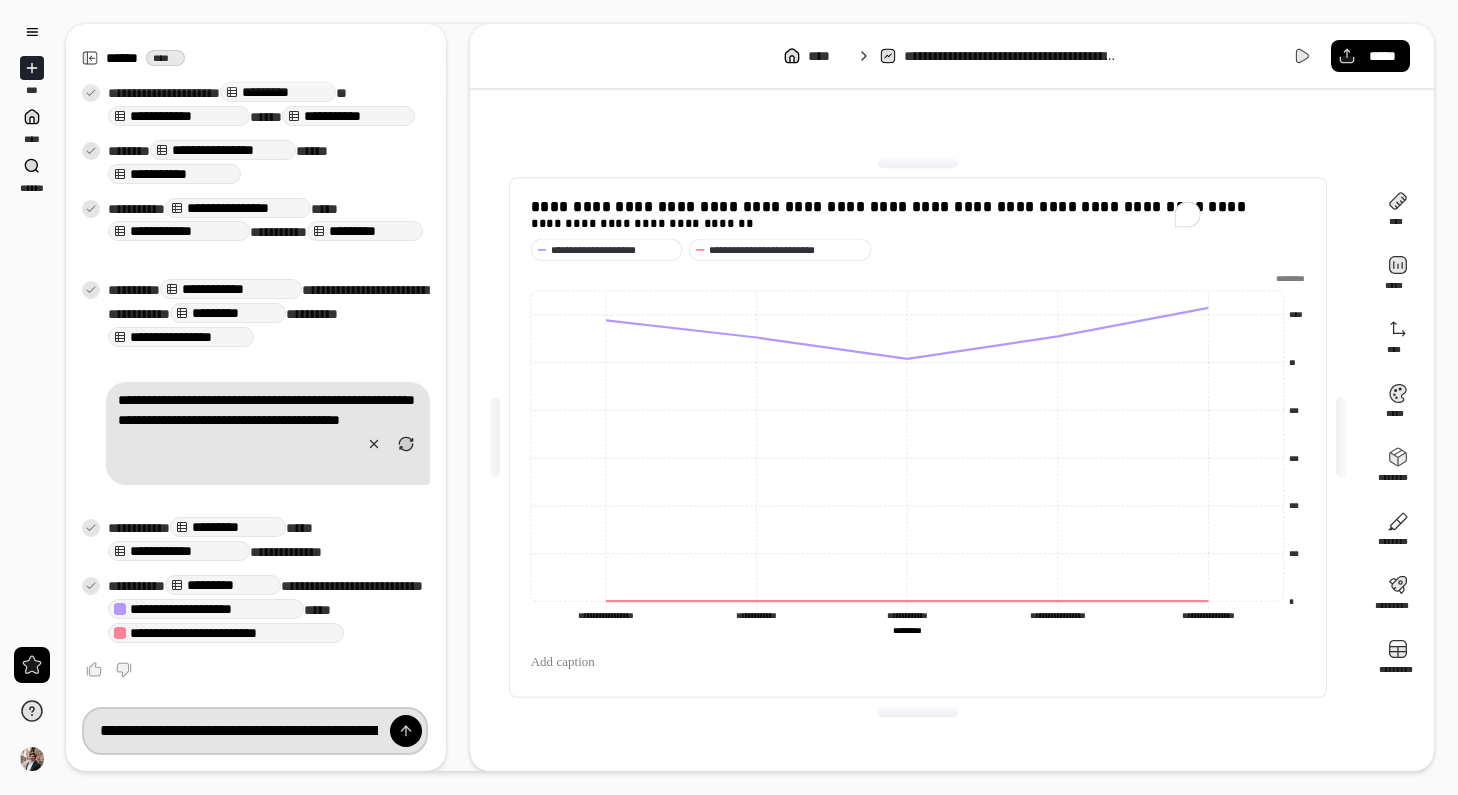 drag, startPoint x: 330, startPoint y: 731, endPoint x: 56, endPoint y: 712, distance: 274.65796 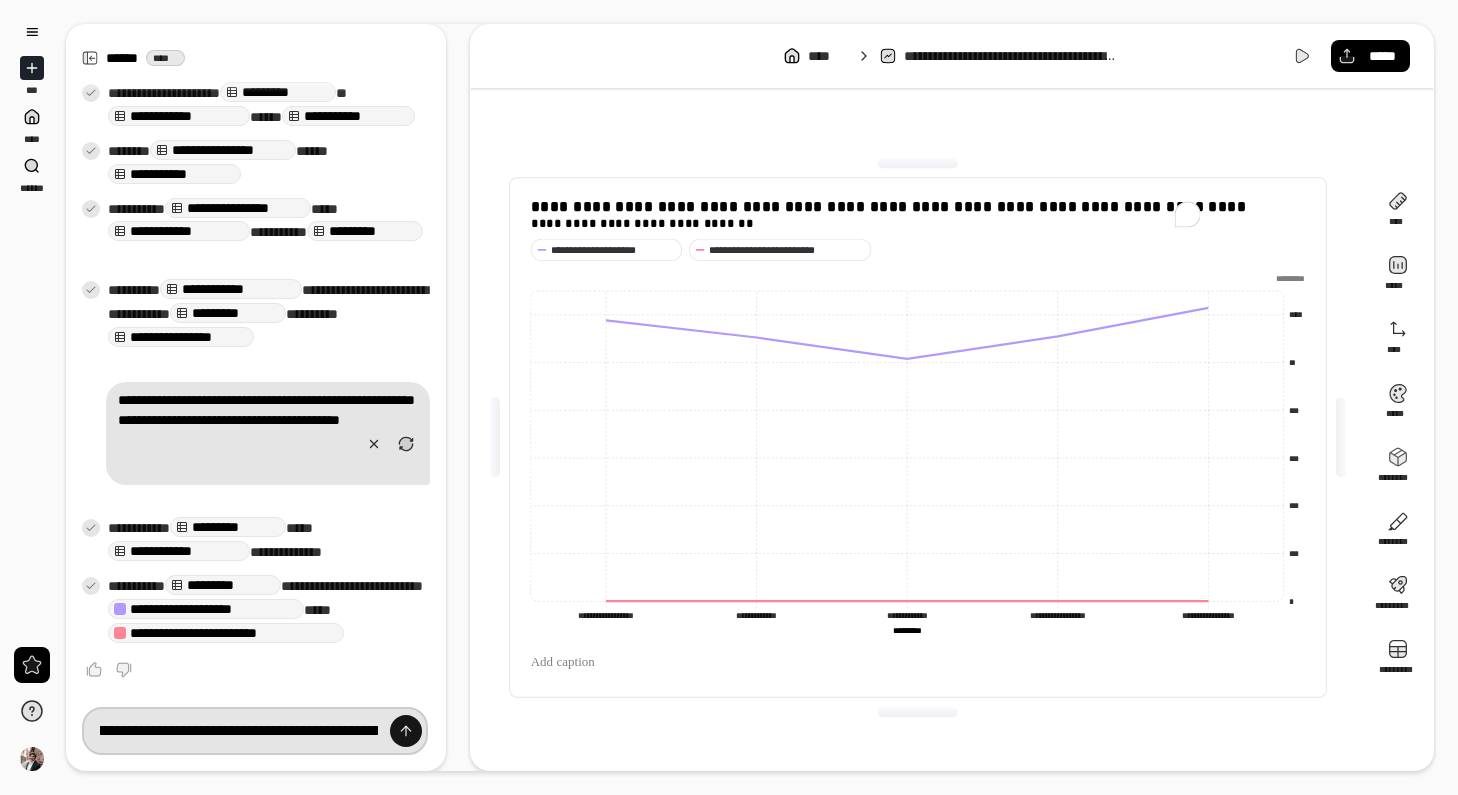 scroll, scrollTop: 0, scrollLeft: 521, axis: horizontal 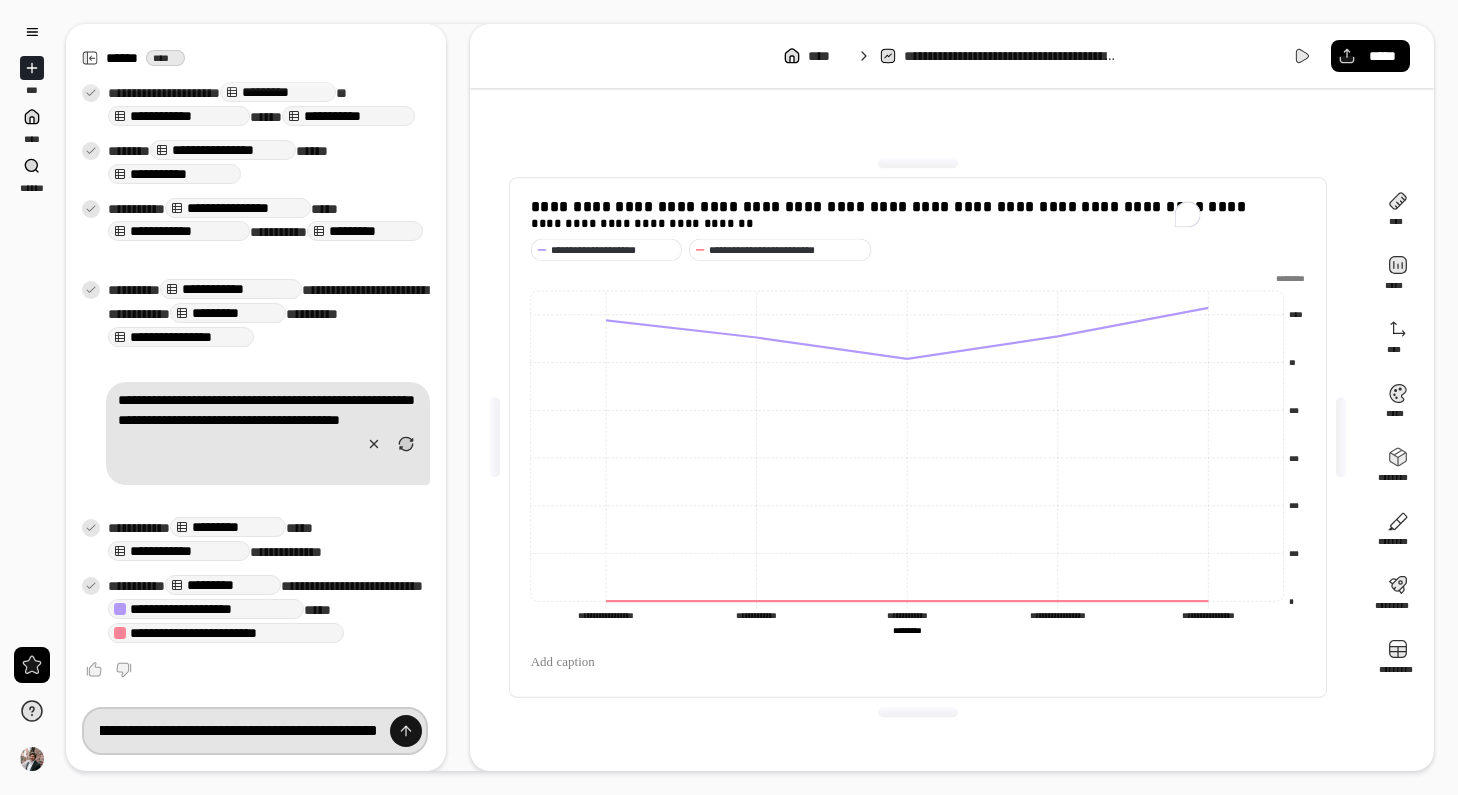 drag, startPoint x: 269, startPoint y: 741, endPoint x: 411, endPoint y: 747, distance: 142.12671 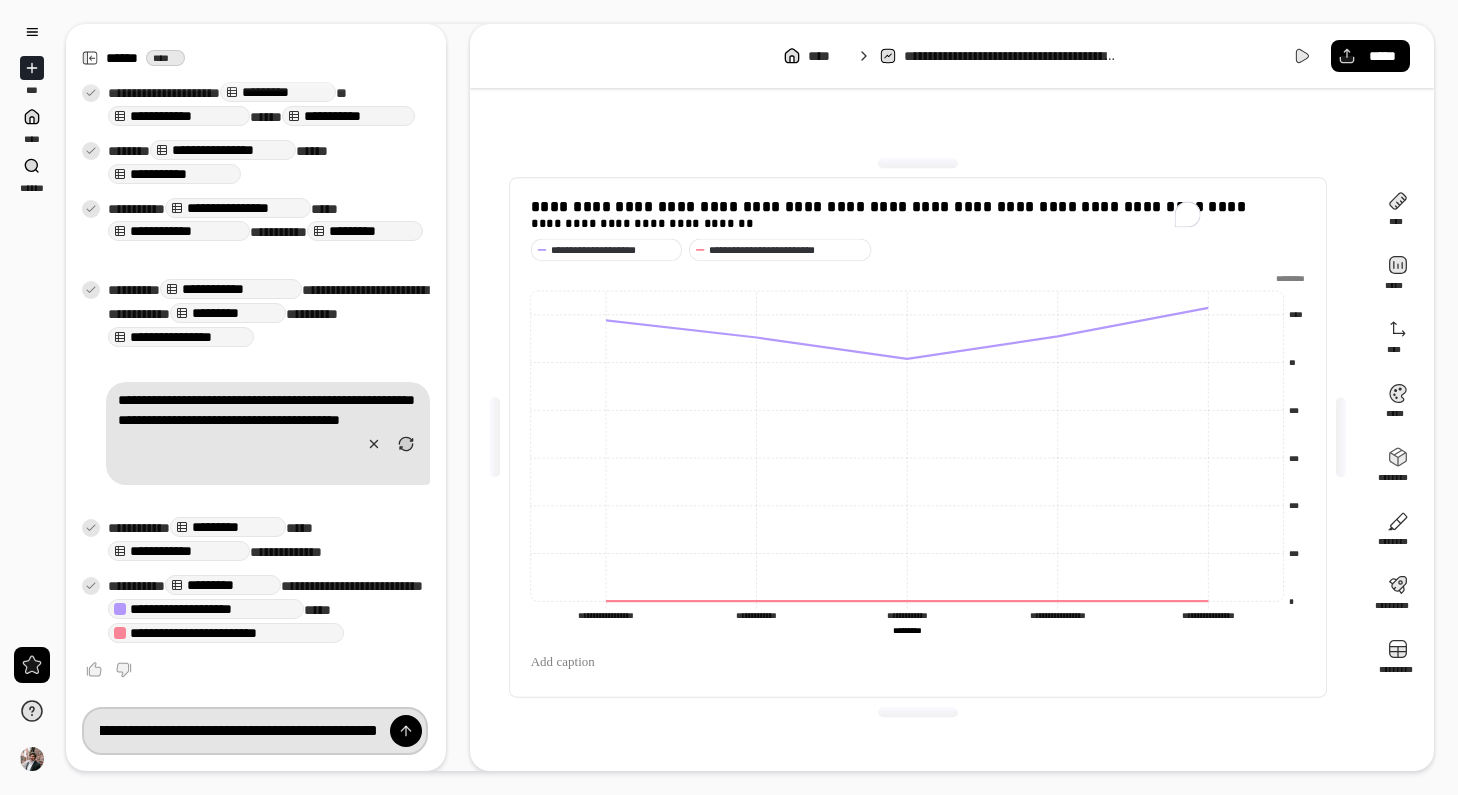scroll, scrollTop: 0, scrollLeft: 636, axis: horizontal 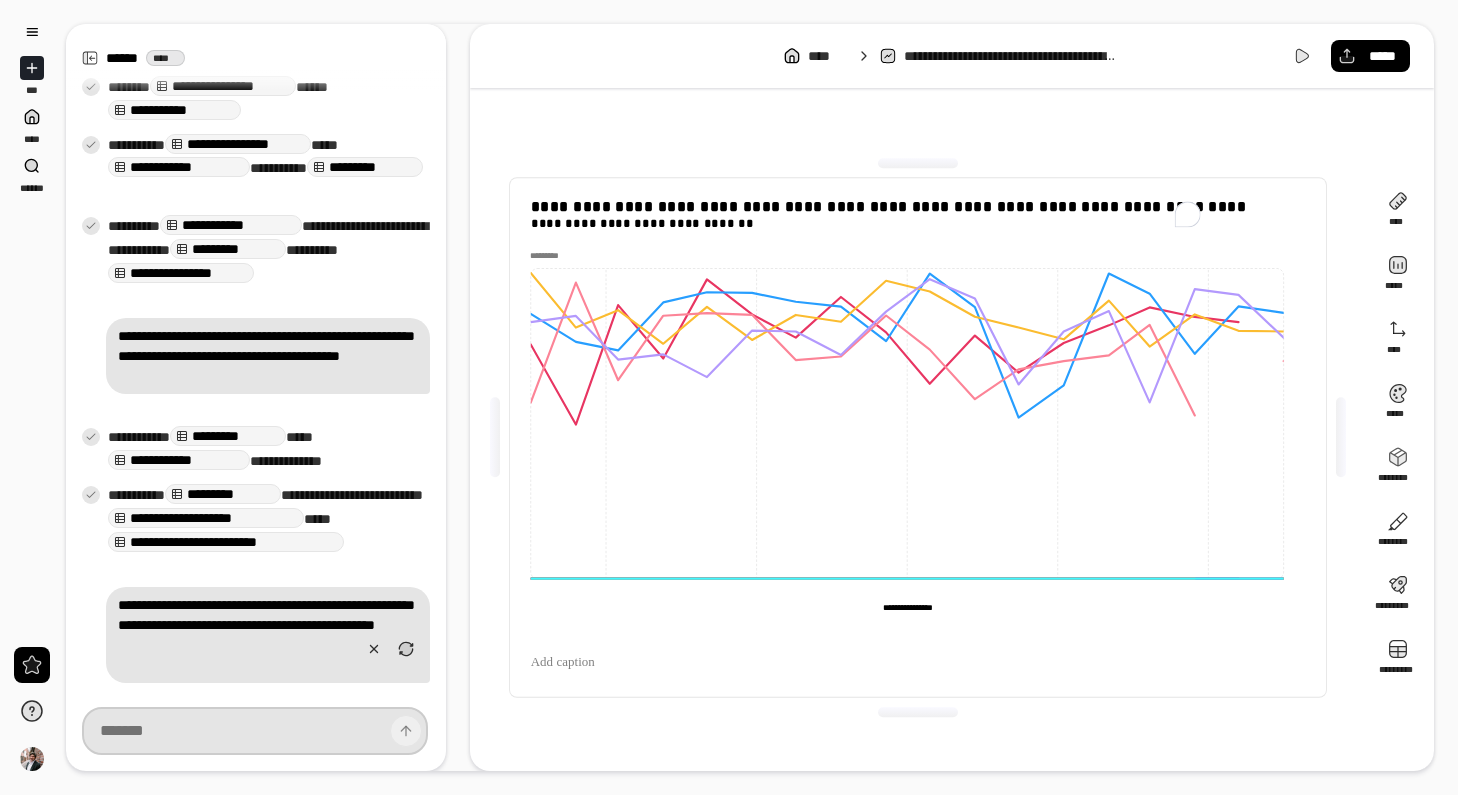 type on "**********" 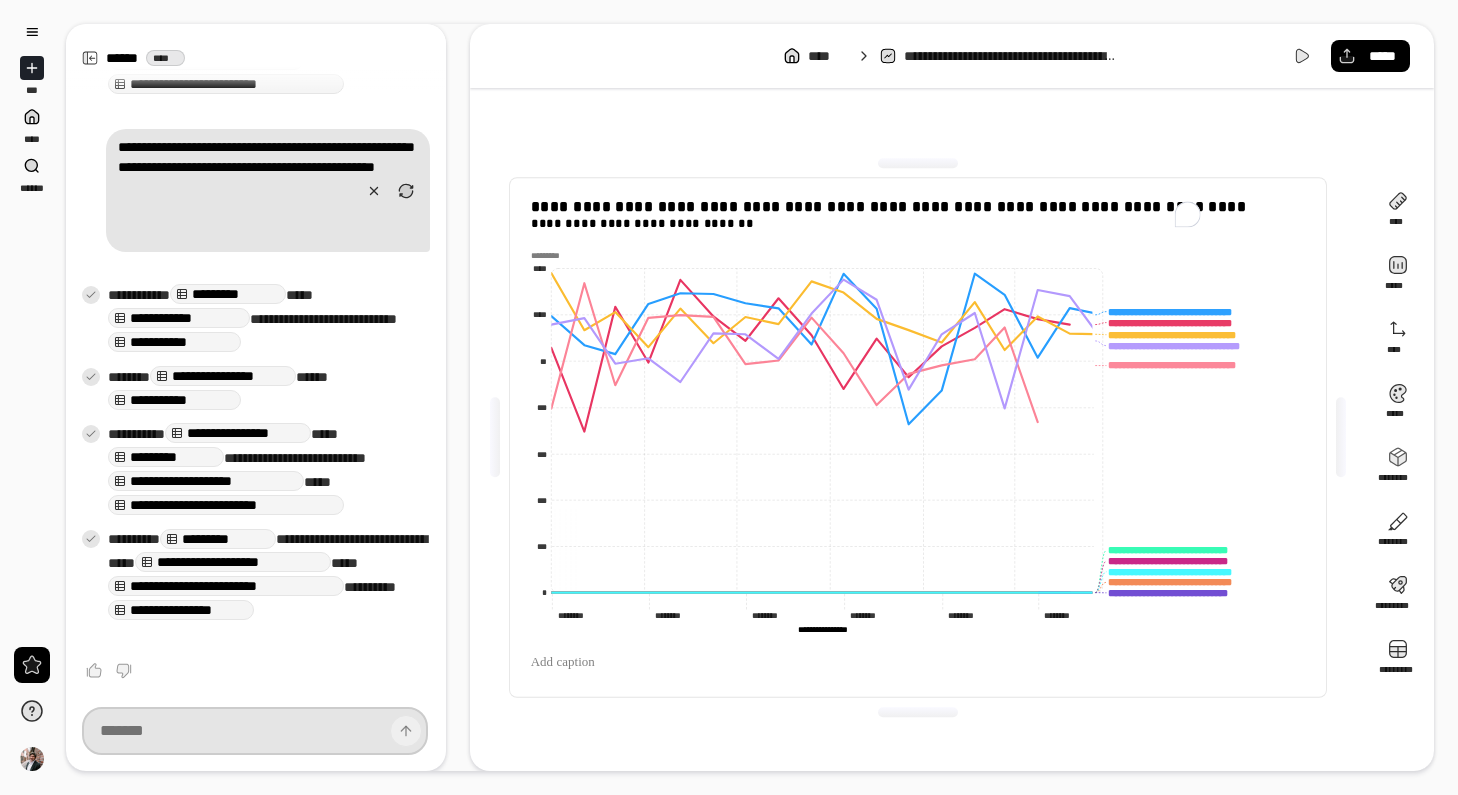 scroll, scrollTop: 1961, scrollLeft: 0, axis: vertical 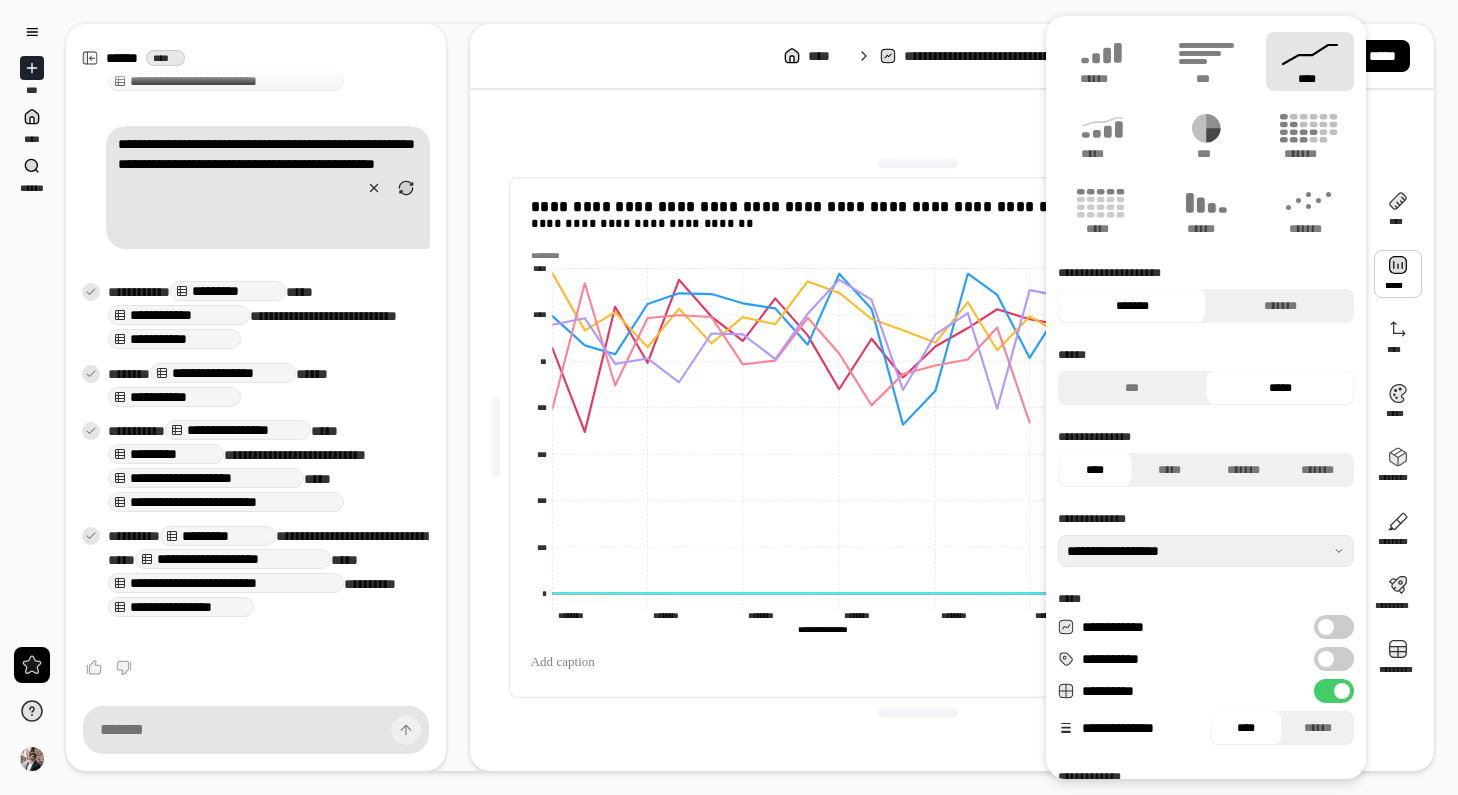 click at bounding box center [1398, 274] 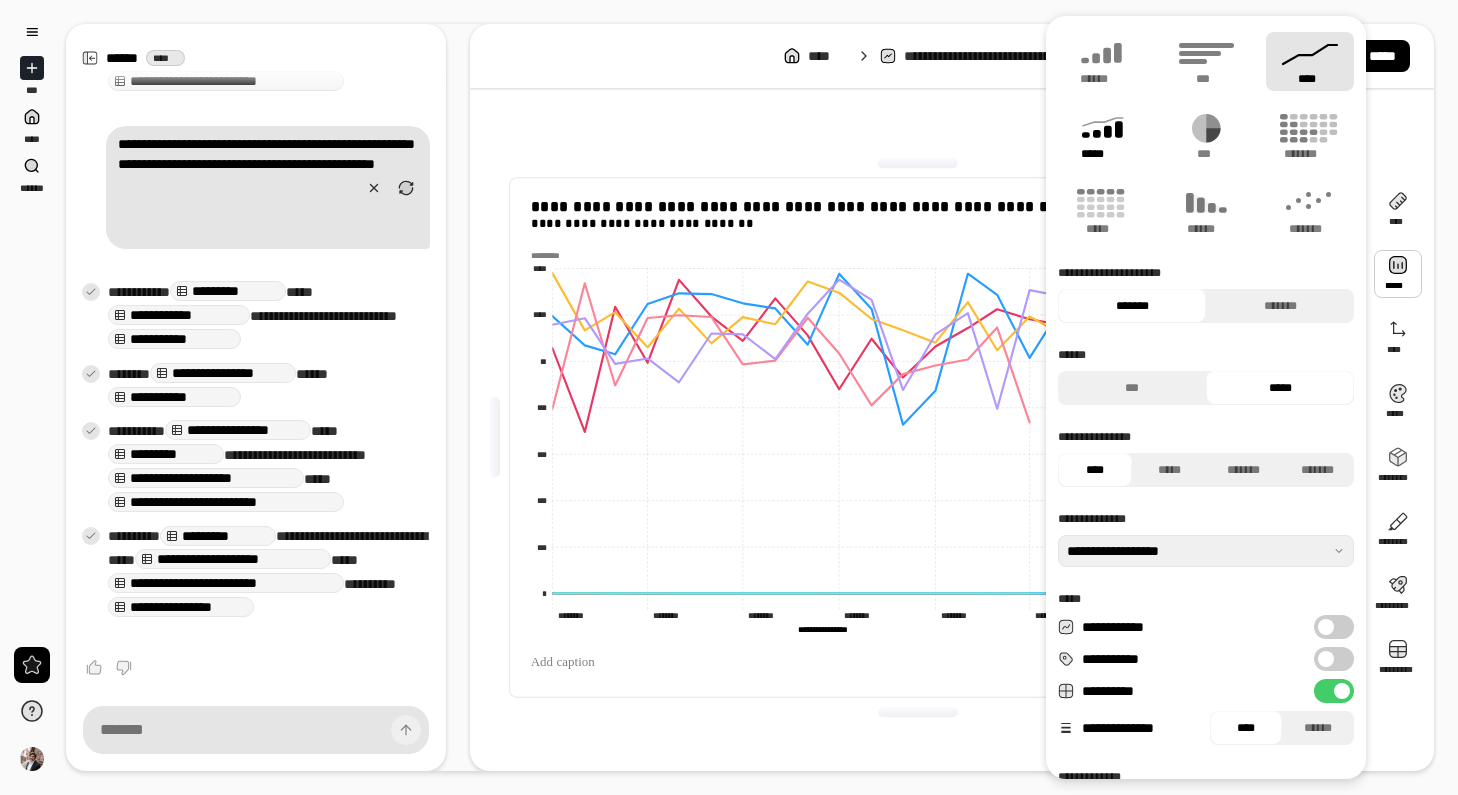 click 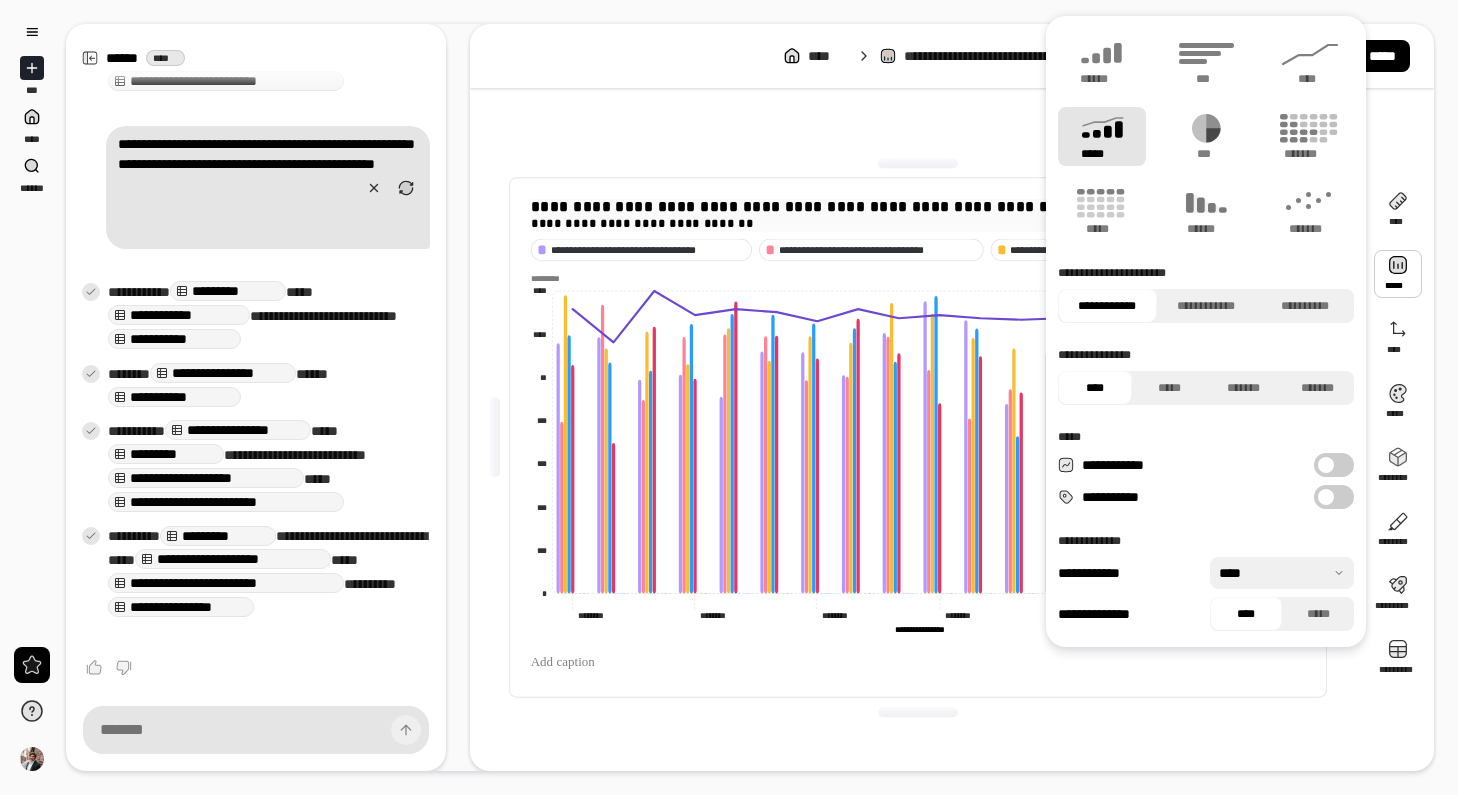 click on "**********" at bounding box center [918, 207] 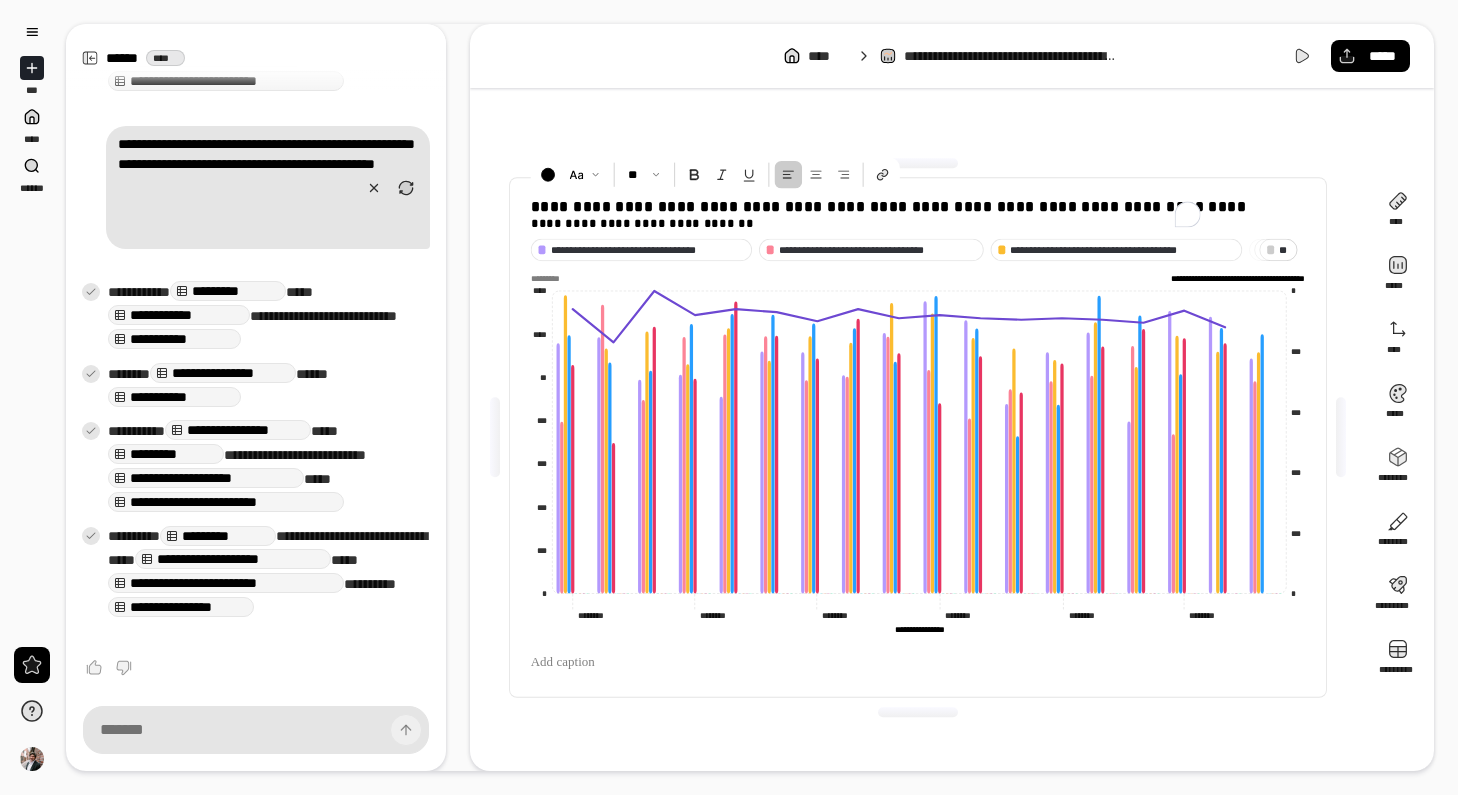 click on "*" 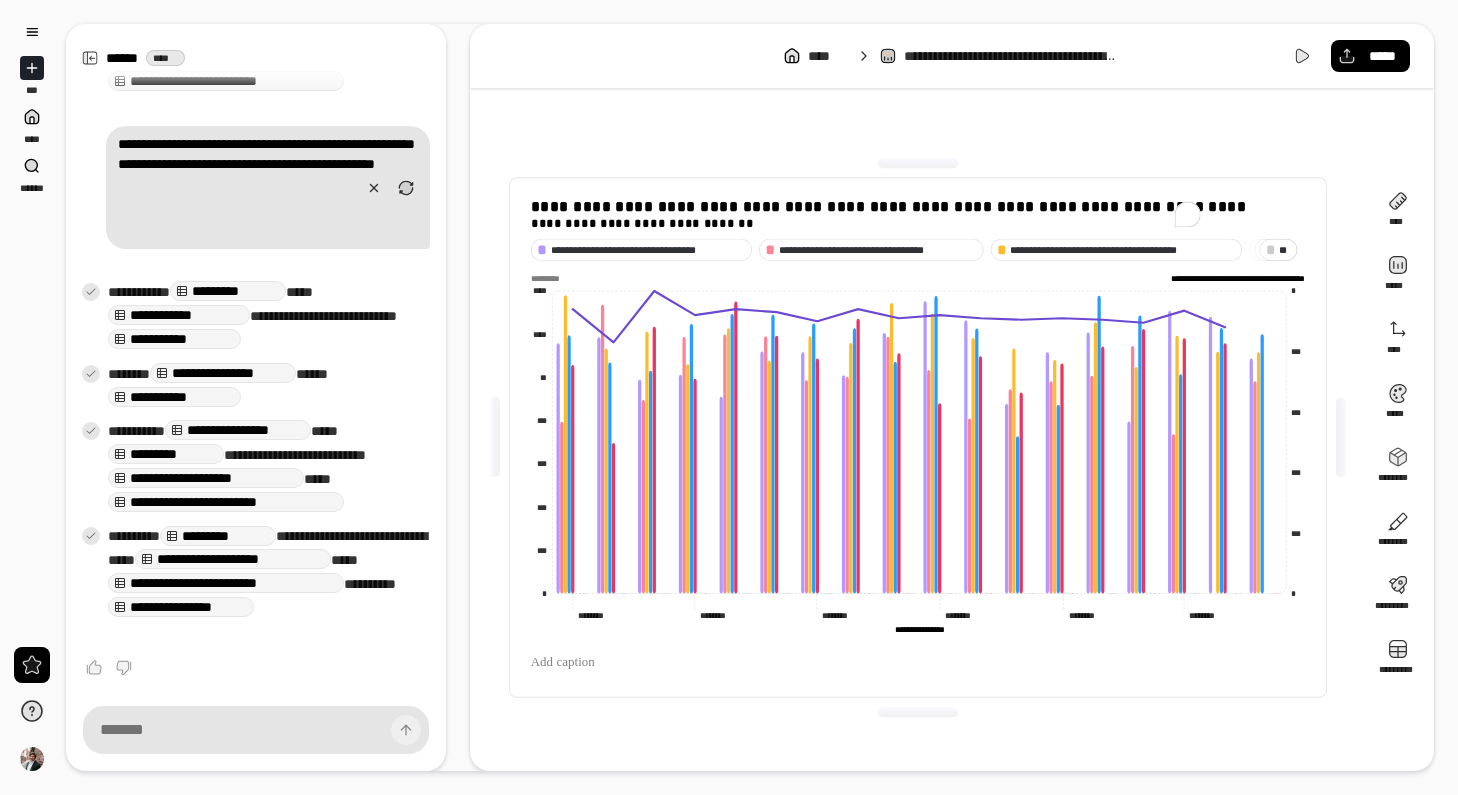 click on "*" 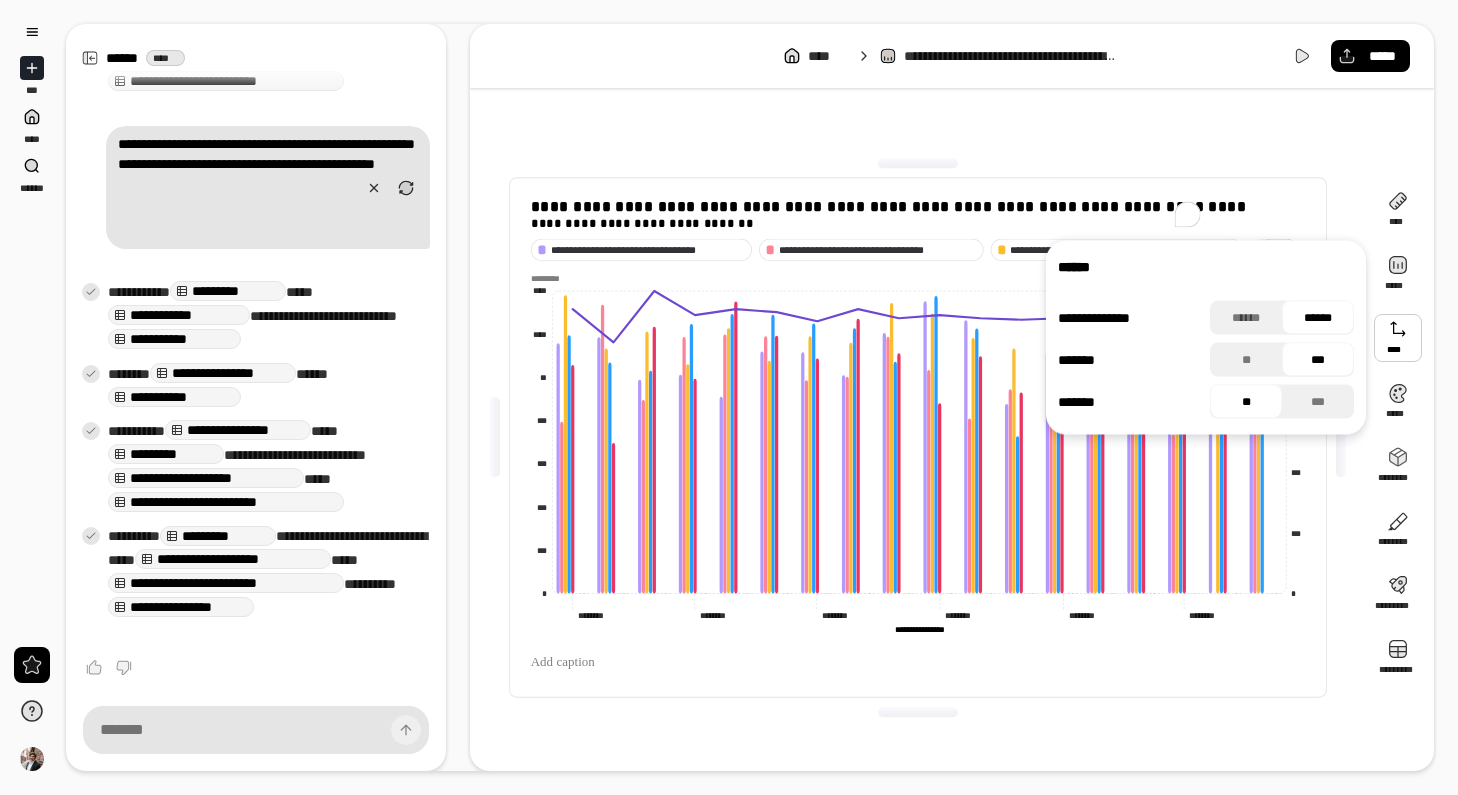 click at bounding box center [1398, 338] 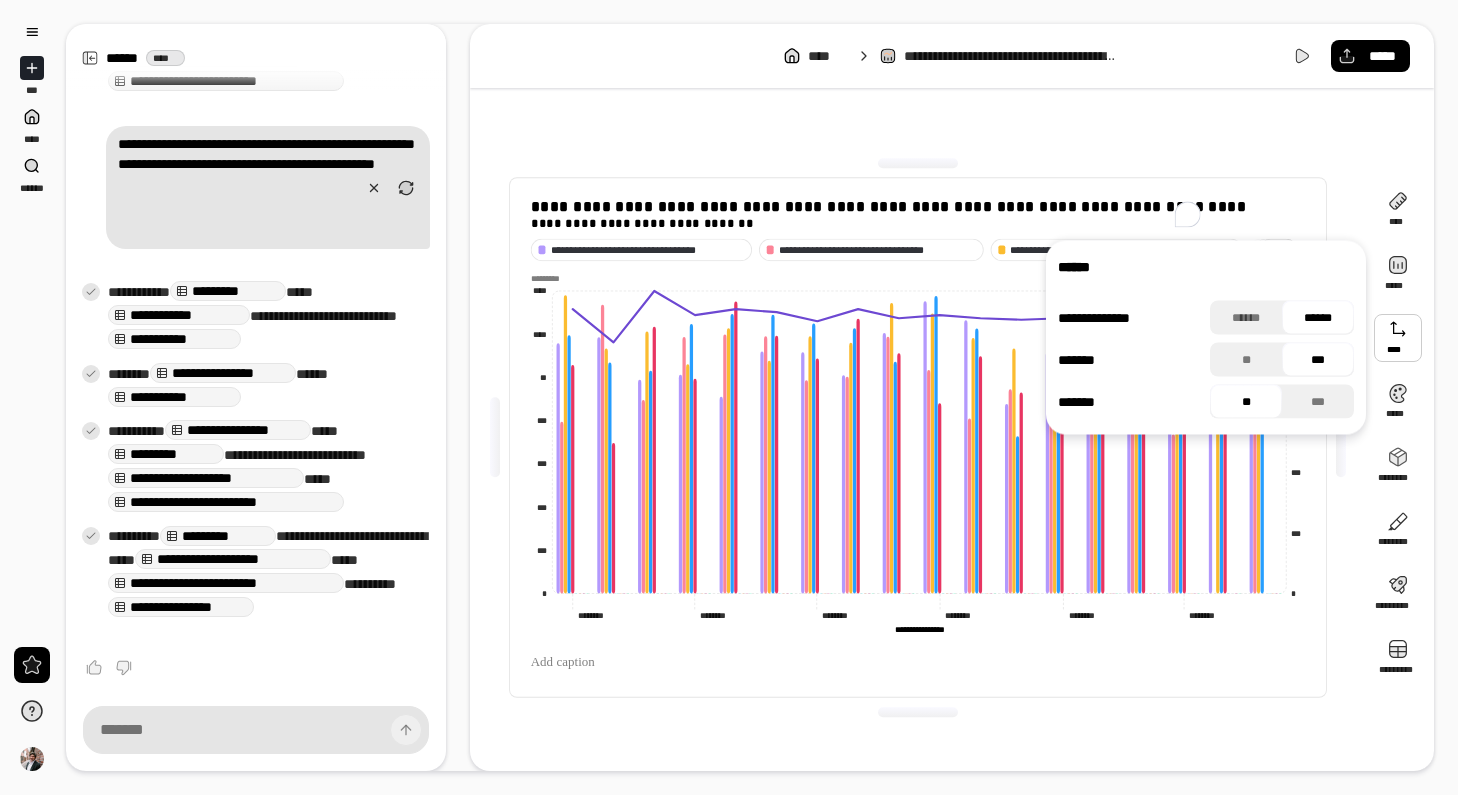 click at bounding box center [1398, 338] 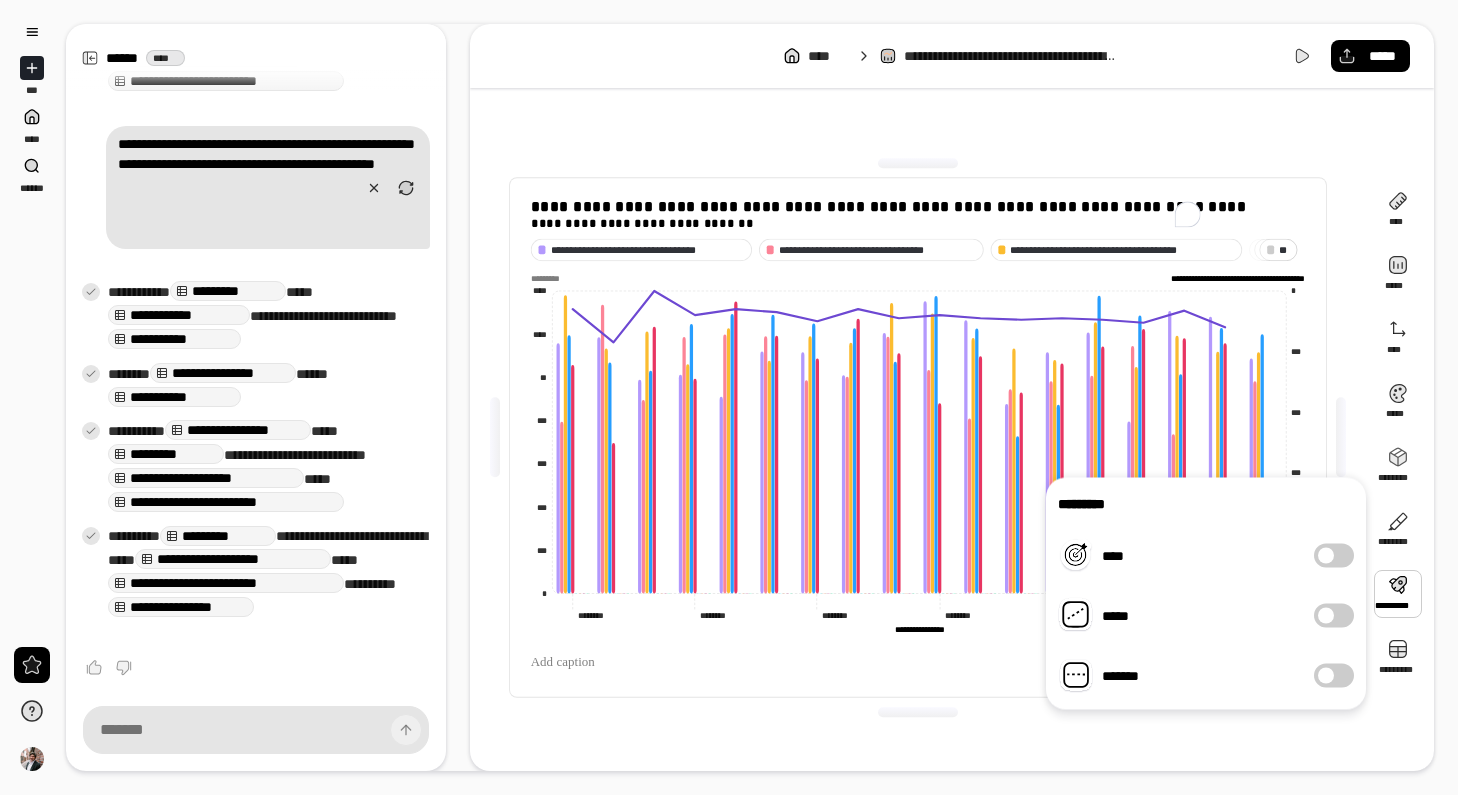 click on "*****" at bounding box center [1334, 616] 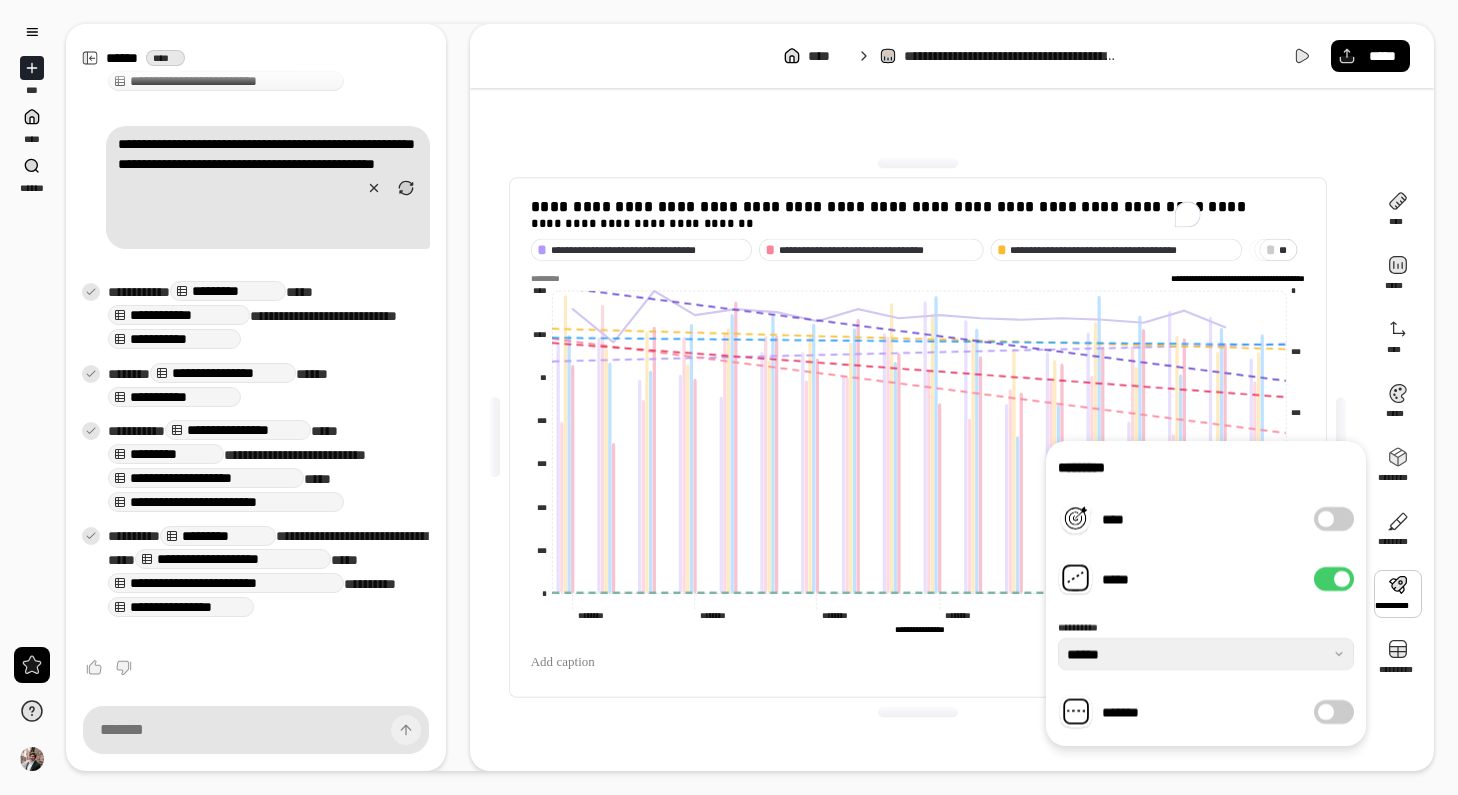 click on "*****" at bounding box center (1334, 579) 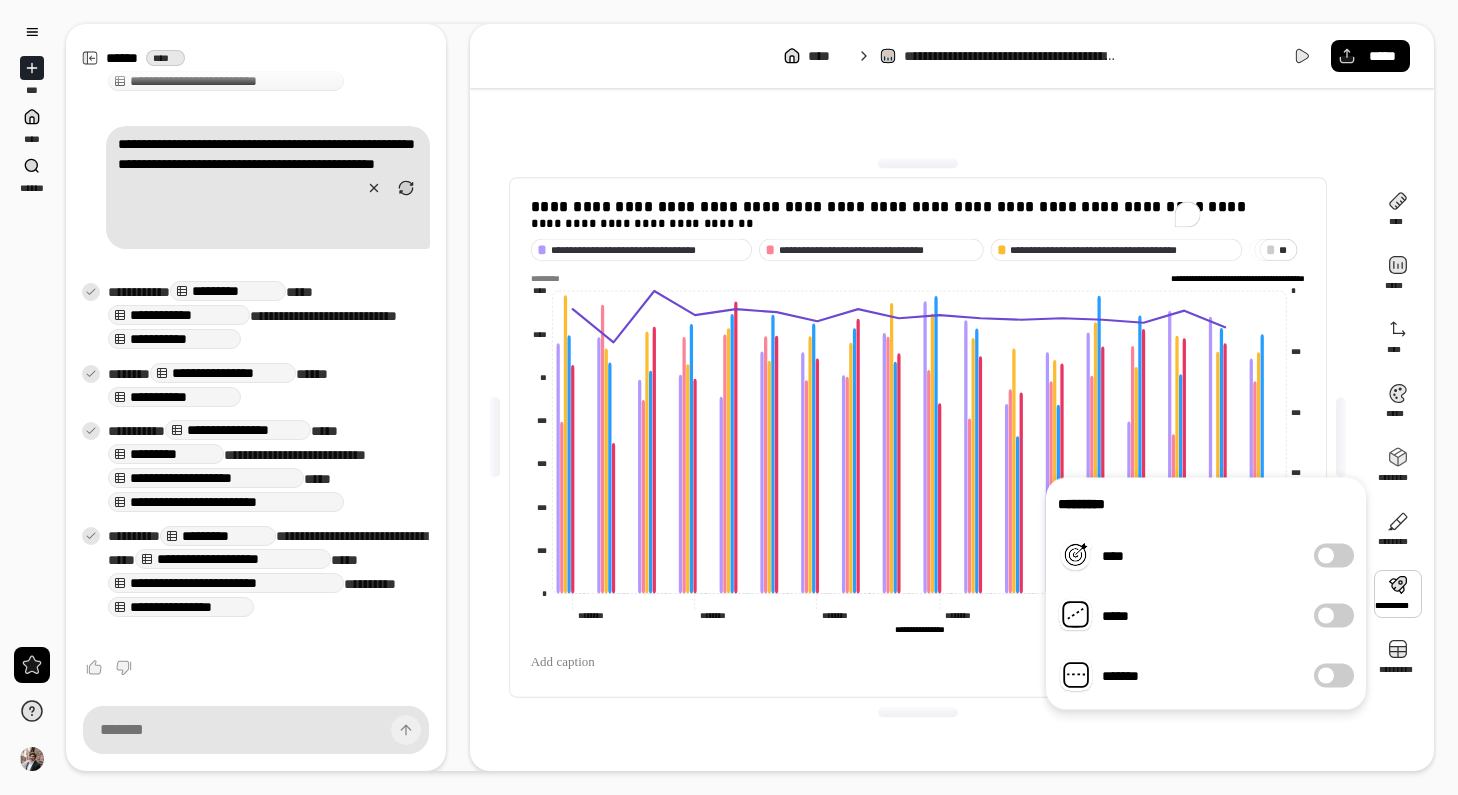 click on "*******" at bounding box center [1334, 676] 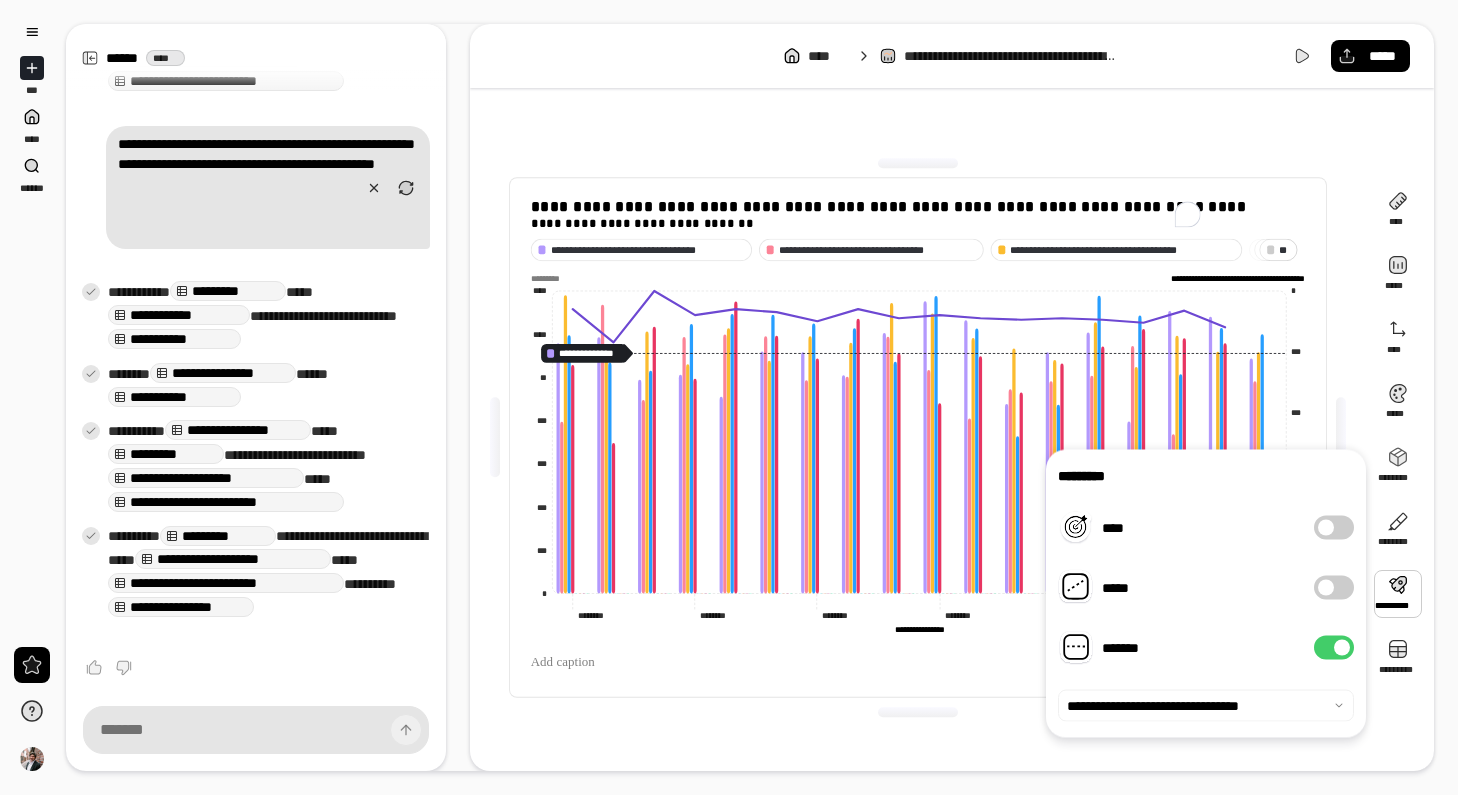 click on "**********" at bounding box center [1206, 594] 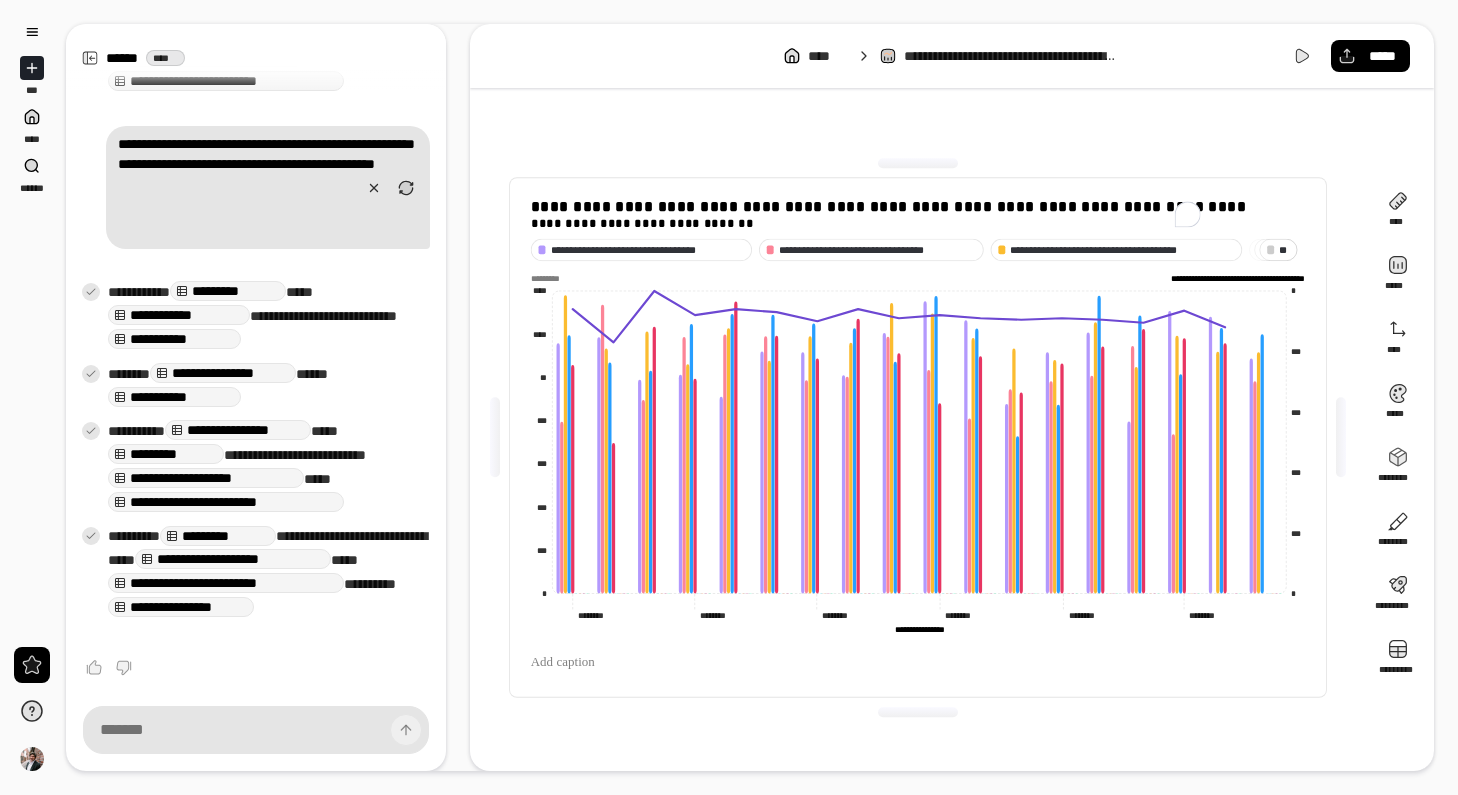 click on "**********" at bounding box center (269, 584) 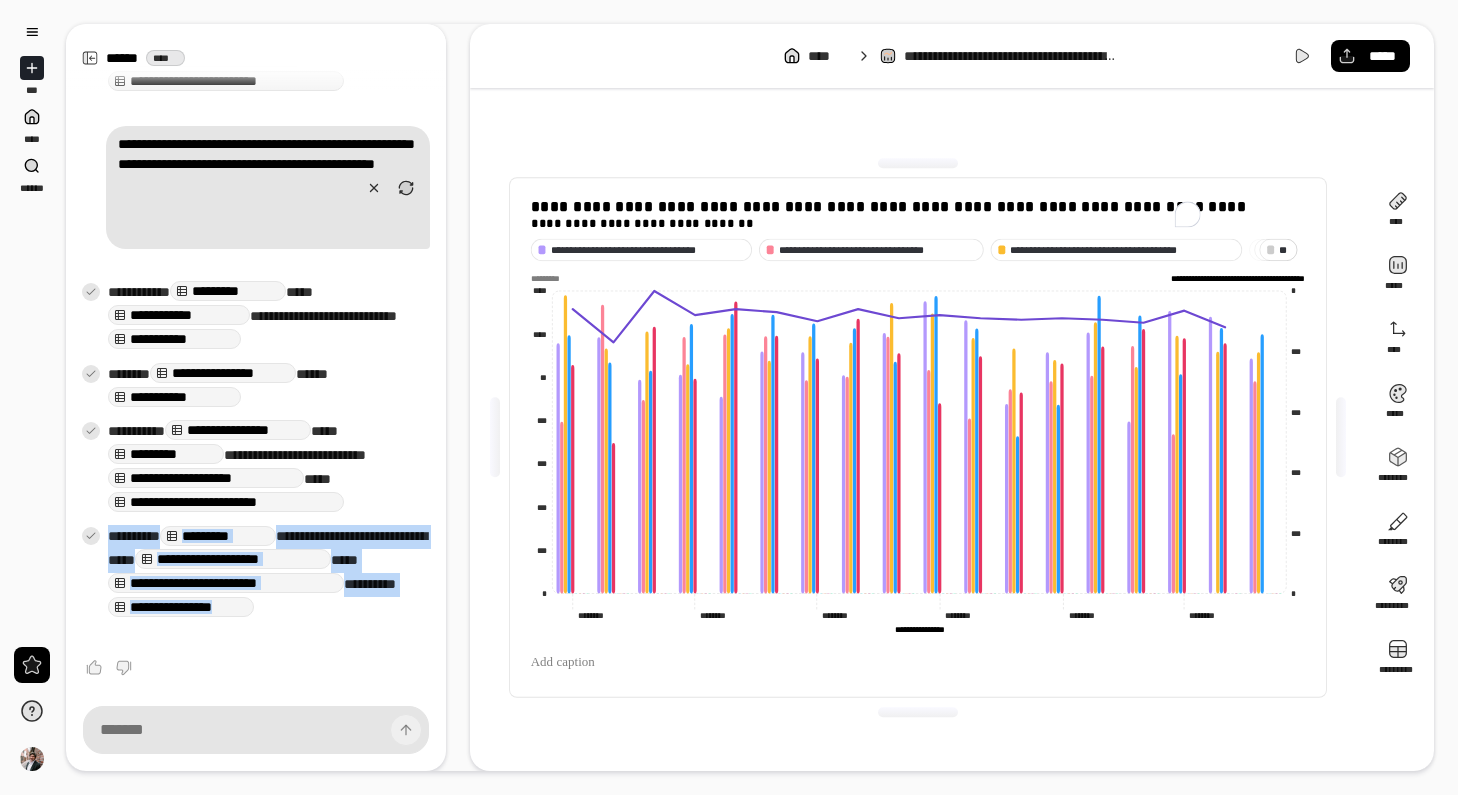drag, startPoint x: 270, startPoint y: 637, endPoint x: 120, endPoint y: 518, distance: 191.47063 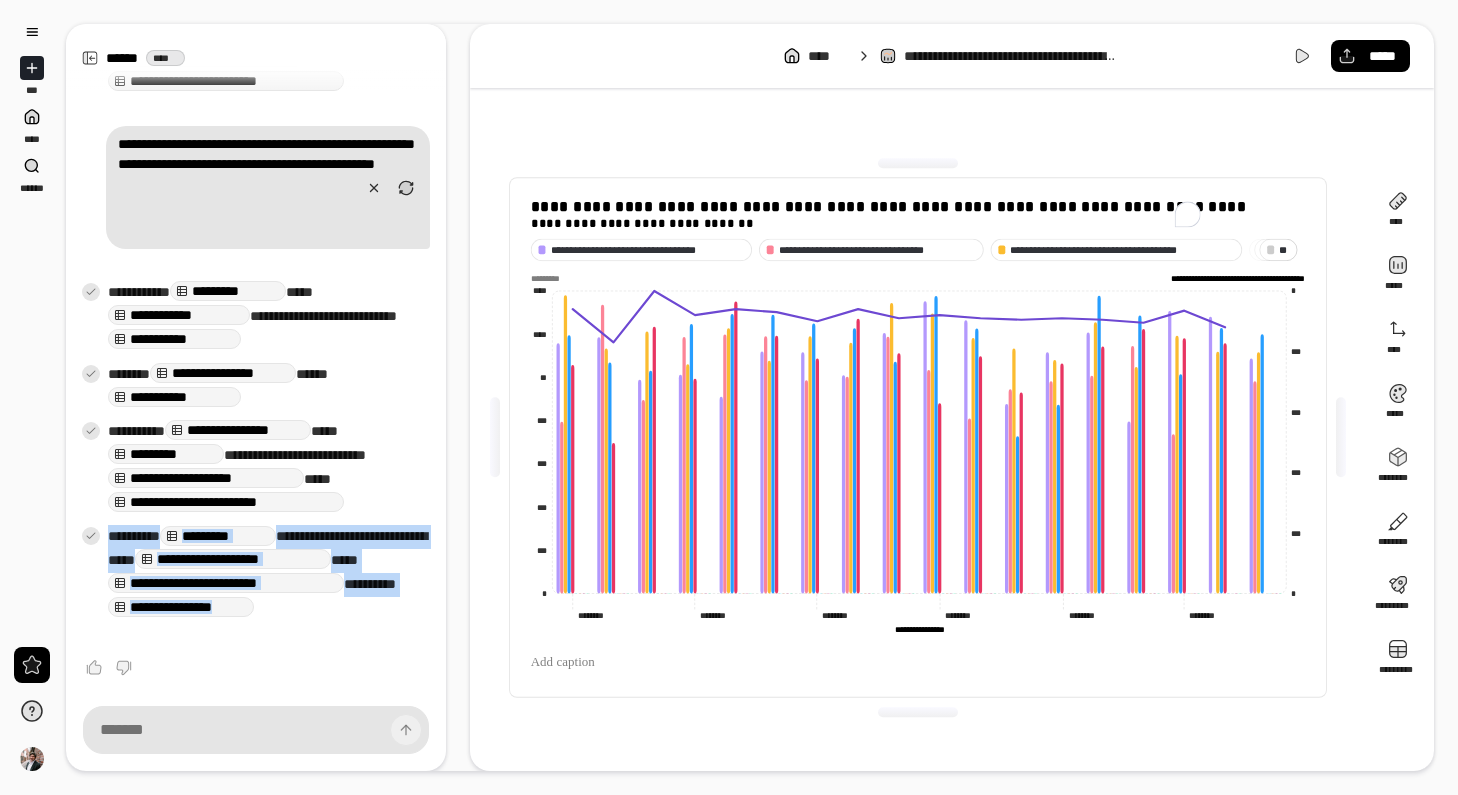 click on "**********" at bounding box center (256, 462) 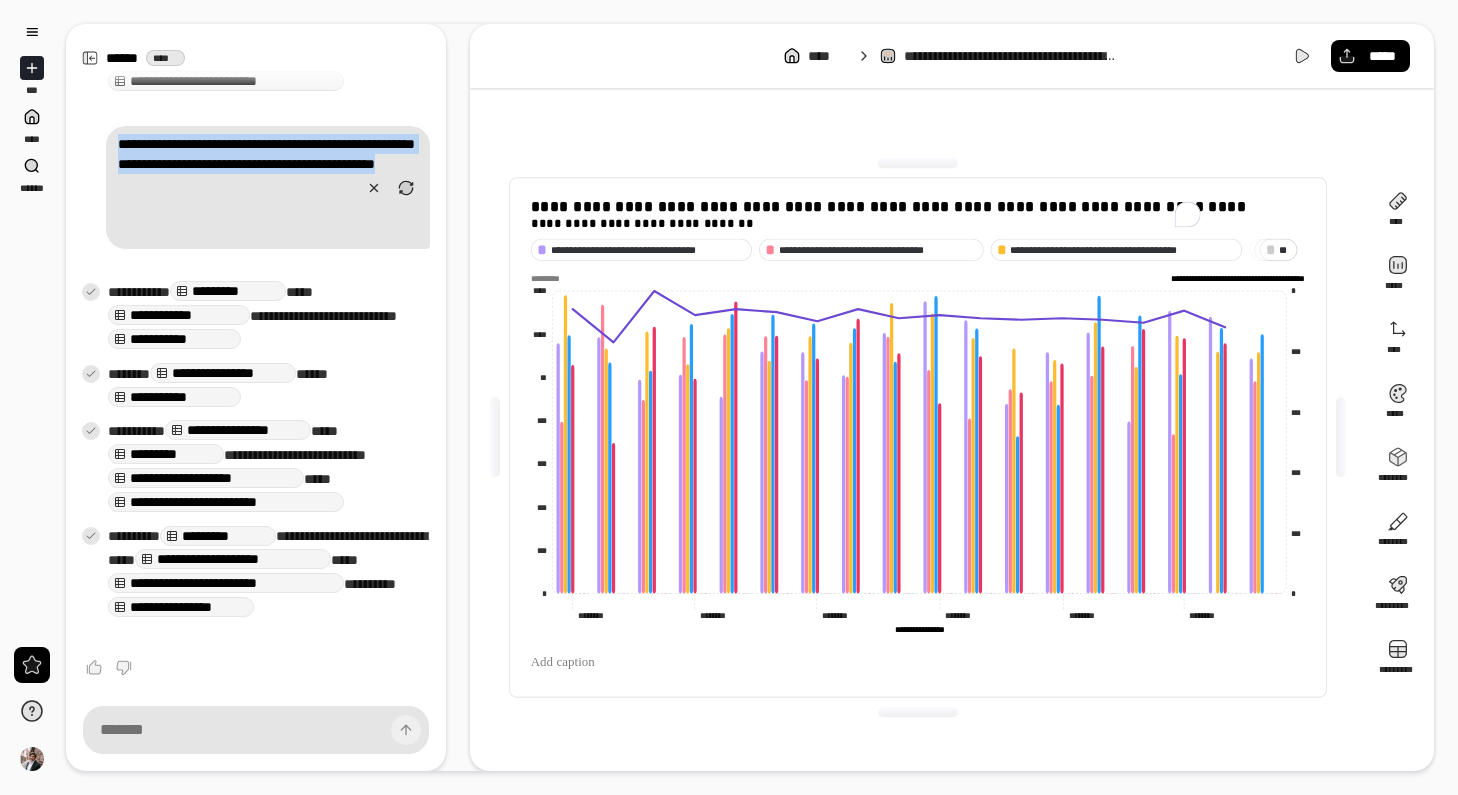 drag, startPoint x: 291, startPoint y: 198, endPoint x: 108, endPoint y: 132, distance: 194.53792 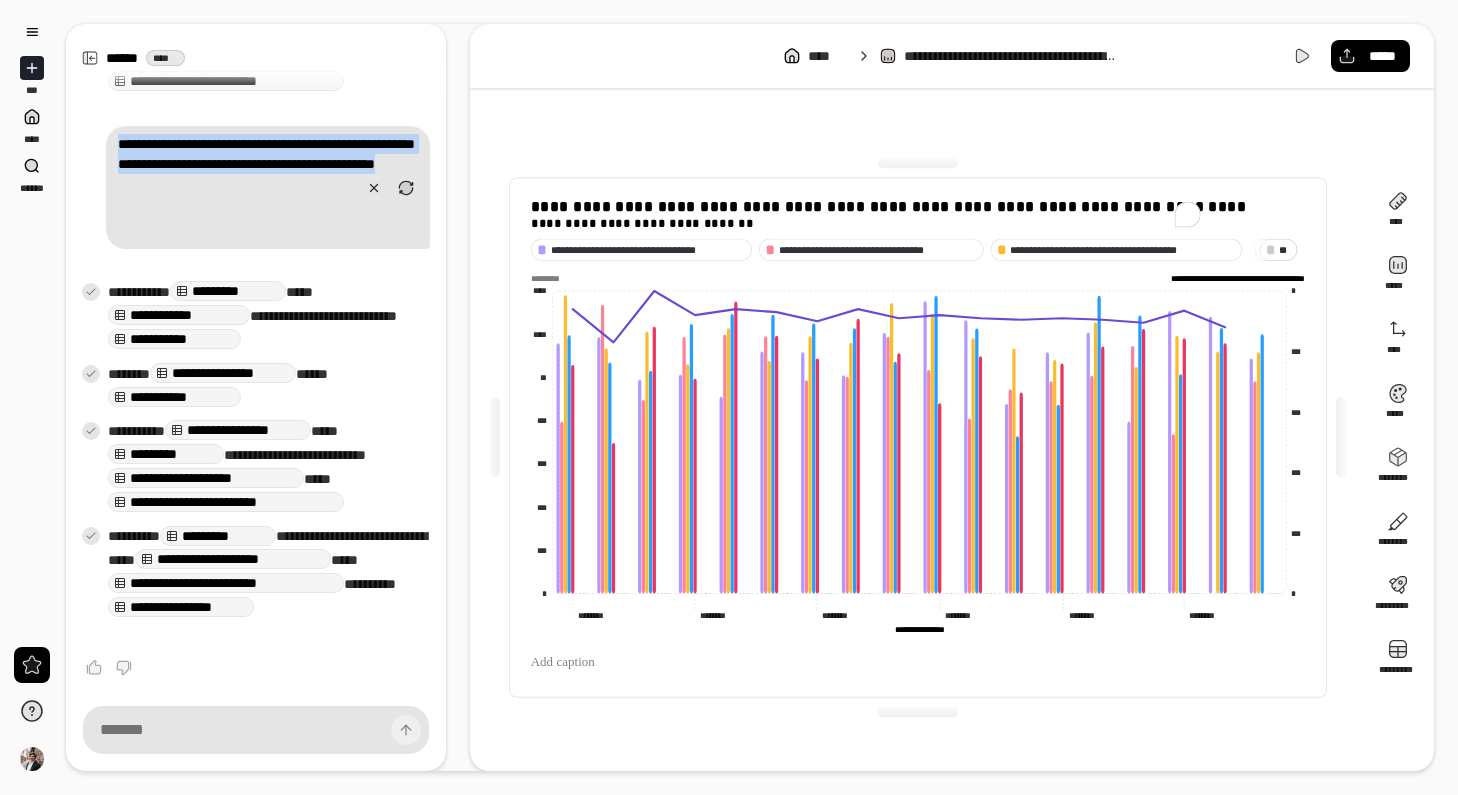 click on "**********" at bounding box center [256, 187] 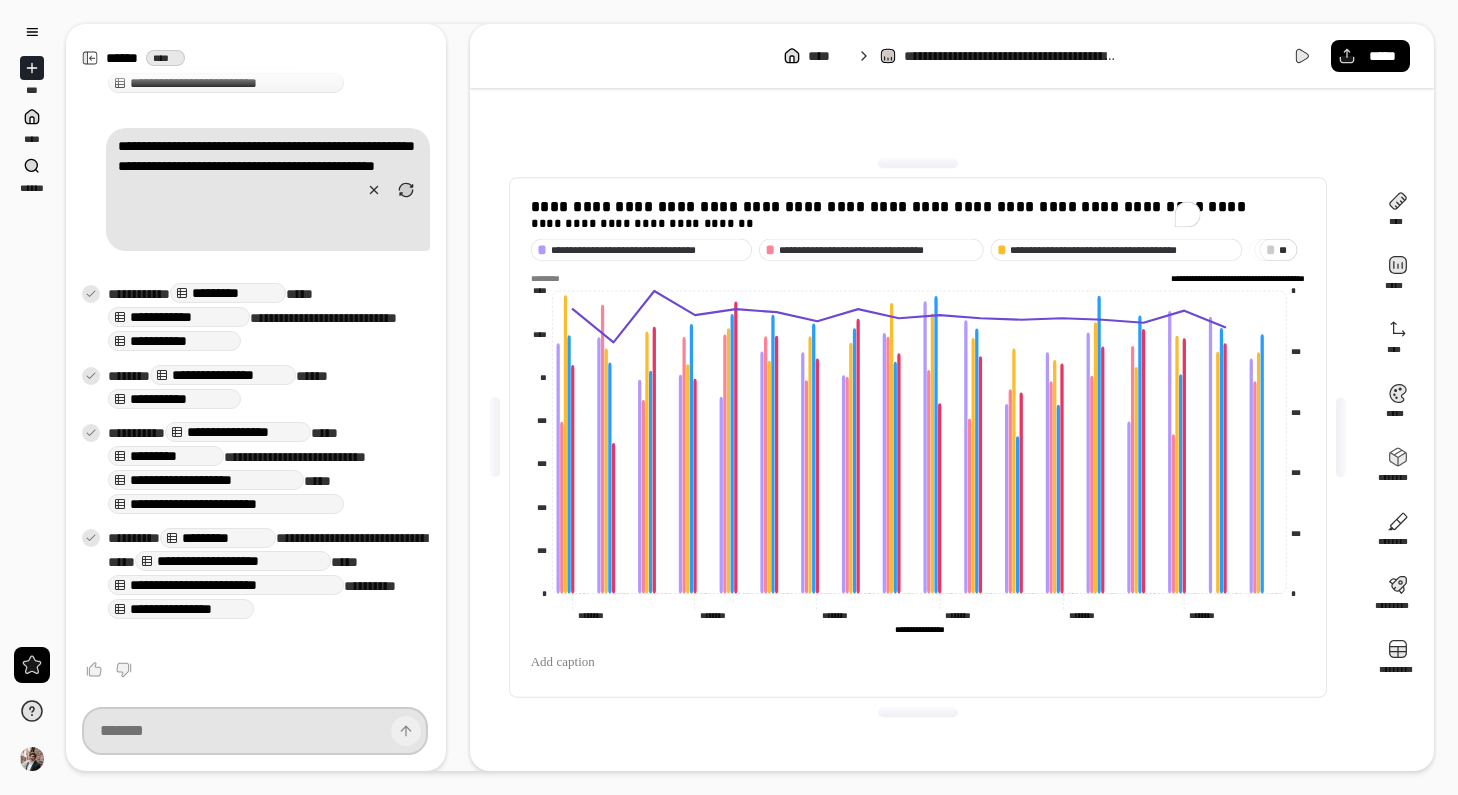 click at bounding box center [255, 731] 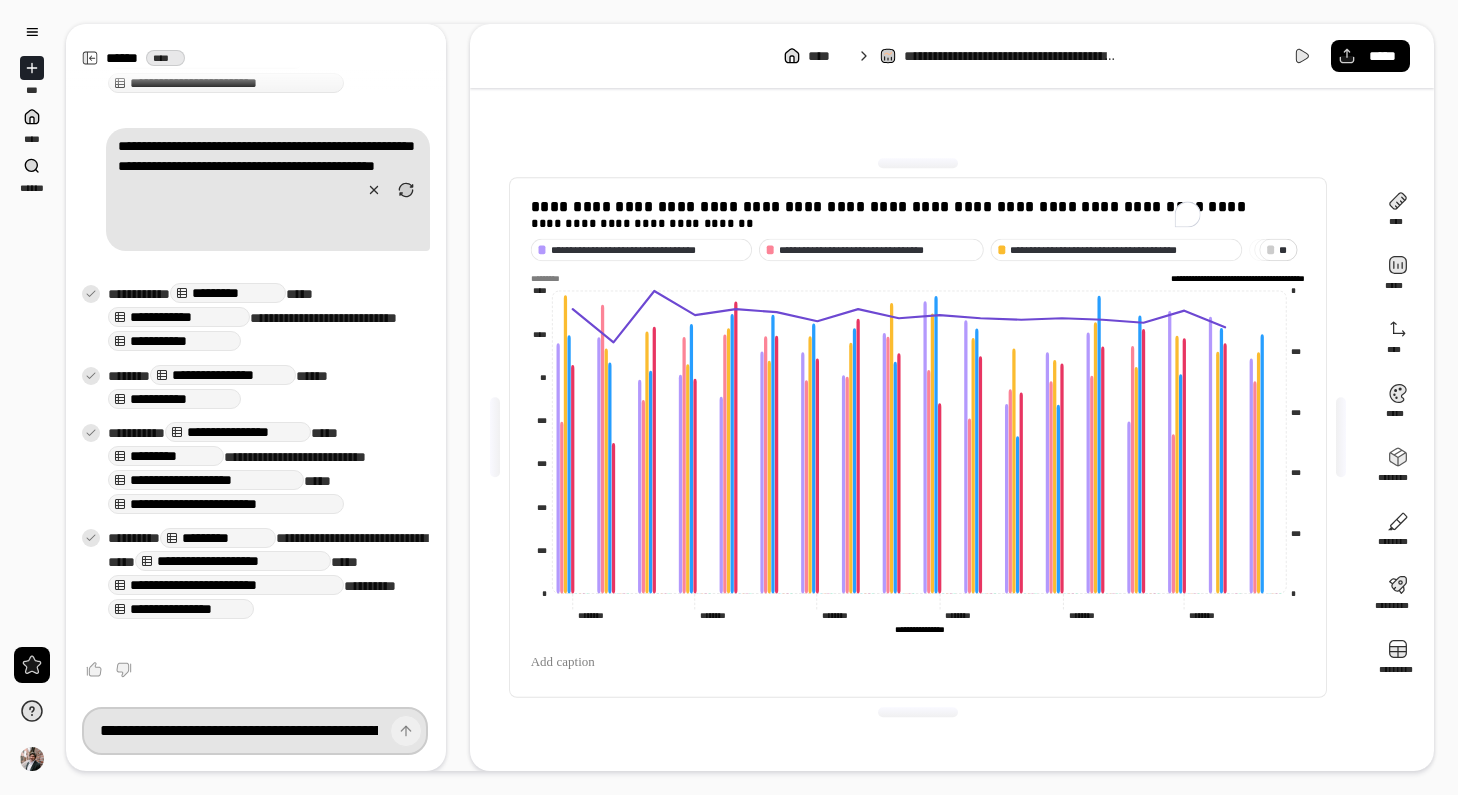 scroll, scrollTop: 0, scrollLeft: 636, axis: horizontal 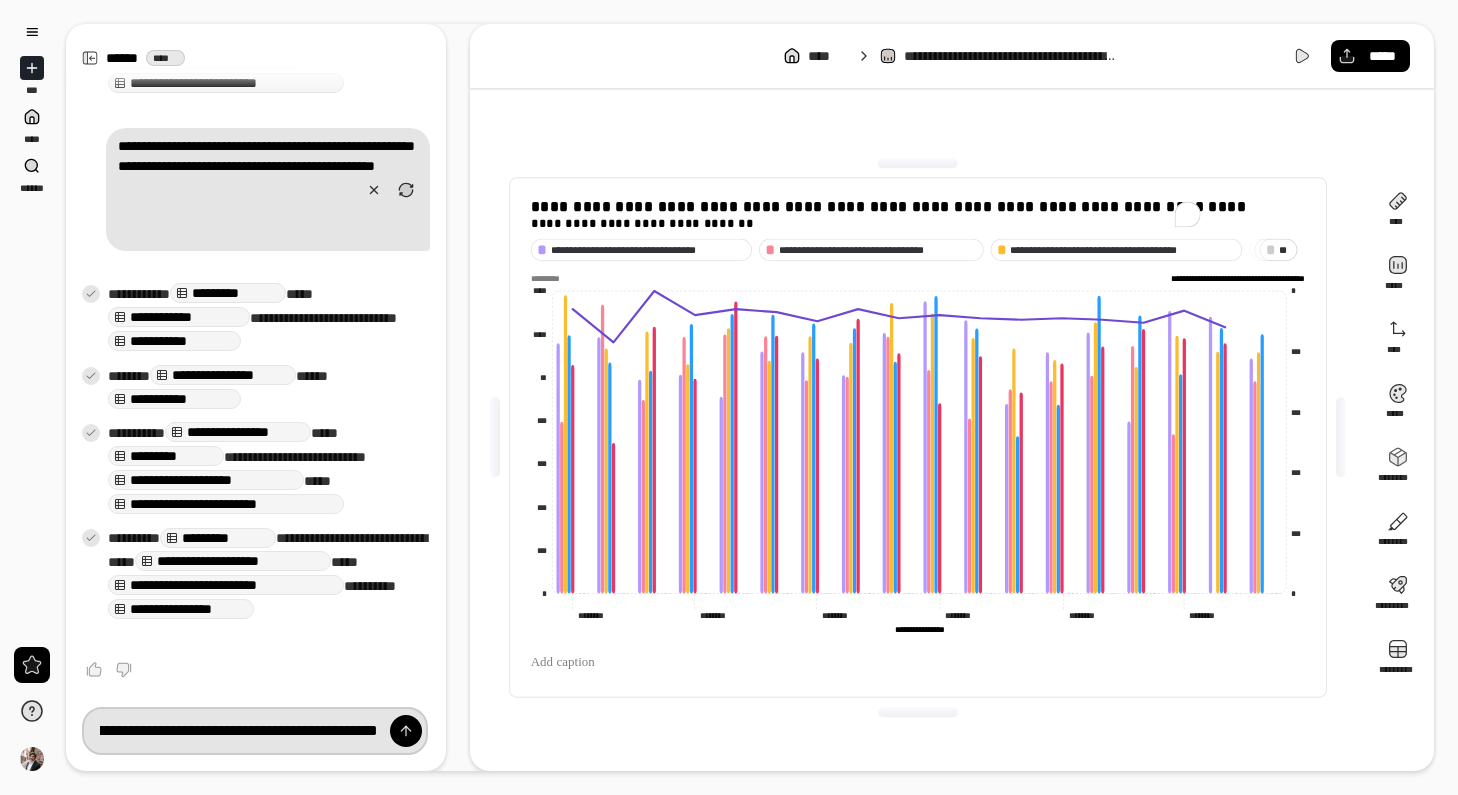 click on "**********" at bounding box center (255, 731) 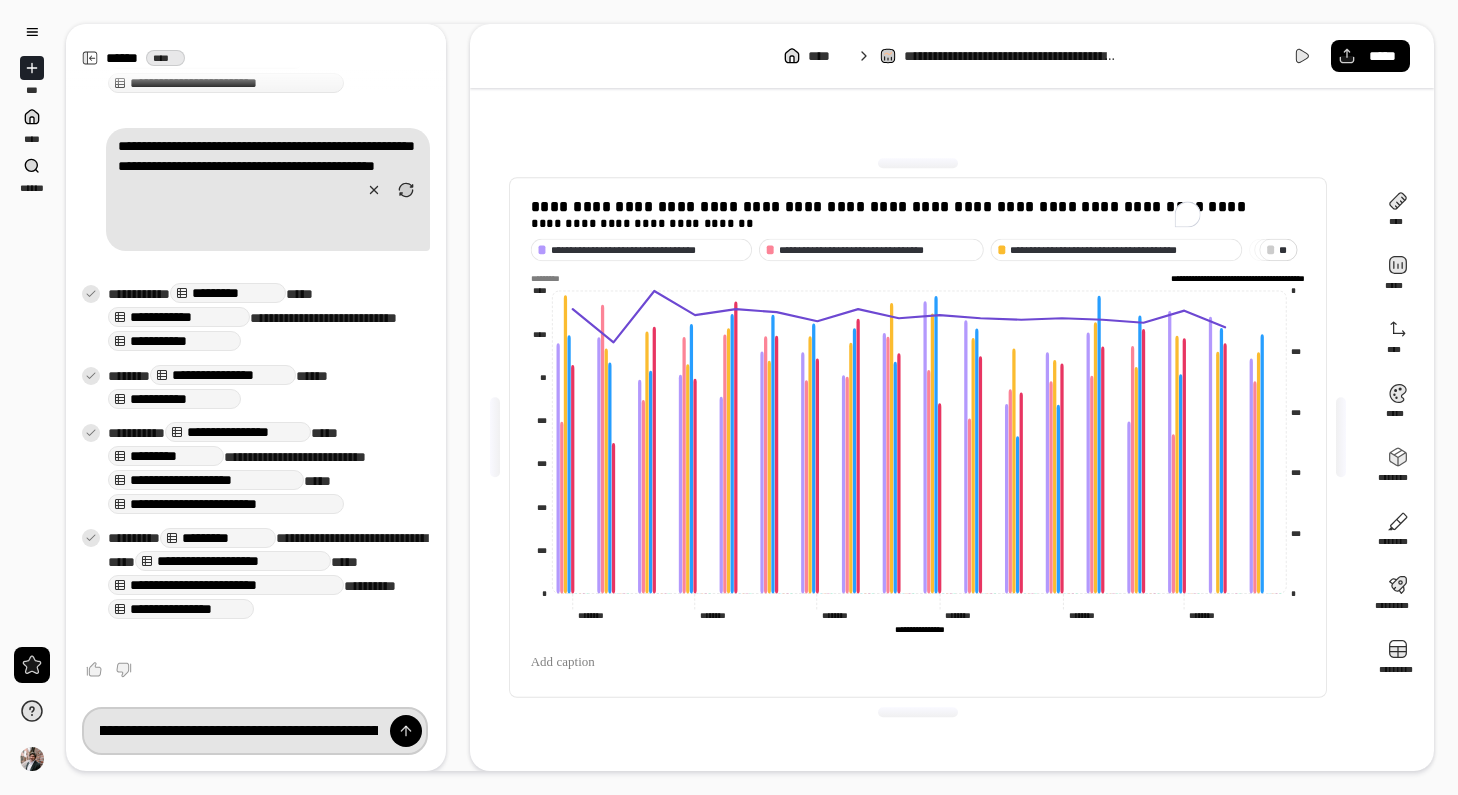 drag, startPoint x: 218, startPoint y: 733, endPoint x: 82, endPoint y: 721, distance: 136.52838 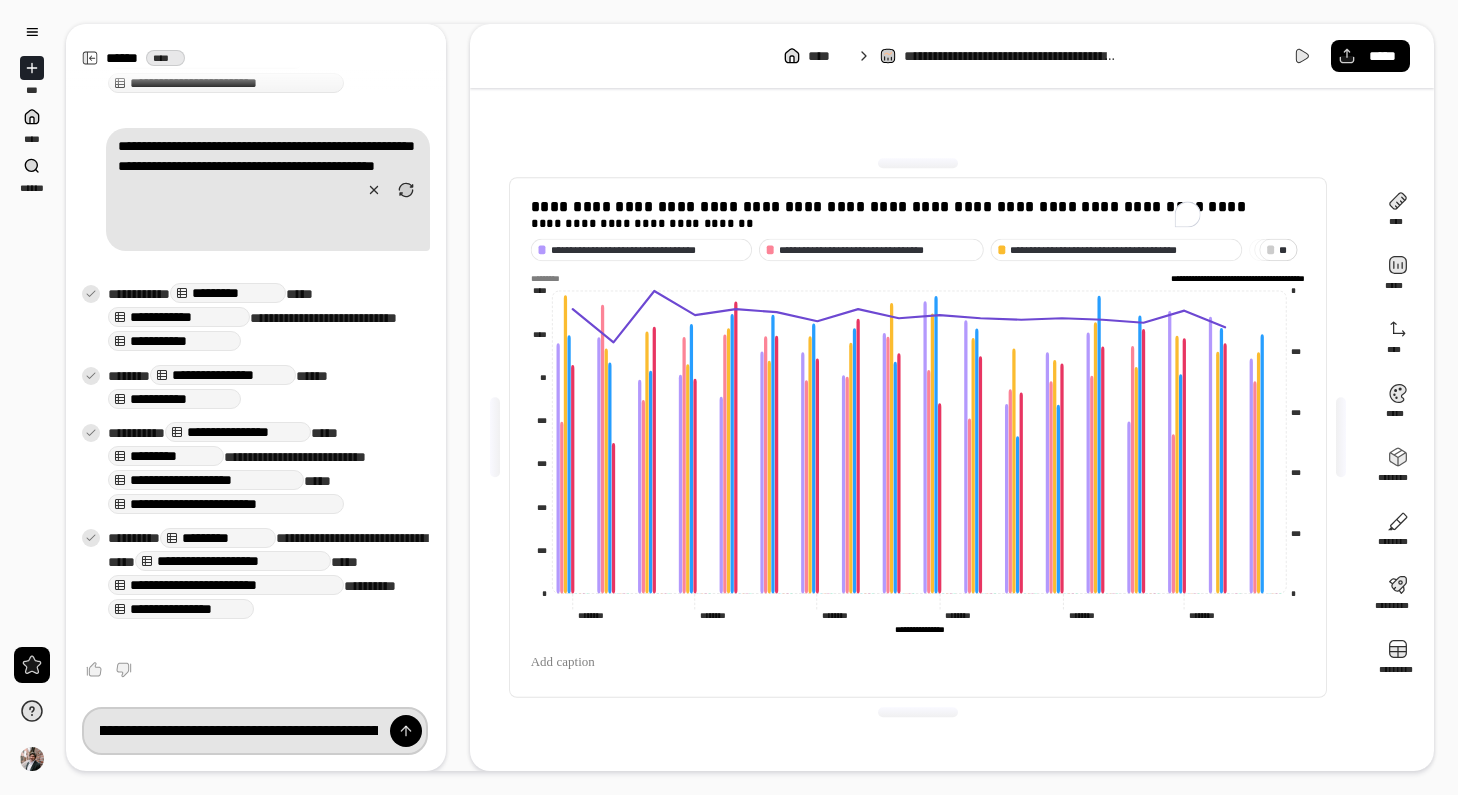 click on "**********" at bounding box center (255, 731) 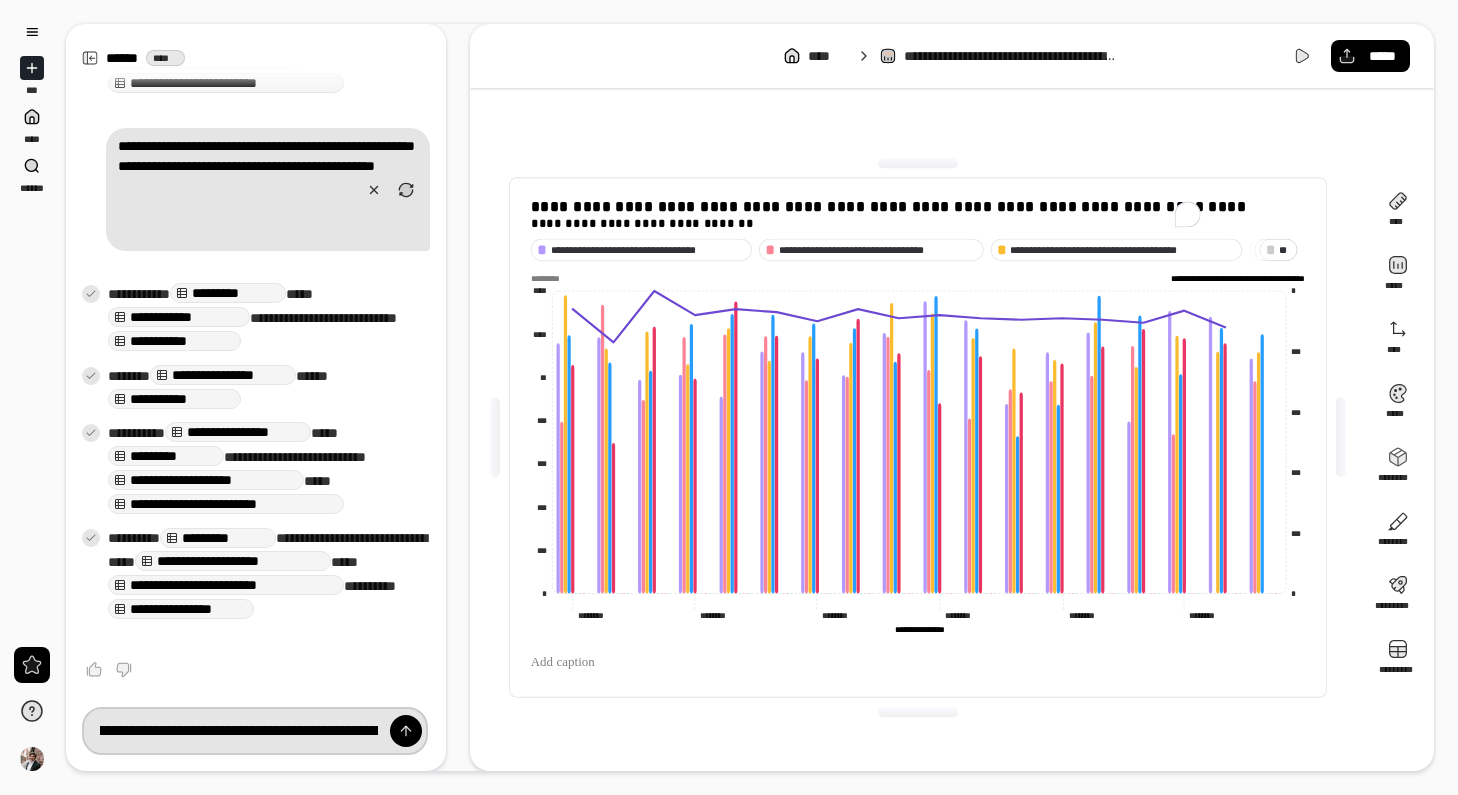 click on "**********" at bounding box center [255, 731] 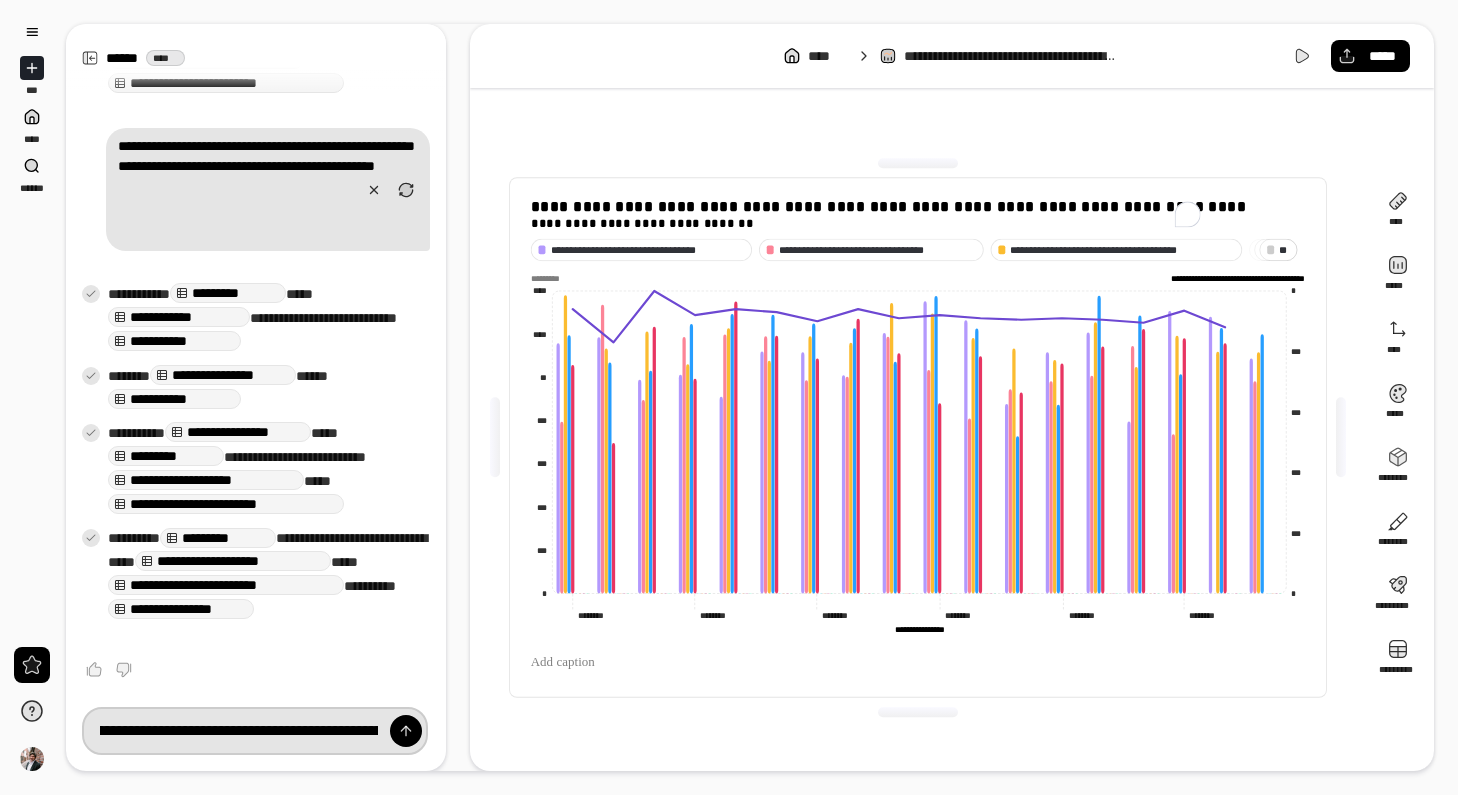 scroll, scrollTop: 0, scrollLeft: 298, axis: horizontal 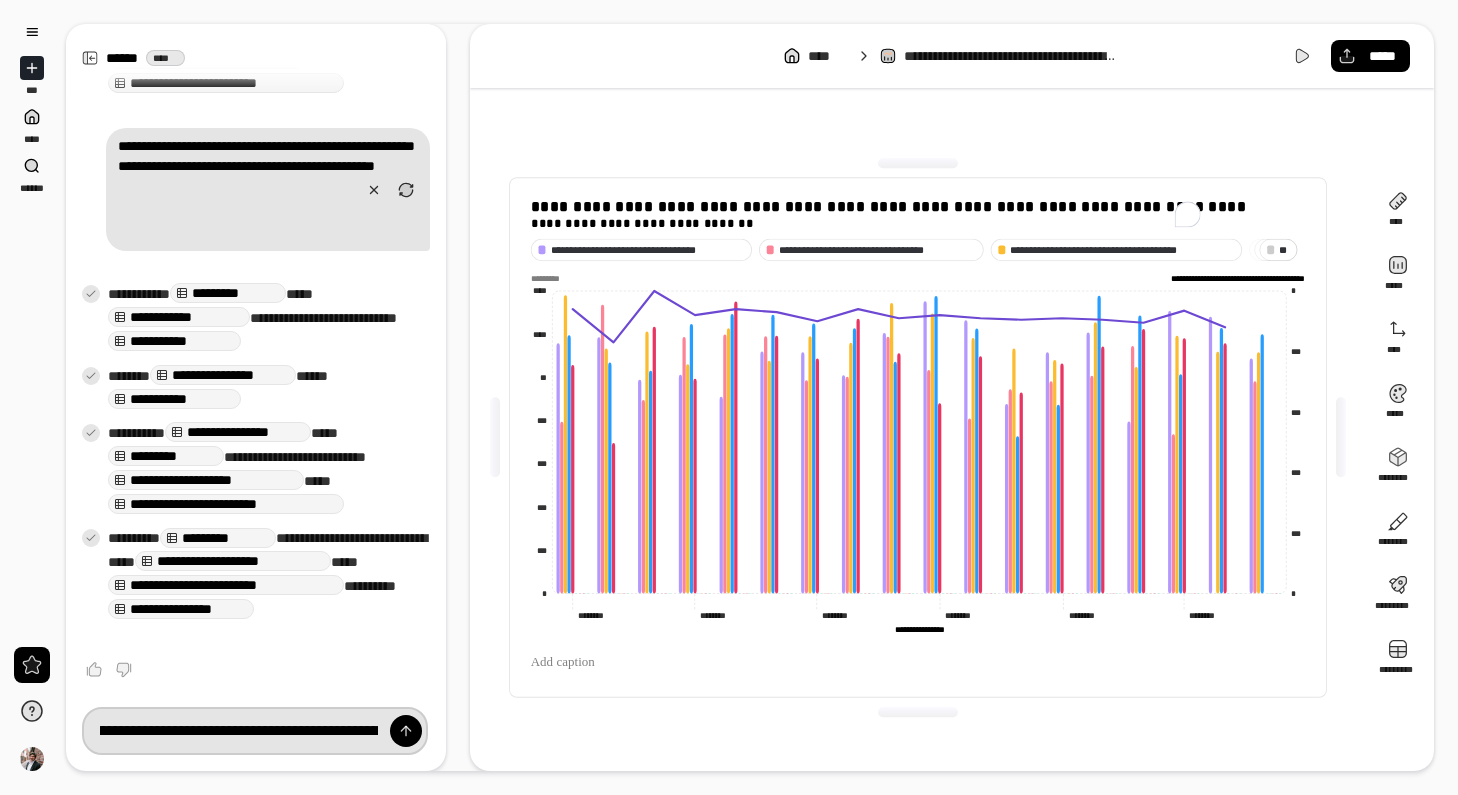 drag, startPoint x: 299, startPoint y: 735, endPoint x: 220, endPoint y: 729, distance: 79.22752 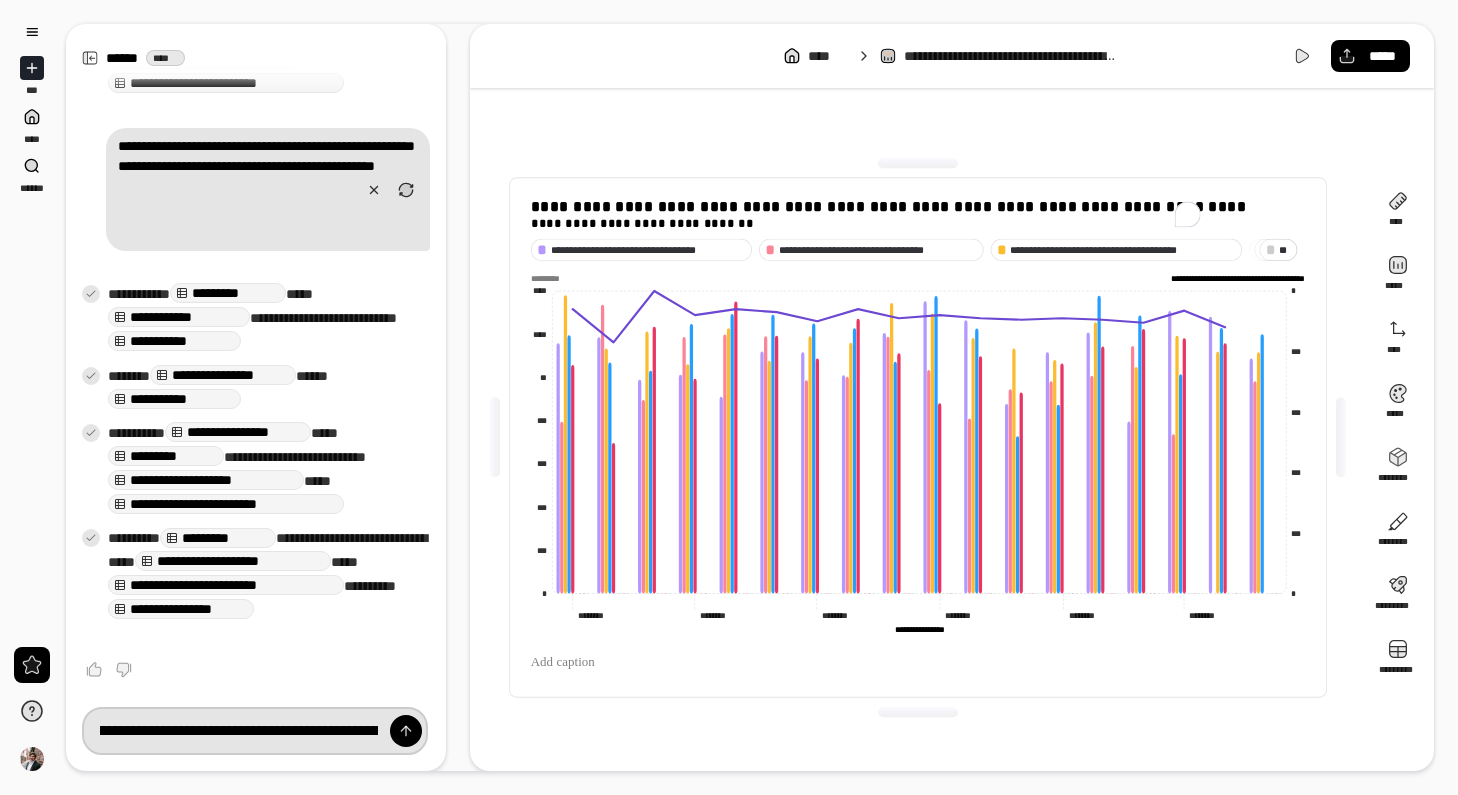 click on "**********" at bounding box center [255, 731] 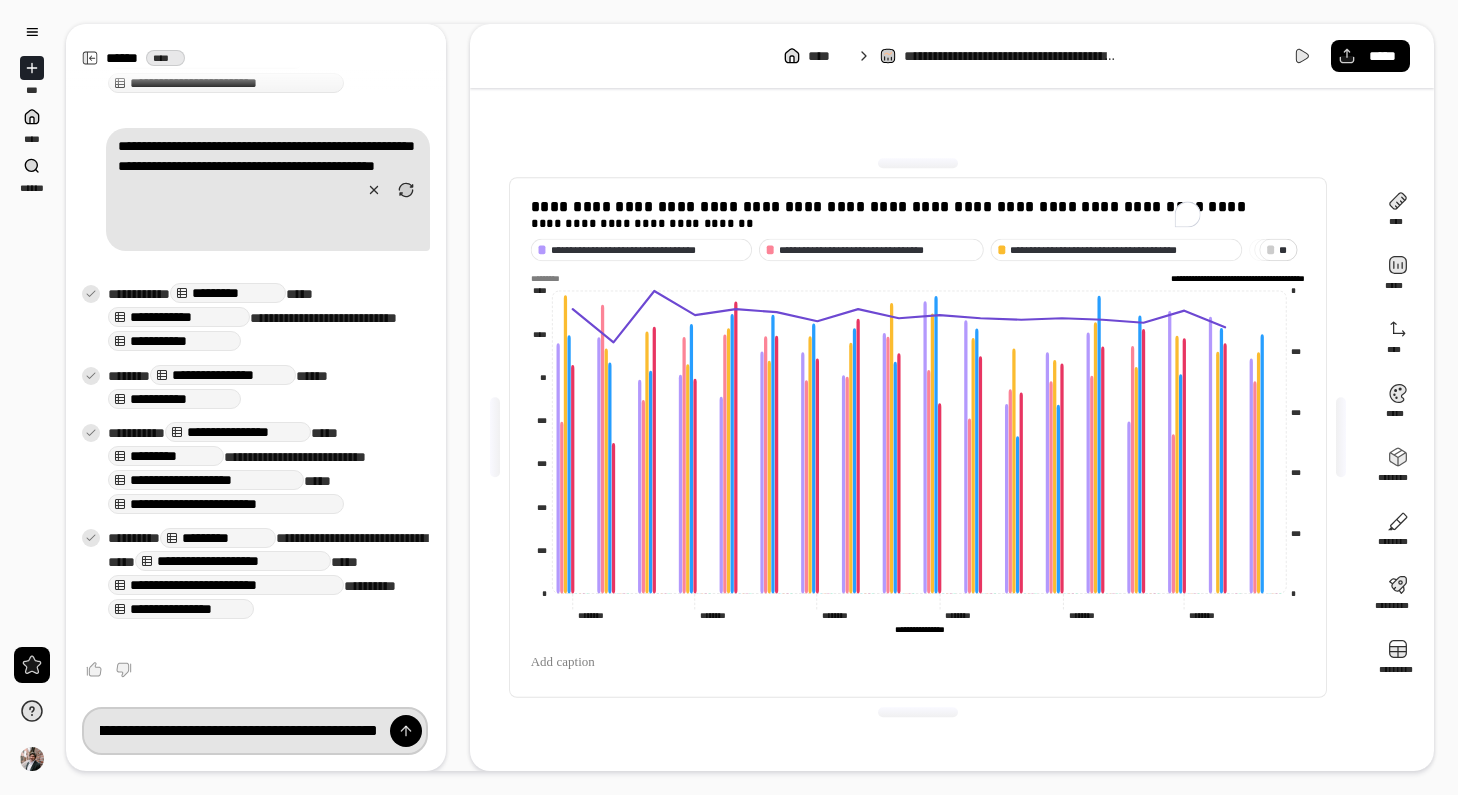 scroll, scrollTop: 0, scrollLeft: 255, axis: horizontal 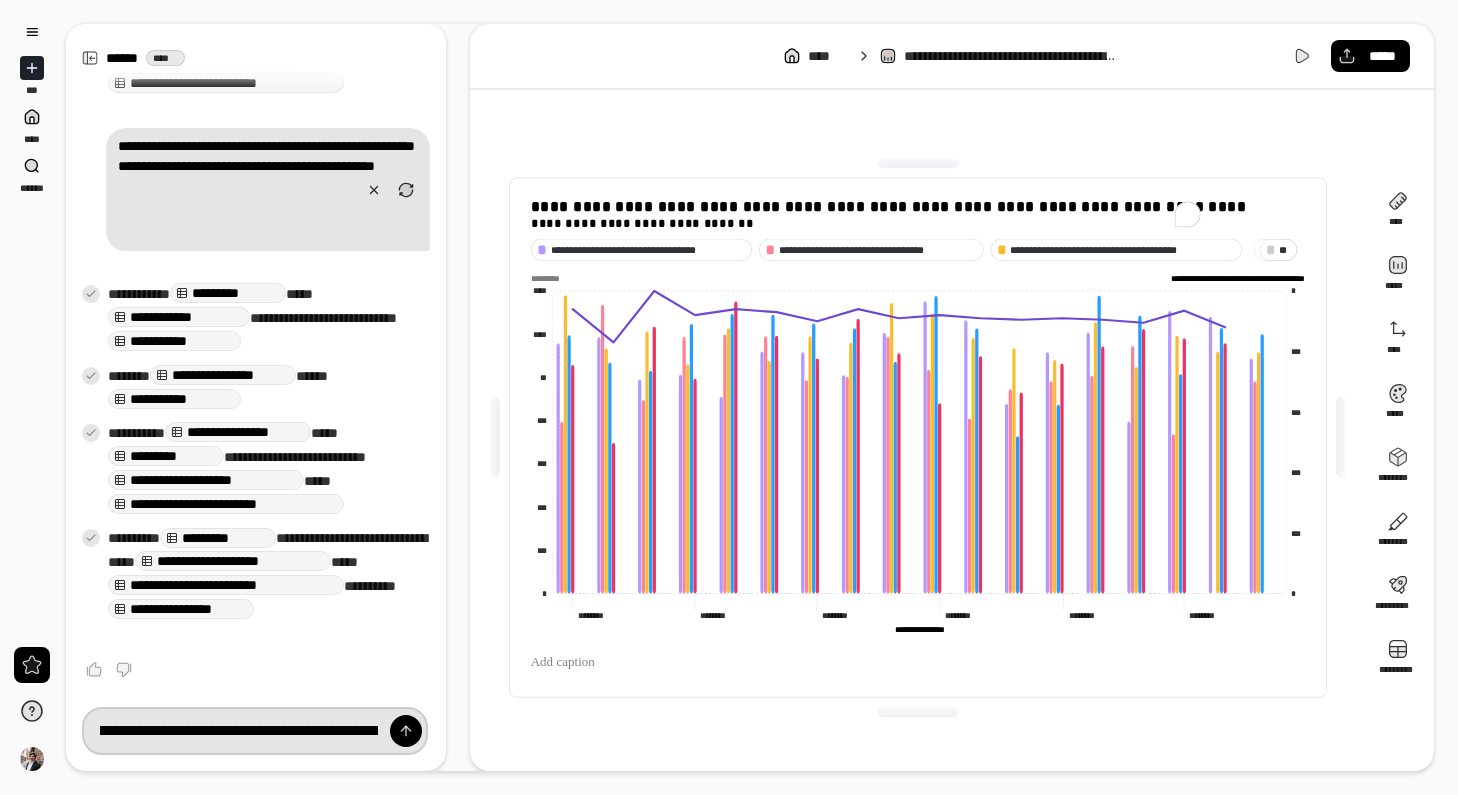 drag, startPoint x: 208, startPoint y: 722, endPoint x: 125, endPoint y: 711, distance: 83.725746 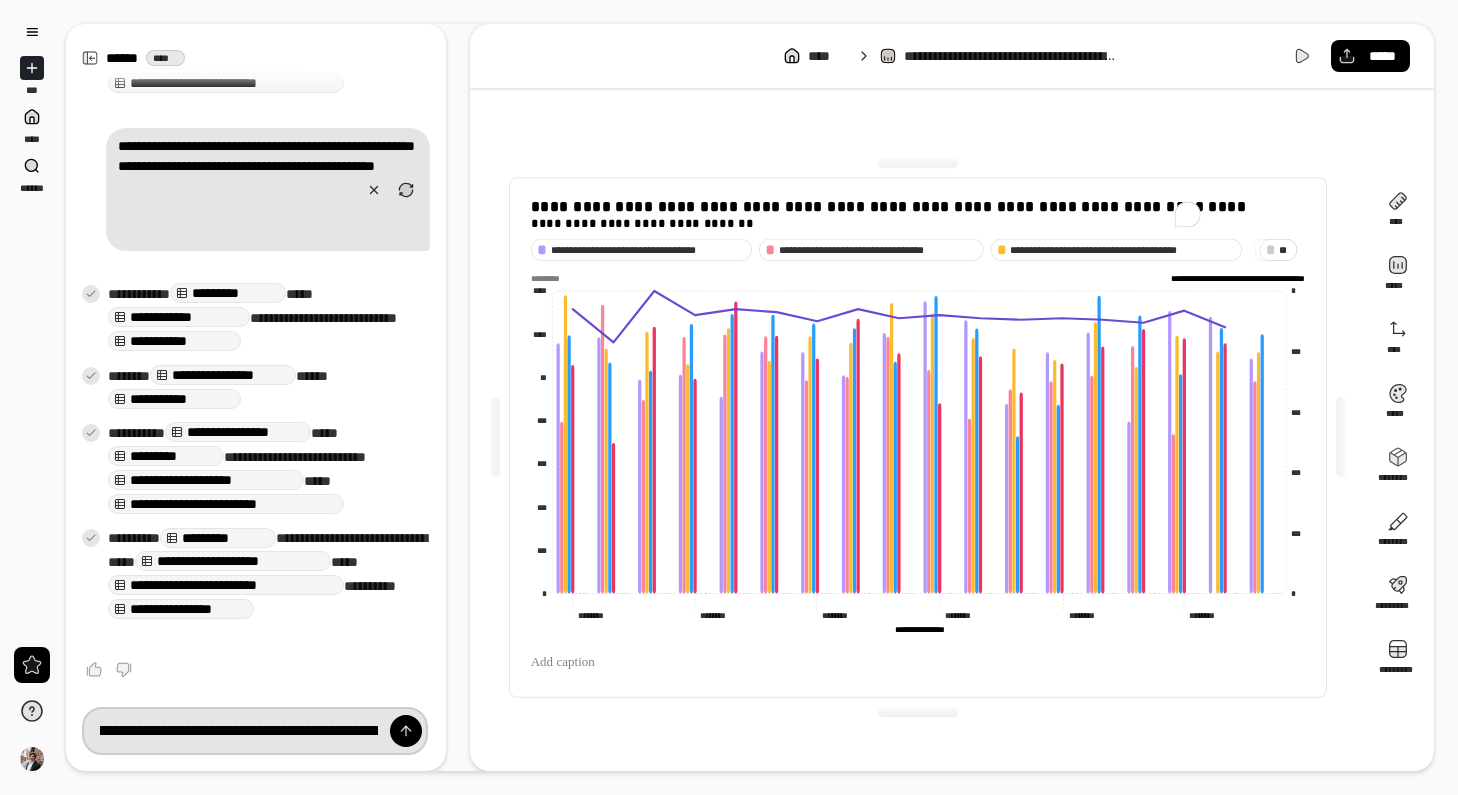 scroll, scrollTop: 0, scrollLeft: 176, axis: horizontal 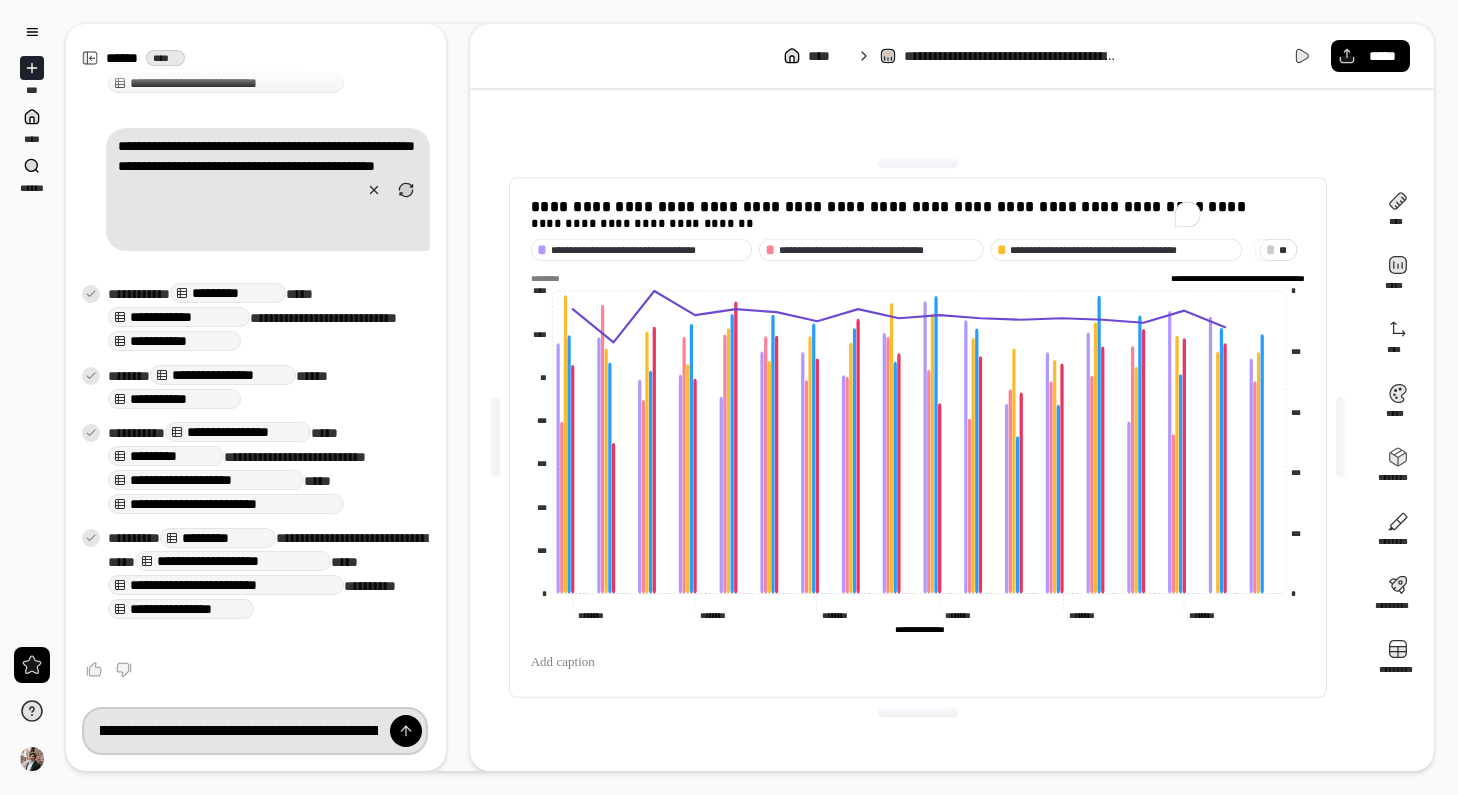 type on "**********" 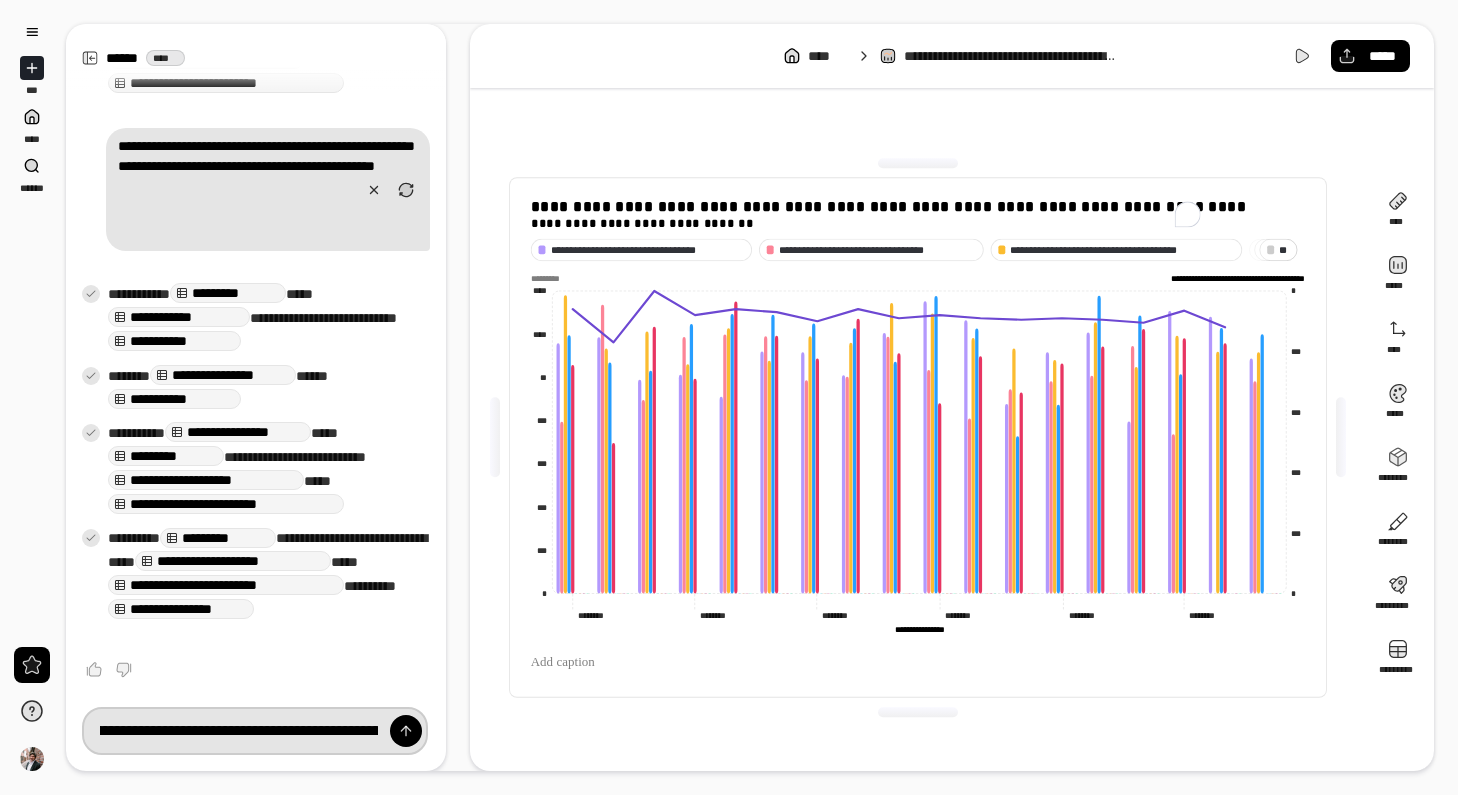 click at bounding box center [406, 731] 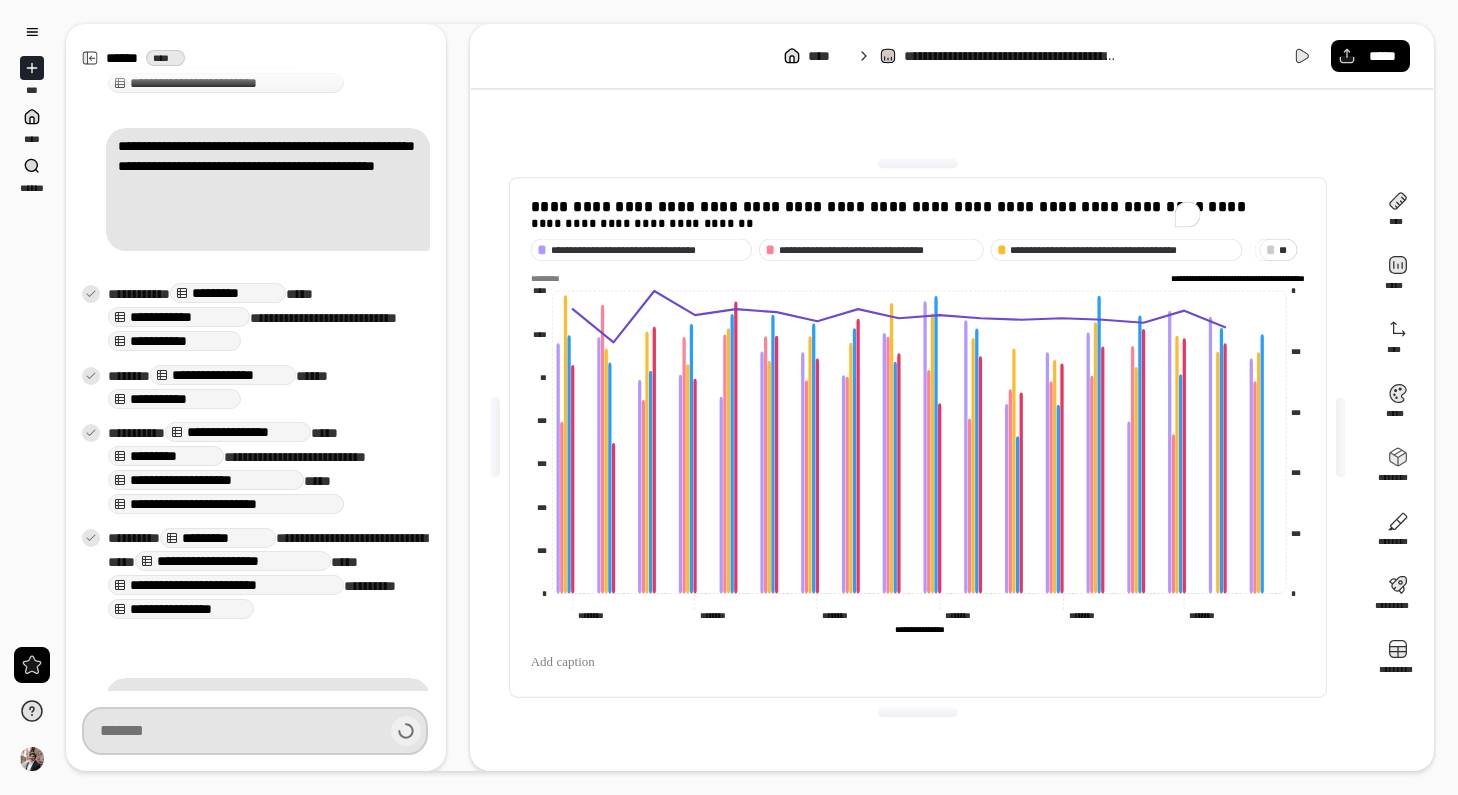 scroll, scrollTop: 1962, scrollLeft: 0, axis: vertical 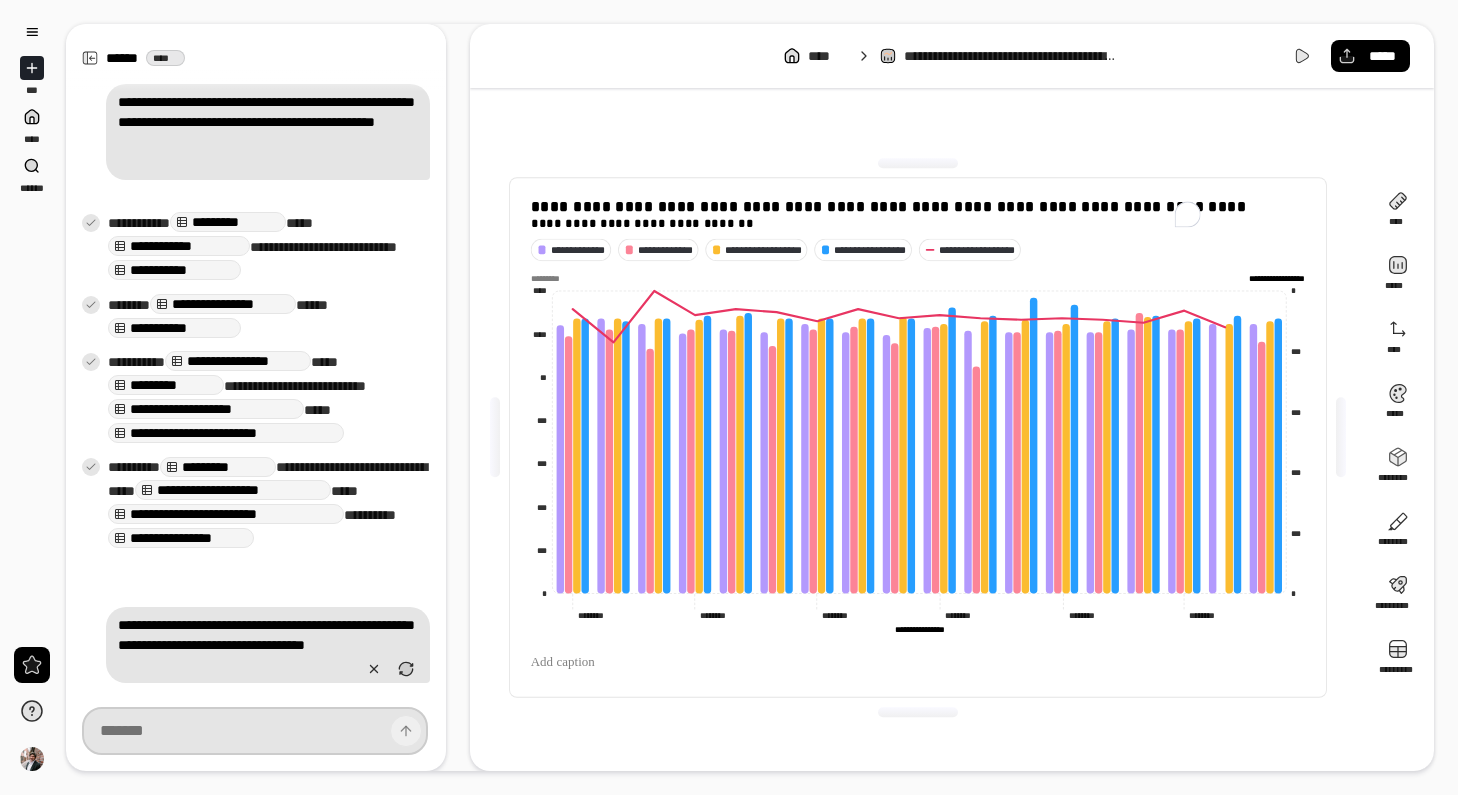 type on "**********" 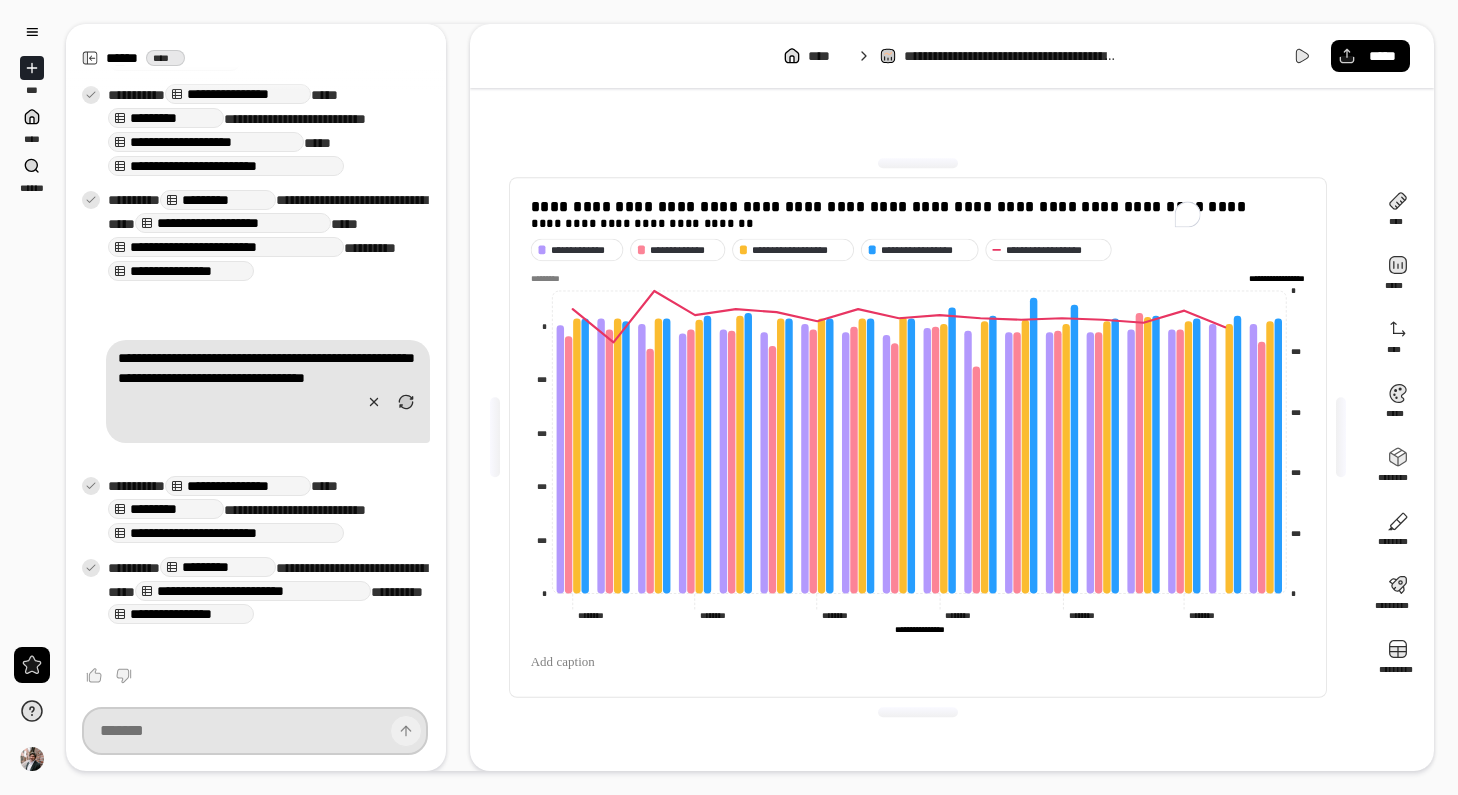 scroll, scrollTop: 2278, scrollLeft: 0, axis: vertical 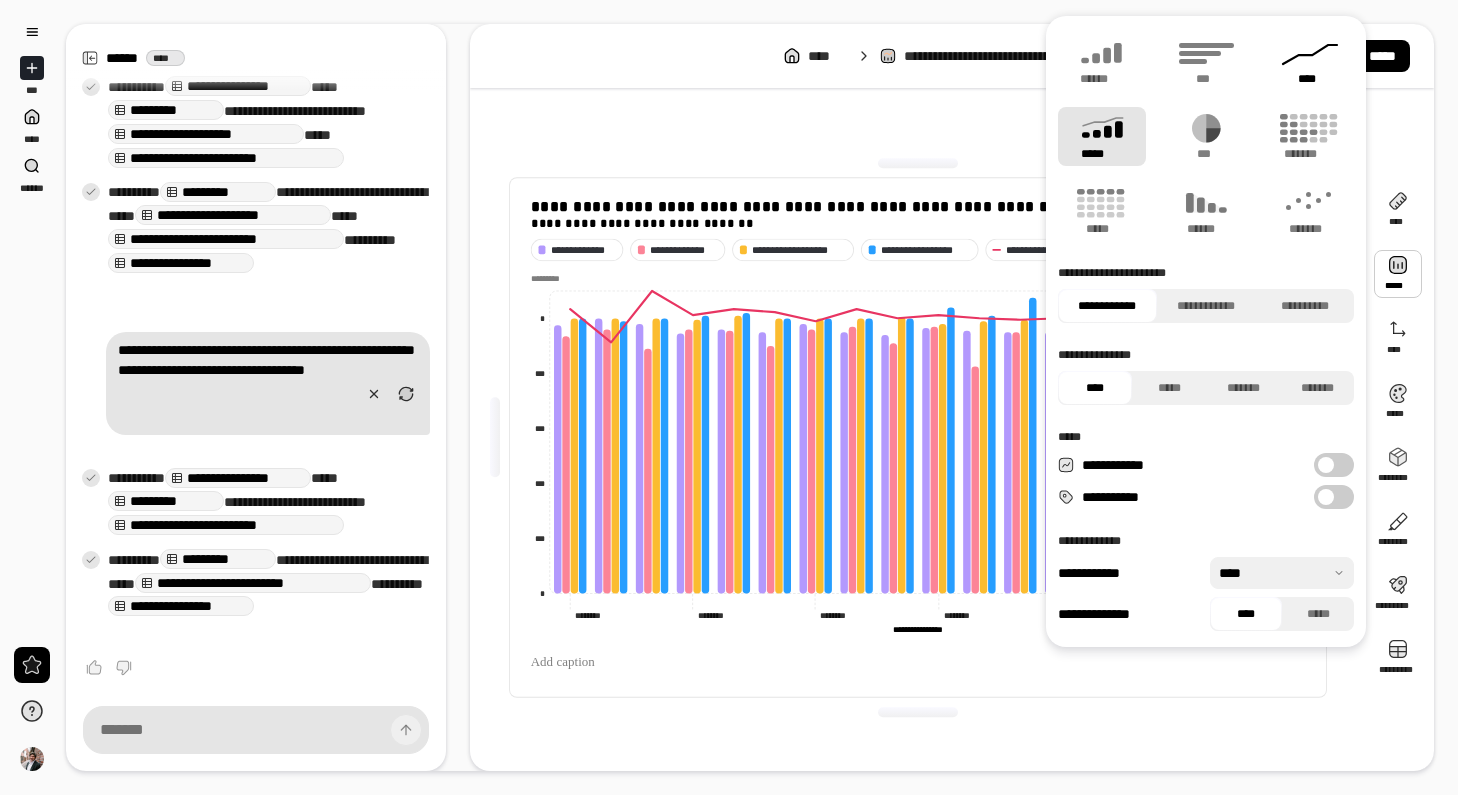 click 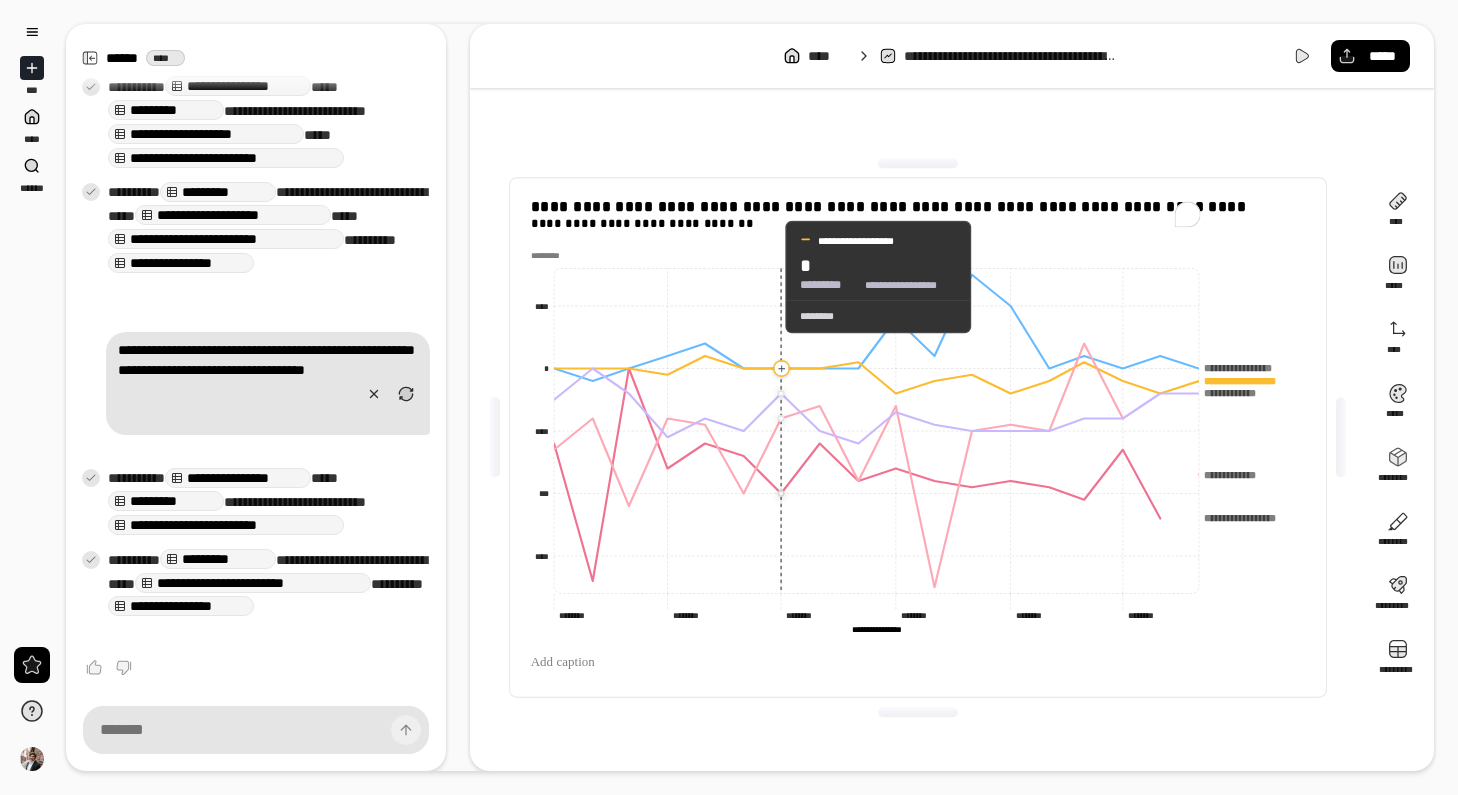 click 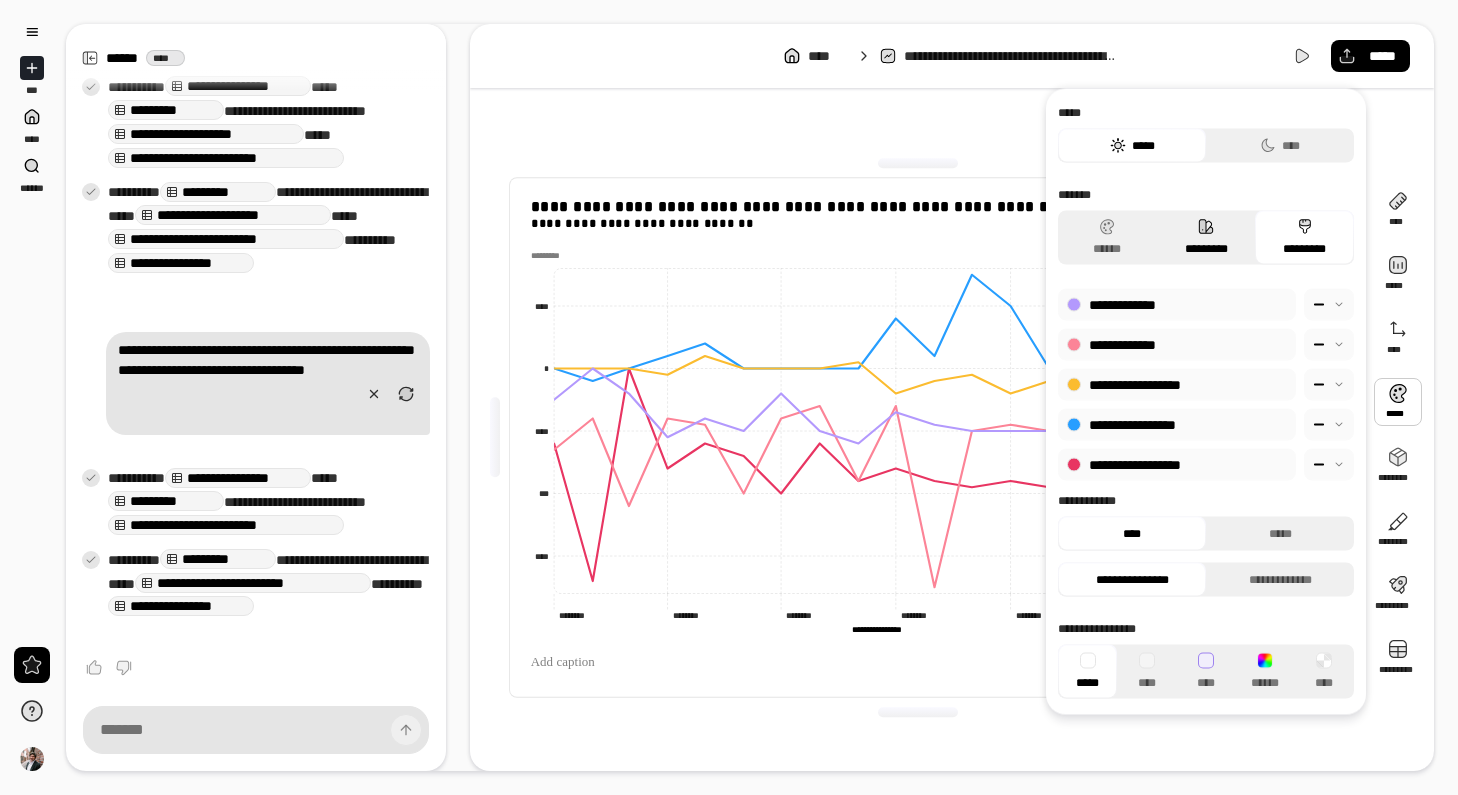 click on "*********" at bounding box center (1206, 238) 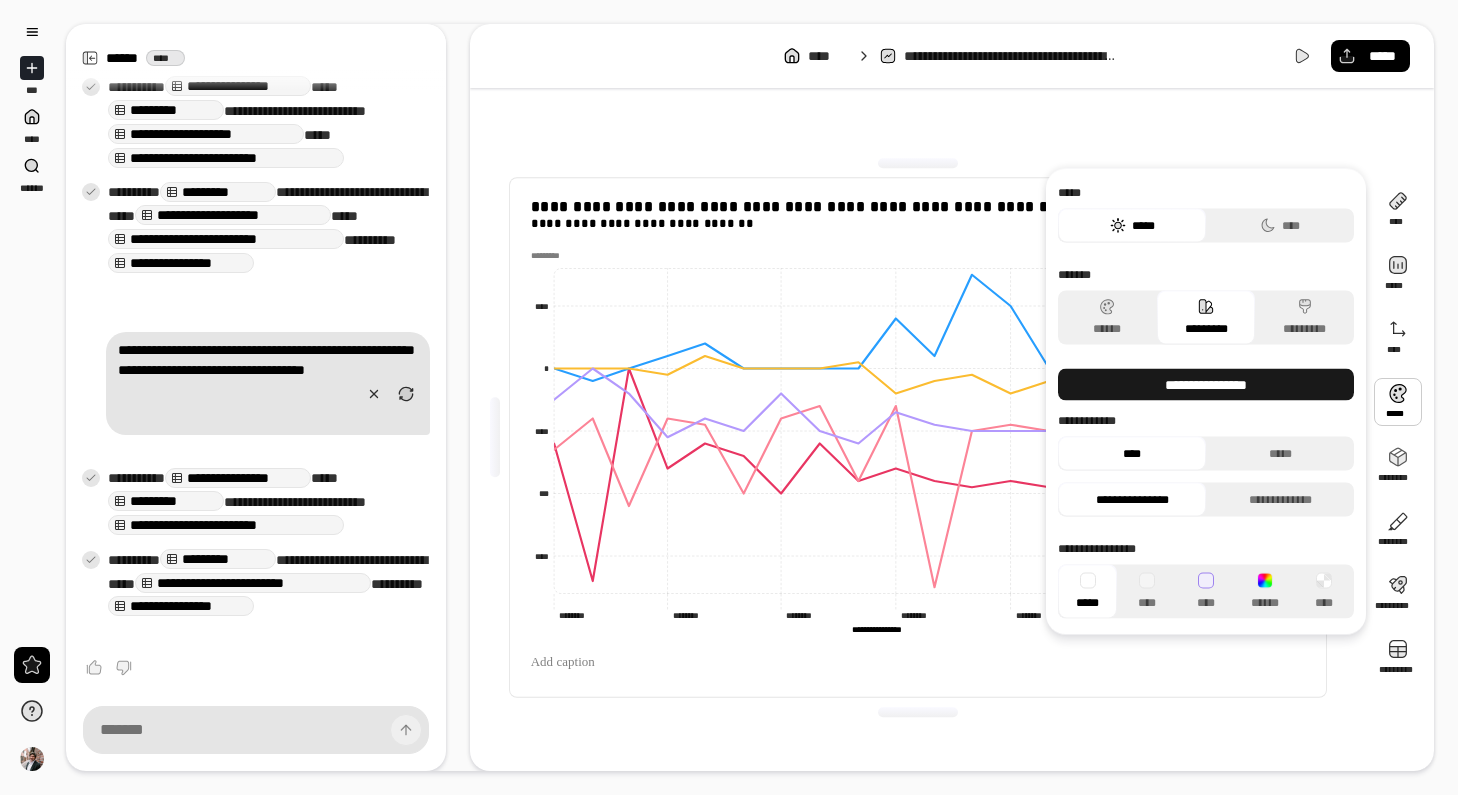 click on "**********" at bounding box center [1206, 385] 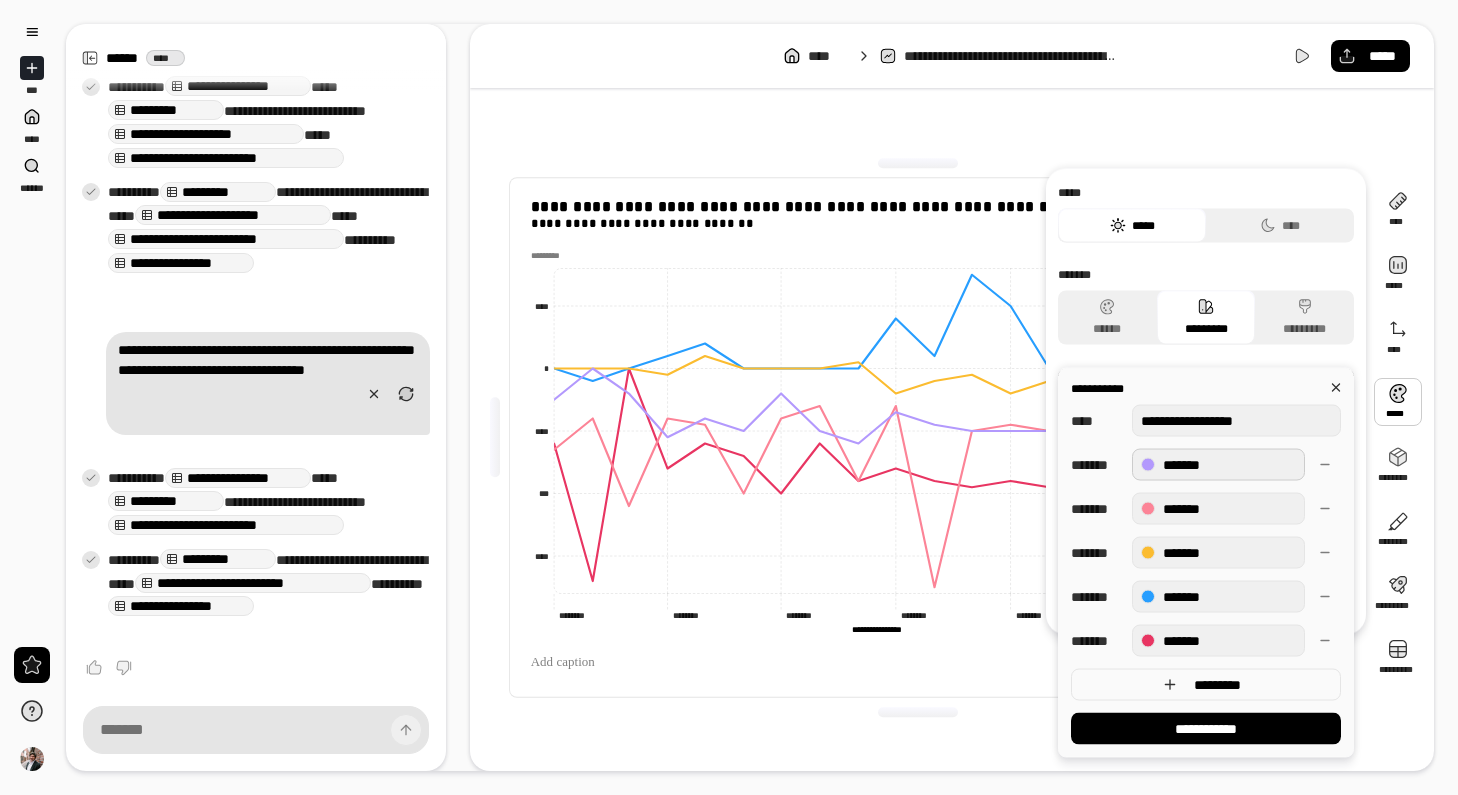 click on "*******" at bounding box center [1218, 465] 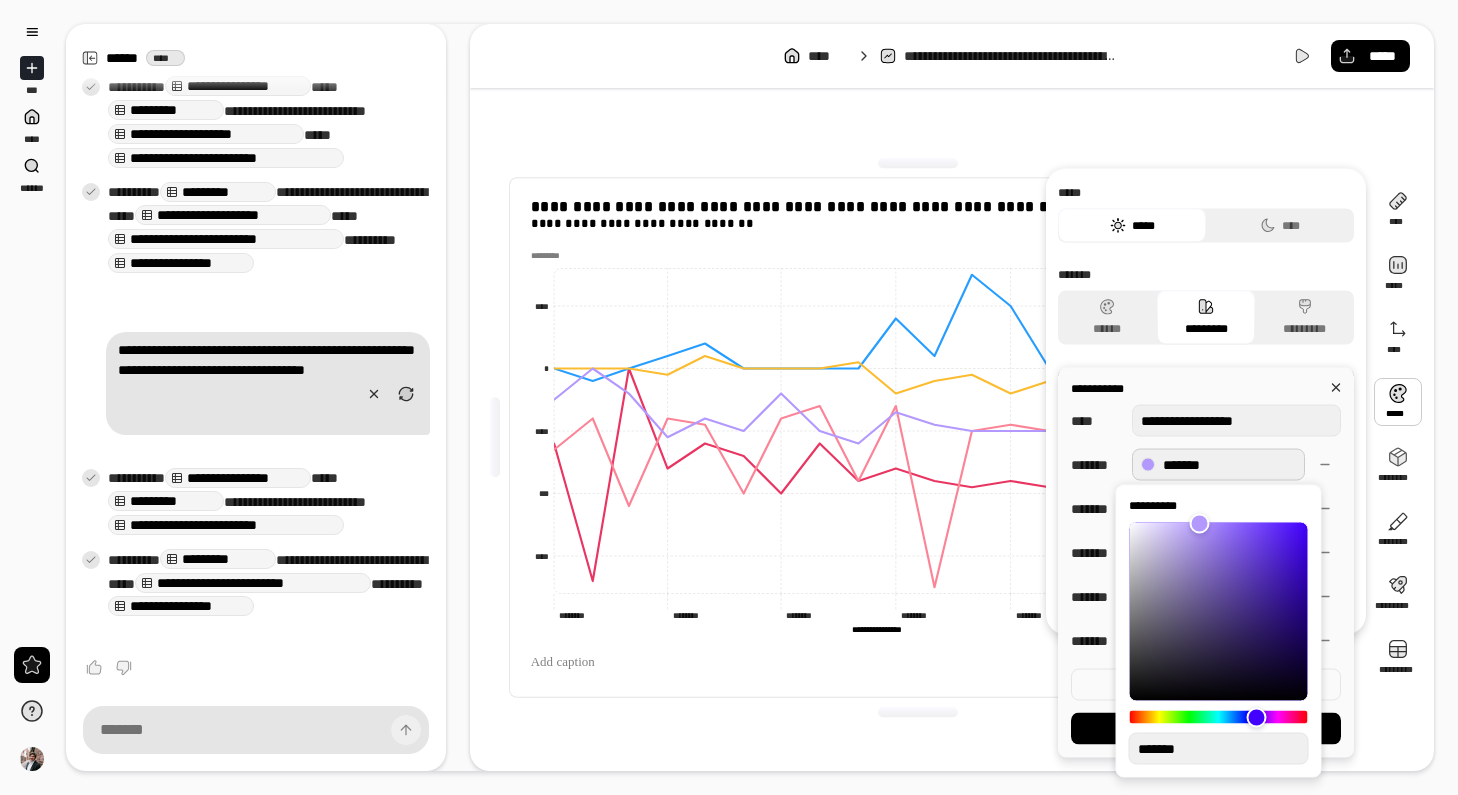 click on "*******" at bounding box center [1218, 465] 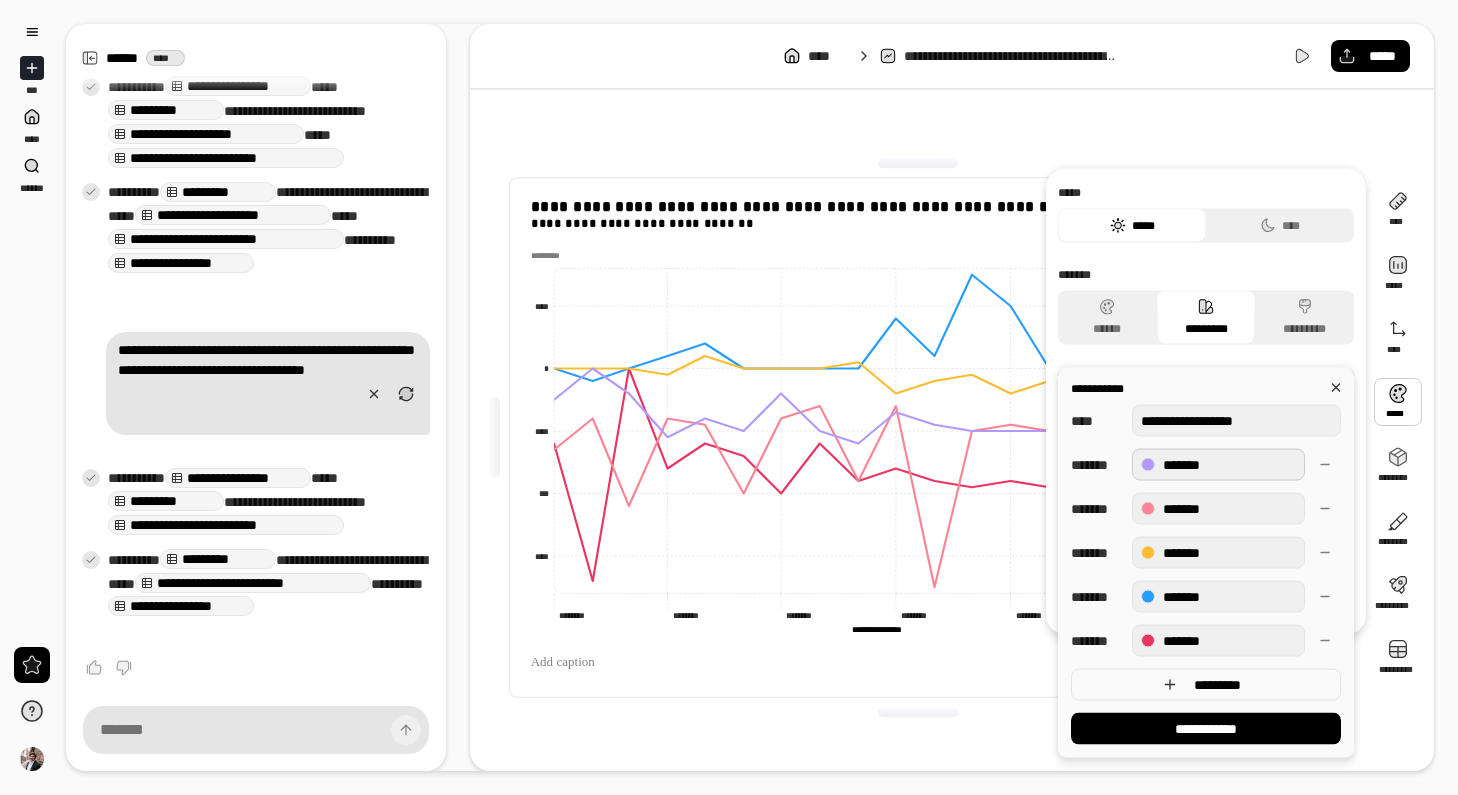 click on "*******" at bounding box center [1218, 465] 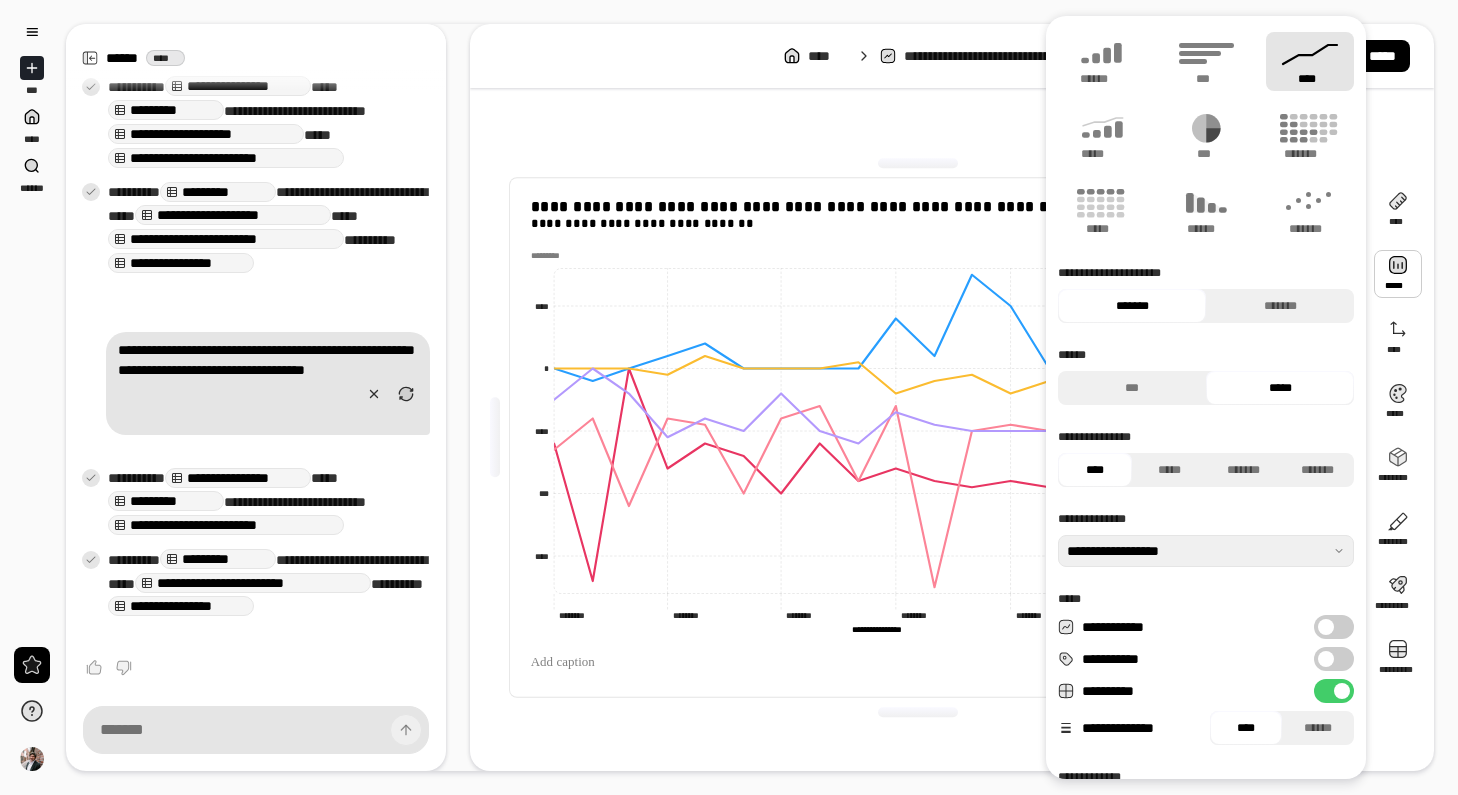 click on "**********" at bounding box center (1334, 627) 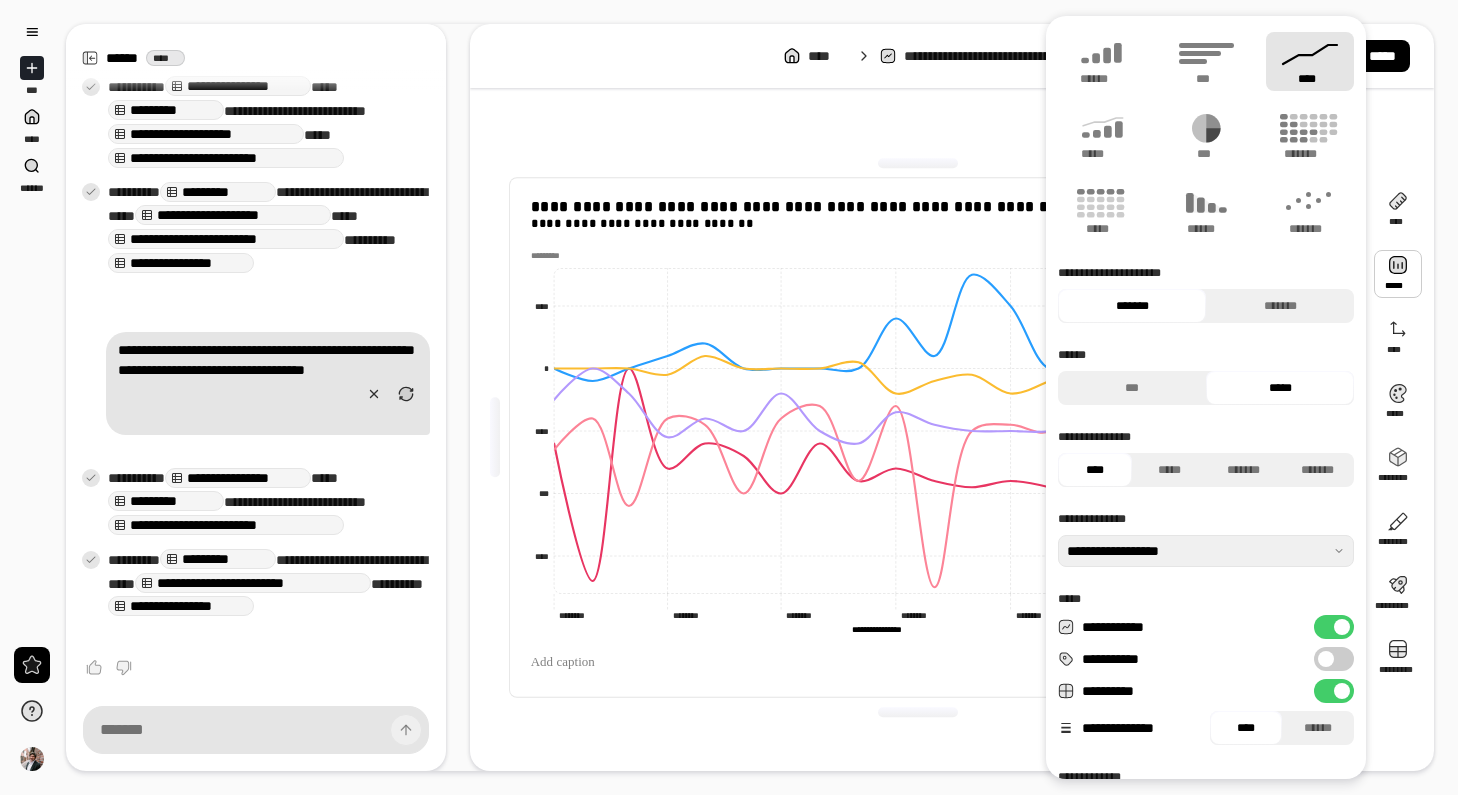 click on "**********" at bounding box center (1334, 659) 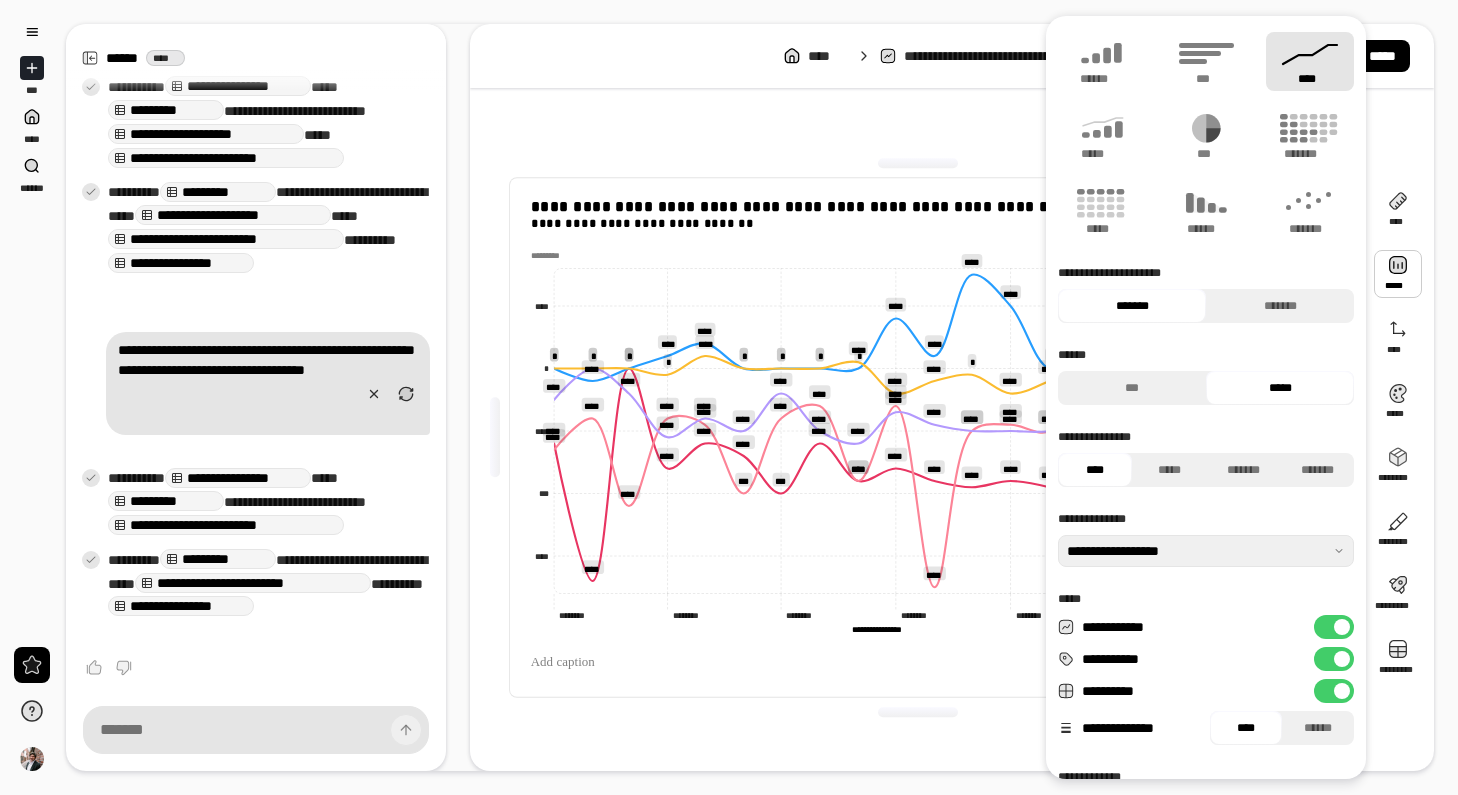 click at bounding box center (1342, 659) 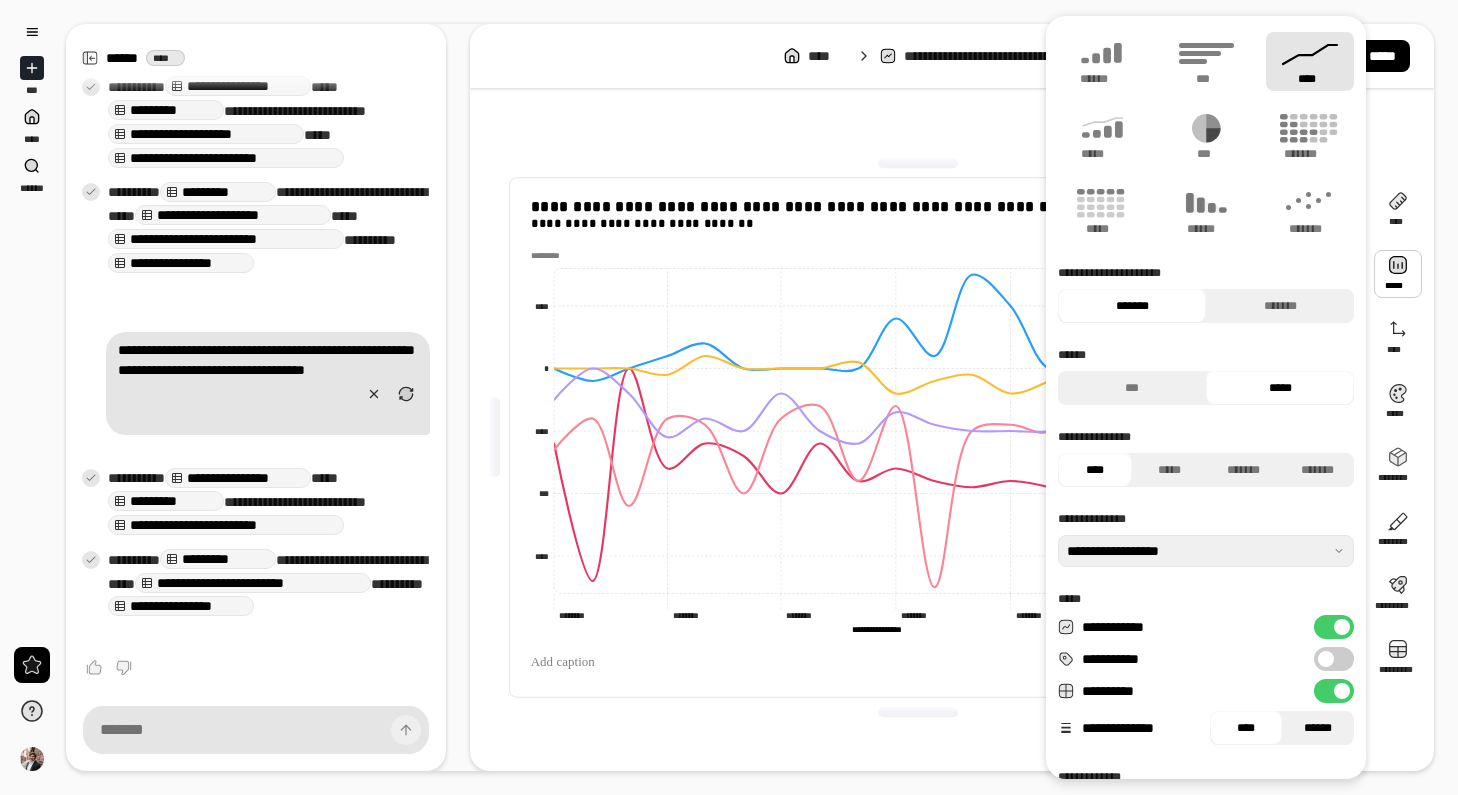 click on "******" at bounding box center [1318, 728] 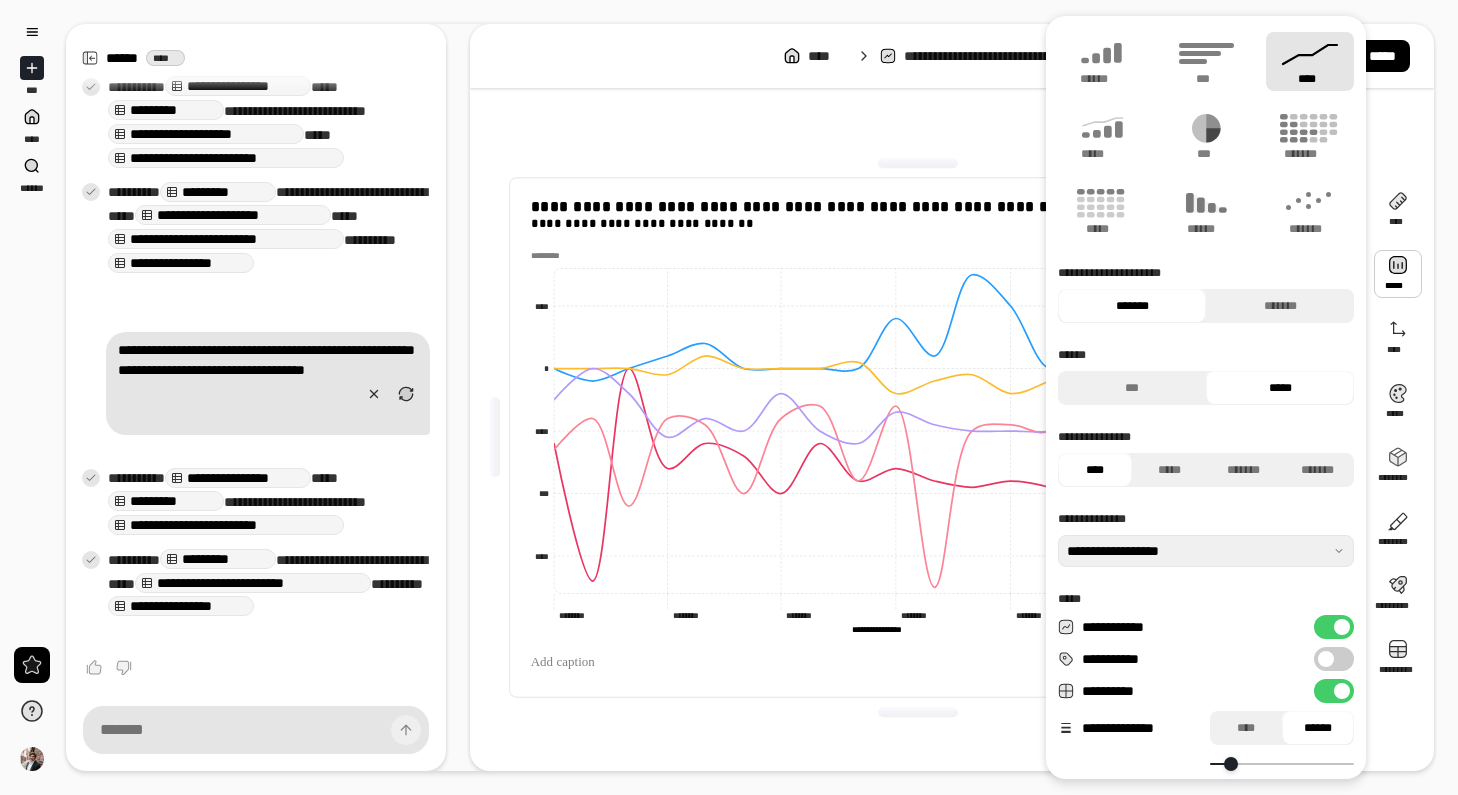 click on "******" at bounding box center [1318, 728] 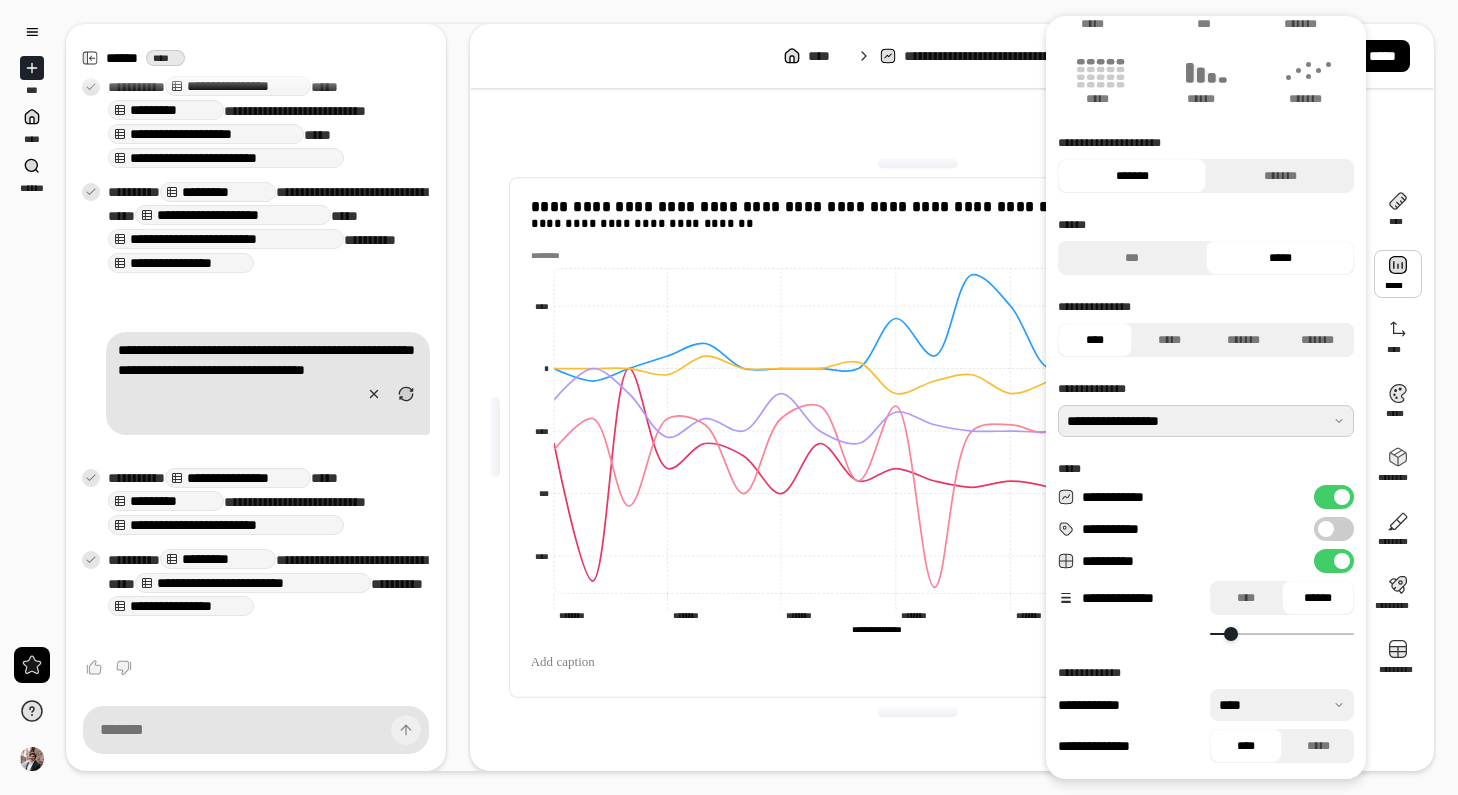 scroll, scrollTop: 129, scrollLeft: 0, axis: vertical 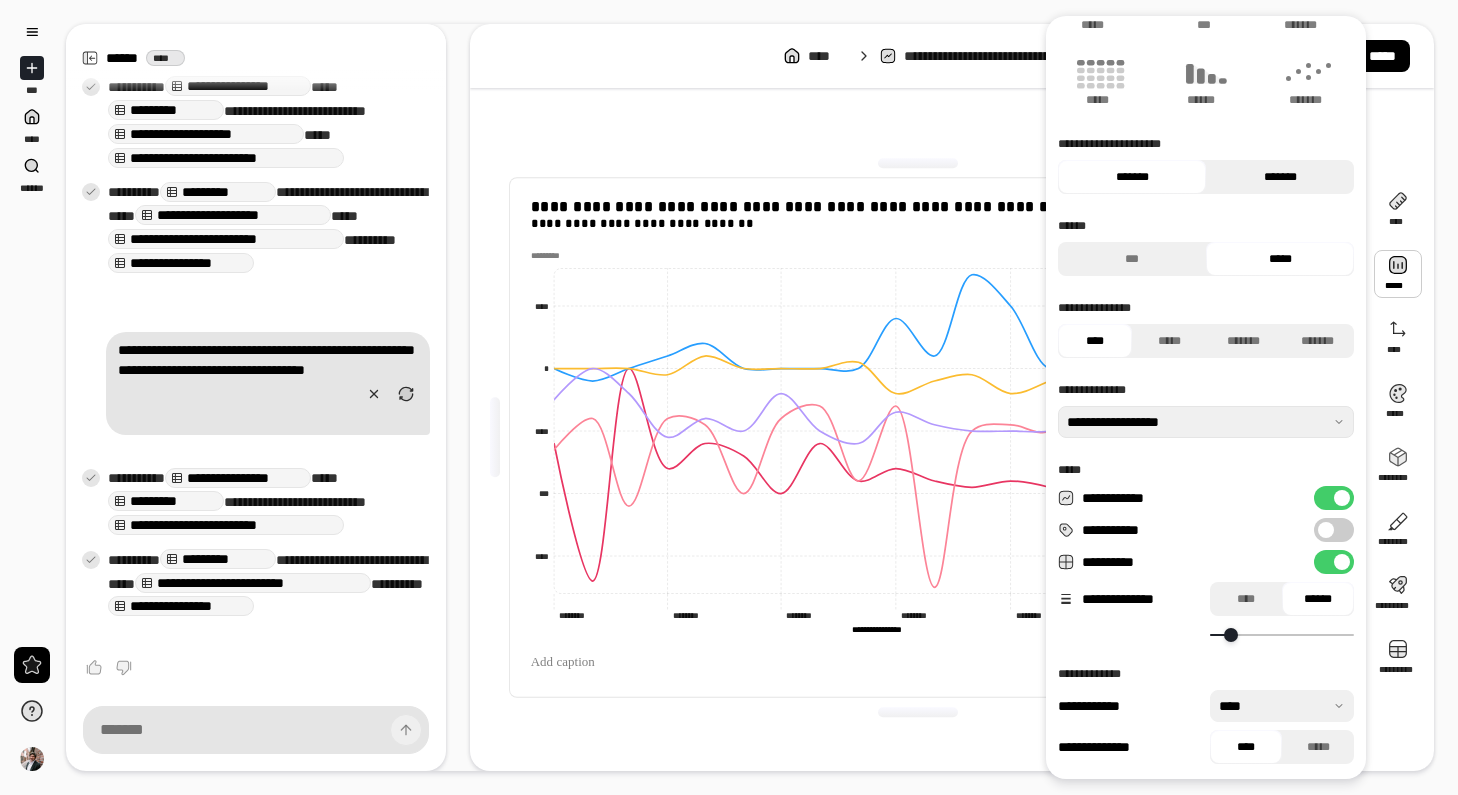 click on "*******" at bounding box center (1280, 177) 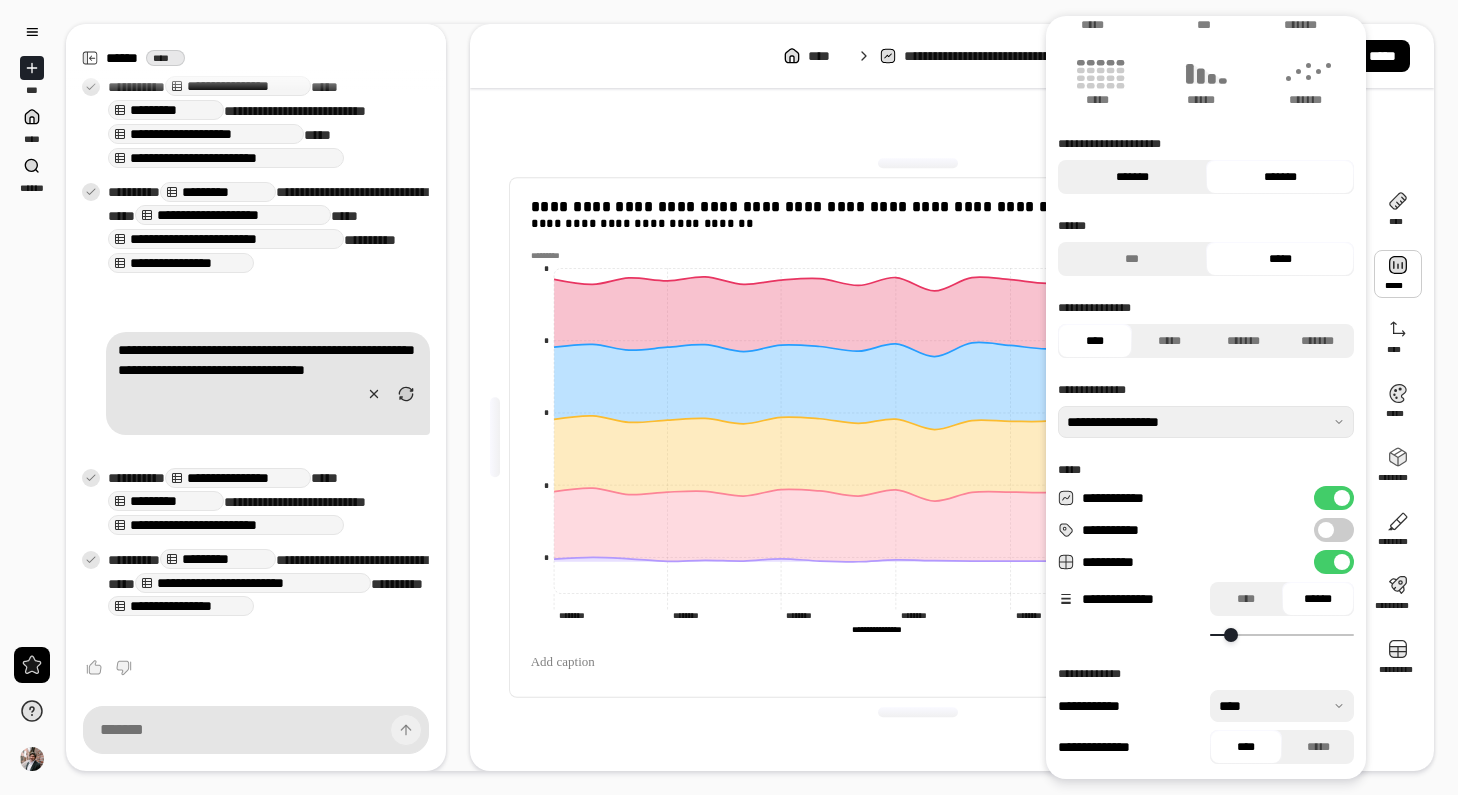click on "*******" at bounding box center (1132, 177) 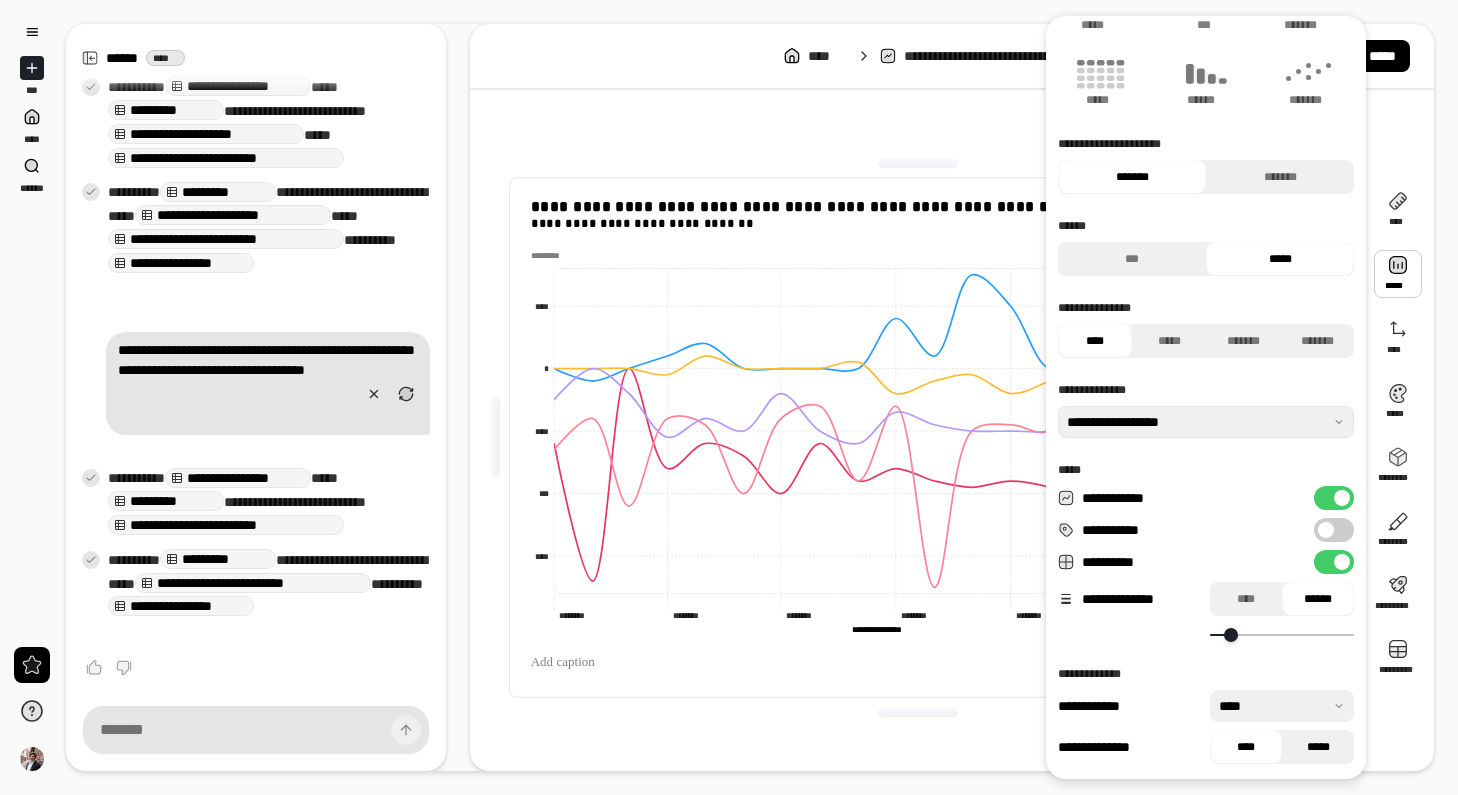 click on "*****" at bounding box center (1318, 747) 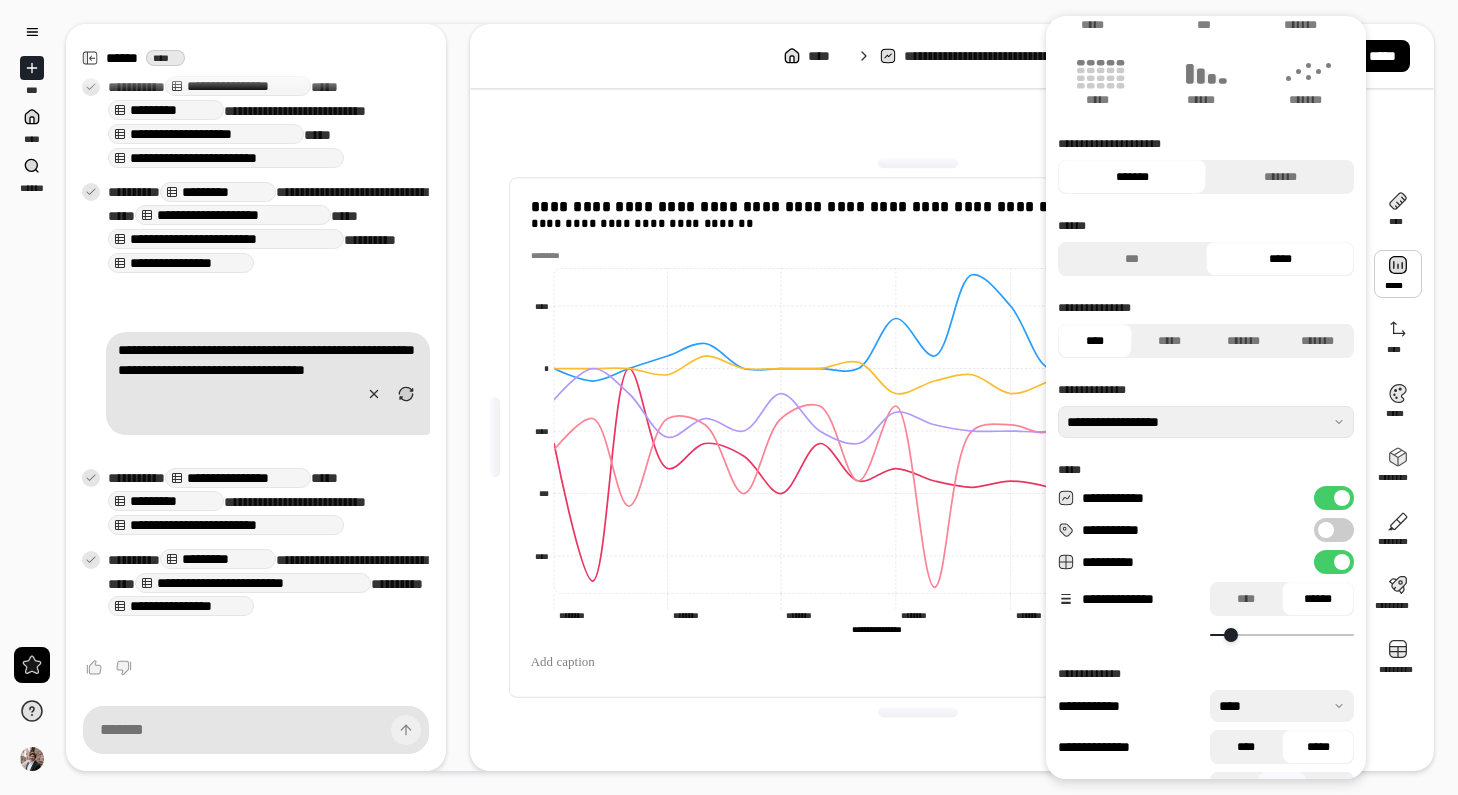 click on "****" at bounding box center (1246, 747) 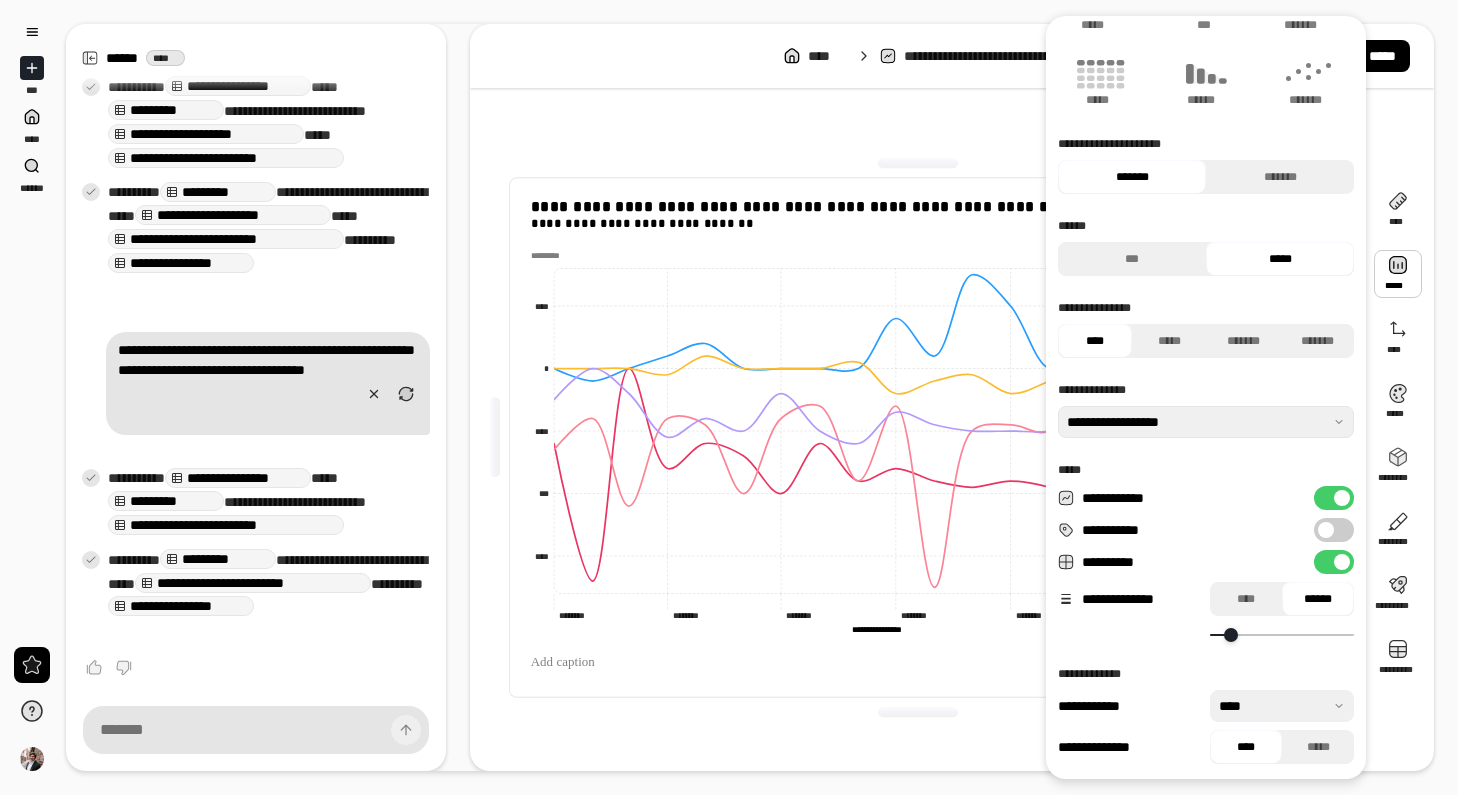 click at bounding box center [1282, 706] 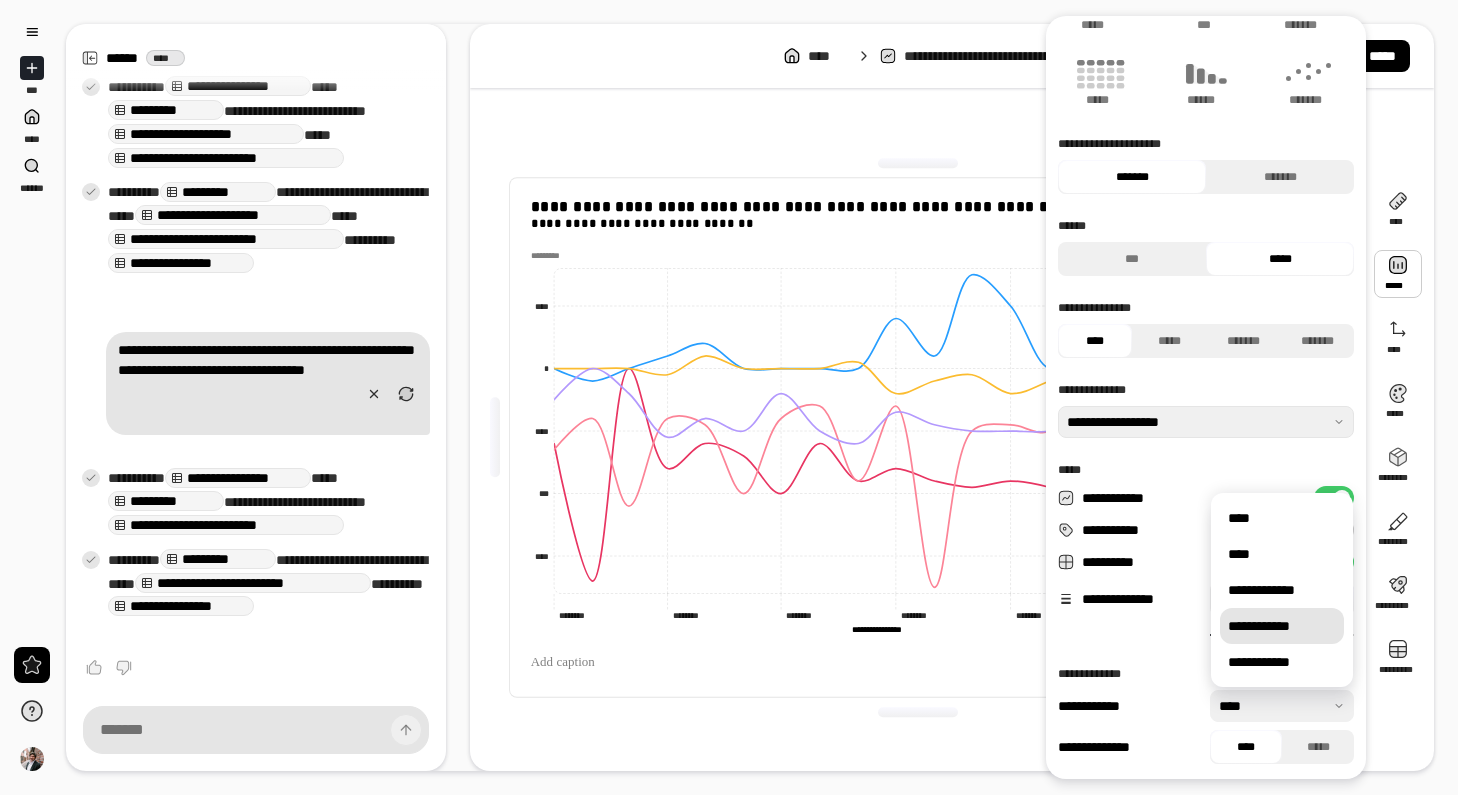 click on "**********" at bounding box center [1282, 626] 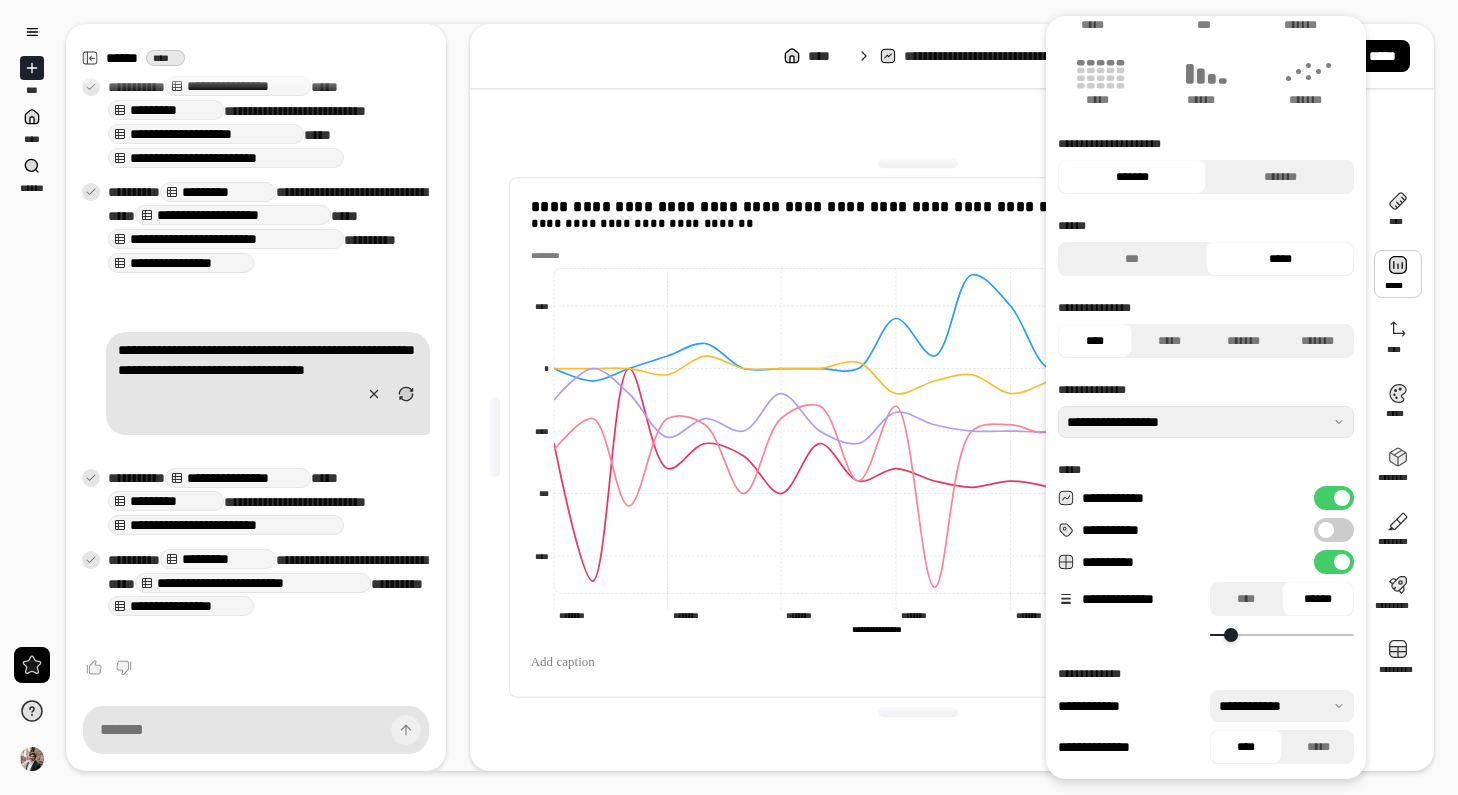 click at bounding box center [1282, 706] 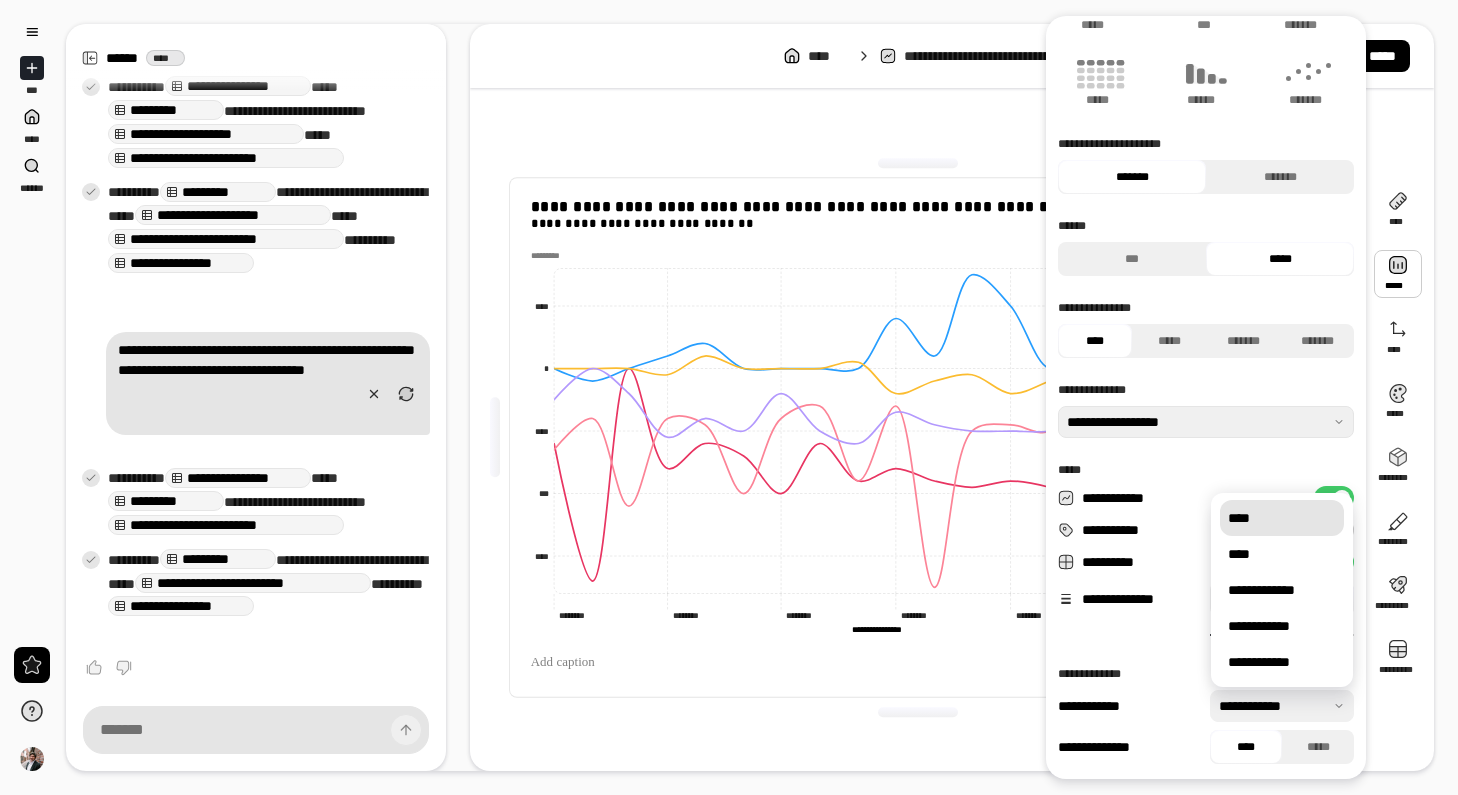 click on "****" at bounding box center [1282, 518] 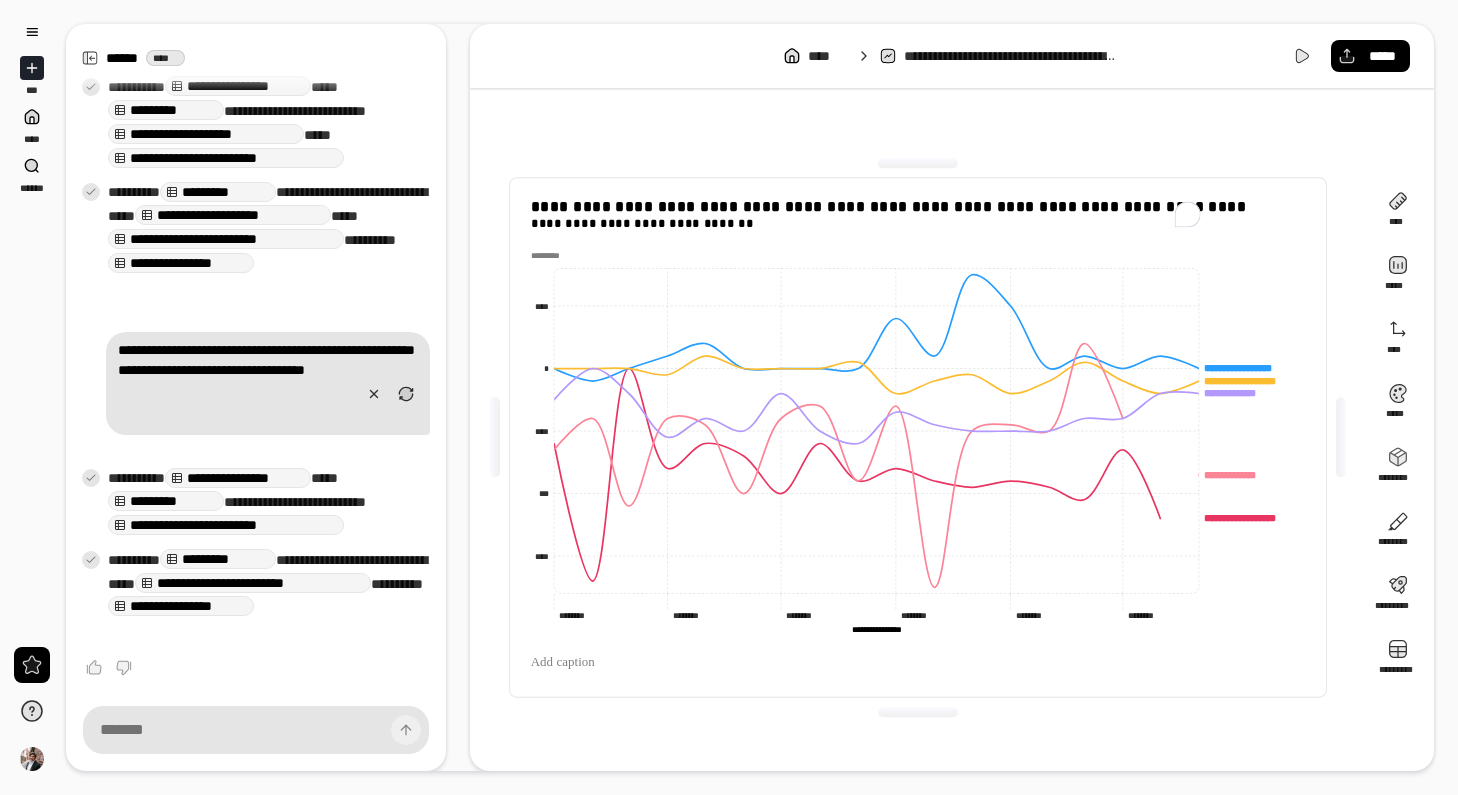 click at bounding box center [918, 655] 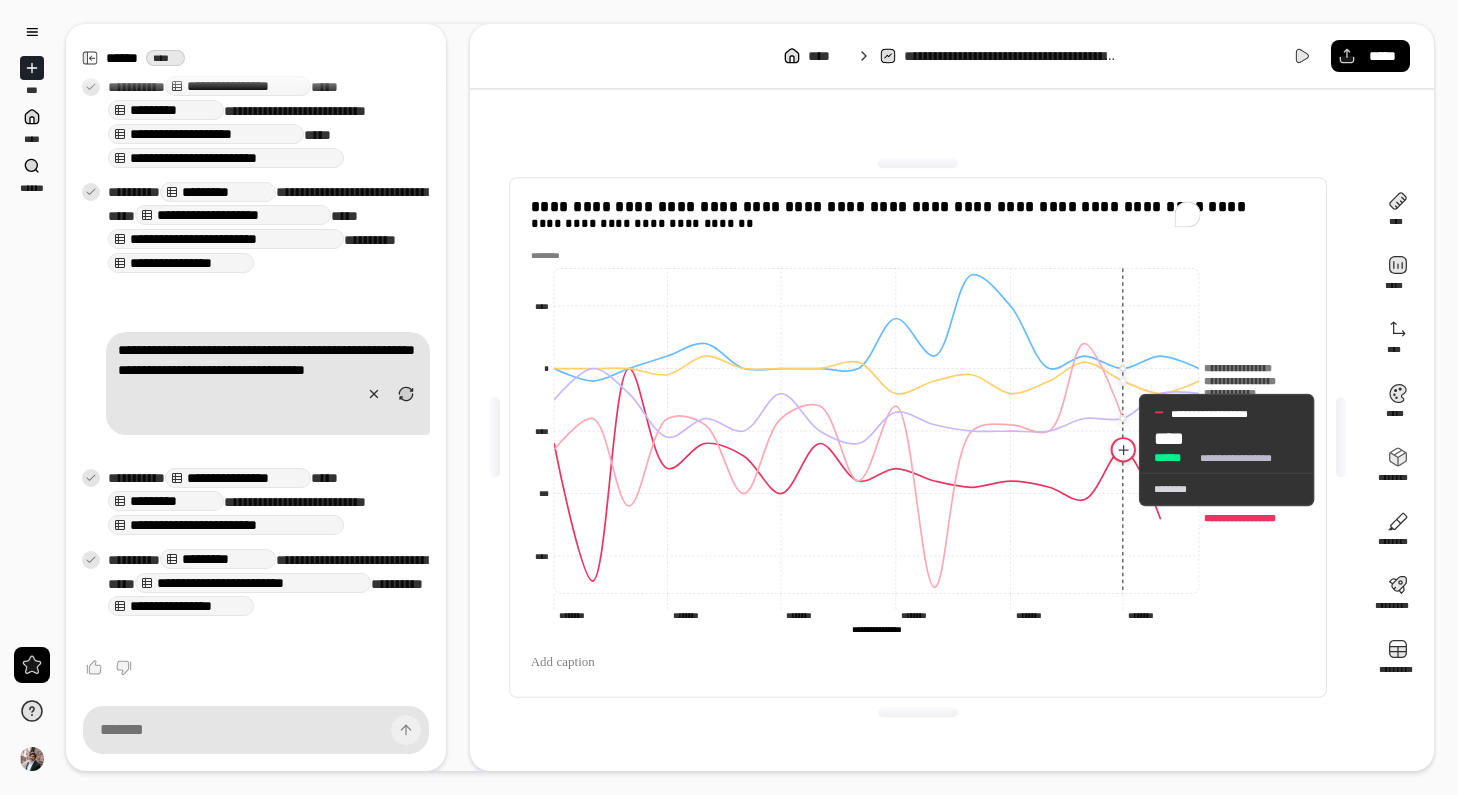 click 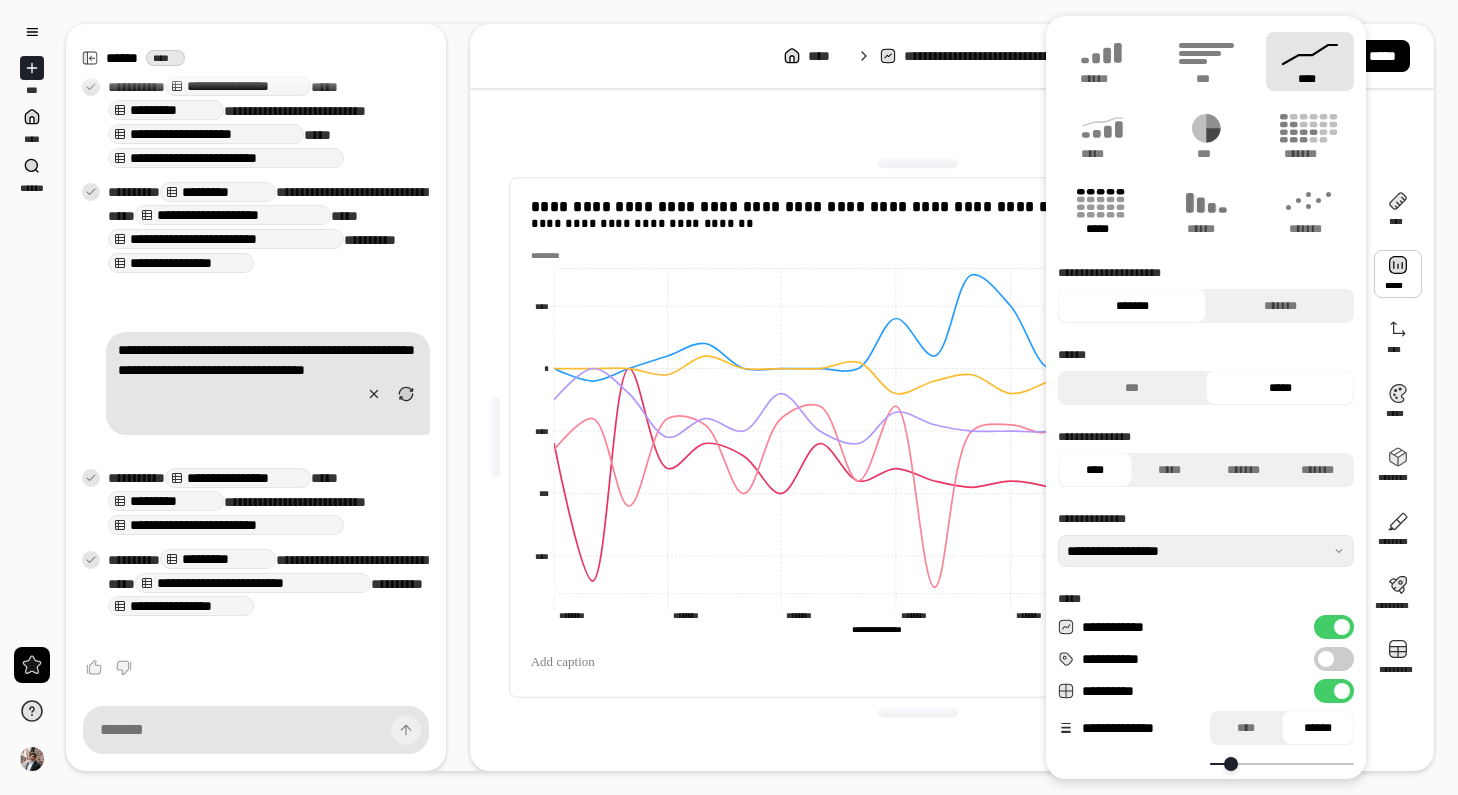 click 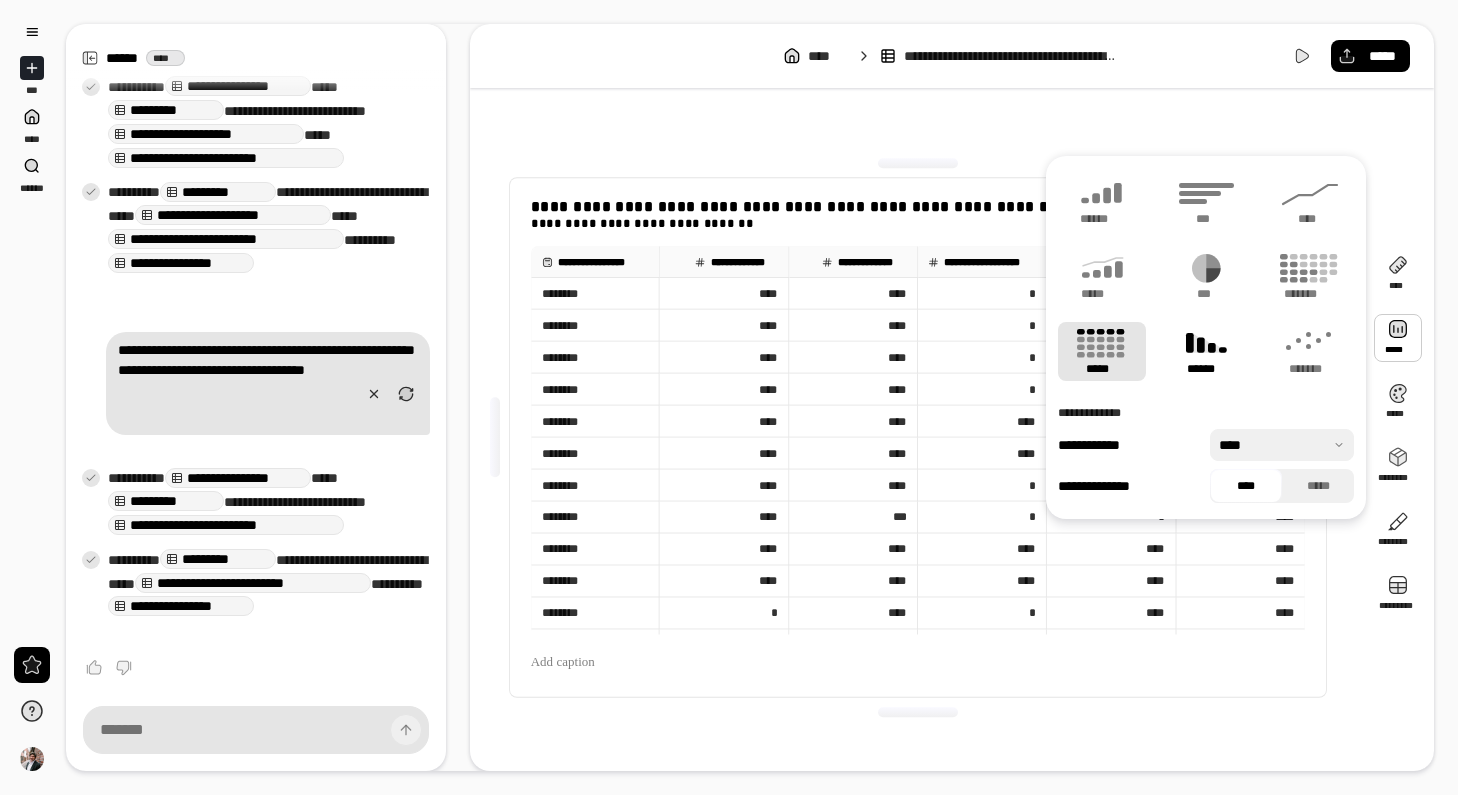 click 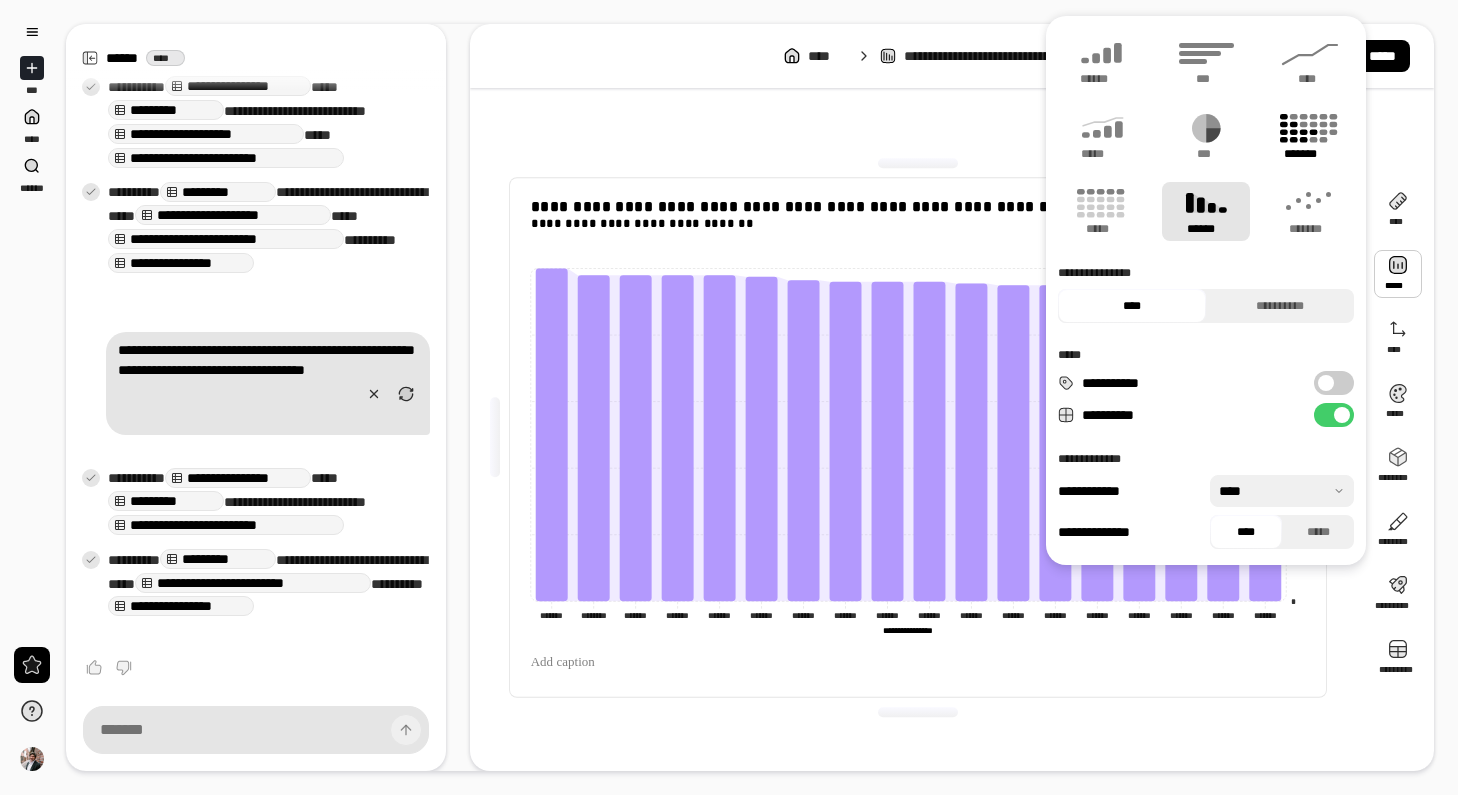 click on "*******" at bounding box center [1310, 154] 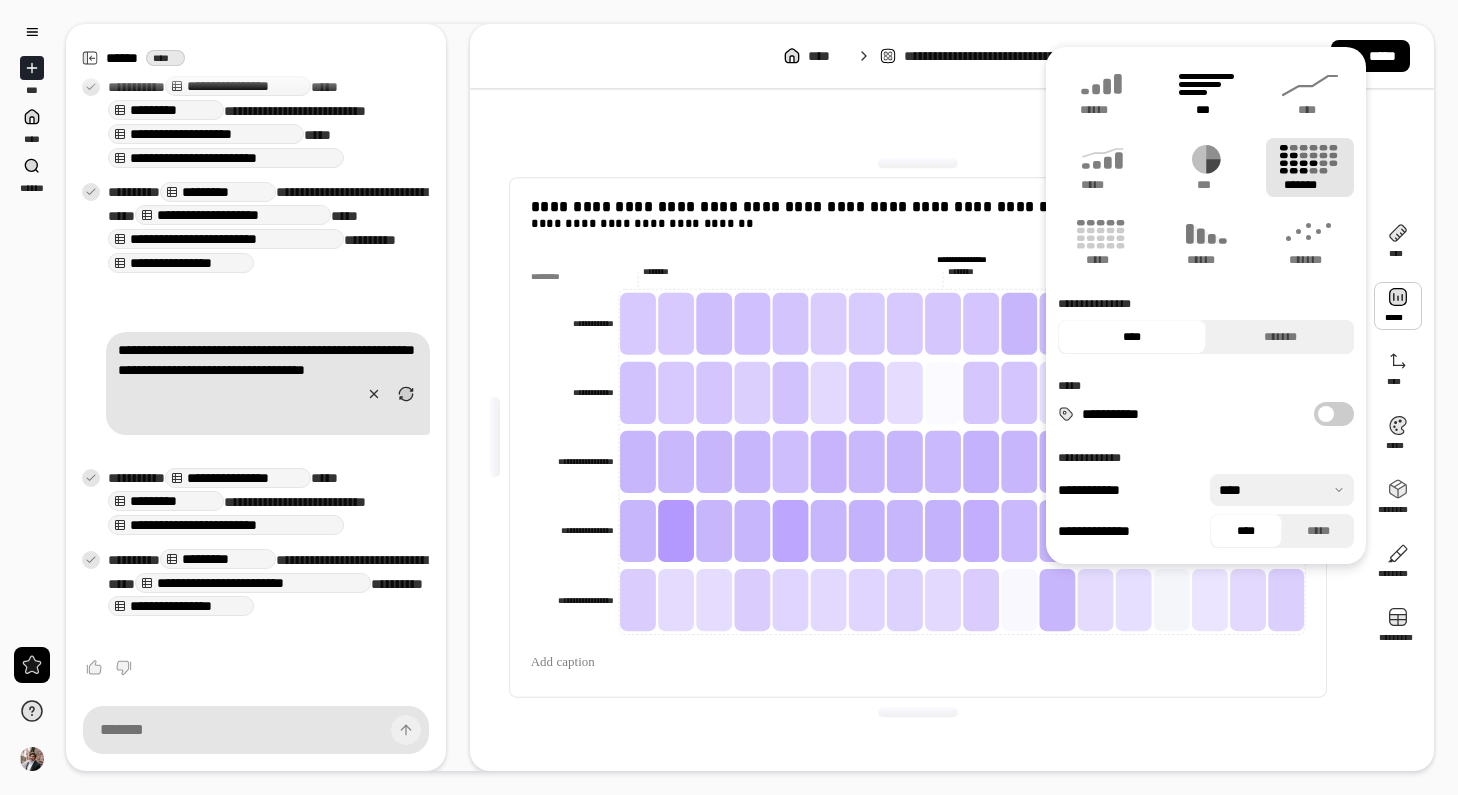 click 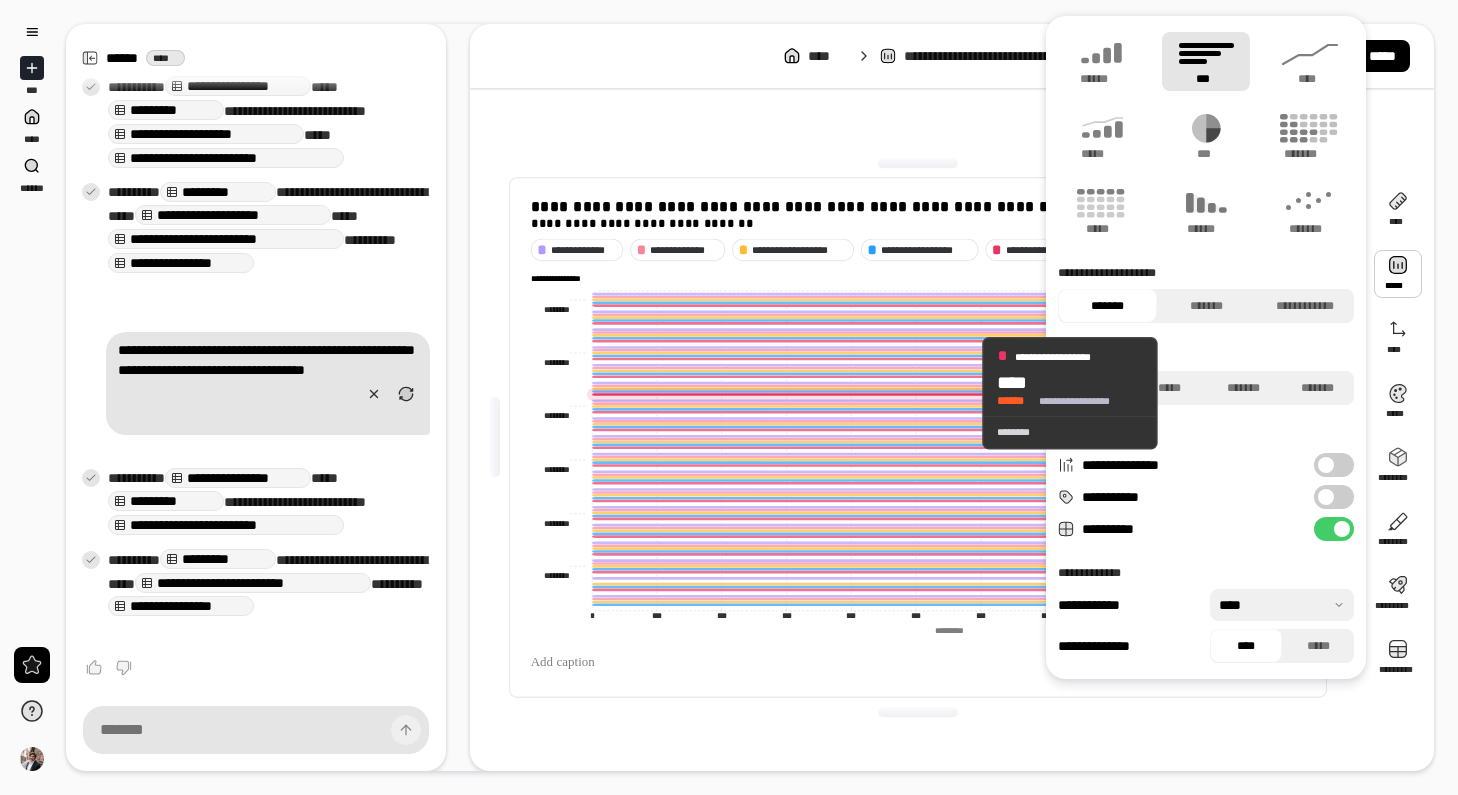 click 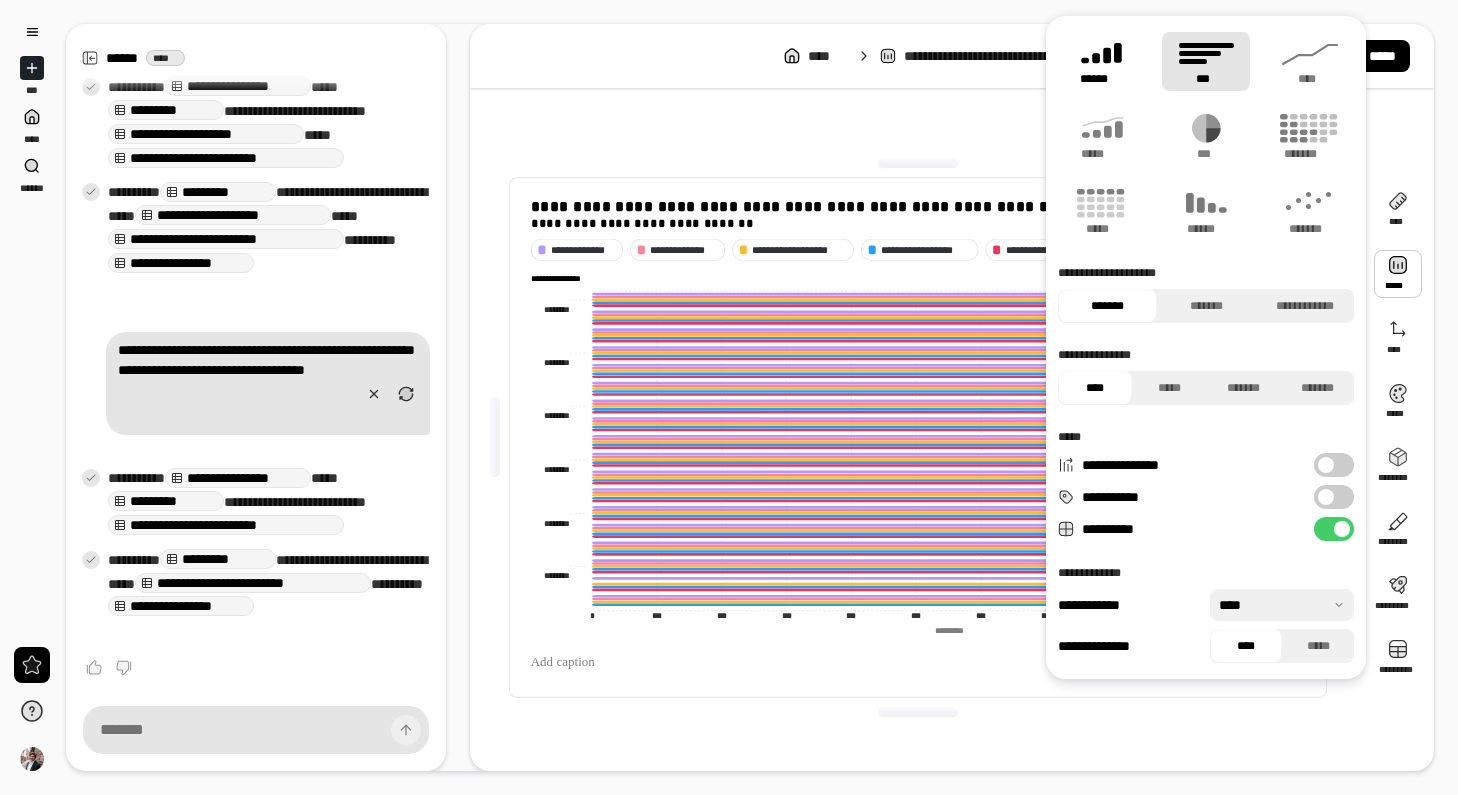 click 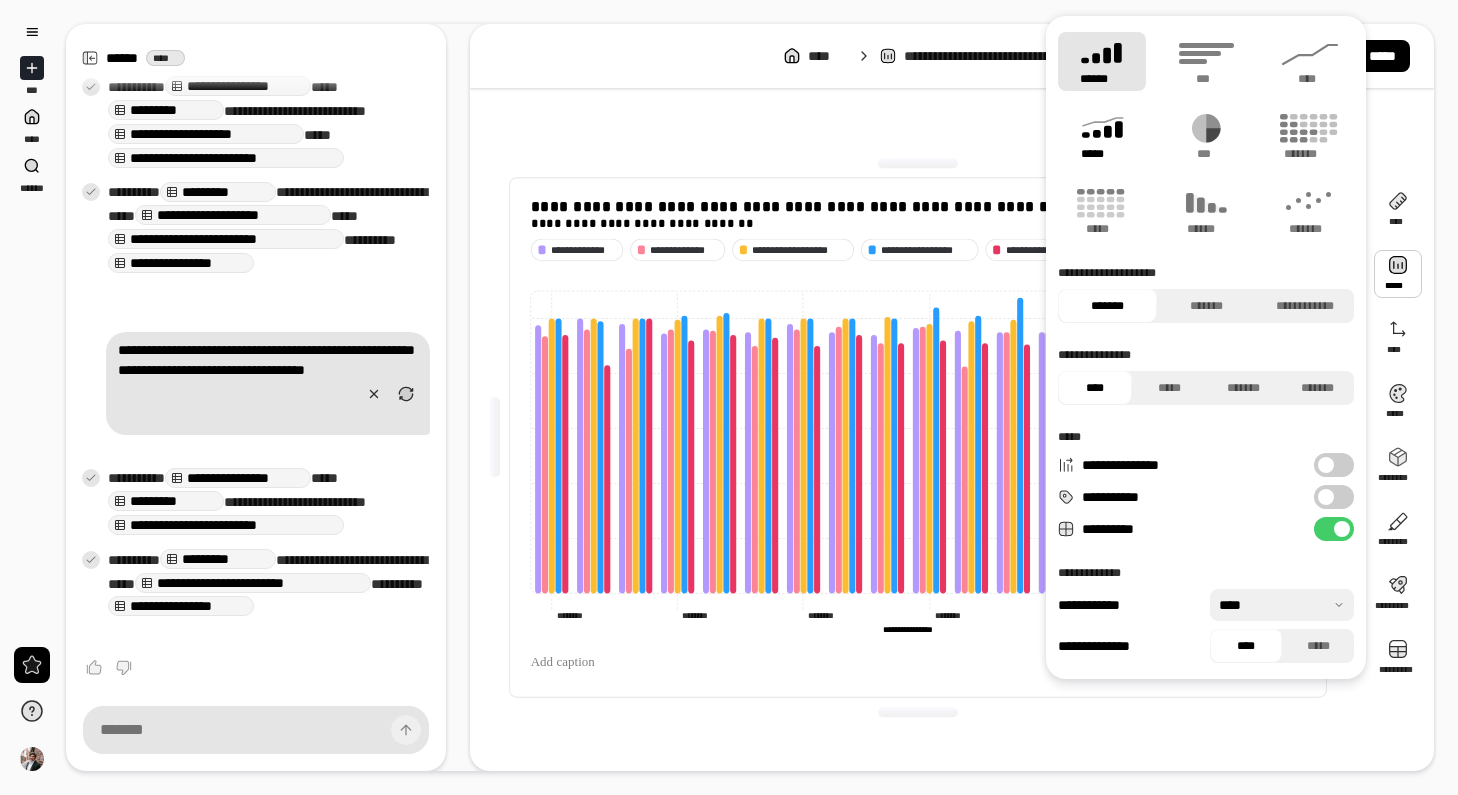 click 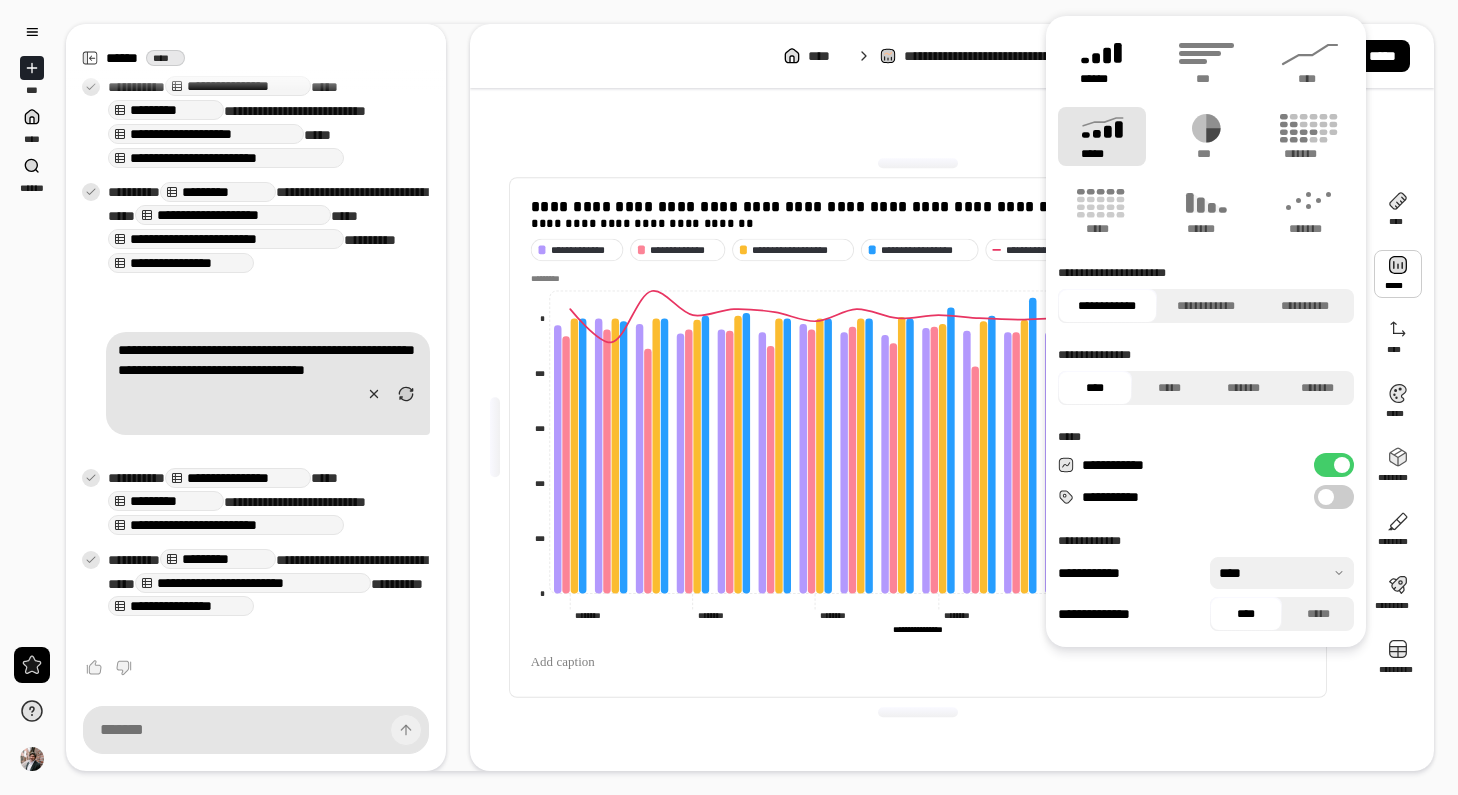 click on "******" at bounding box center (1102, 61) 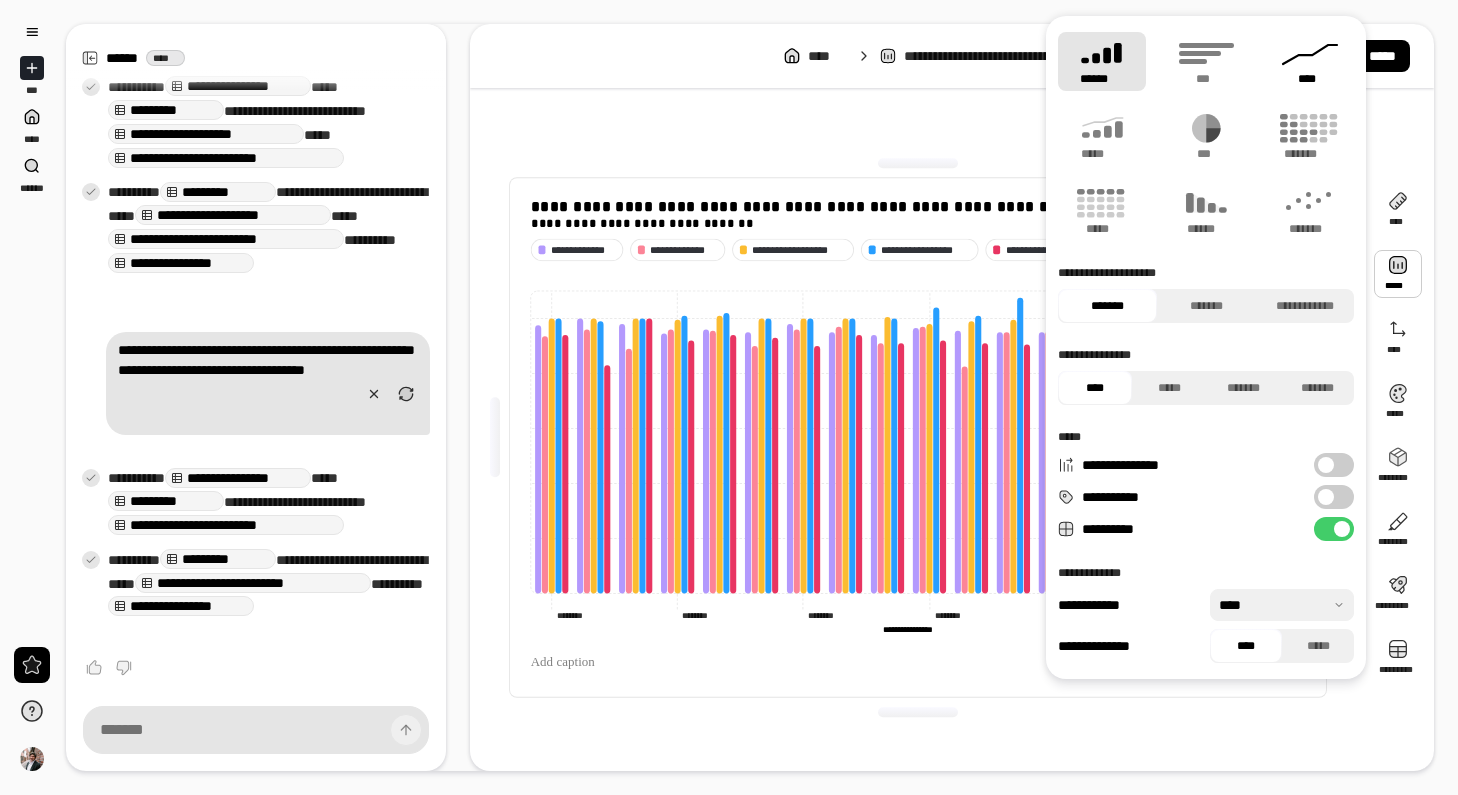 click 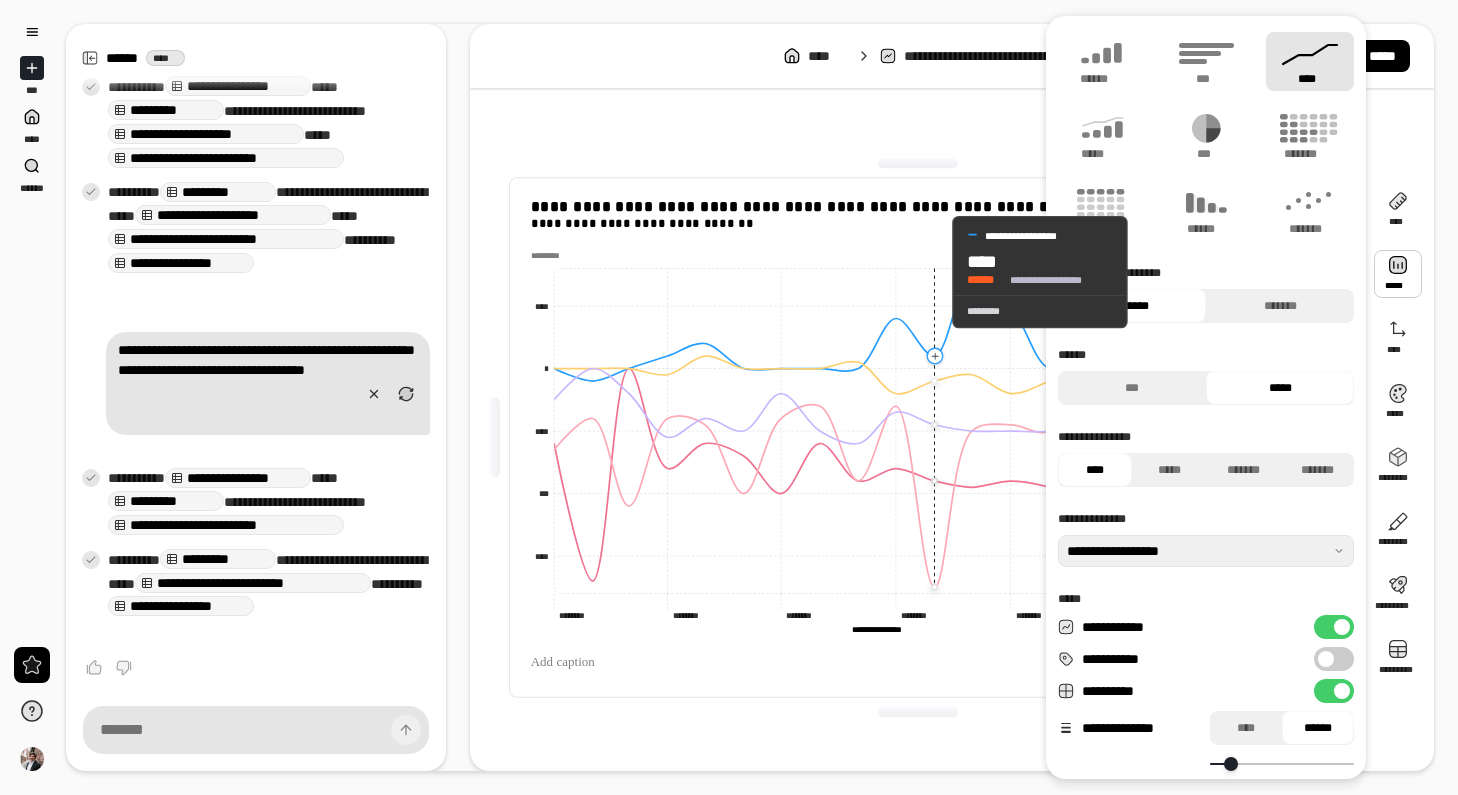 click 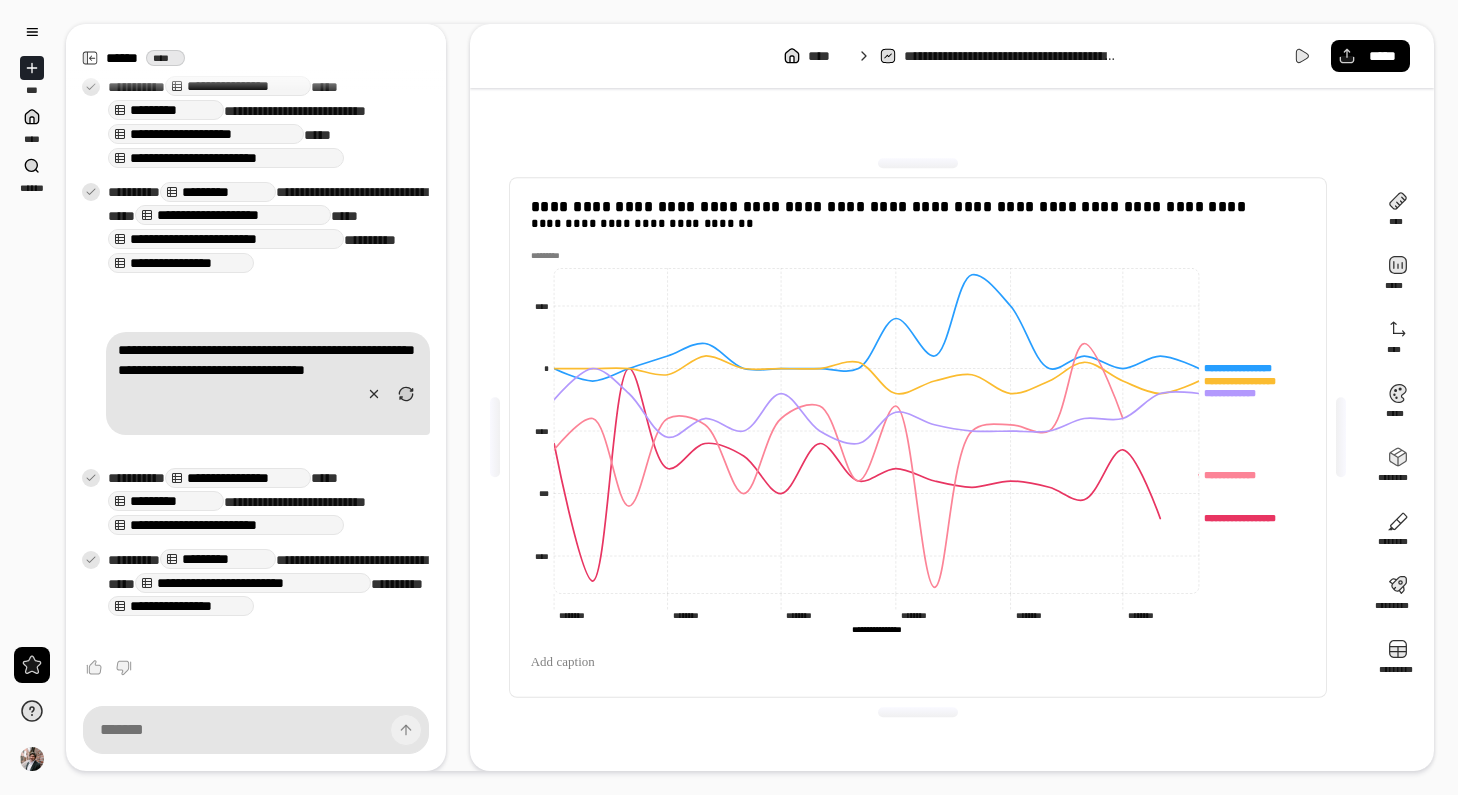 drag, startPoint x: 858, startPoint y: 310, endPoint x: 1205, endPoint y: 305, distance: 347.036 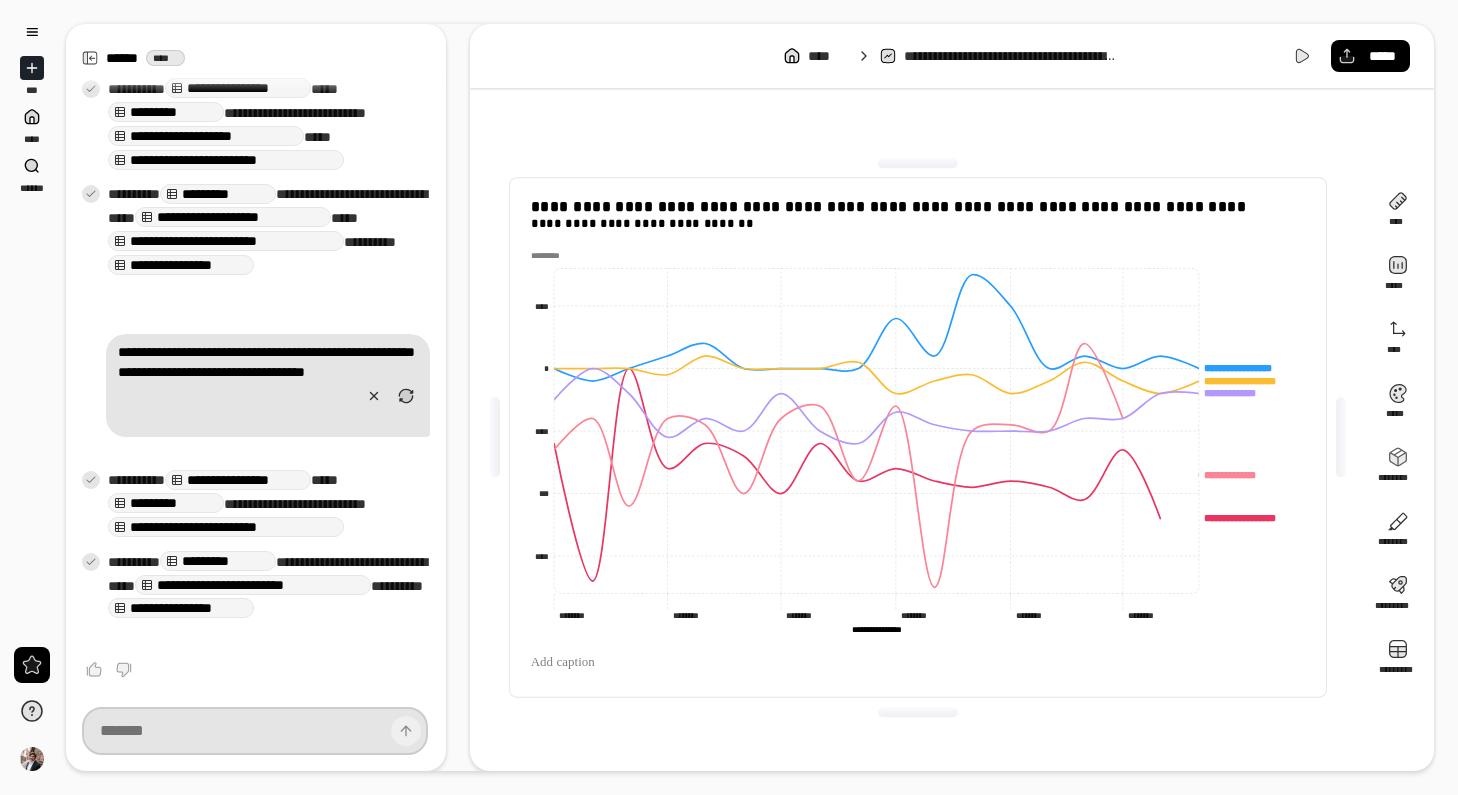 click at bounding box center (255, 731) 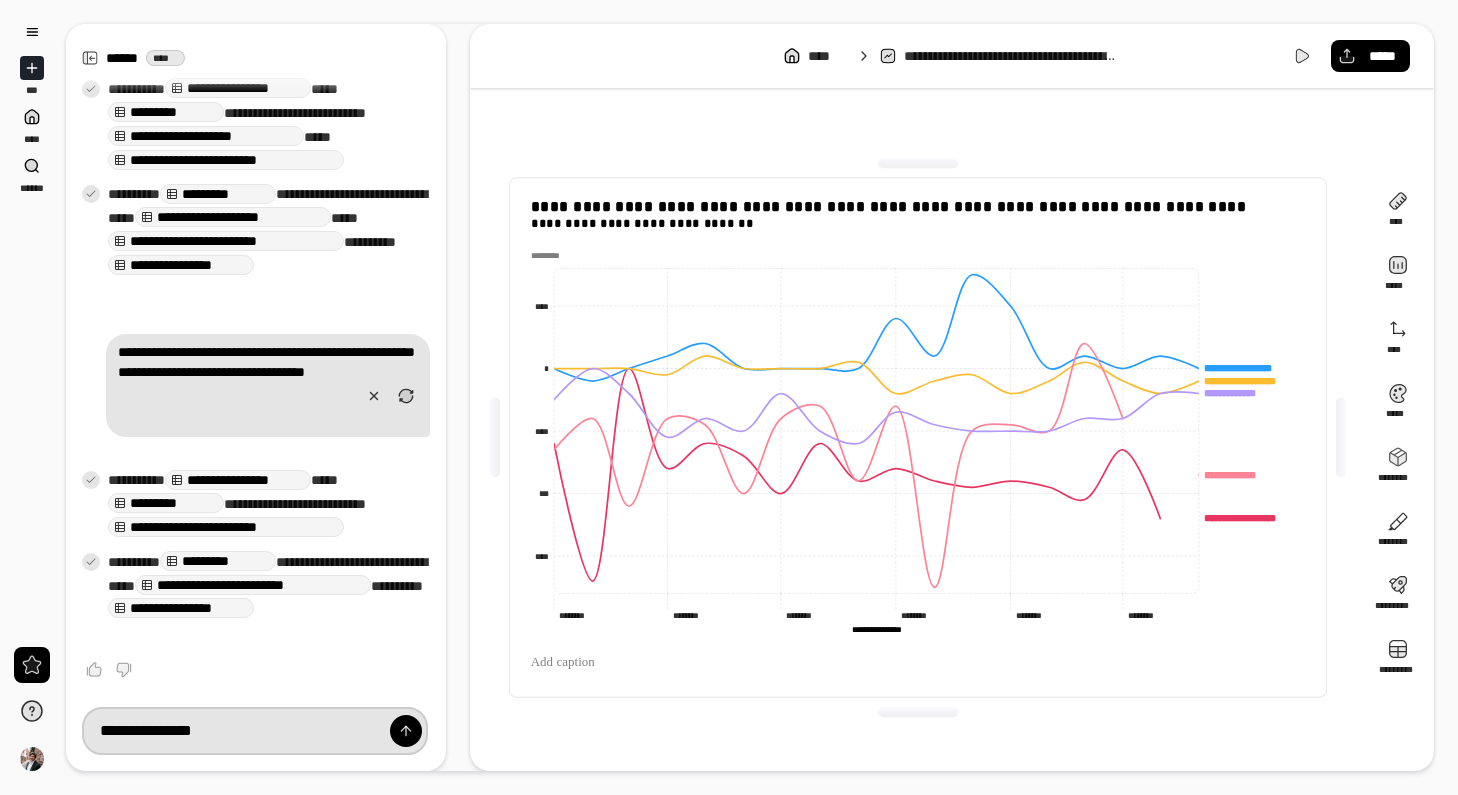 type on "**********" 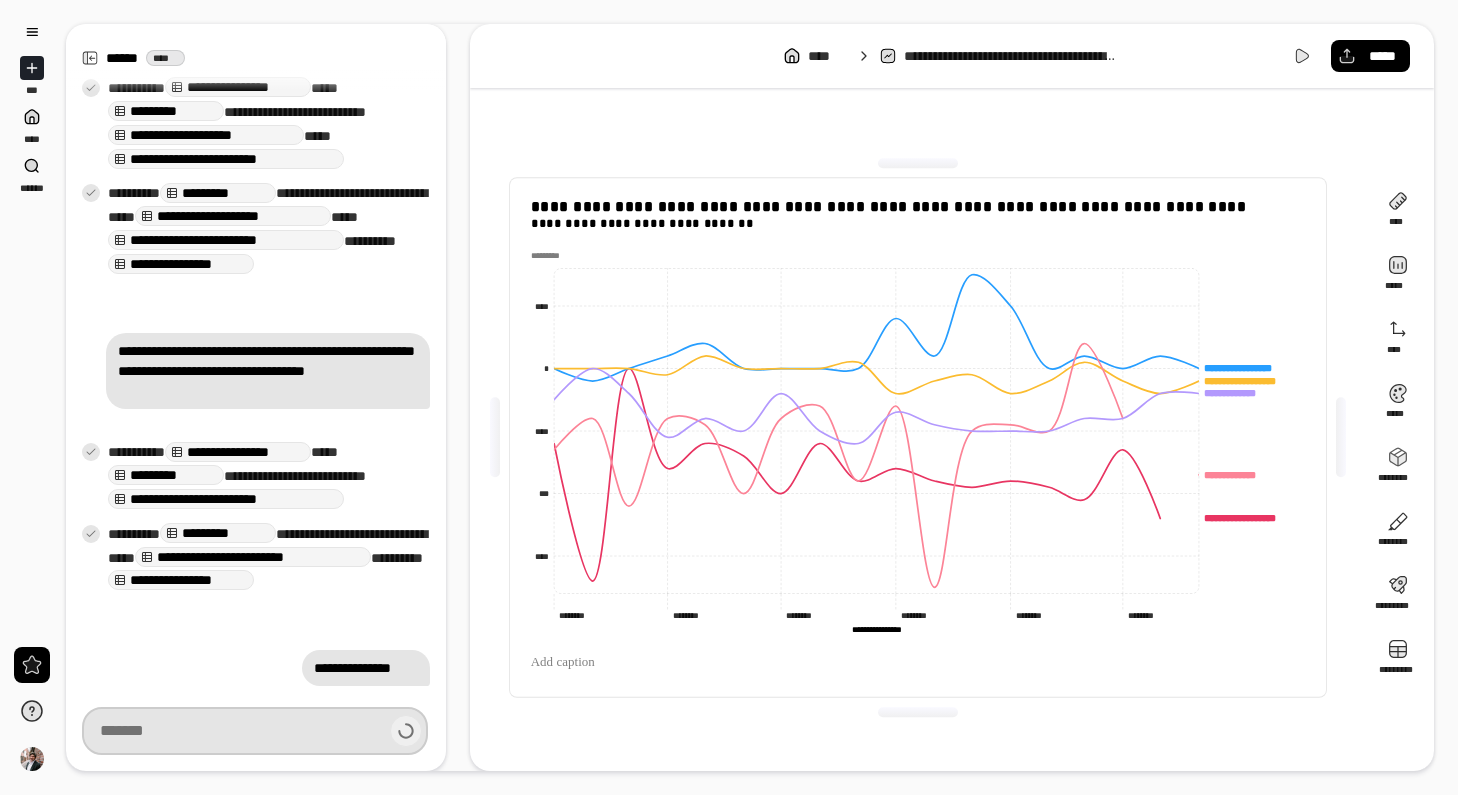 scroll, scrollTop: 2282, scrollLeft: 0, axis: vertical 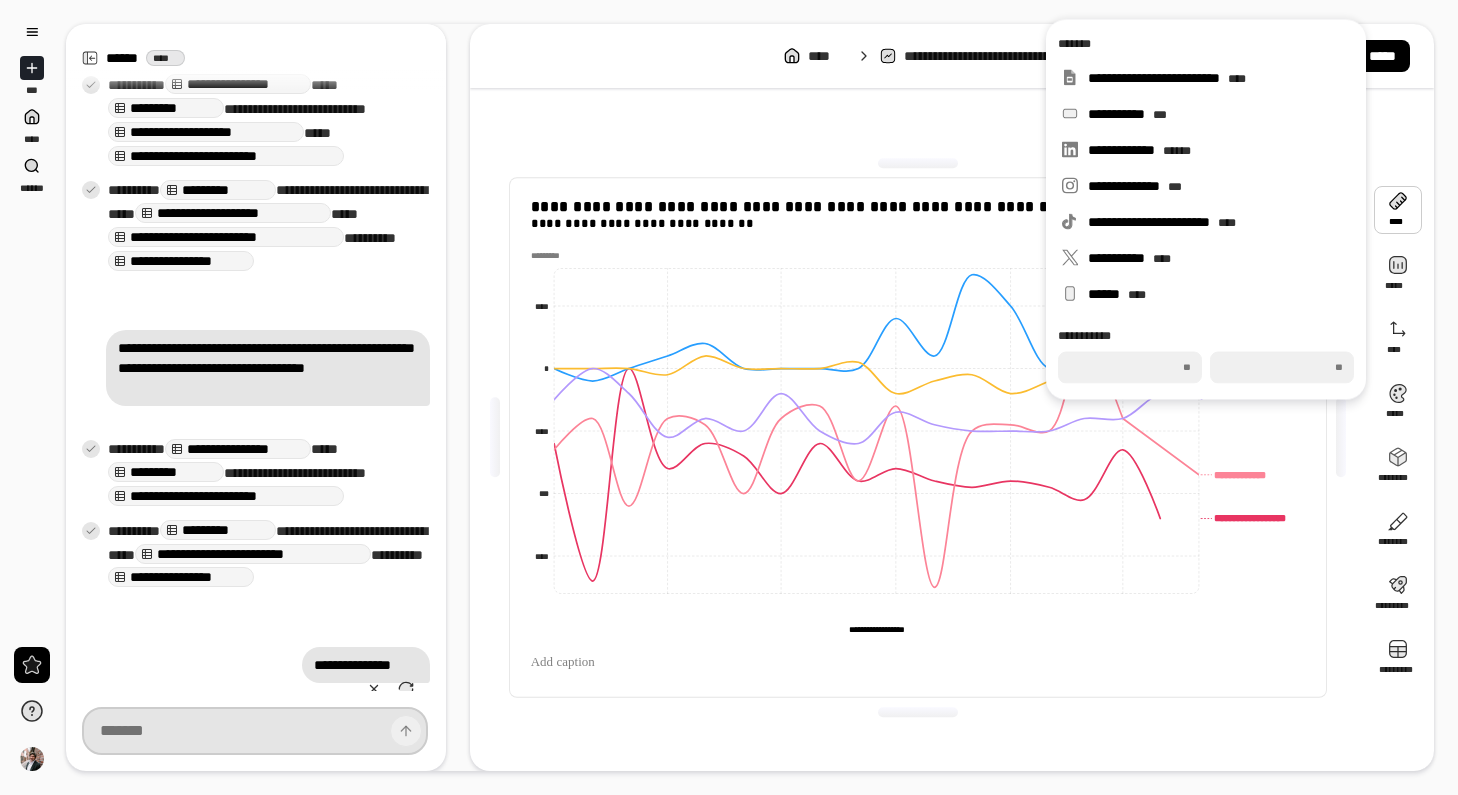 type on "**********" 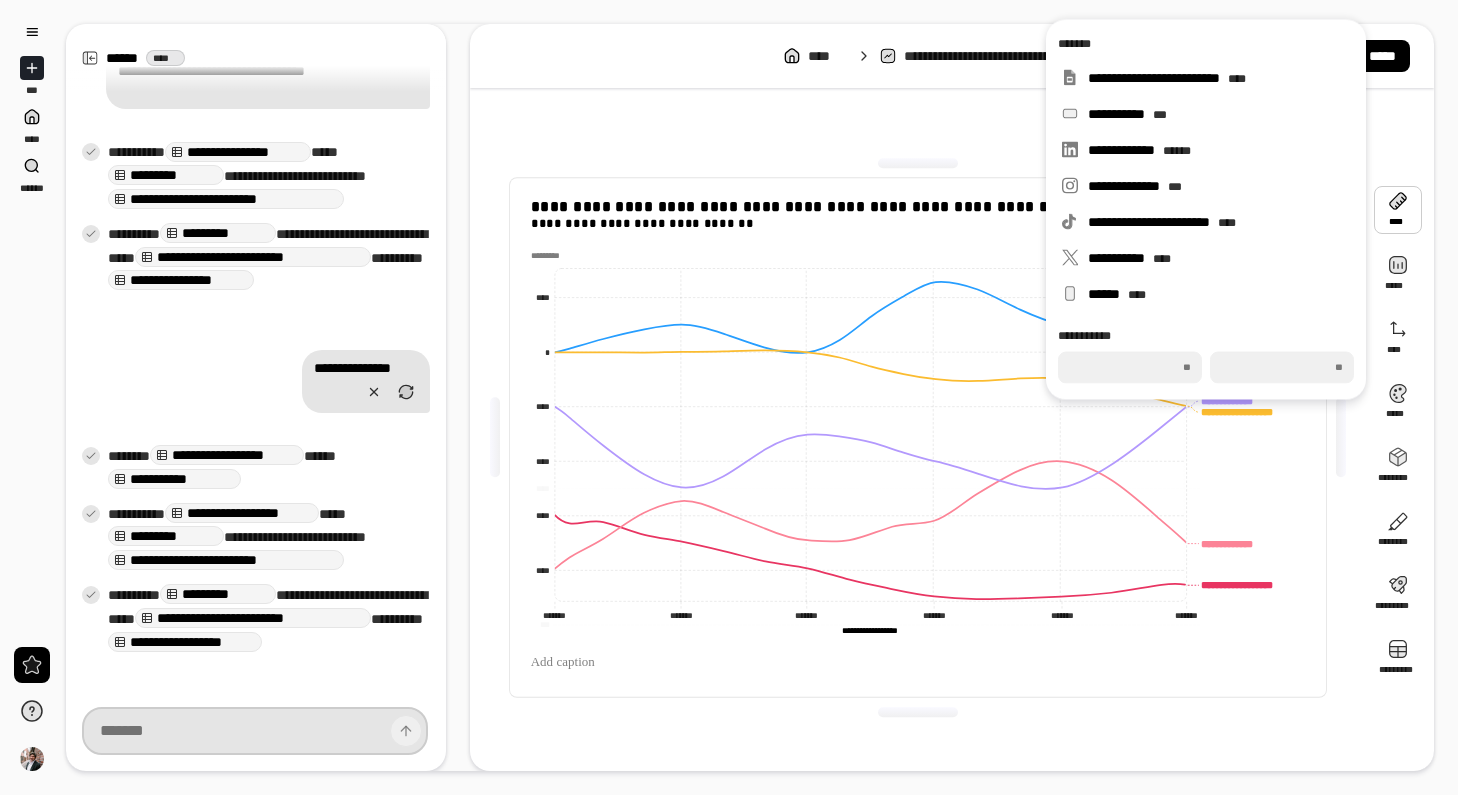 scroll, scrollTop: 2612, scrollLeft: 0, axis: vertical 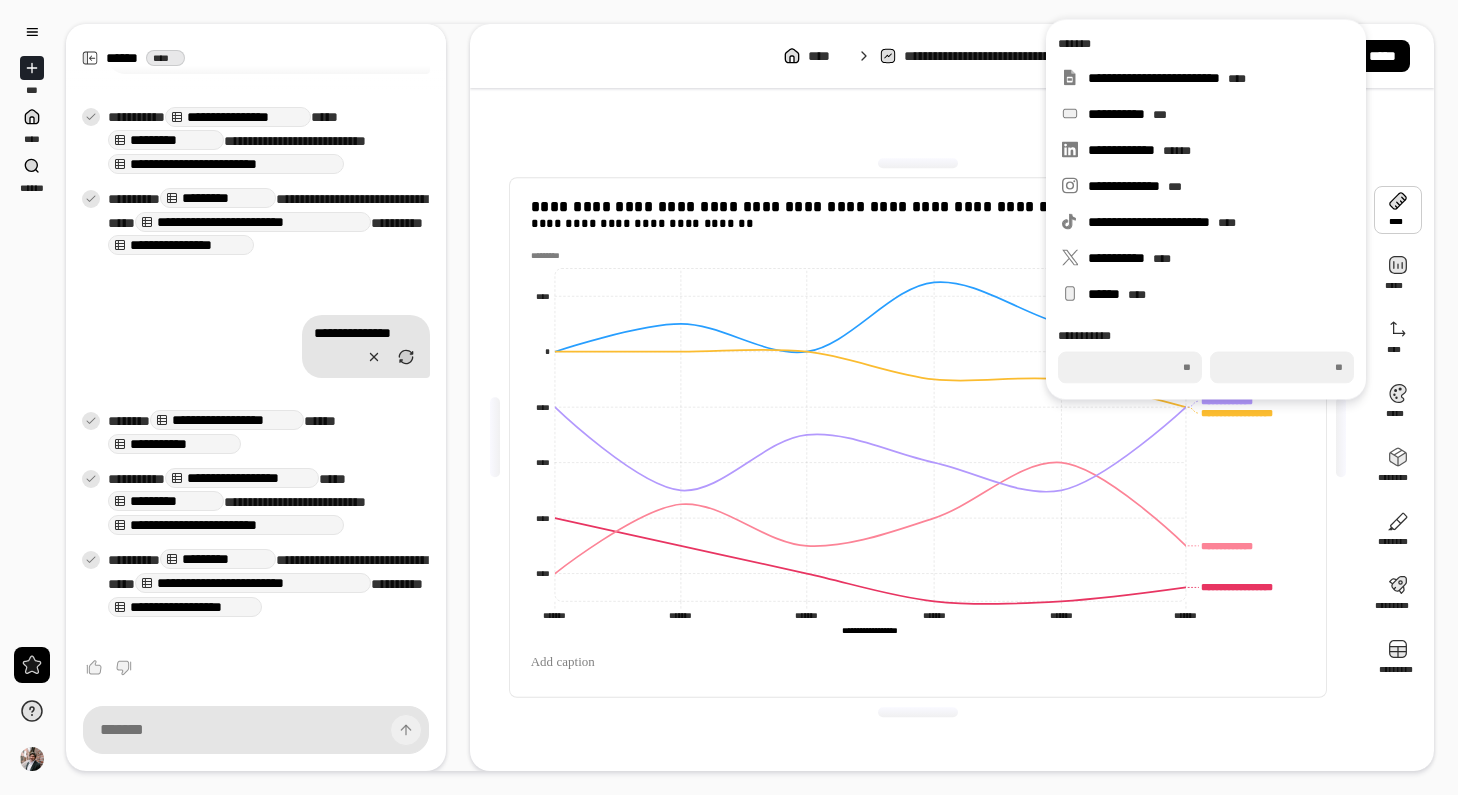click on "**********" 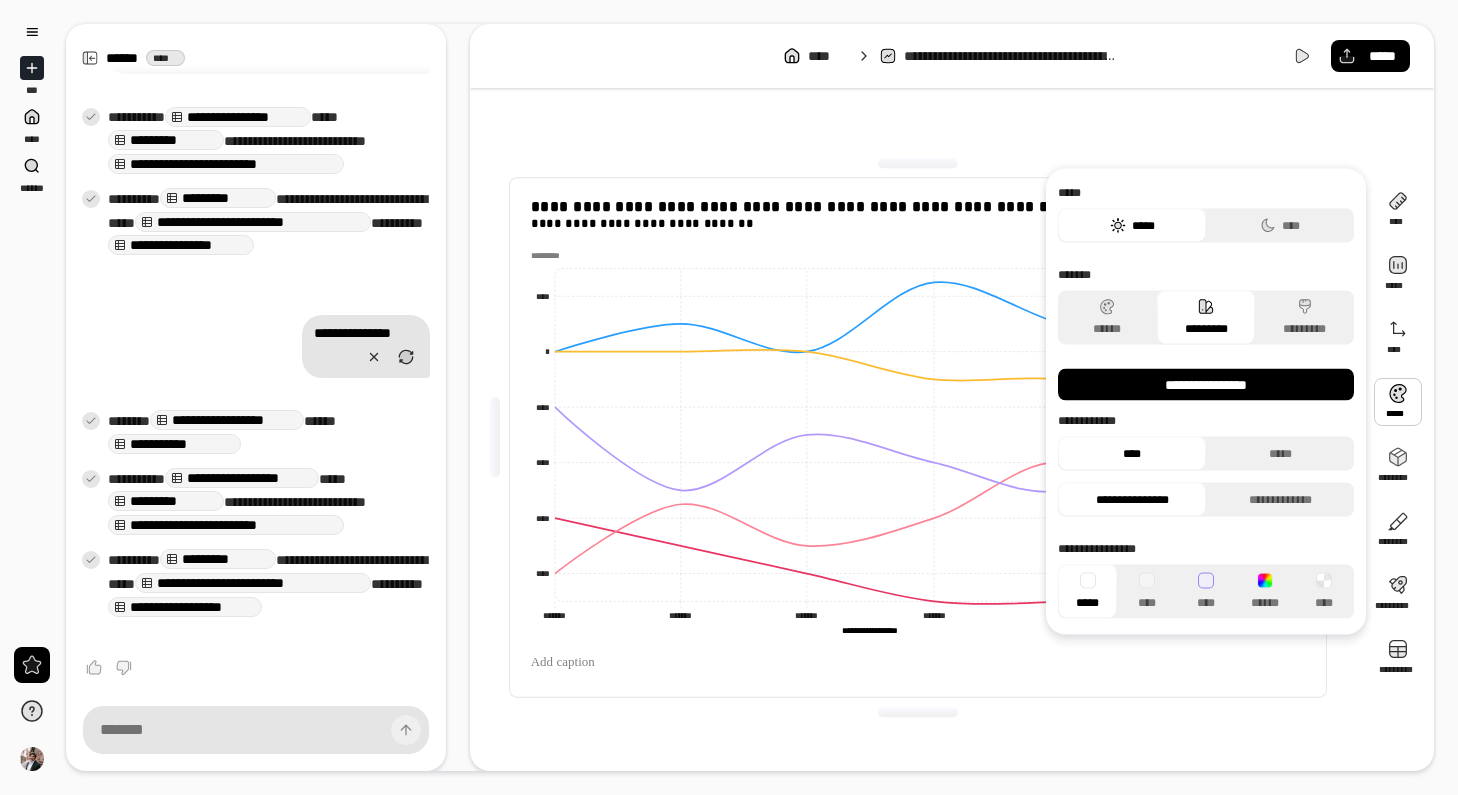 click at bounding box center [1398, 402] 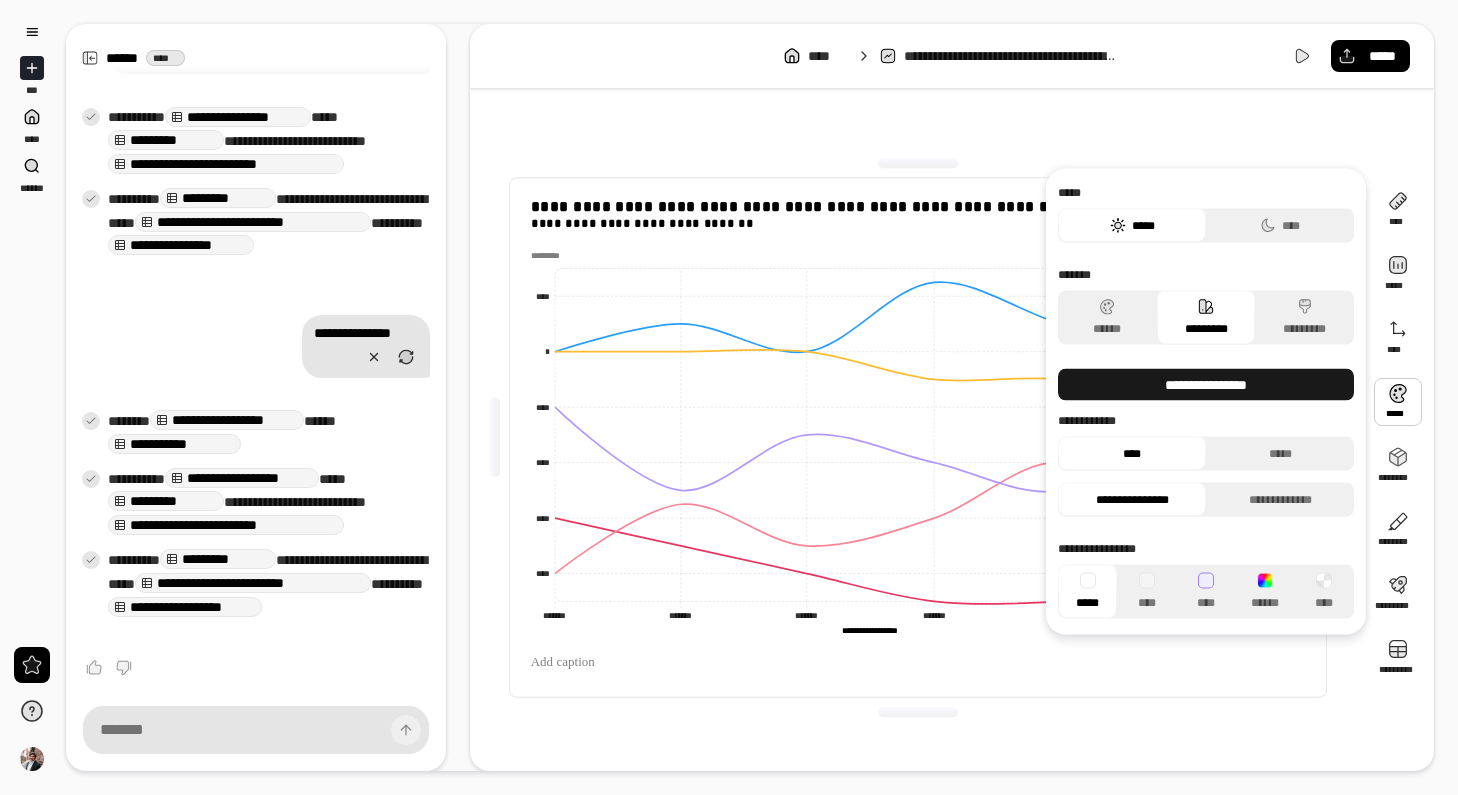 click on "**********" at bounding box center (1206, 385) 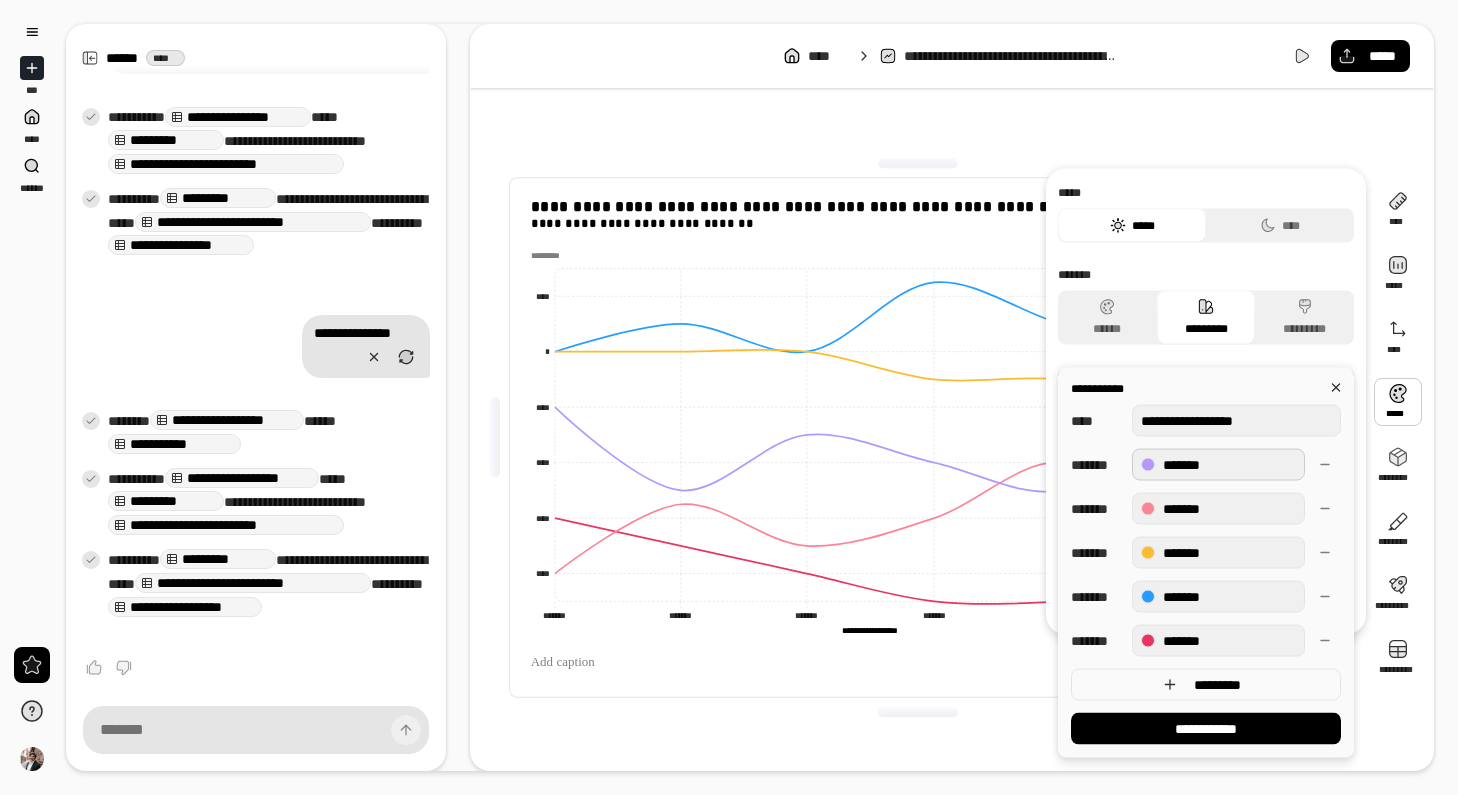 click on "*******" at bounding box center (1218, 465) 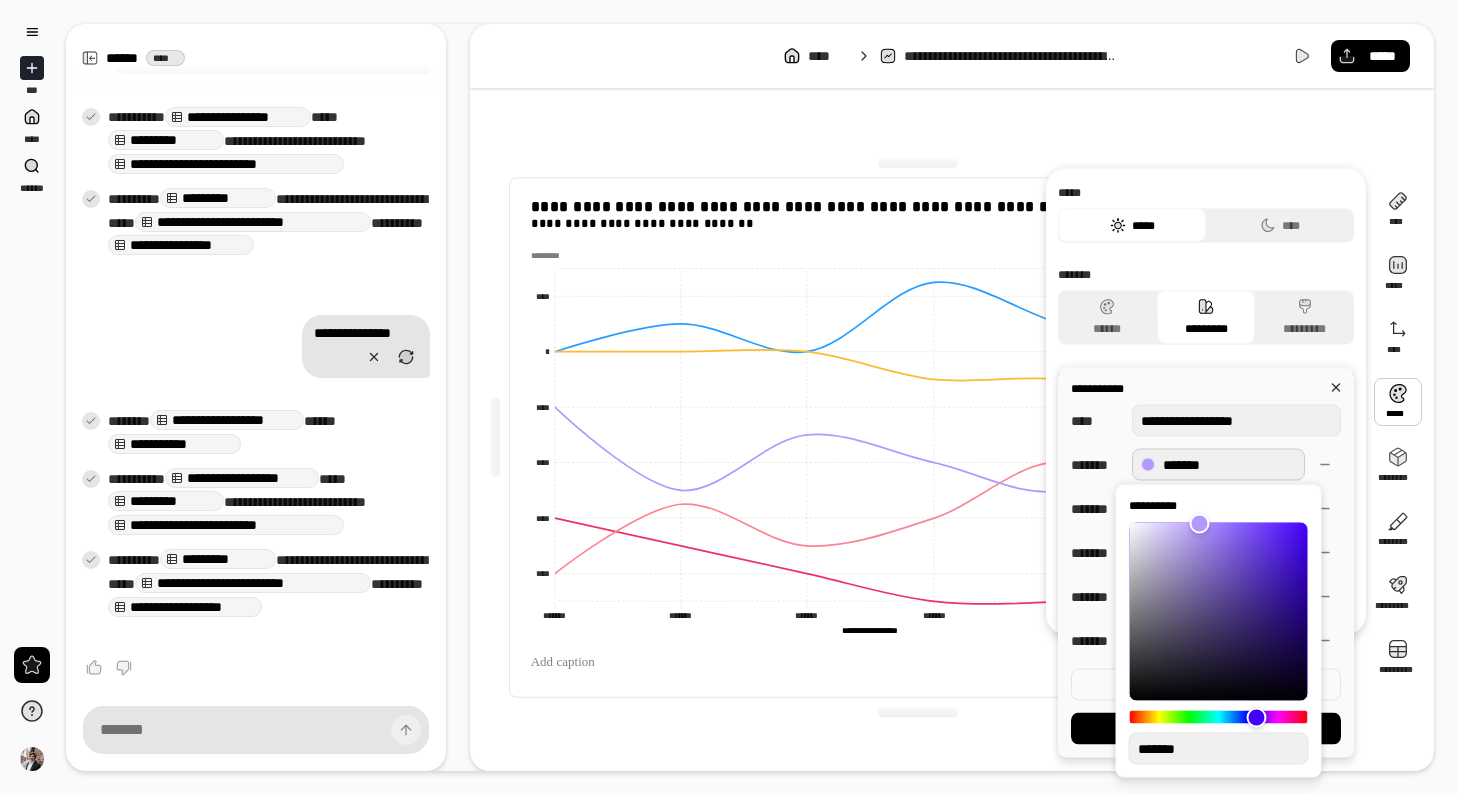 click on "*******" at bounding box center [1218, 465] 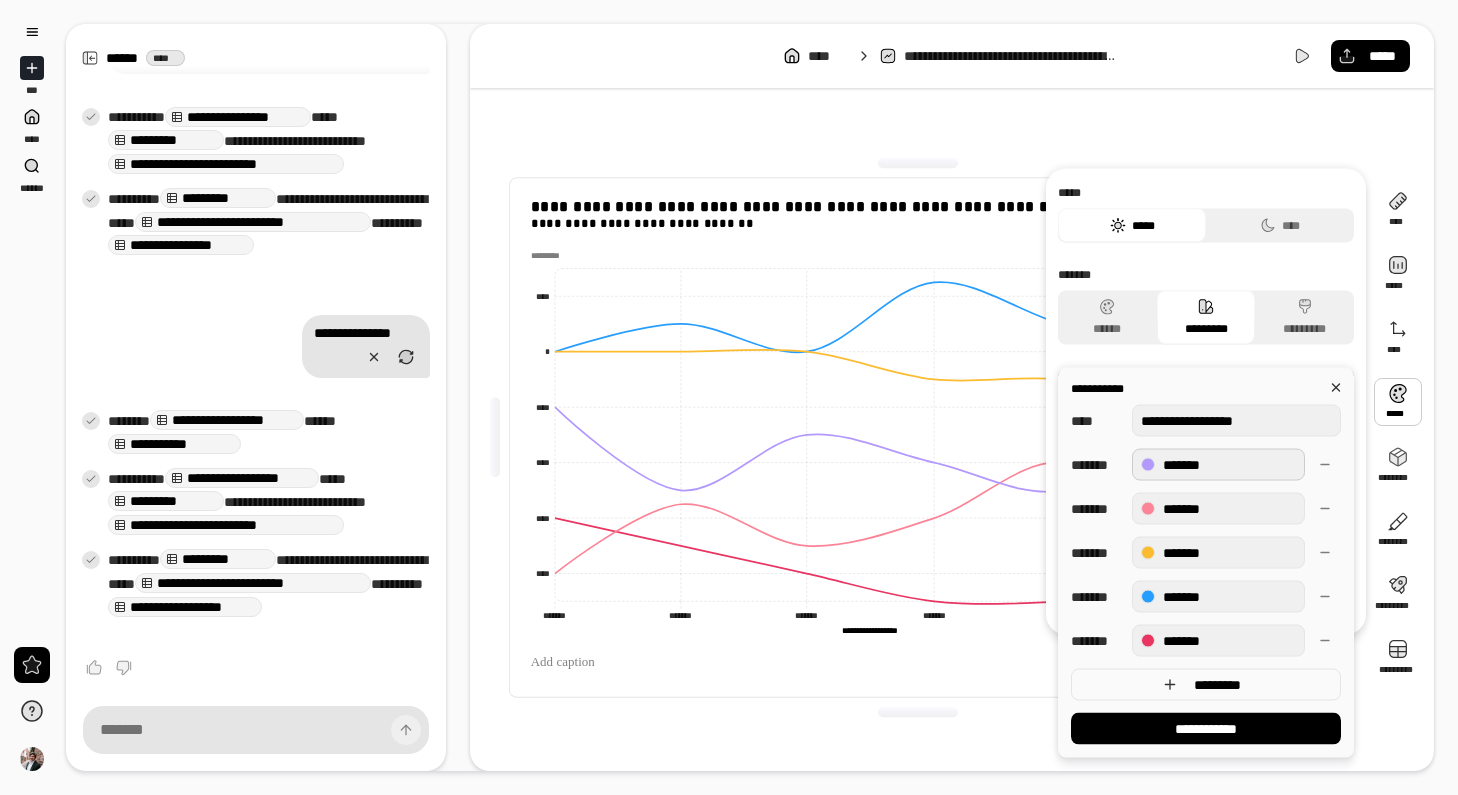click on "*******" at bounding box center [1218, 465] 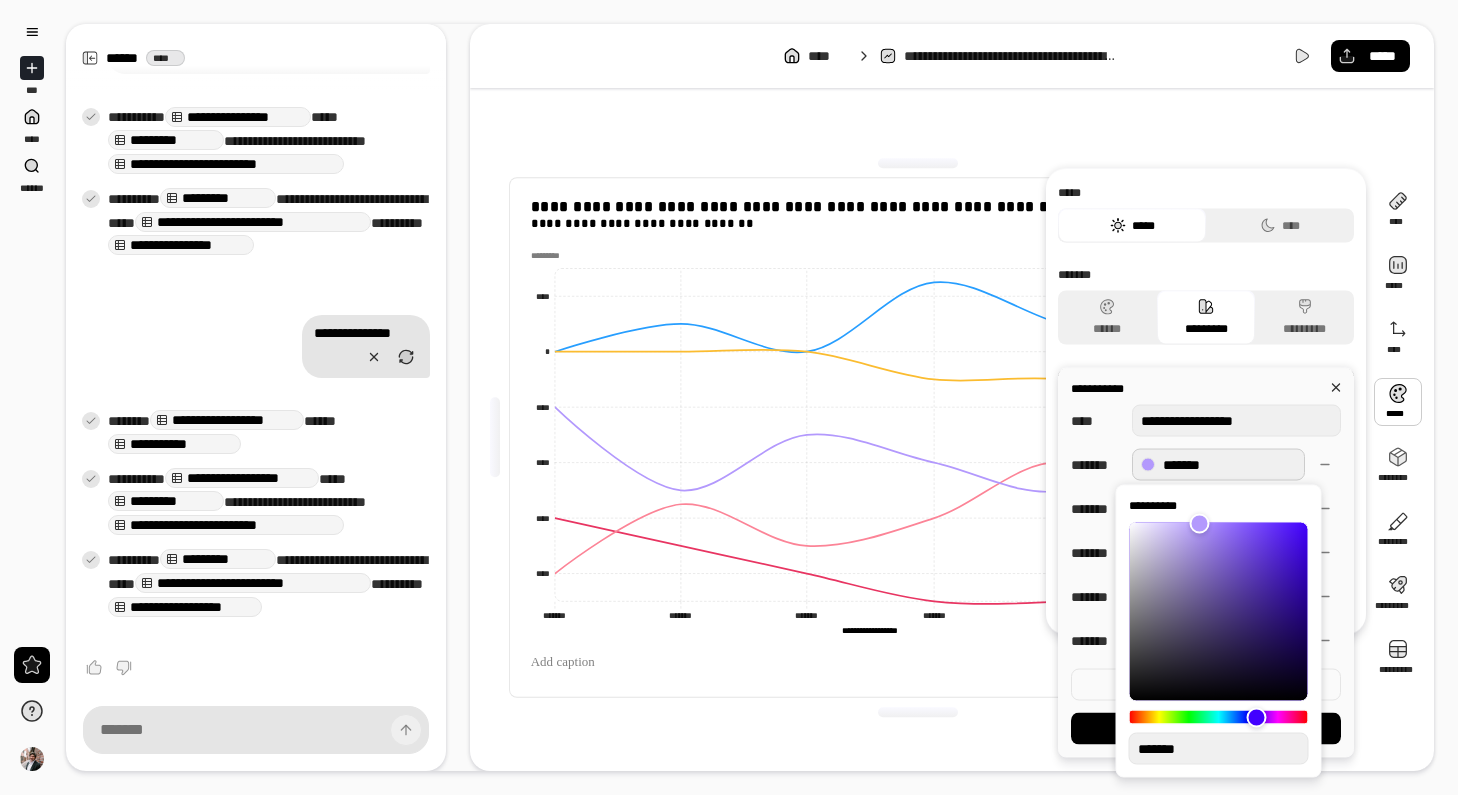 click on "*******" at bounding box center (1218, 465) 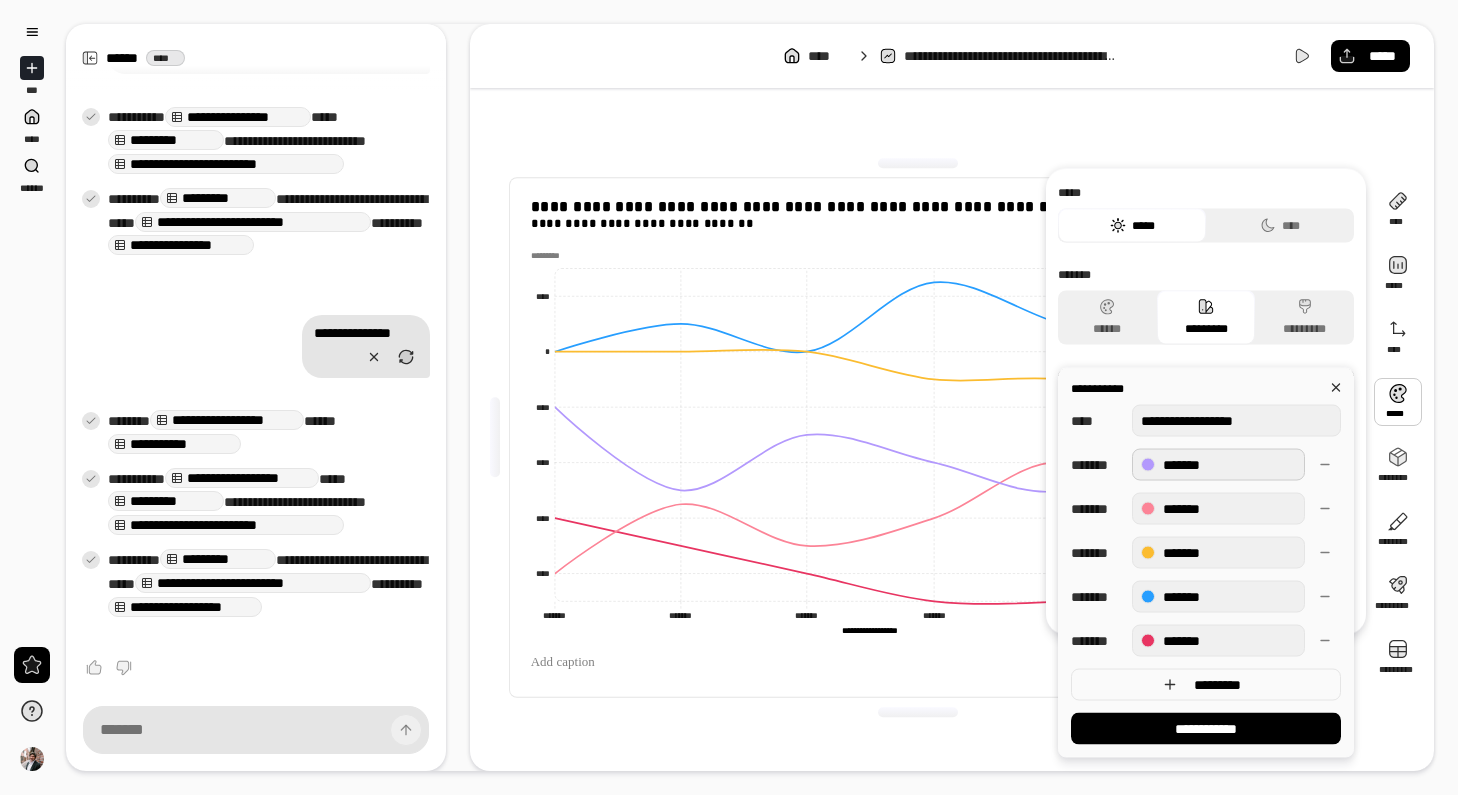 click on "*******" at bounding box center (1218, 465) 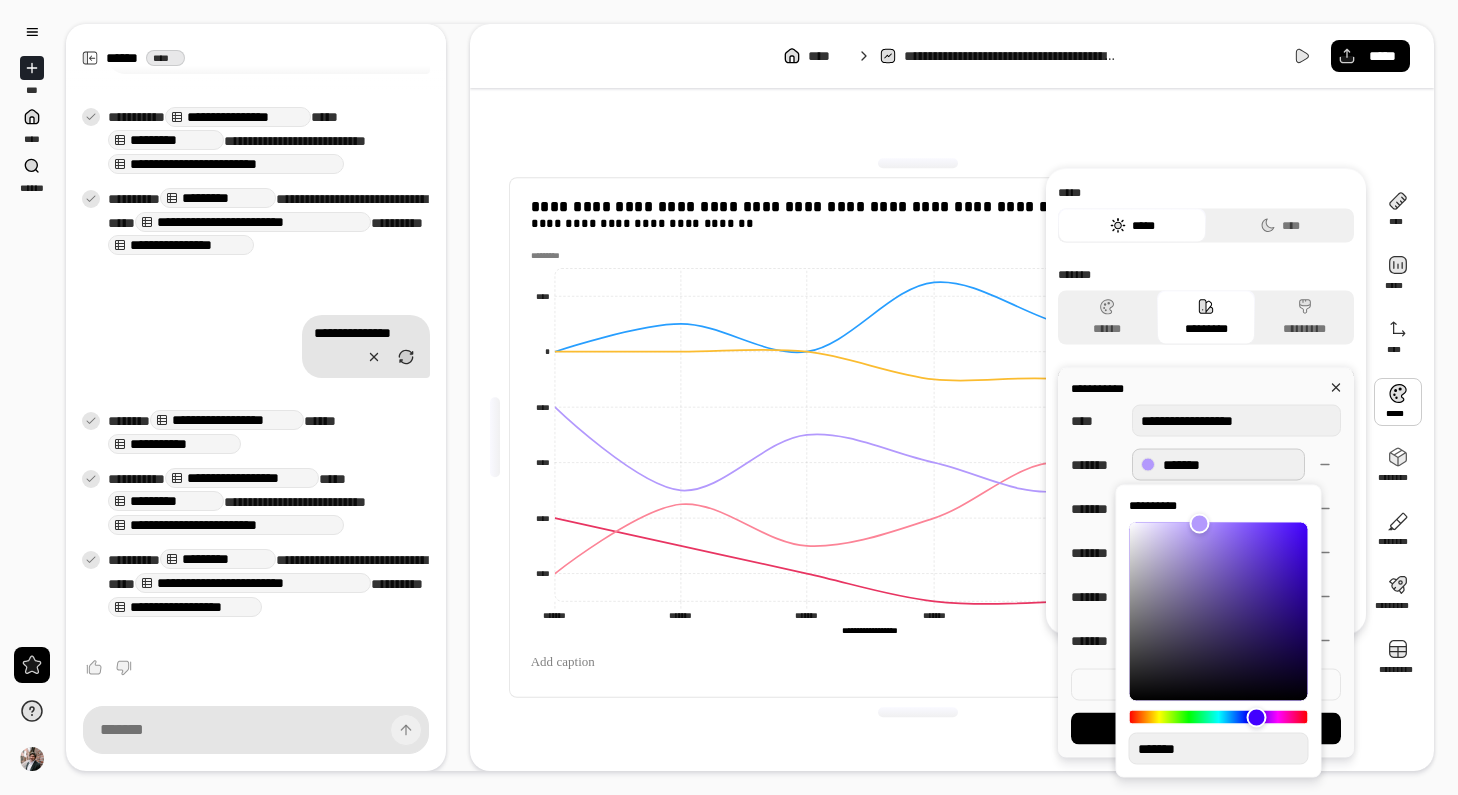 type on "**" 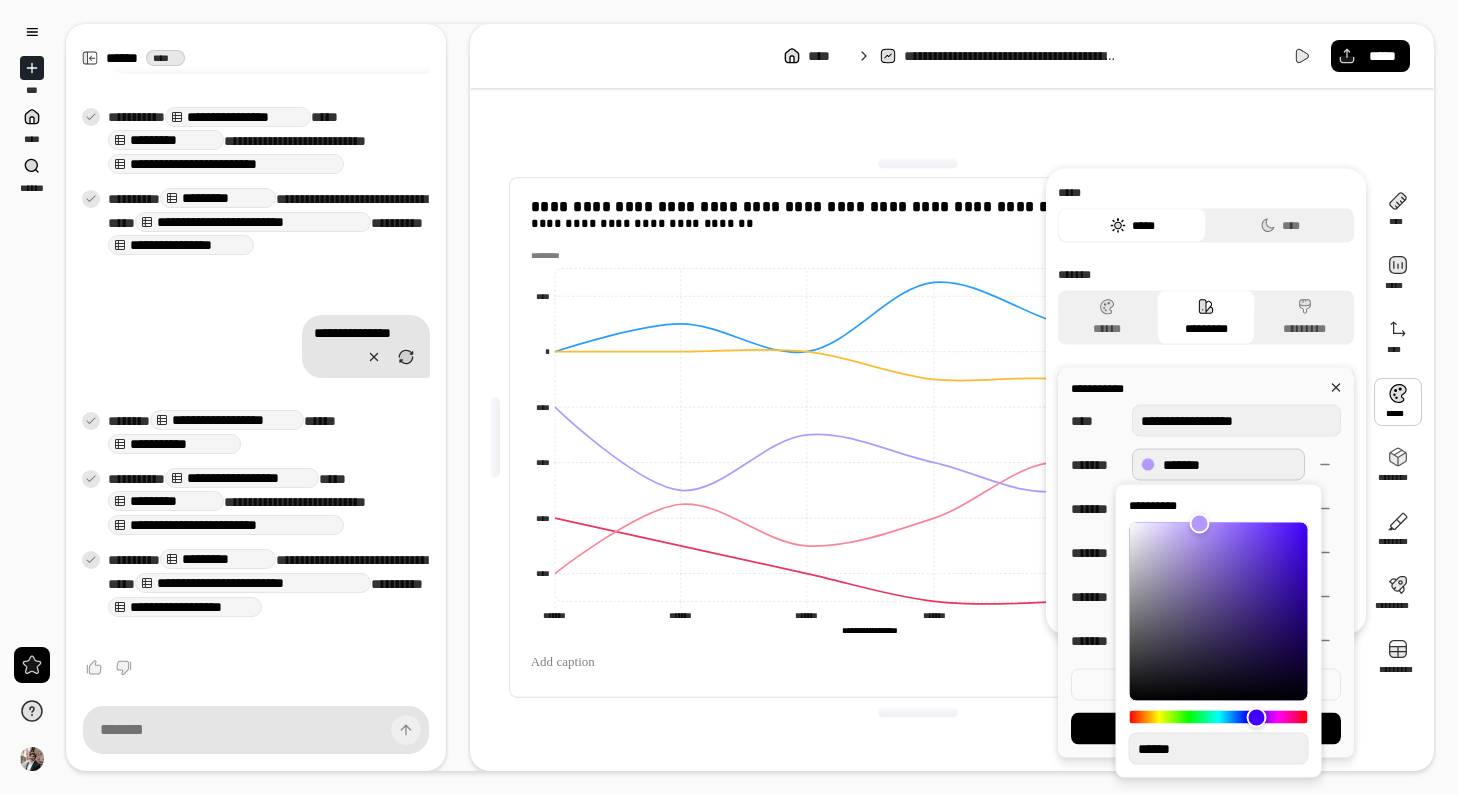 type on "**" 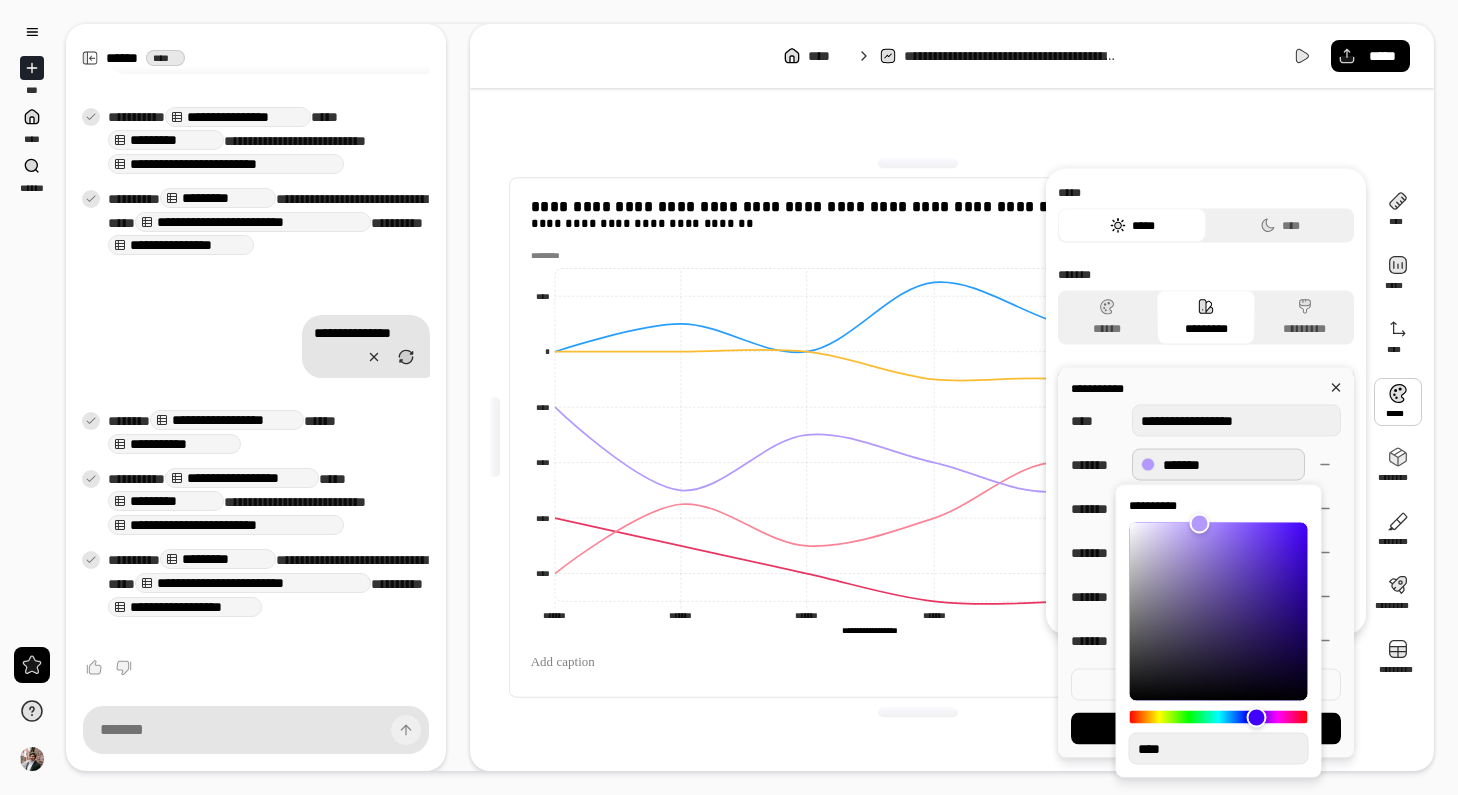 type on "***" 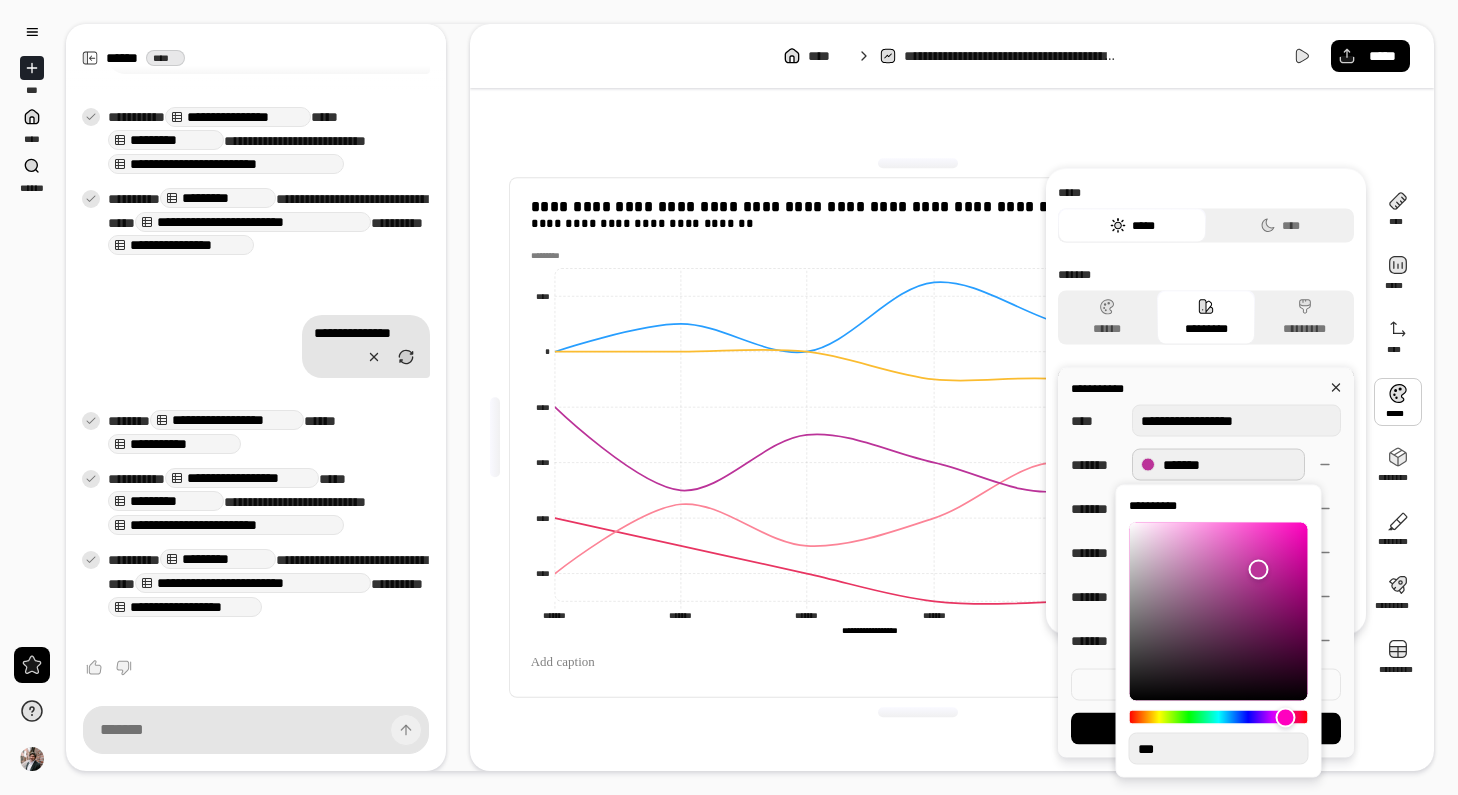 type on "**" 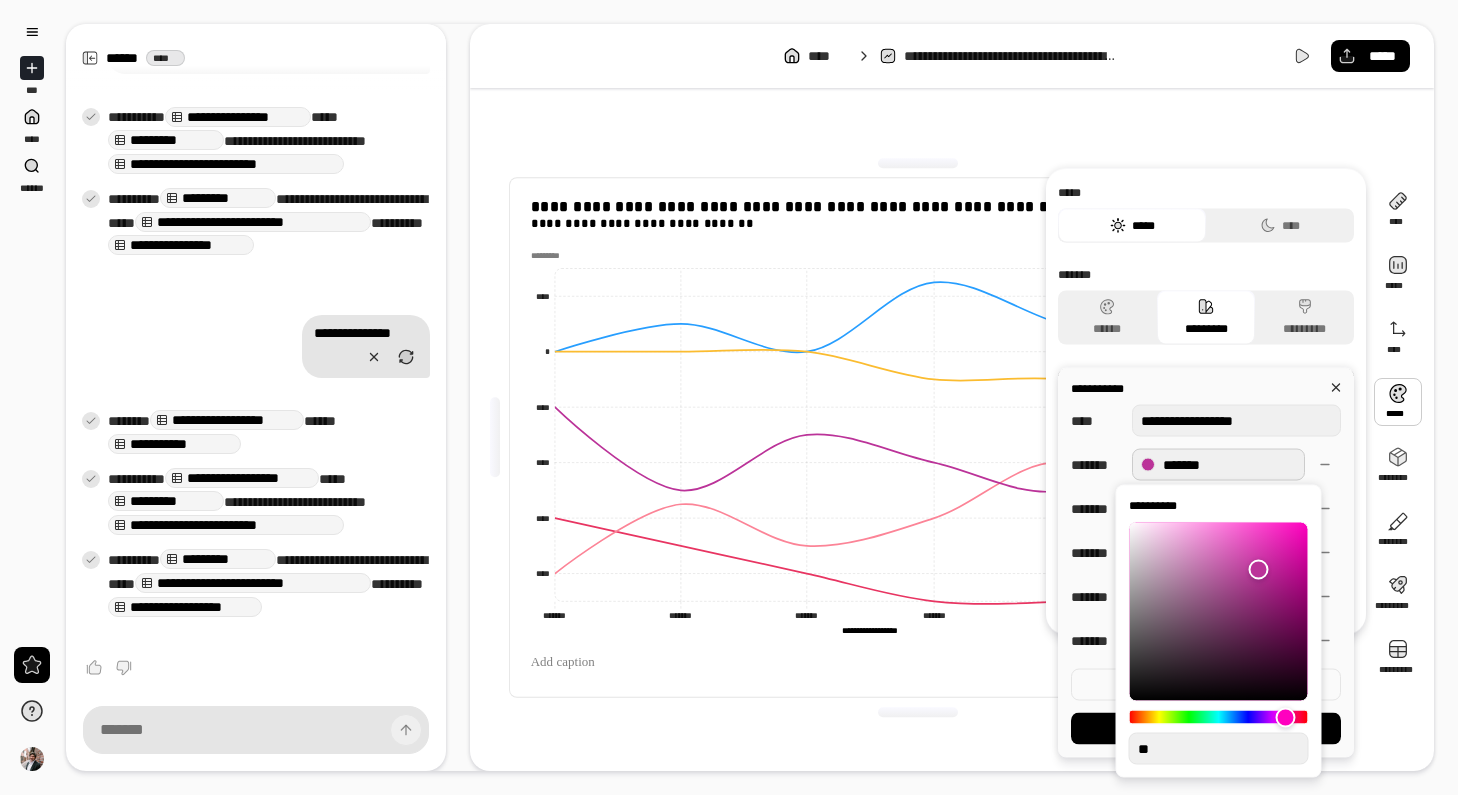 type on "**" 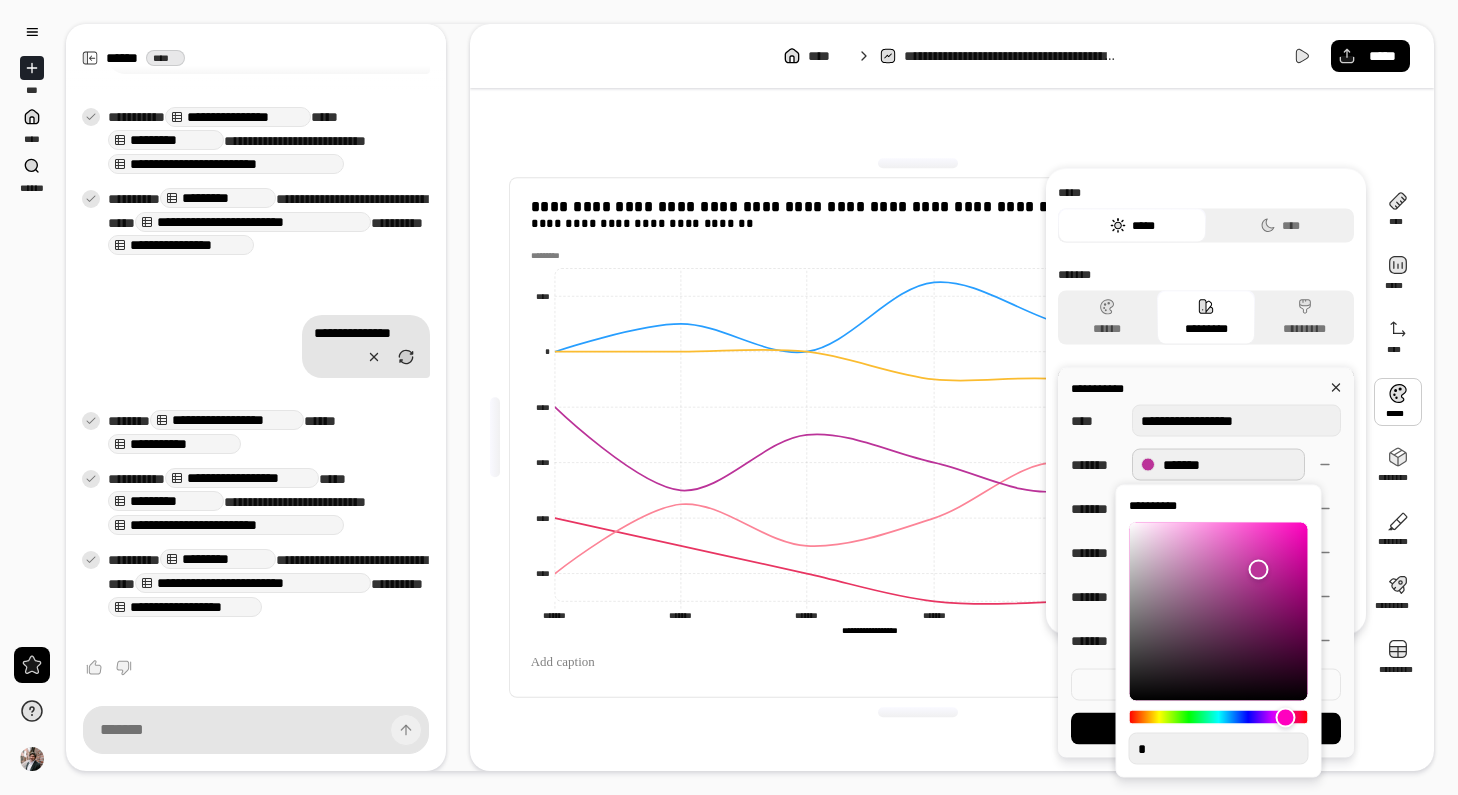 type on "**" 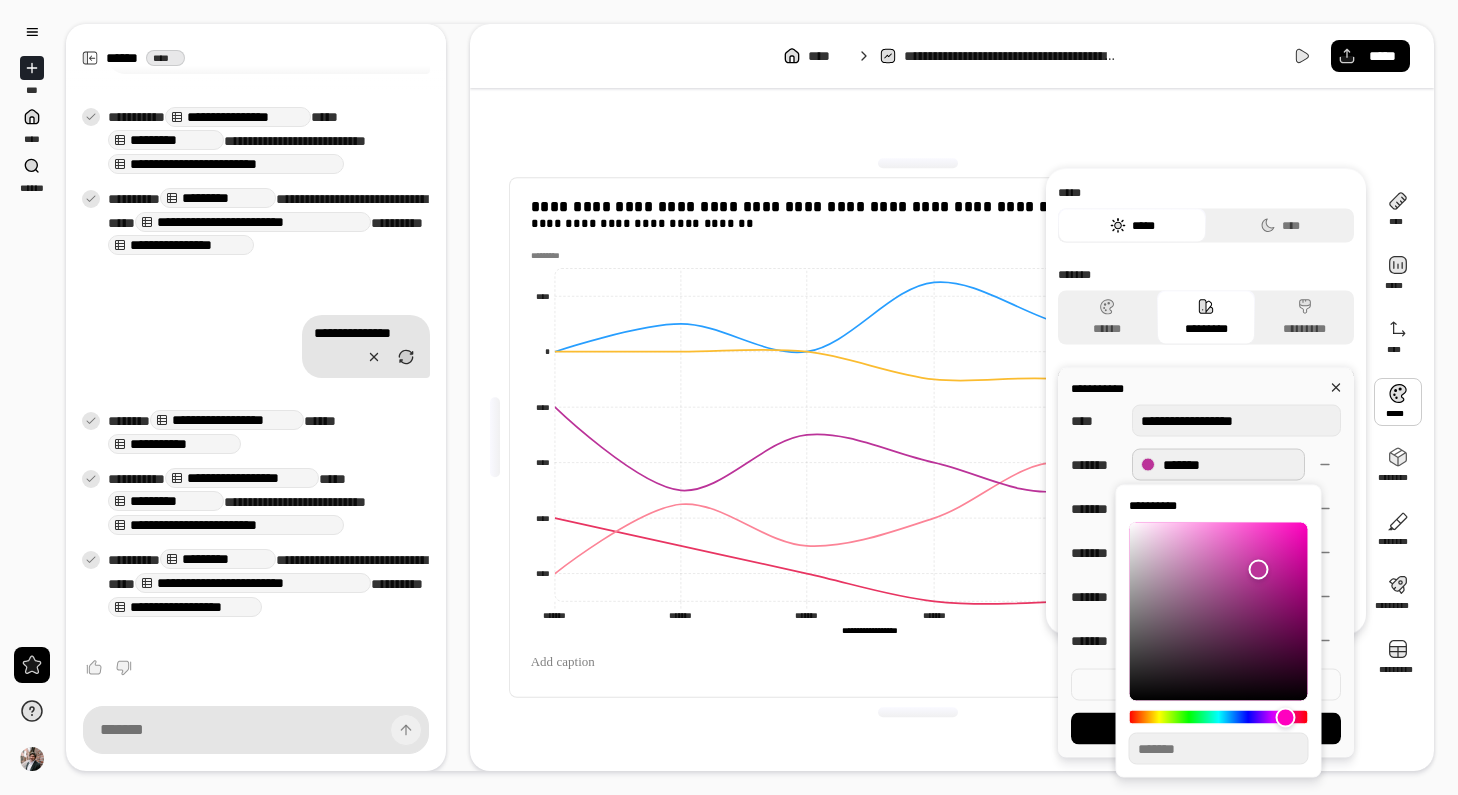 type on "**" 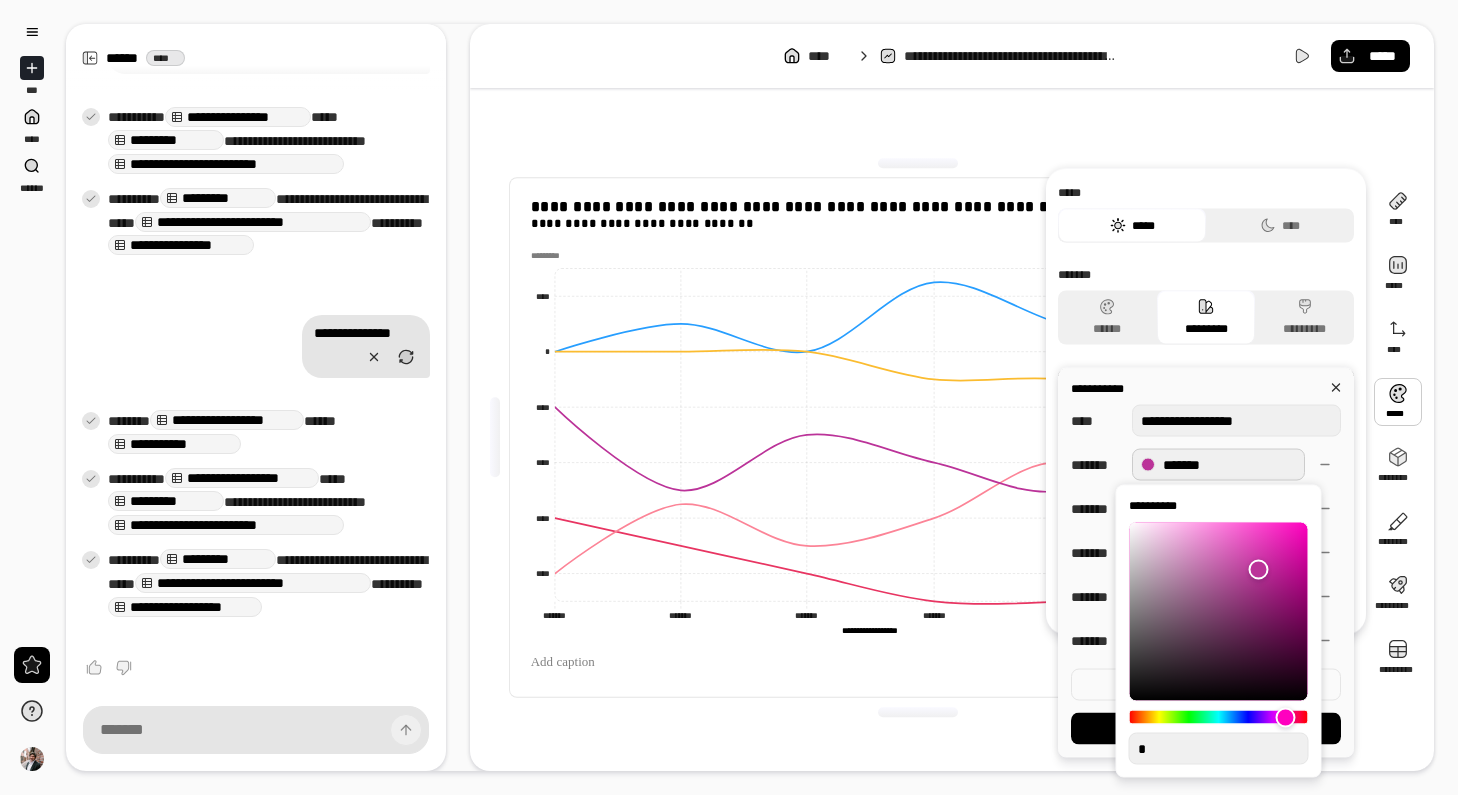 type on "**" 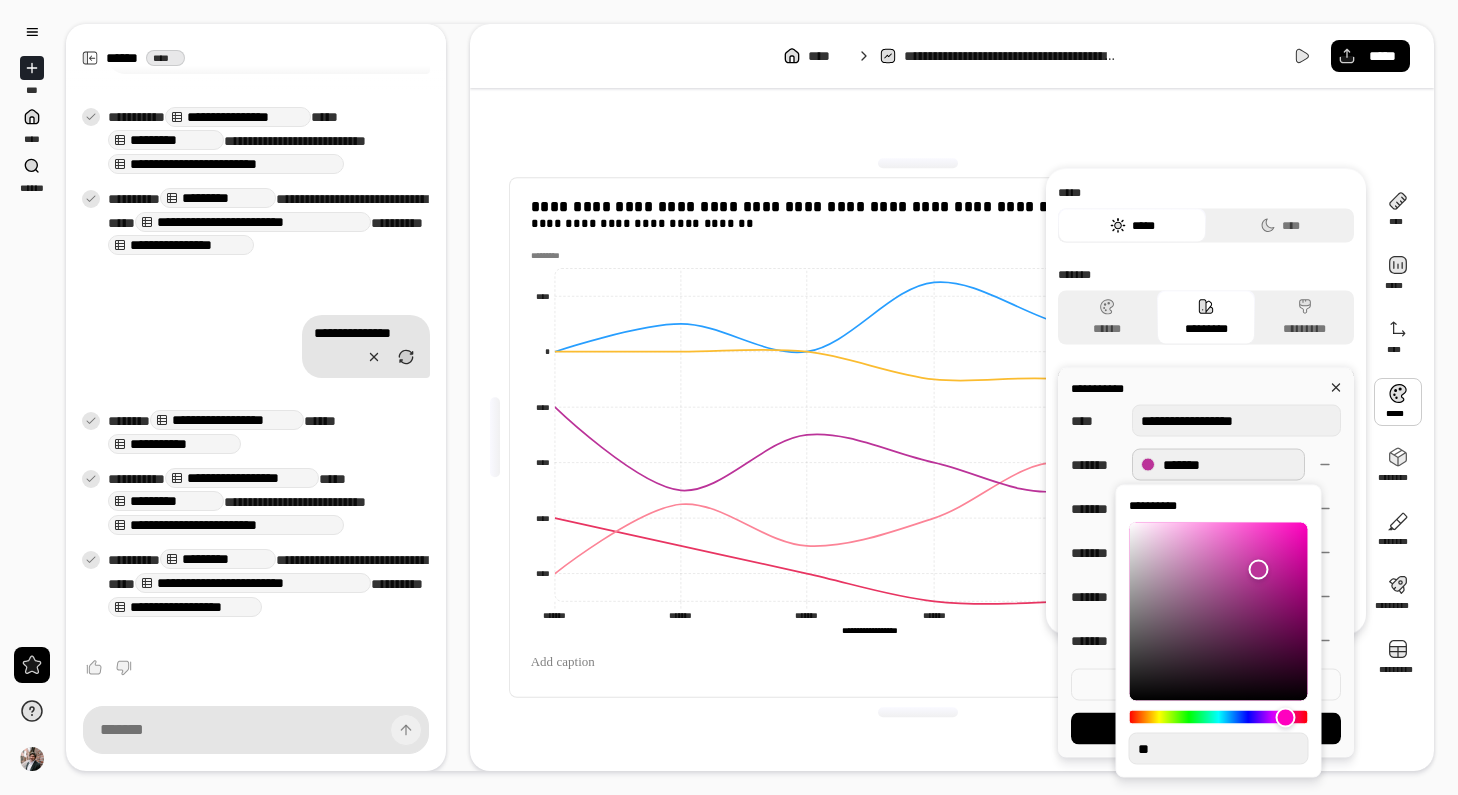 type on "***" 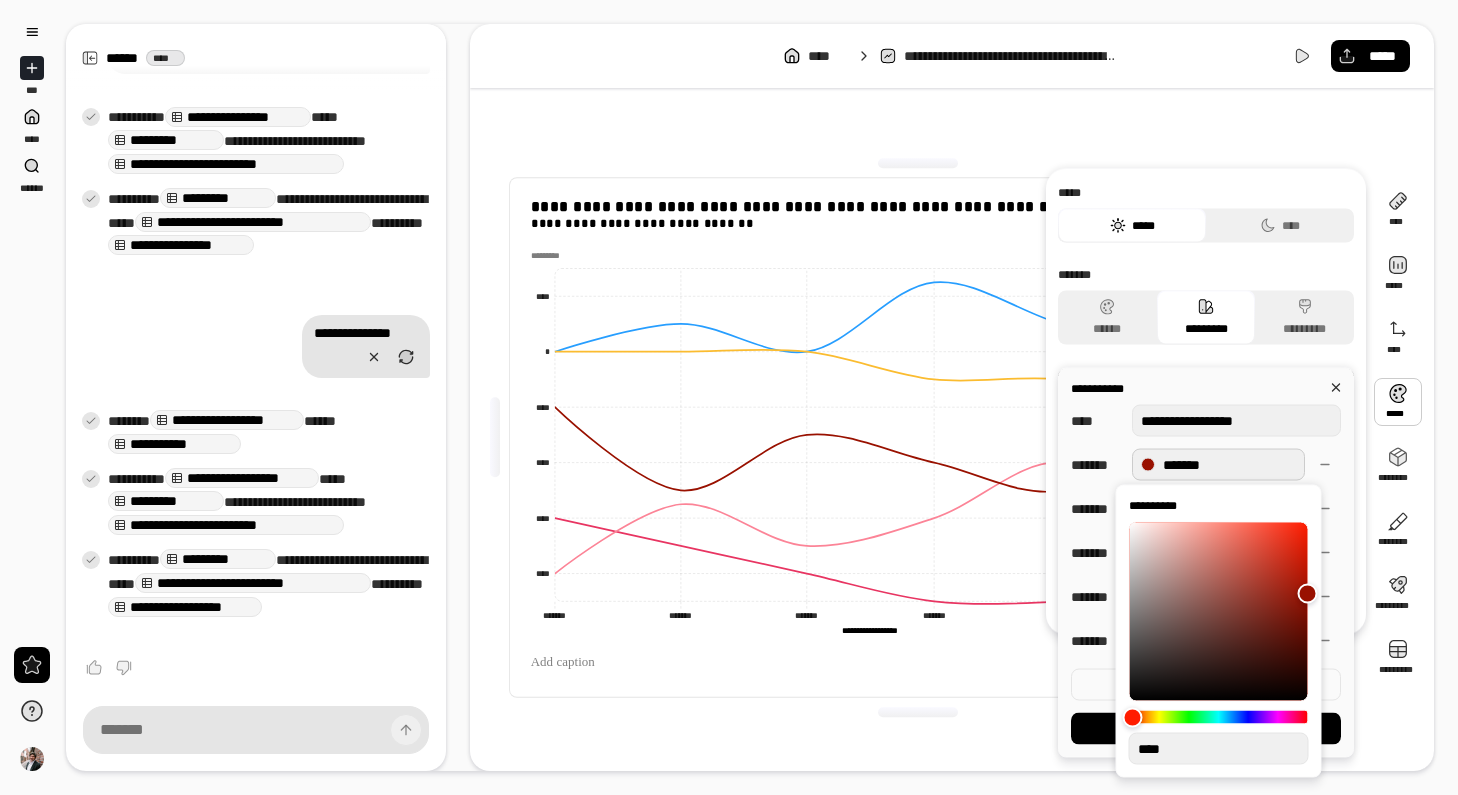 type on "*****" 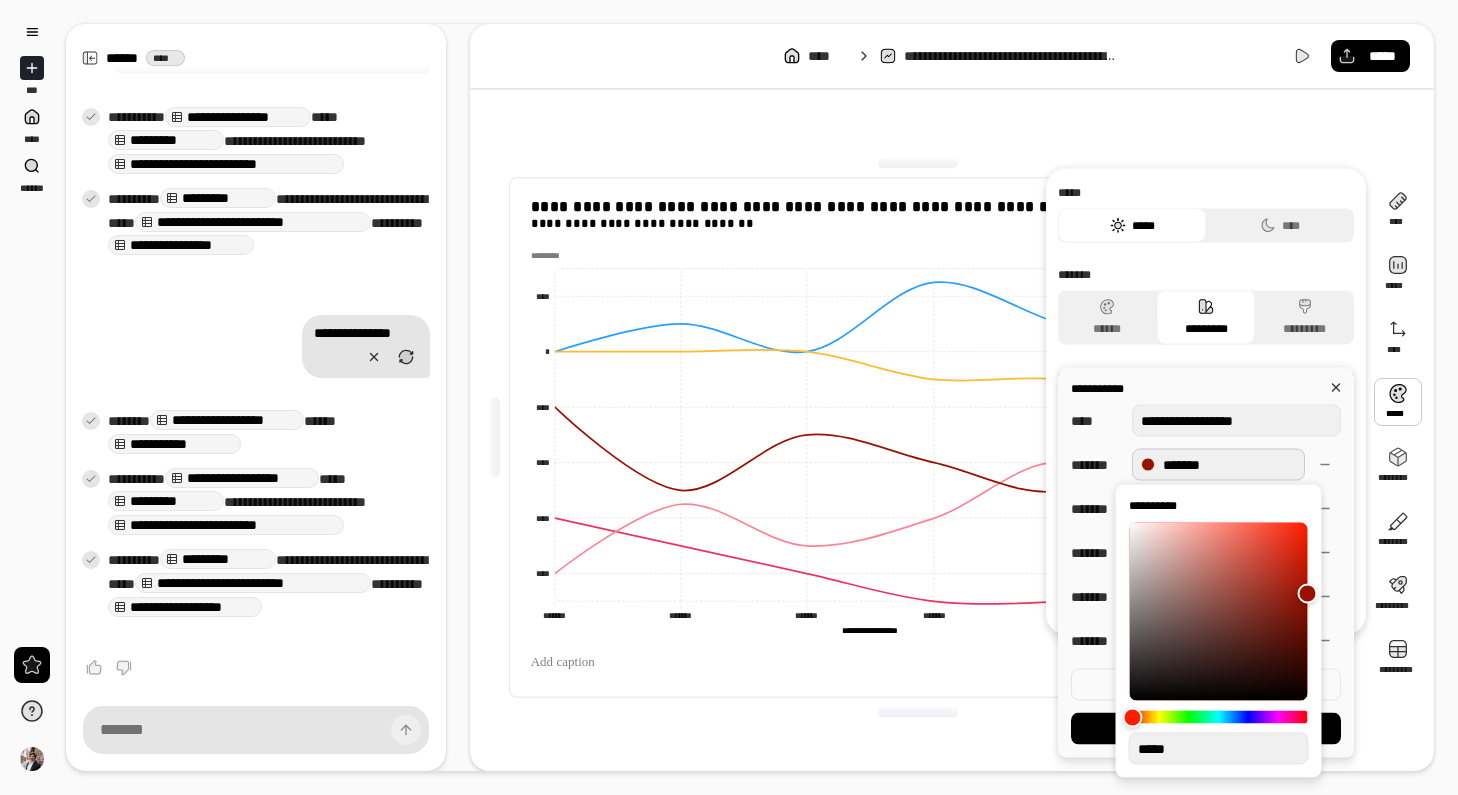 type on "**" 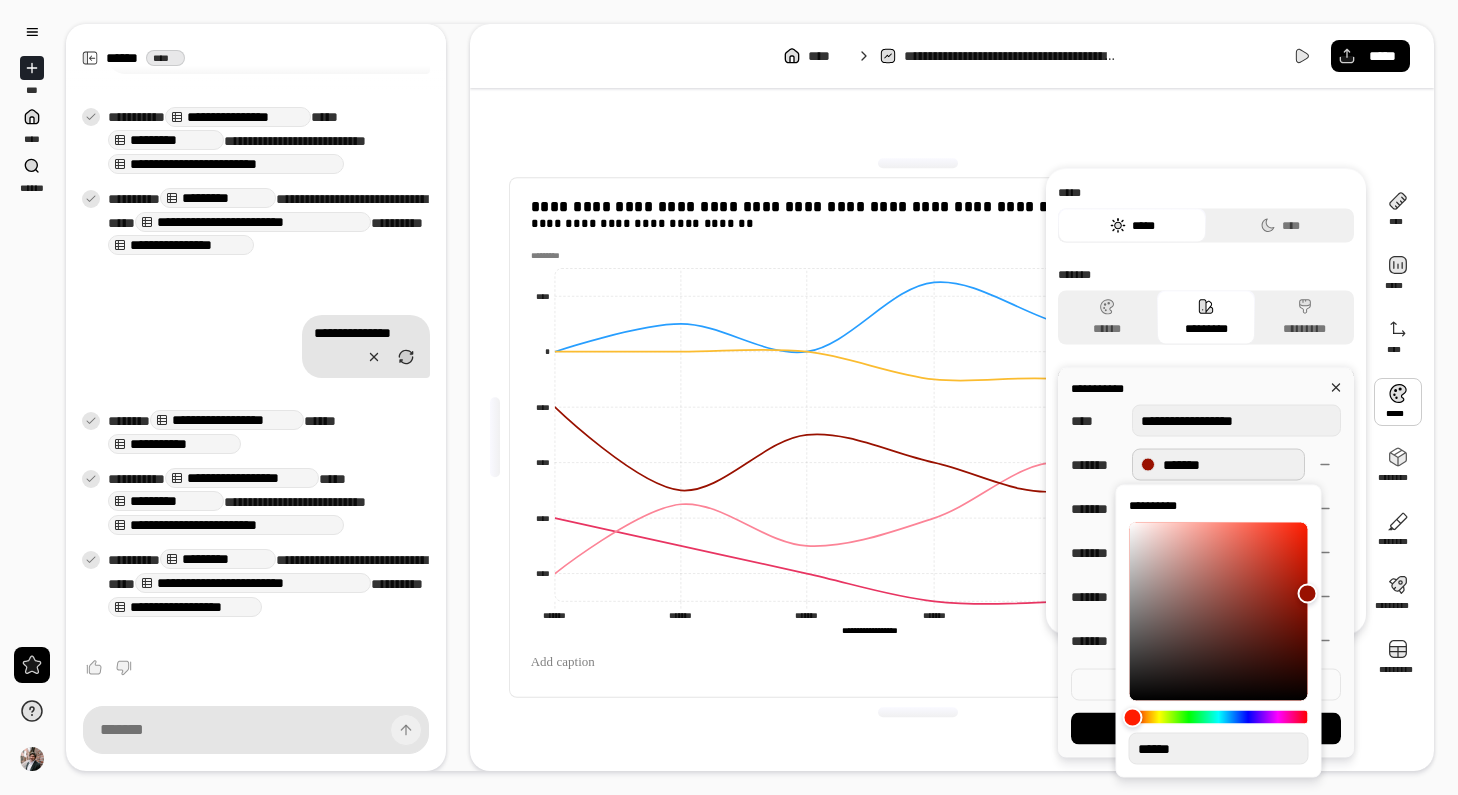 type on "**" 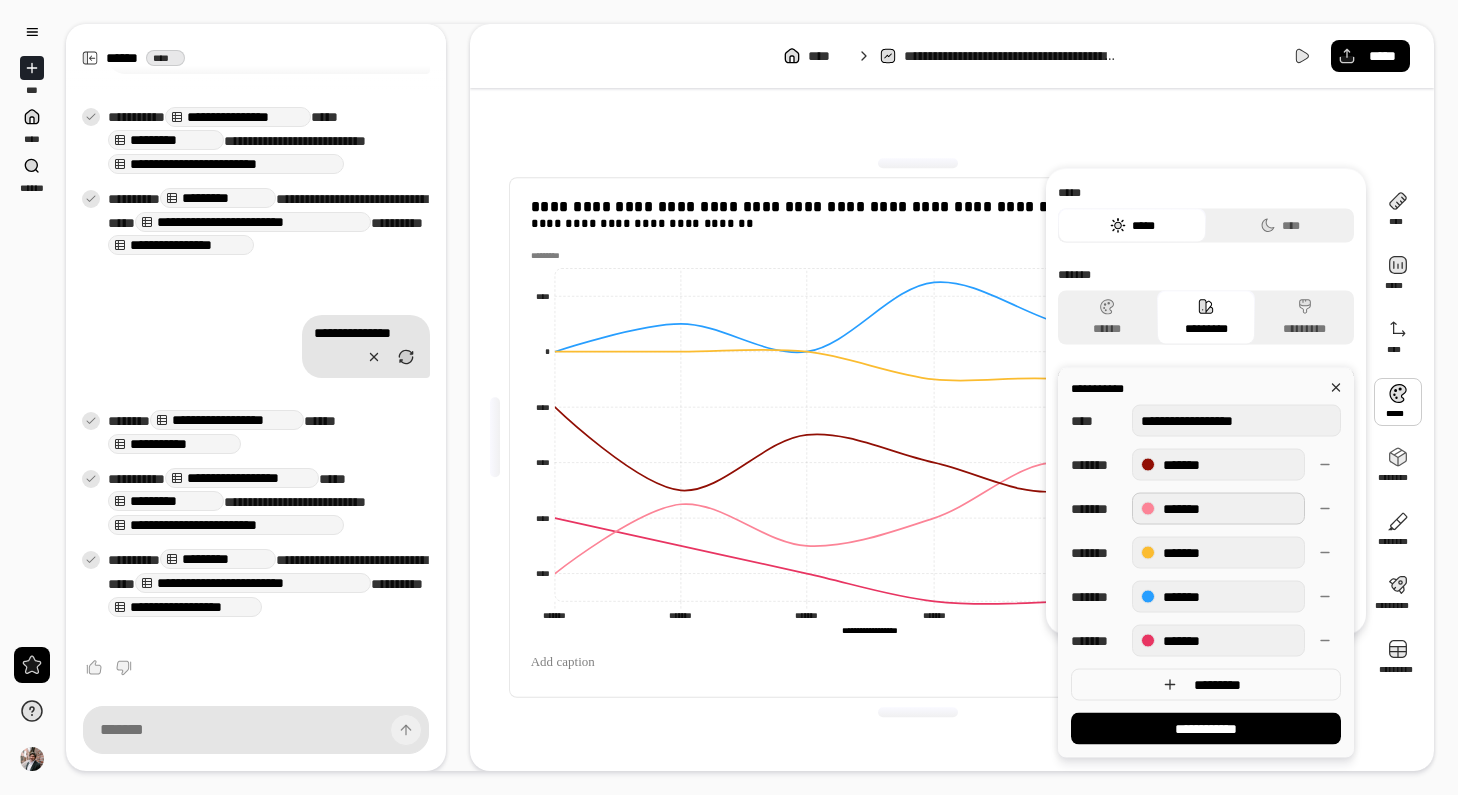 click on "*******" at bounding box center (1218, 509) 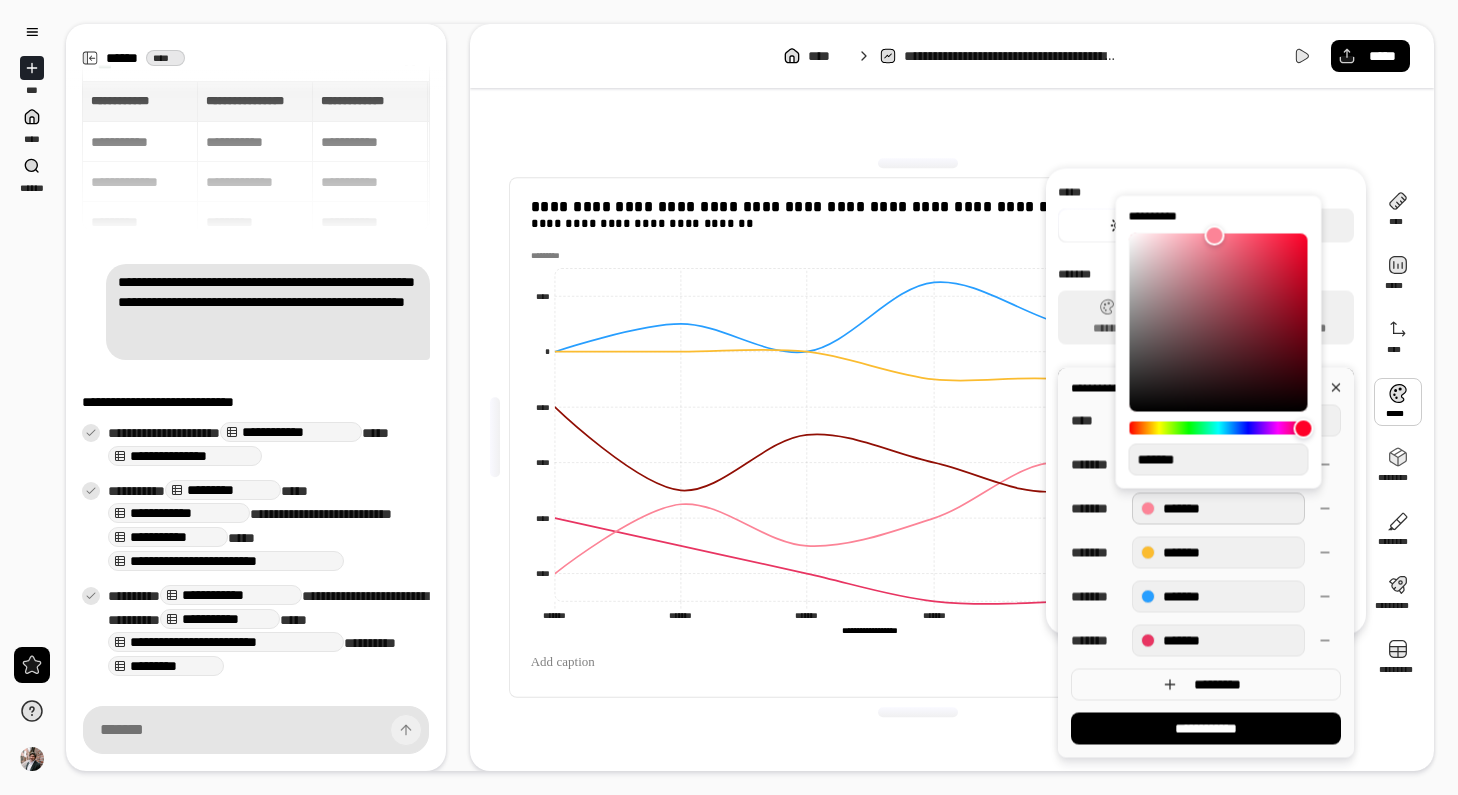 scroll, scrollTop: 0, scrollLeft: 0, axis: both 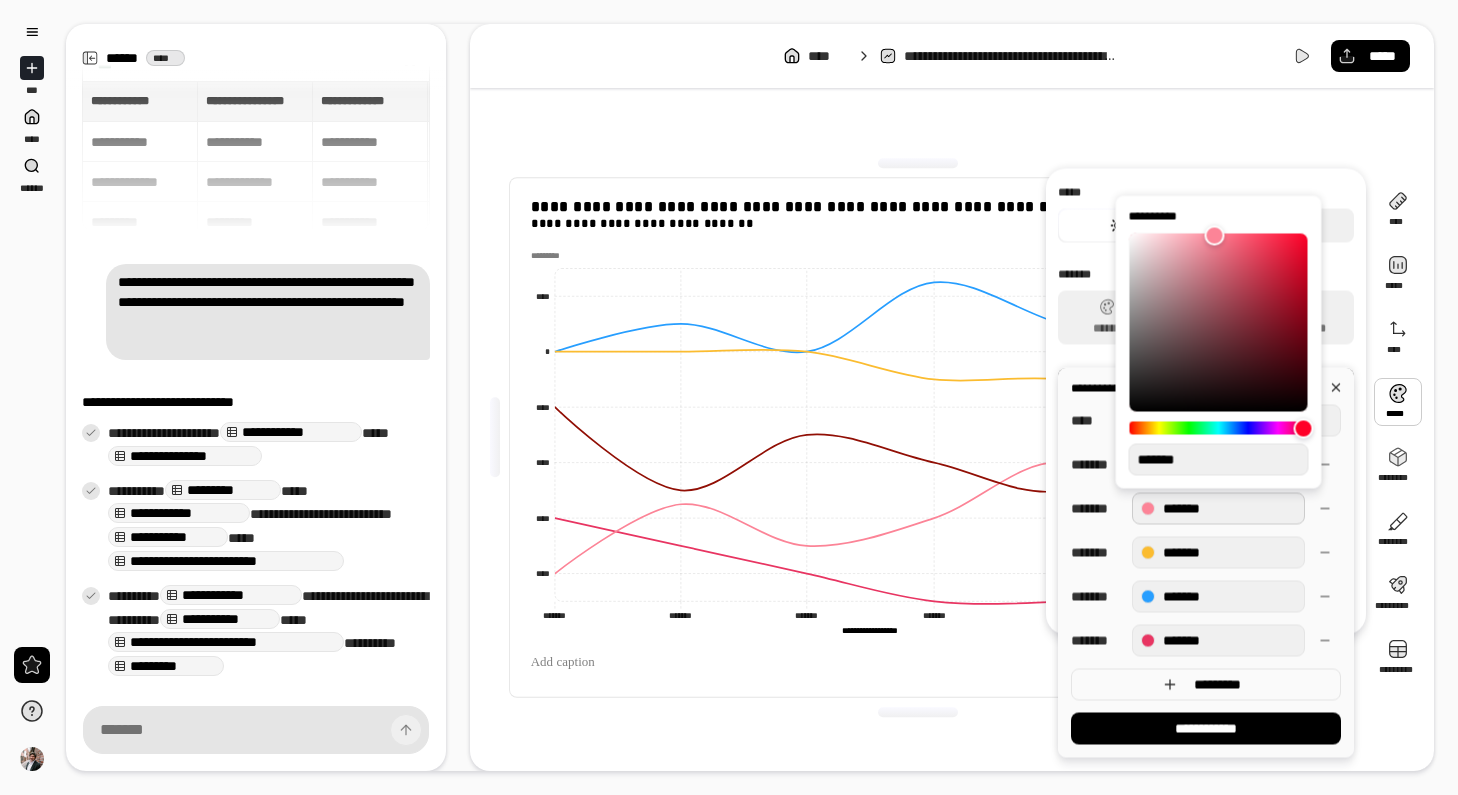 click on "*******" at bounding box center (1219, 460) 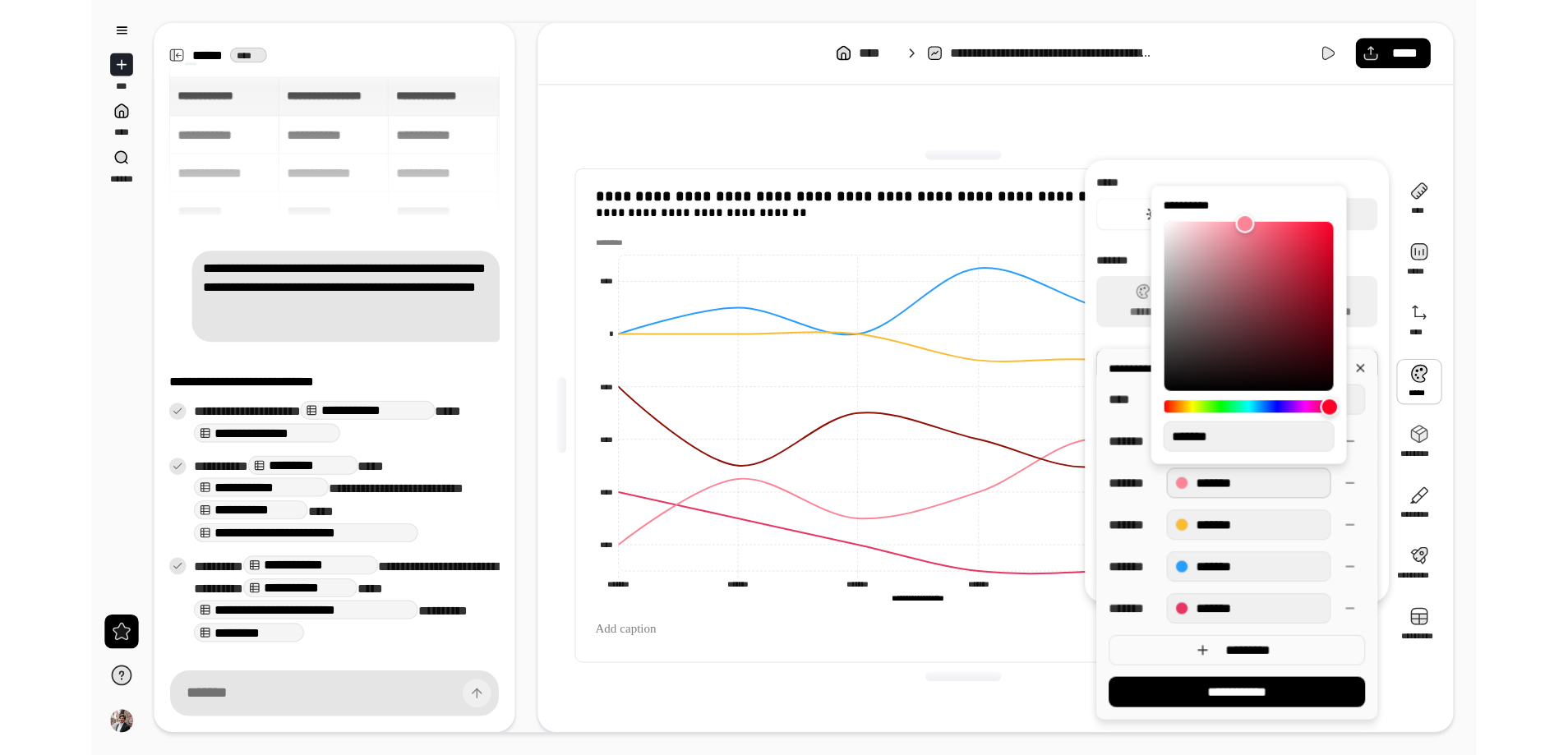 scroll, scrollTop: 0, scrollLeft: 0, axis: both 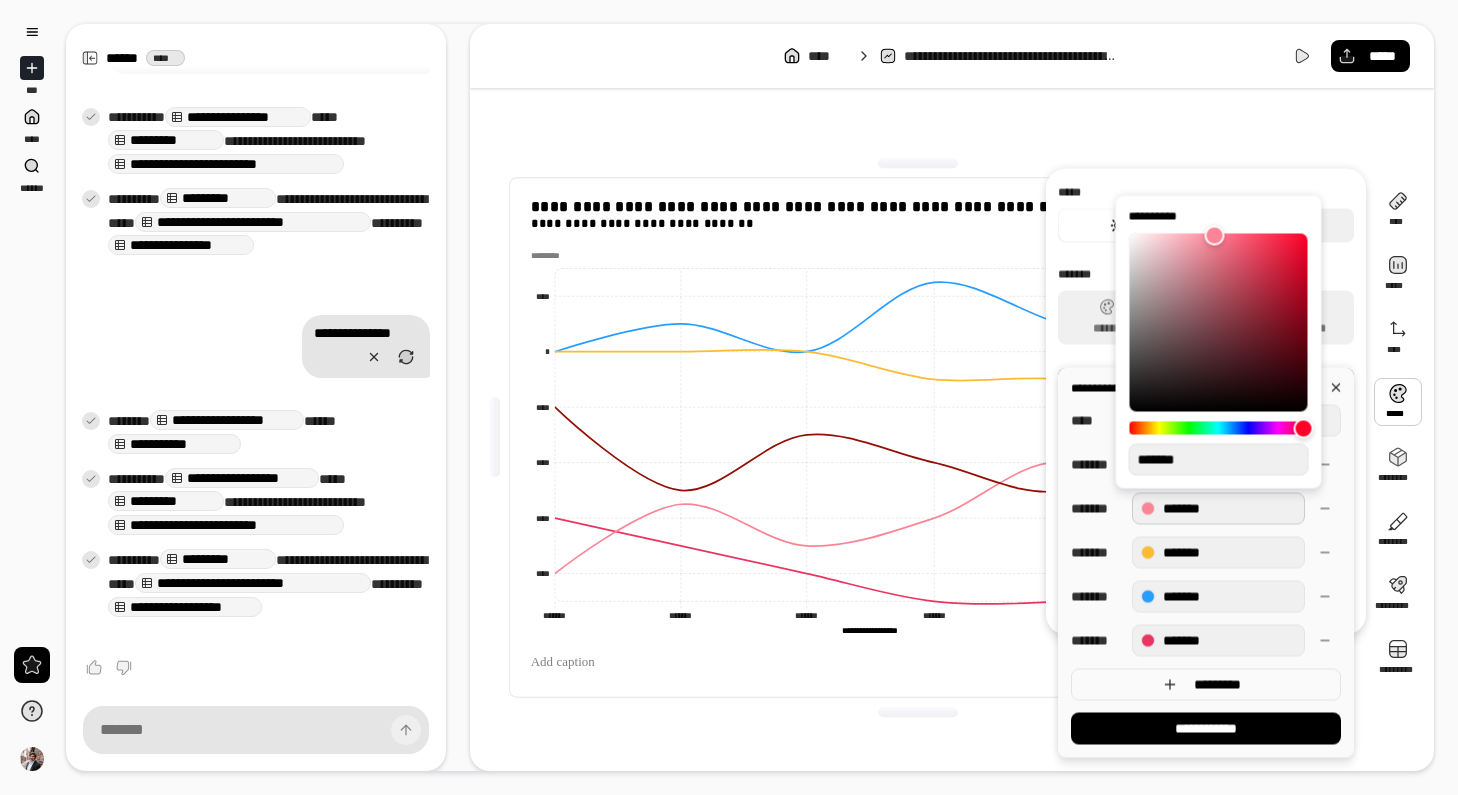 type on "**" 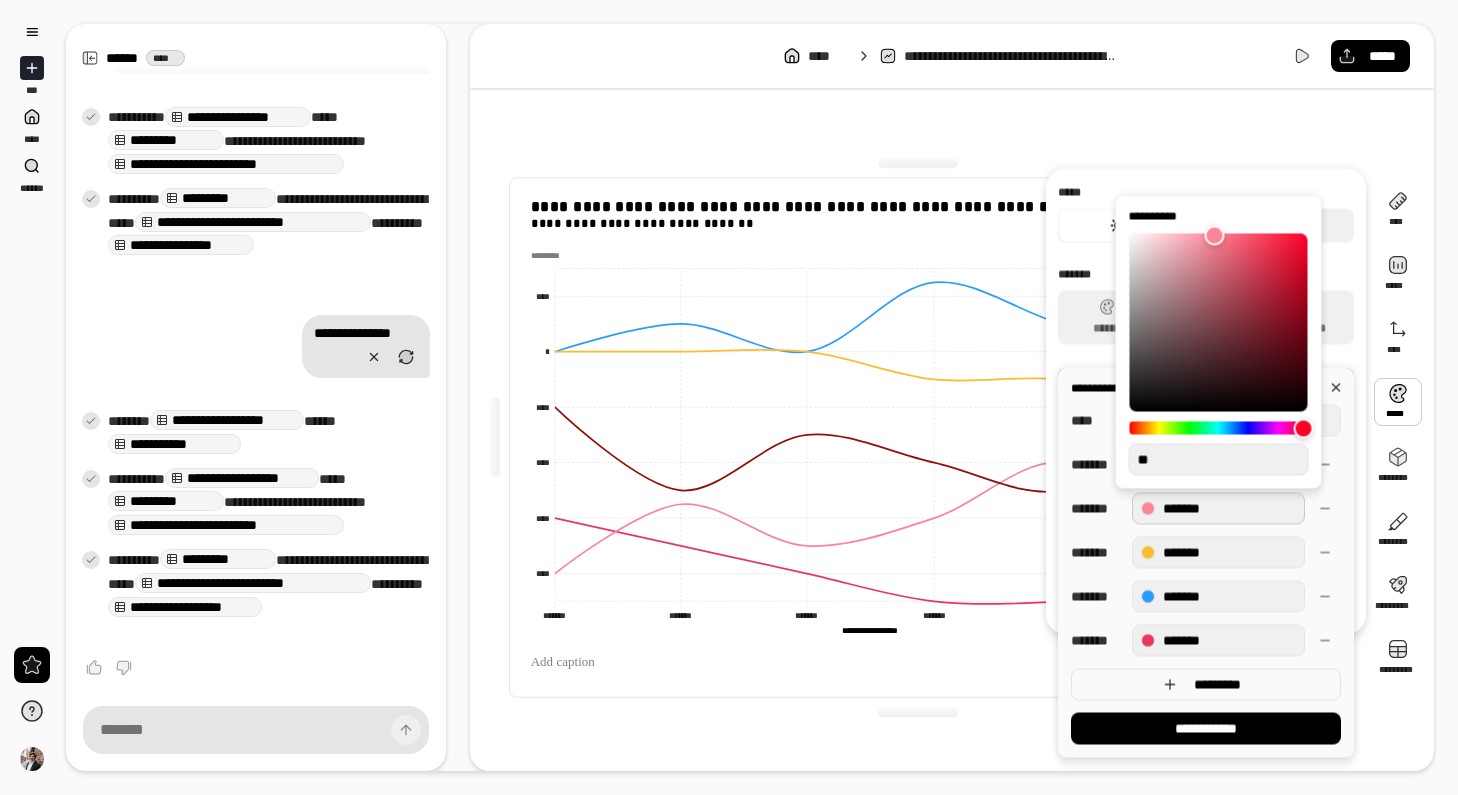 type on "**" 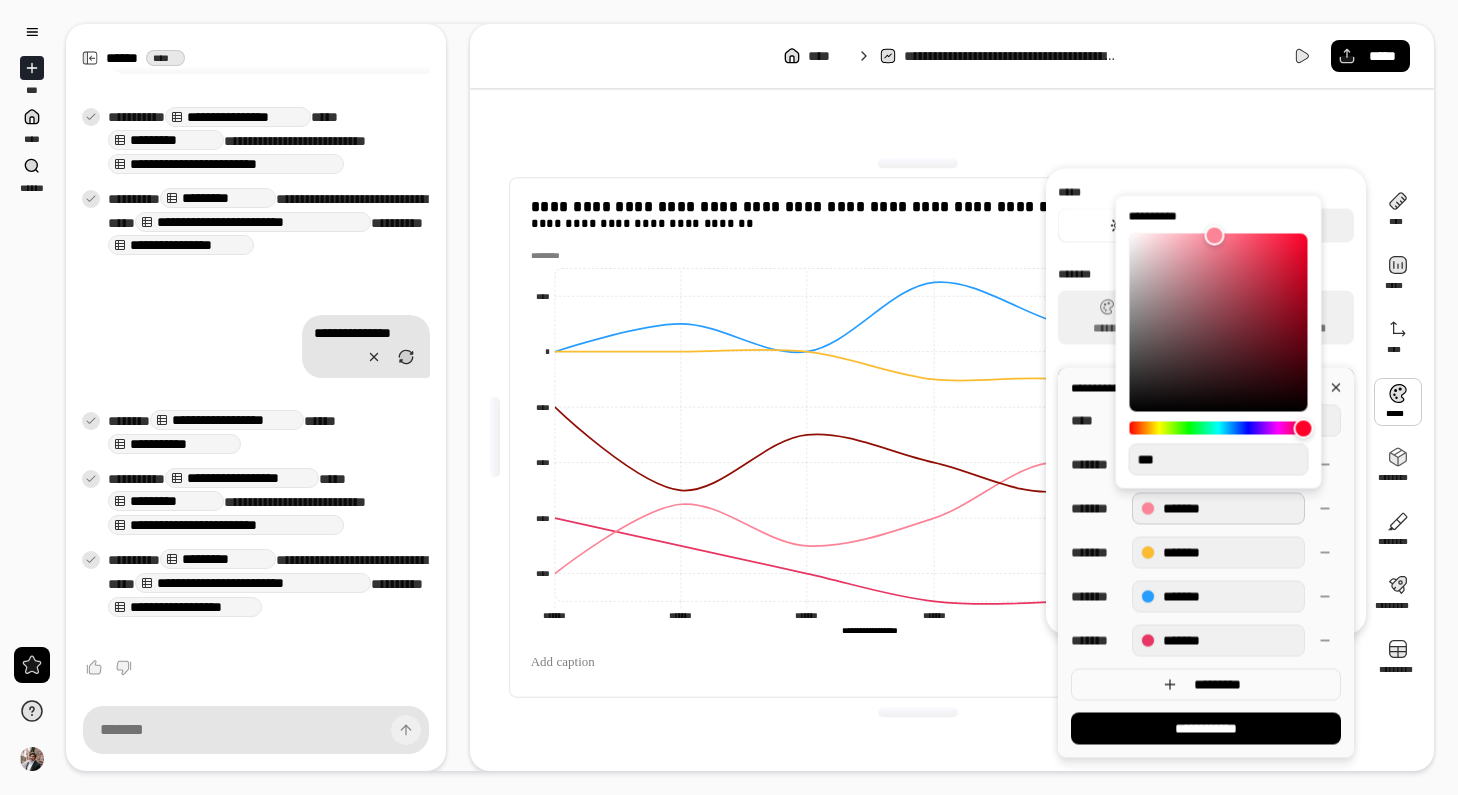 type on "**" 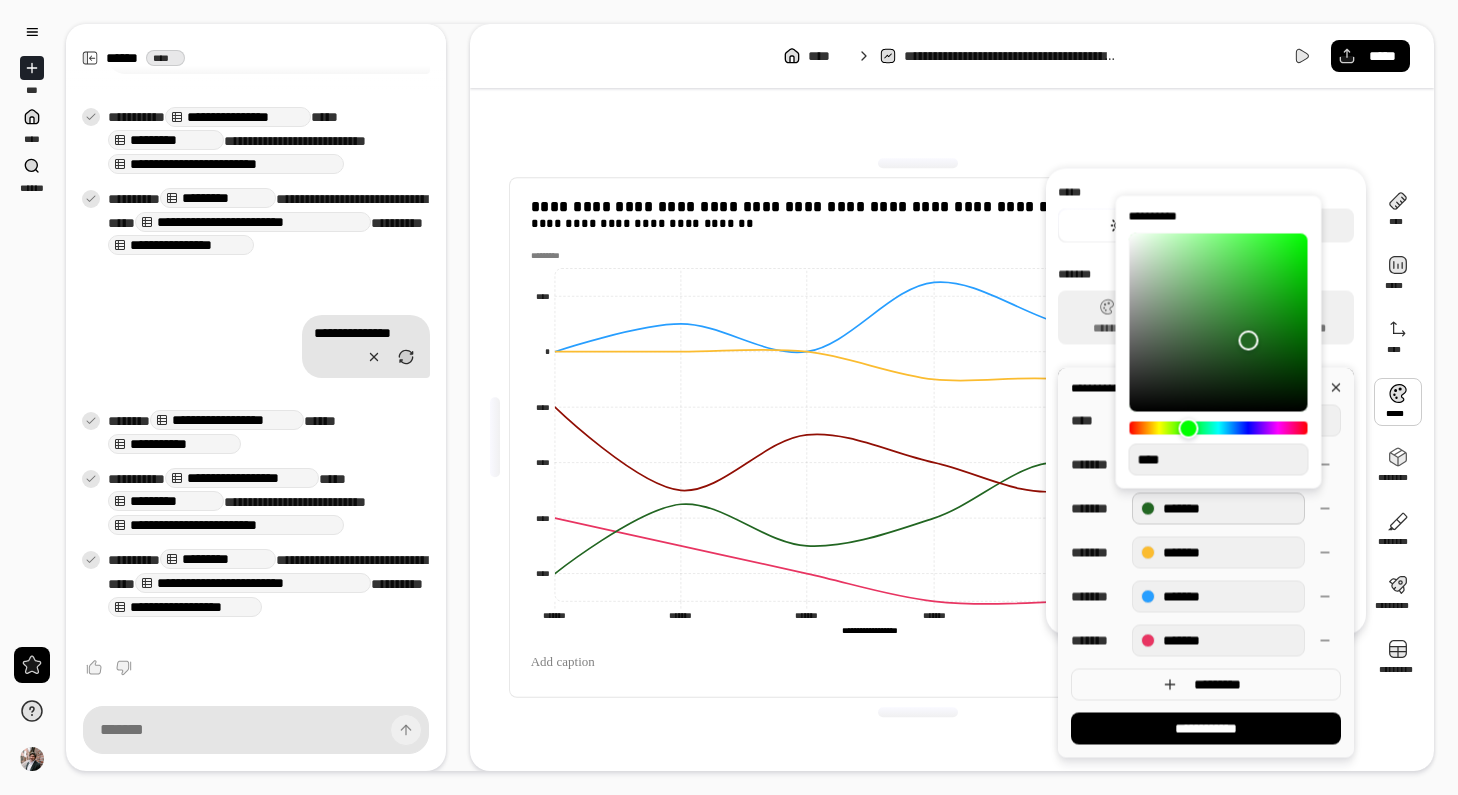 type on "**" 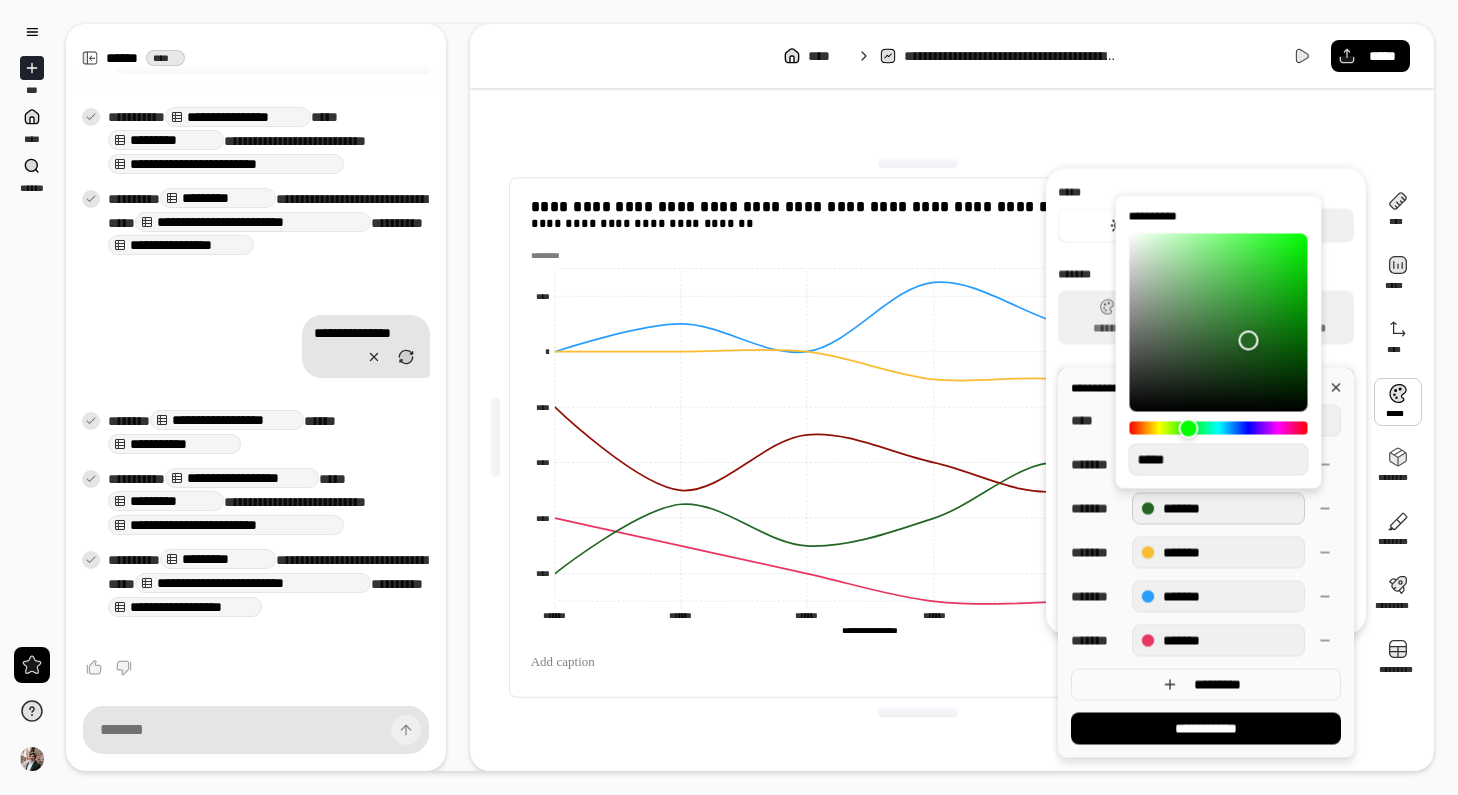 type on "**" 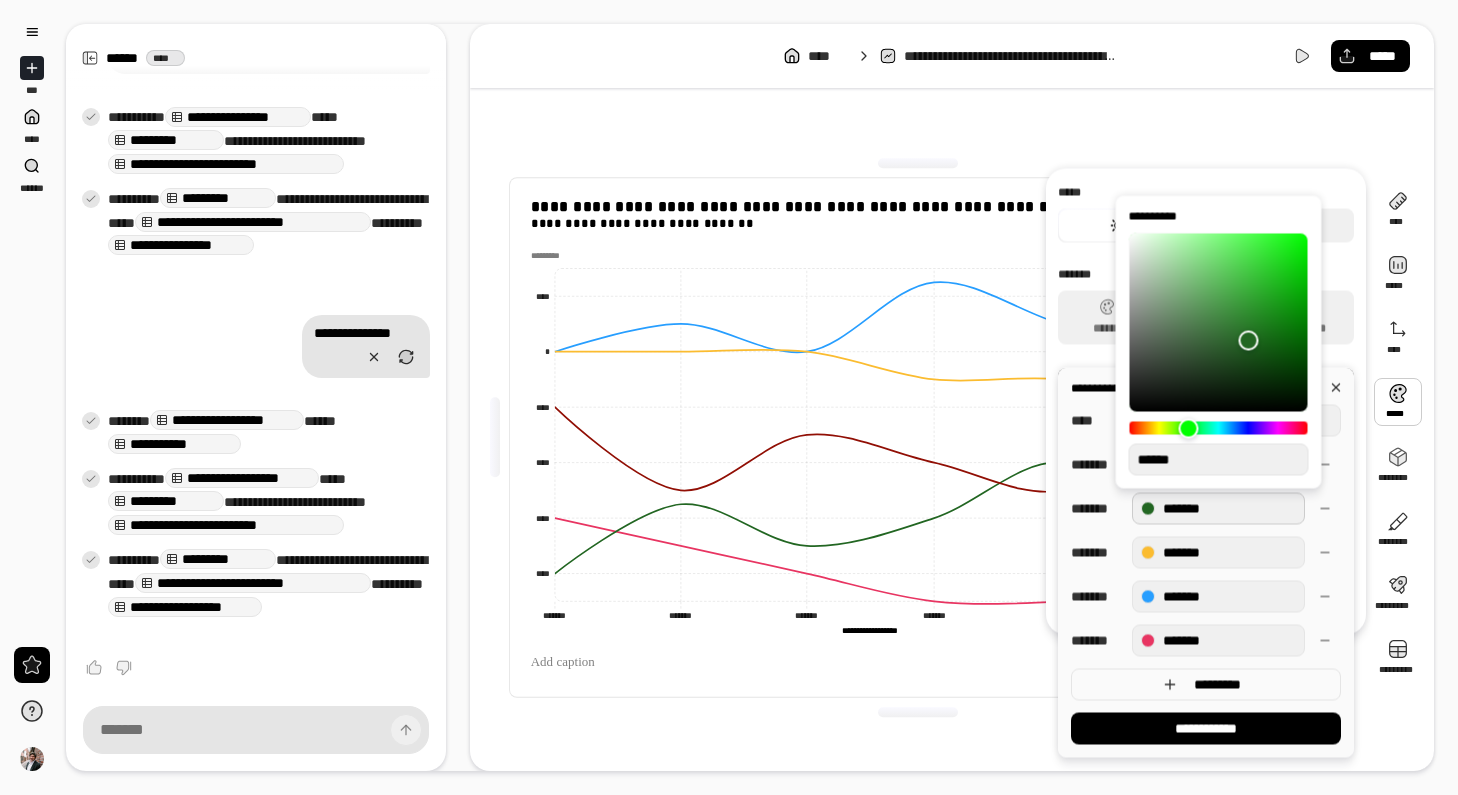 type on "*" 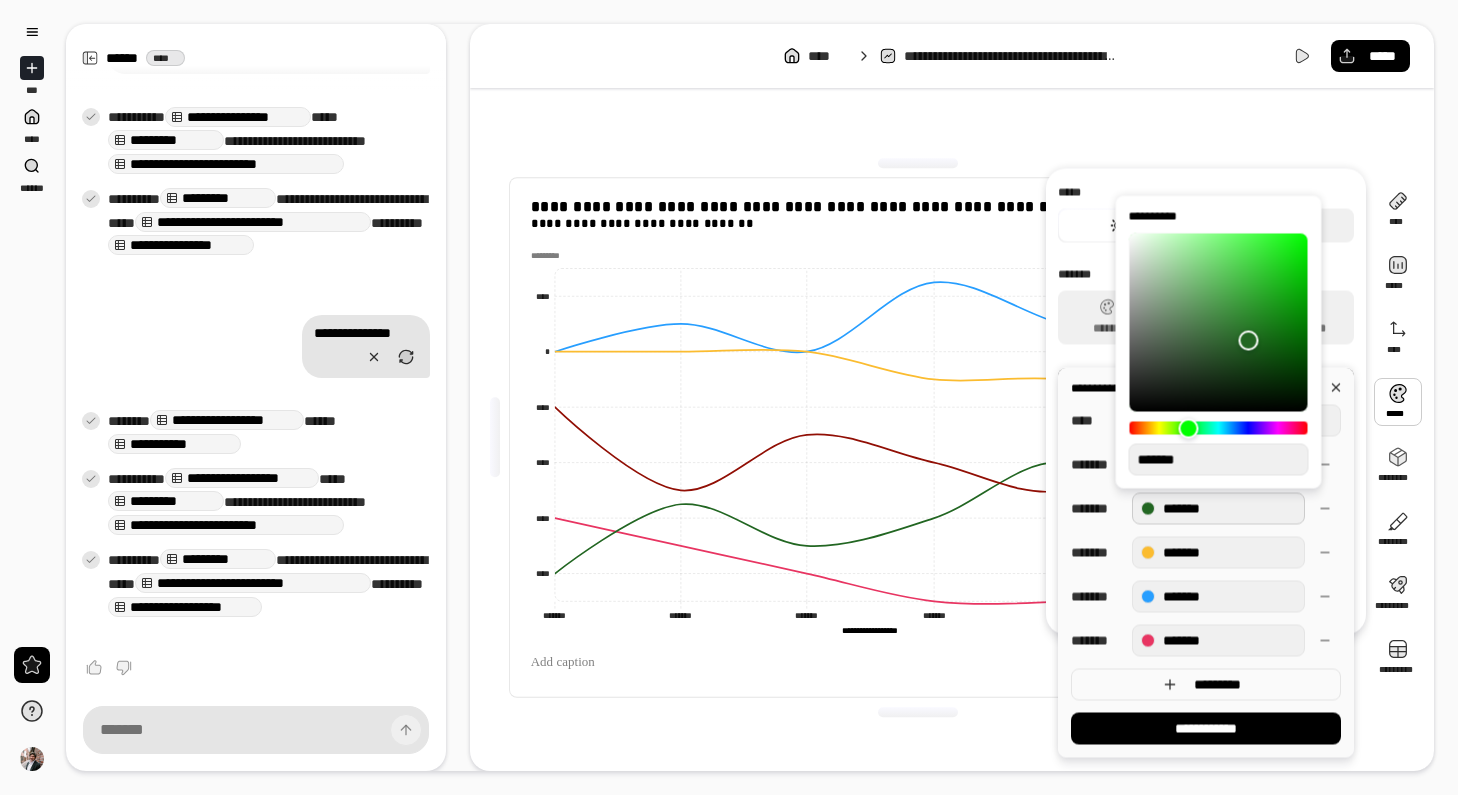 type on "**" 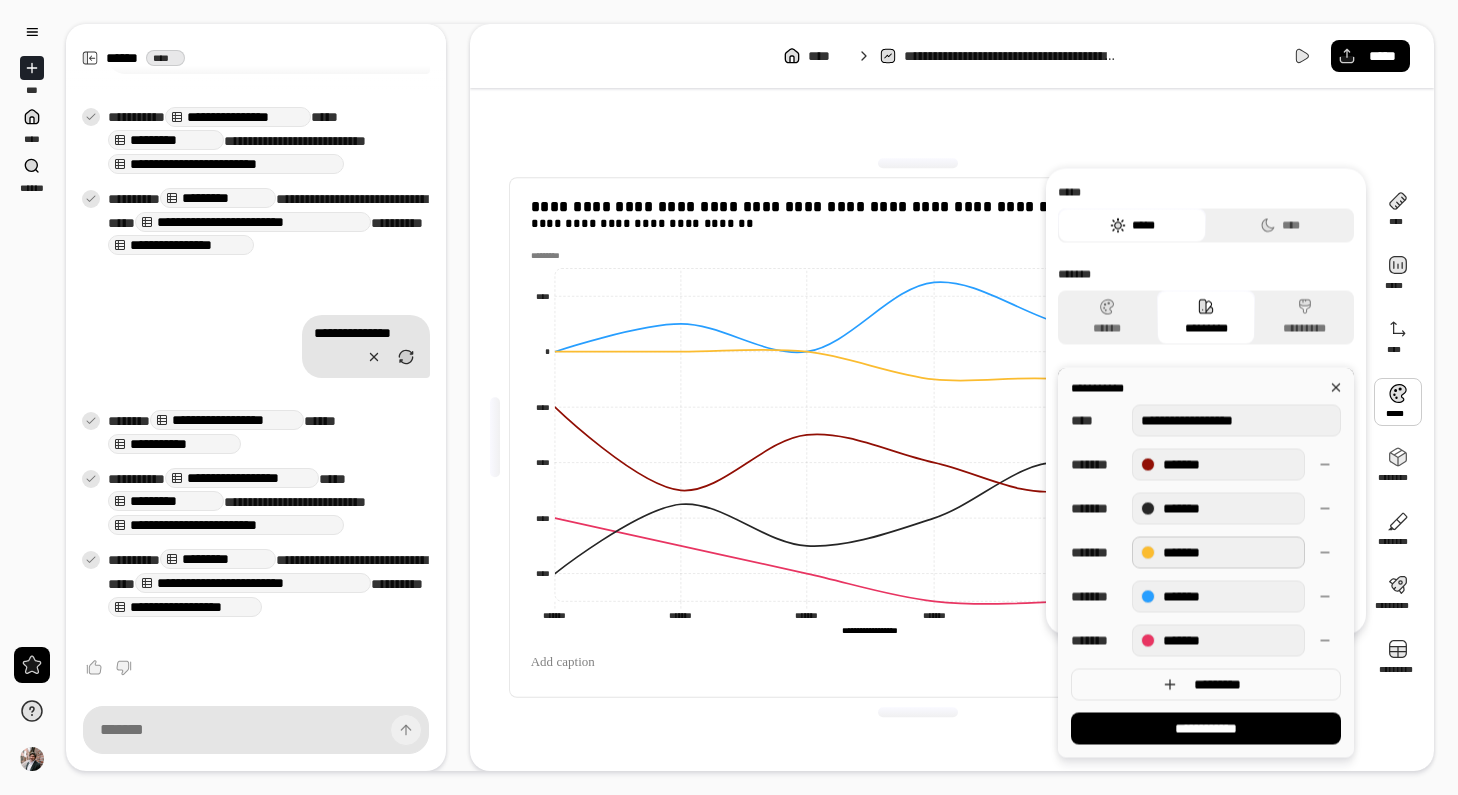 click on "*******" at bounding box center [1218, 553] 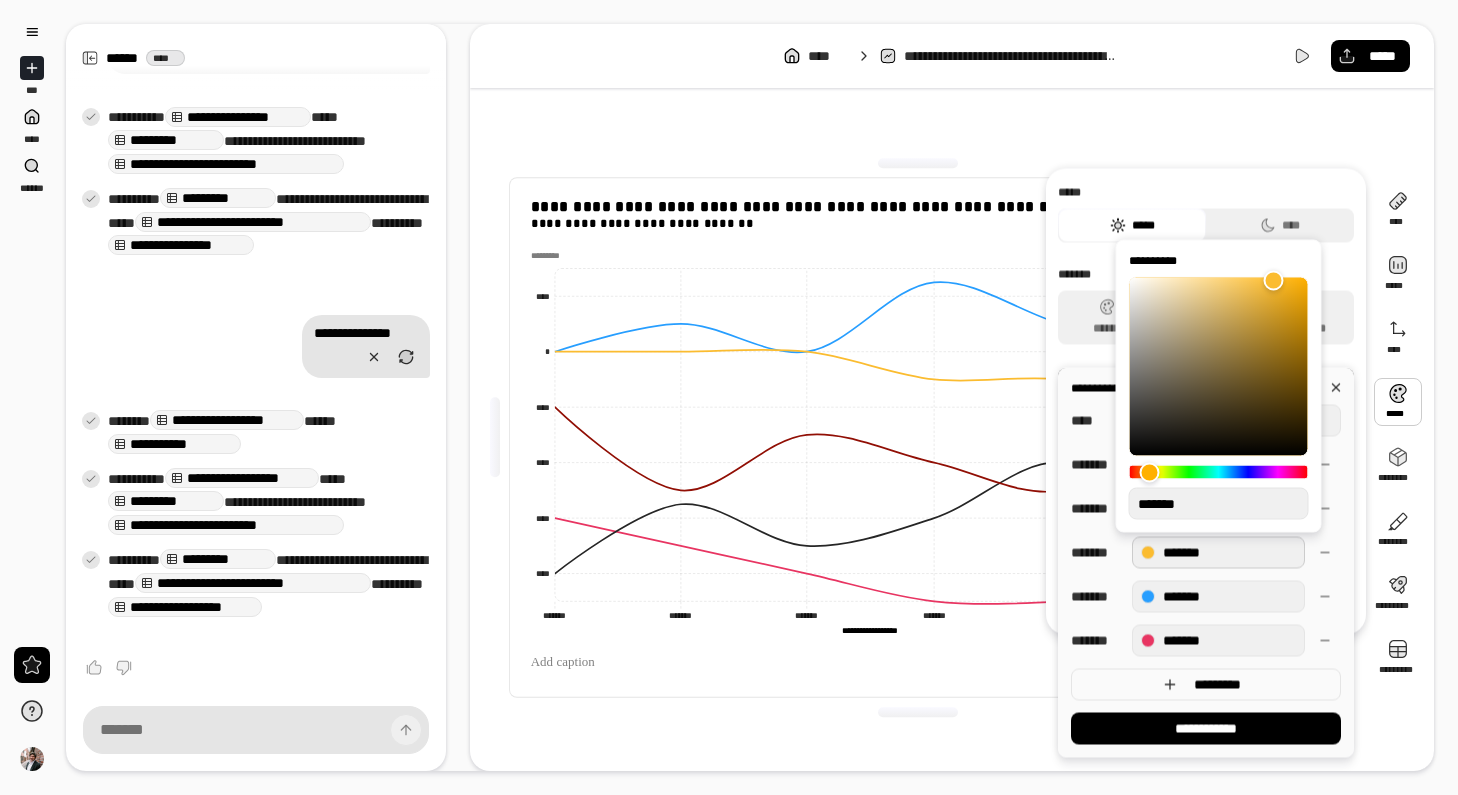 click on "*******" at bounding box center (1219, 504) 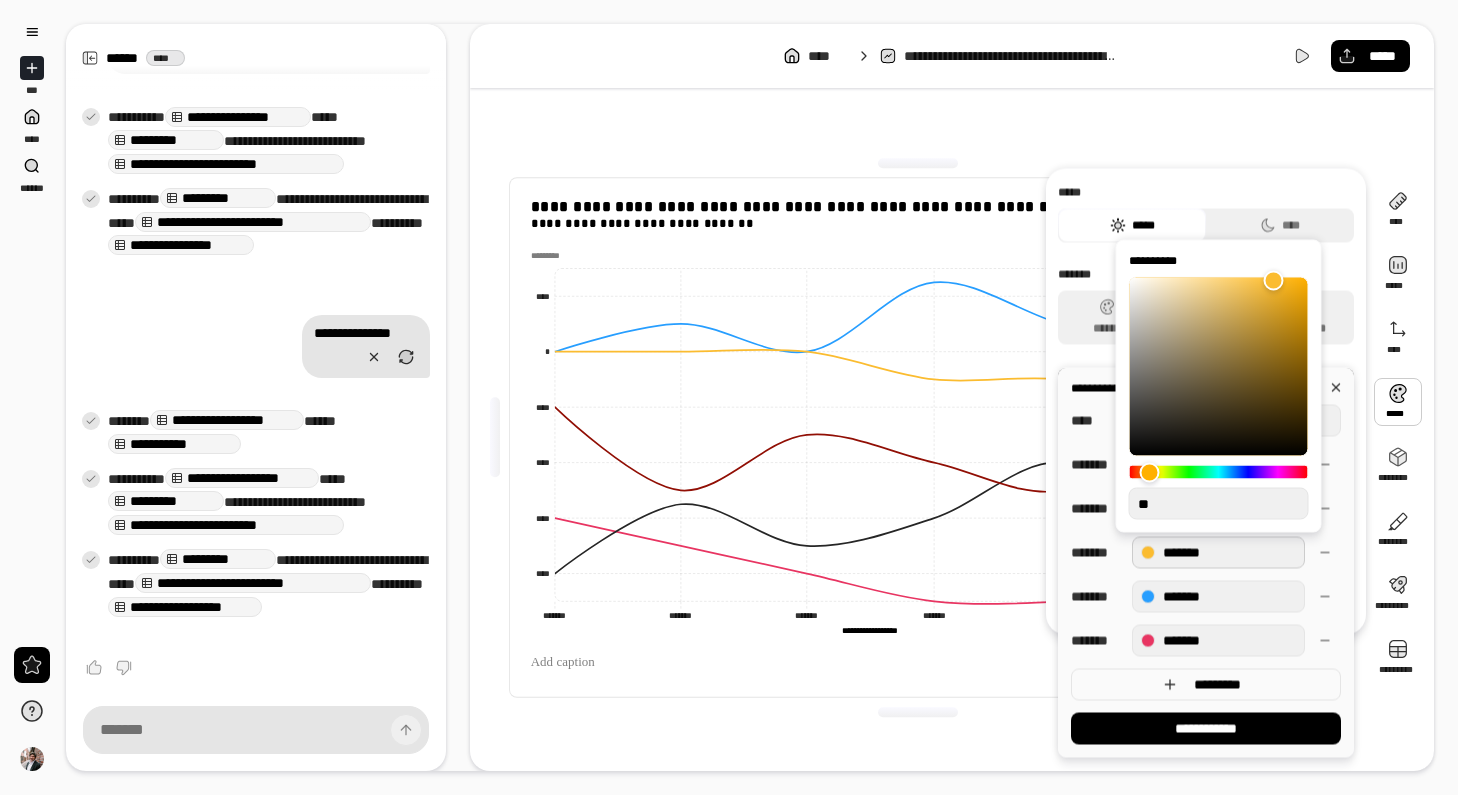 type on "**" 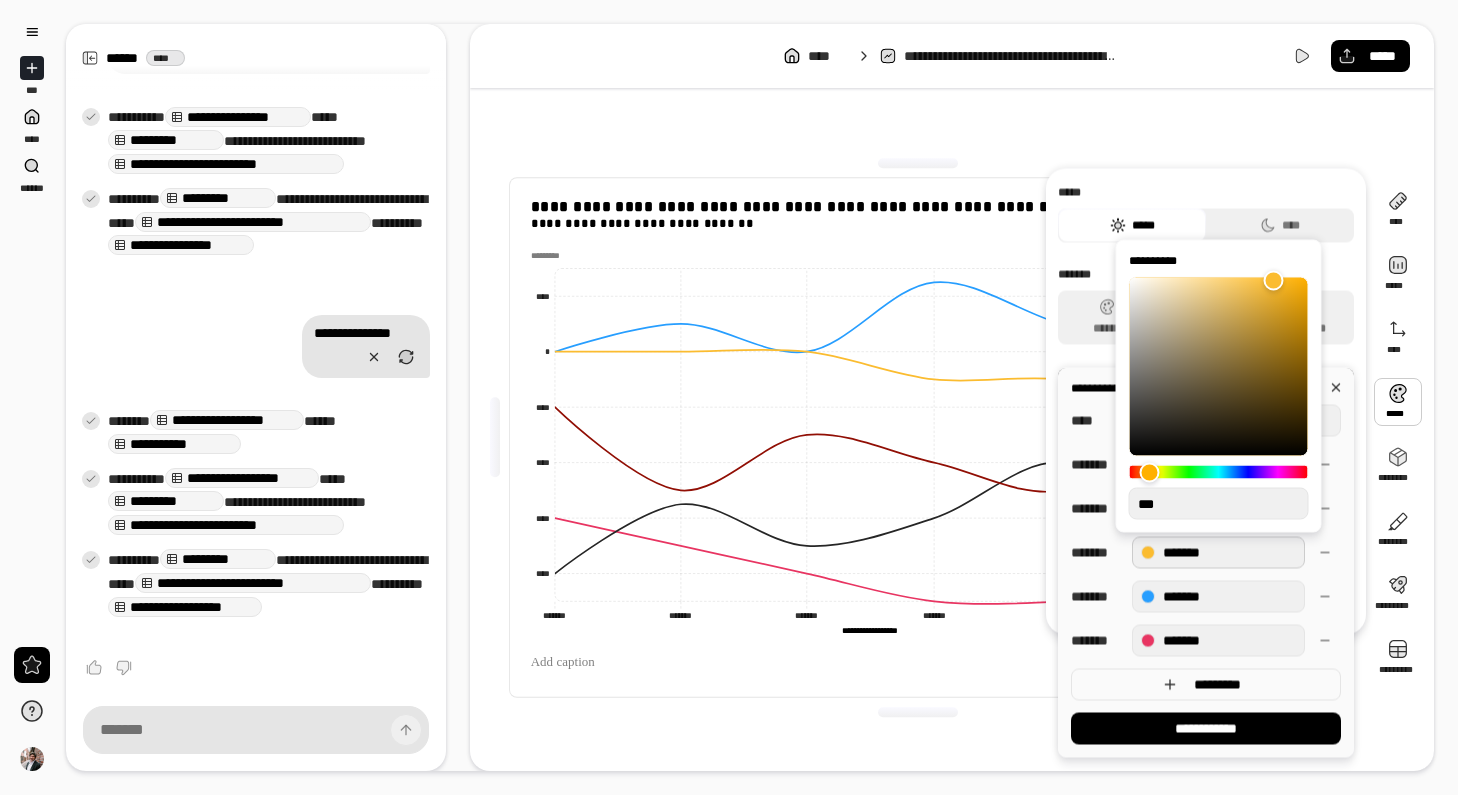 type on "***" 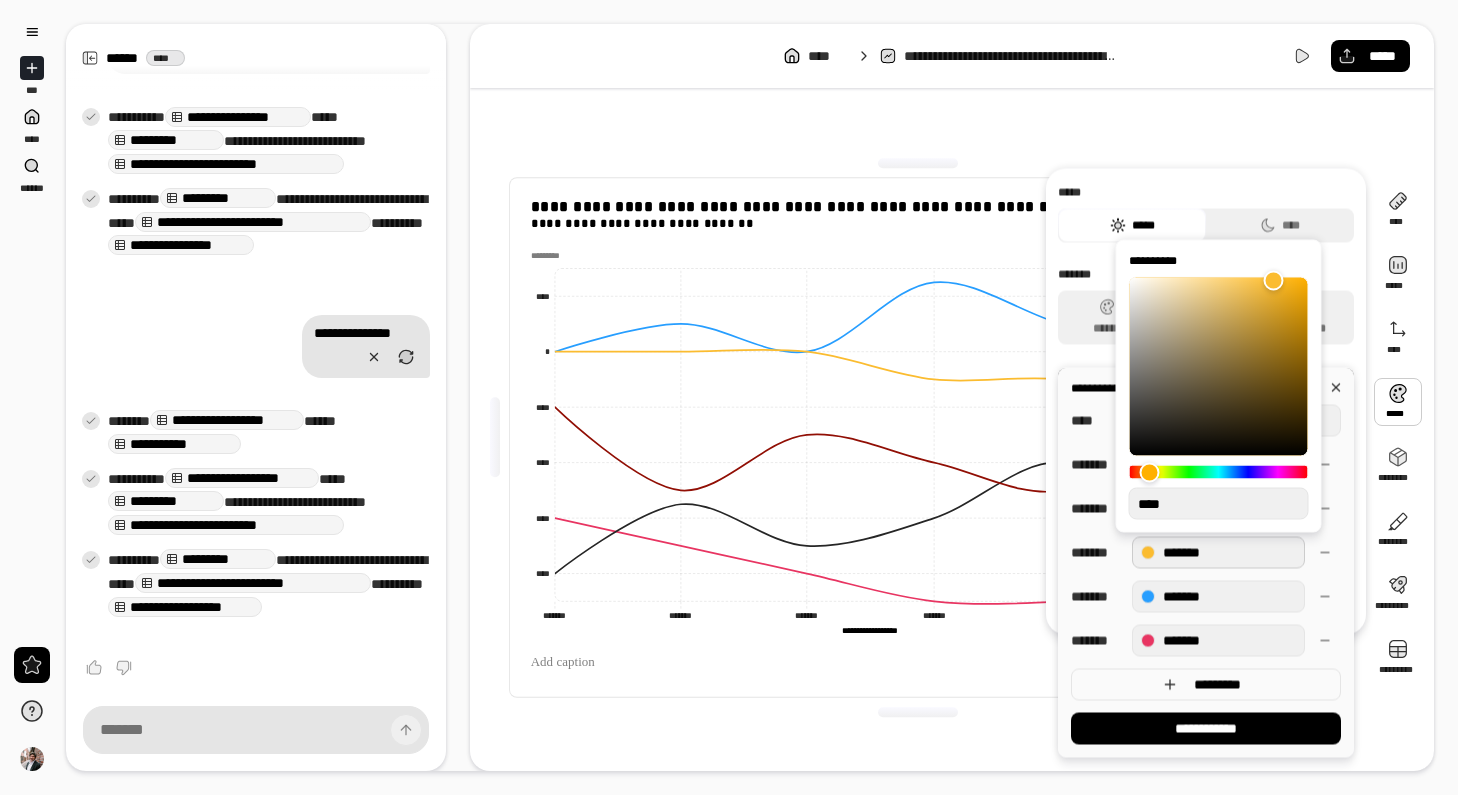 type on "*****" 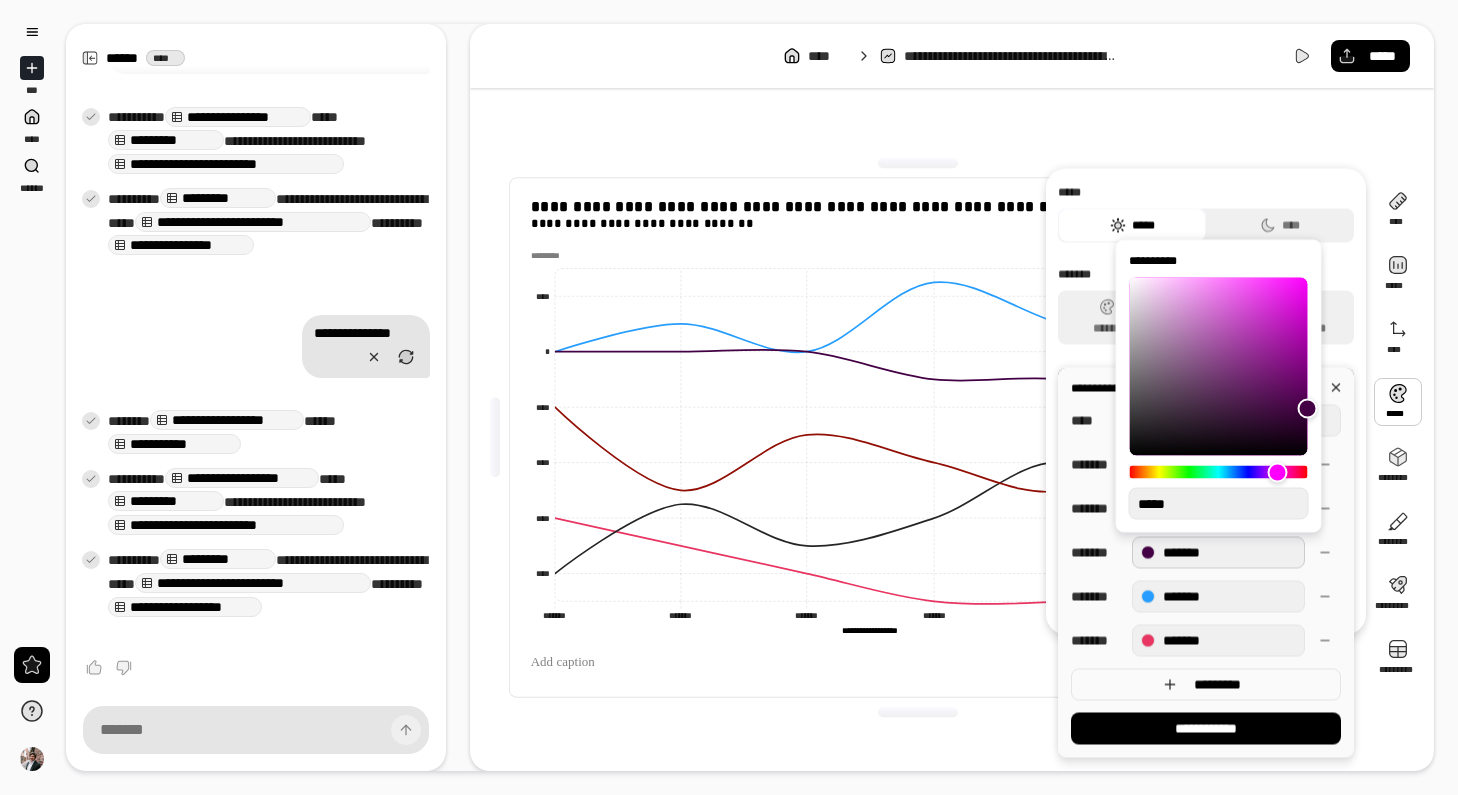 type on "**" 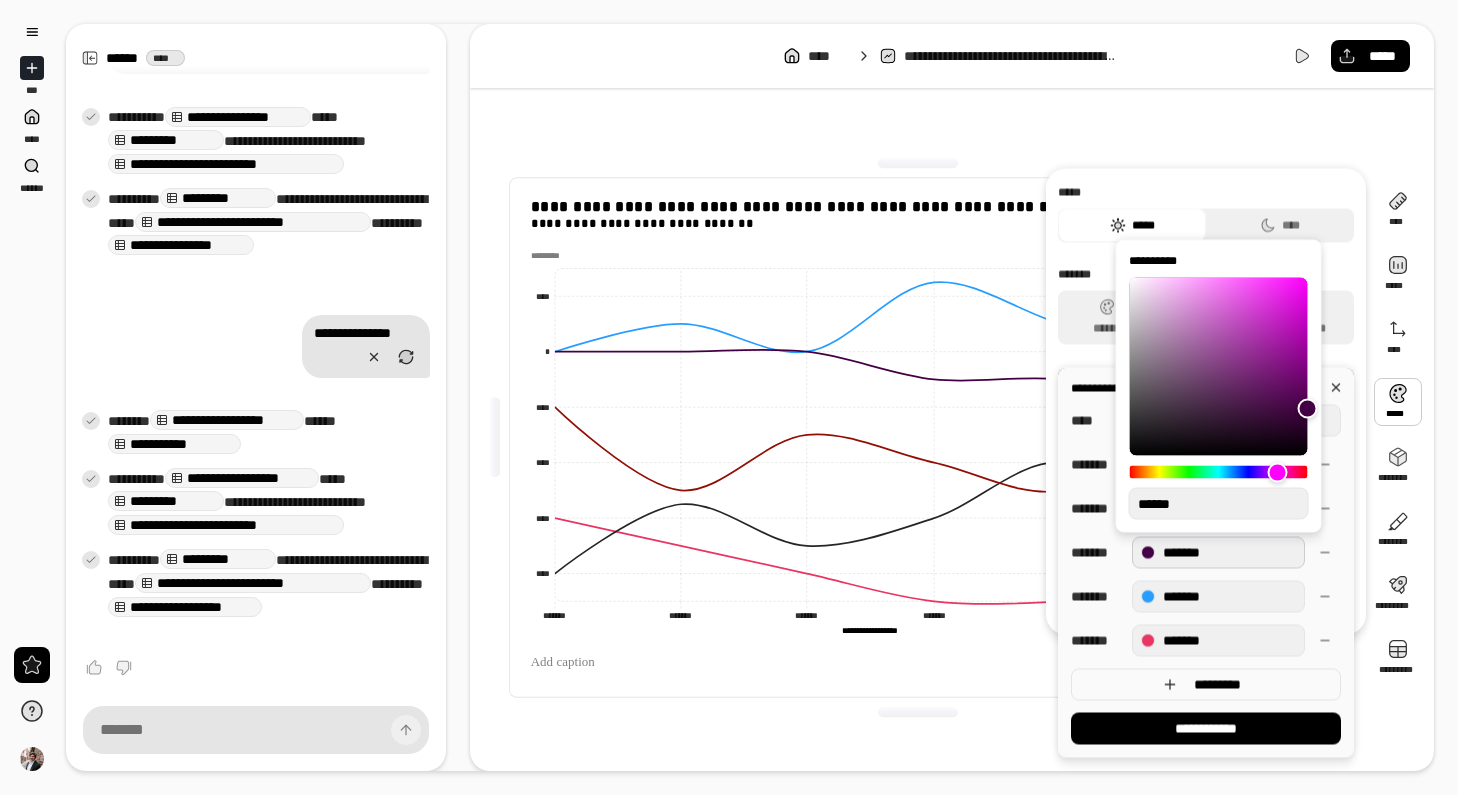 type on "*******" 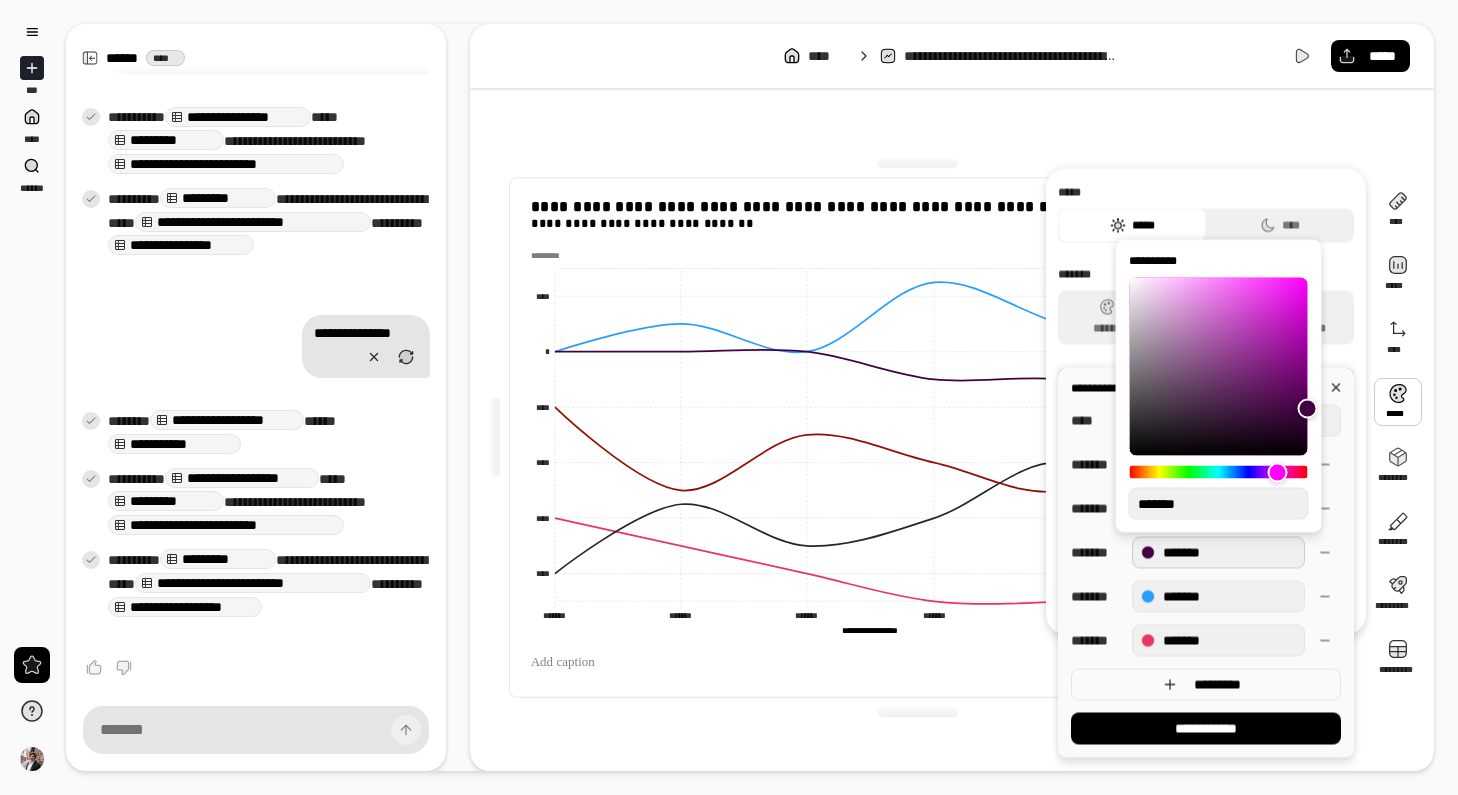 type on "**" 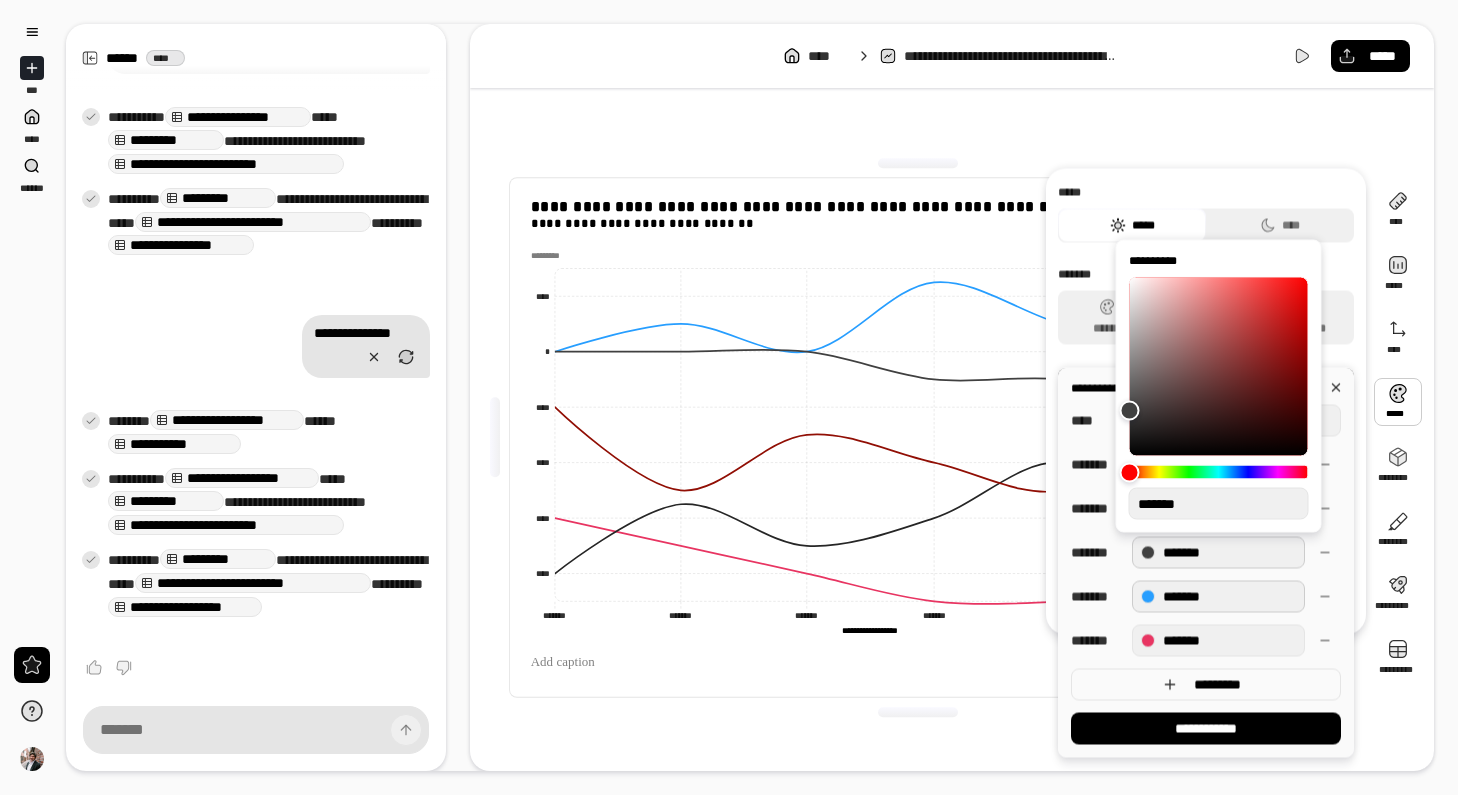 click on "*******" at bounding box center (1218, 597) 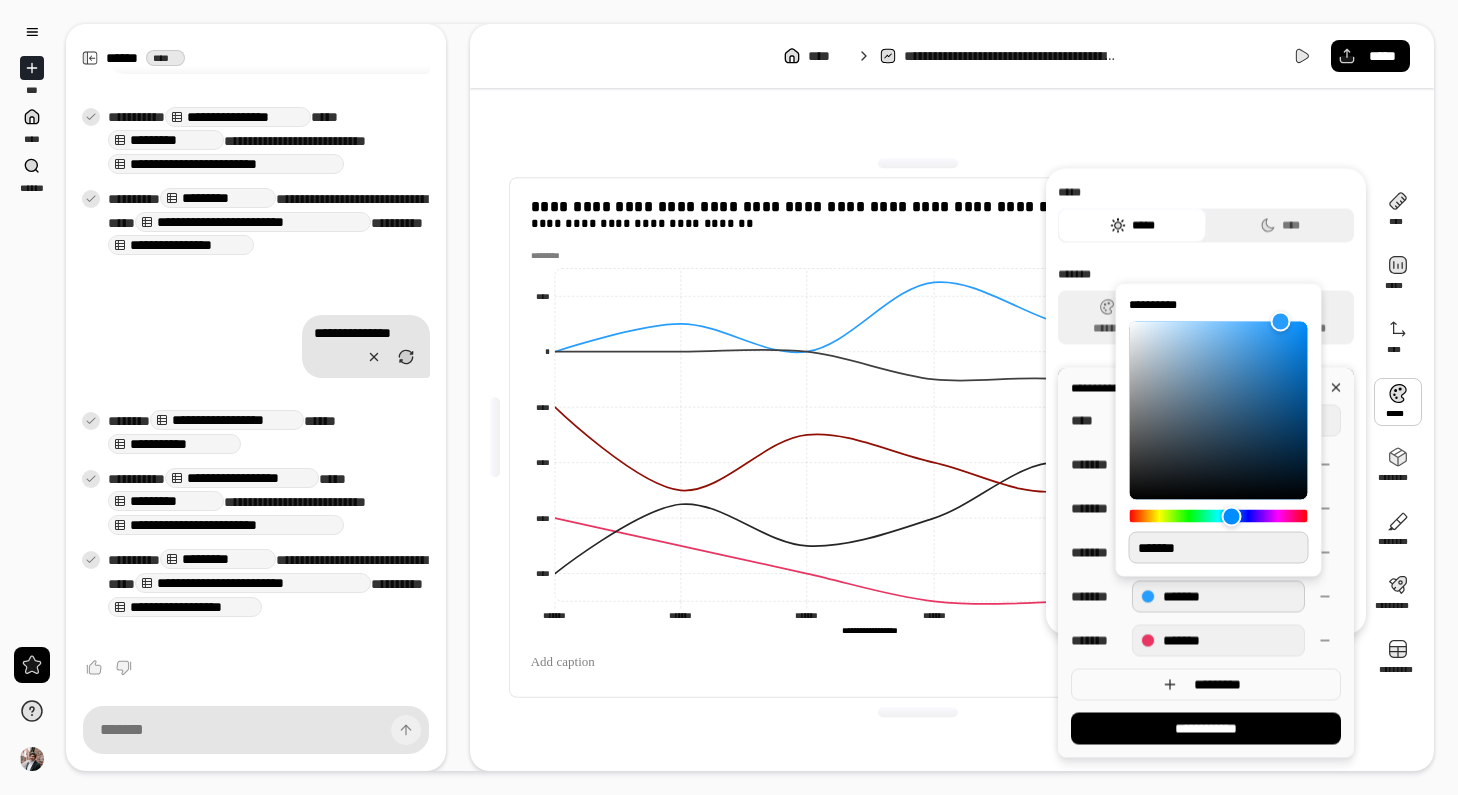 click on "*******" at bounding box center [1219, 548] 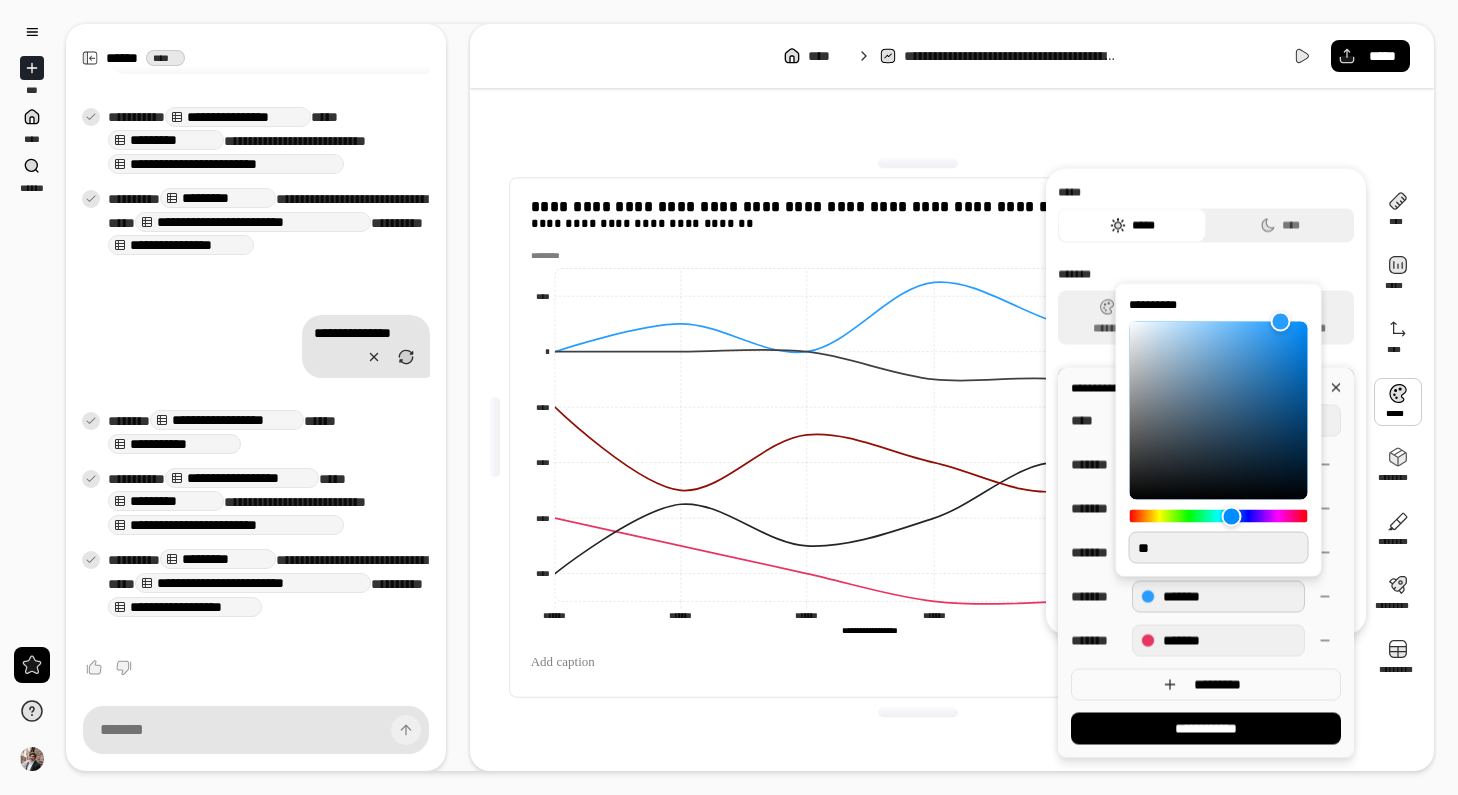 type on "**" 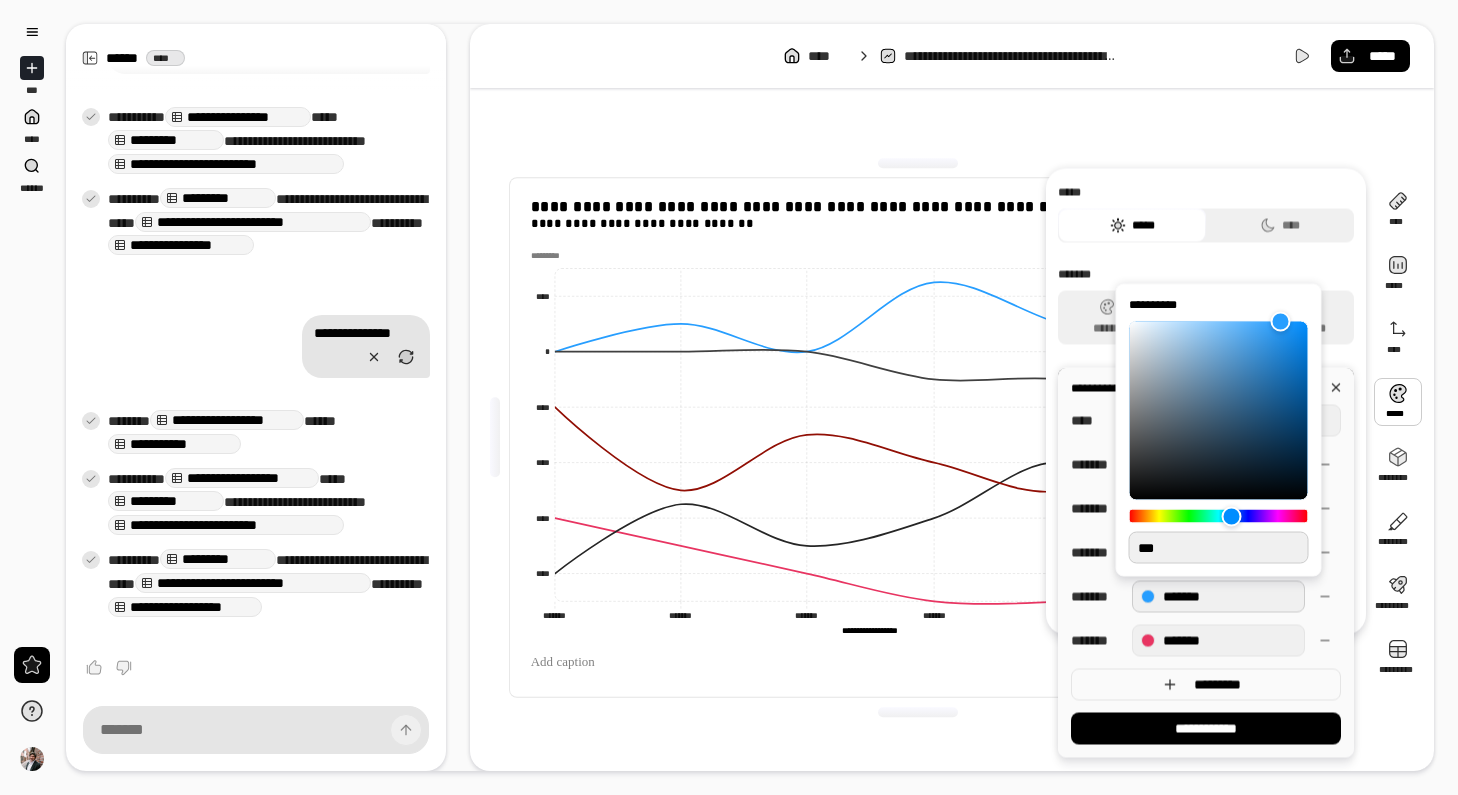 type on "*" 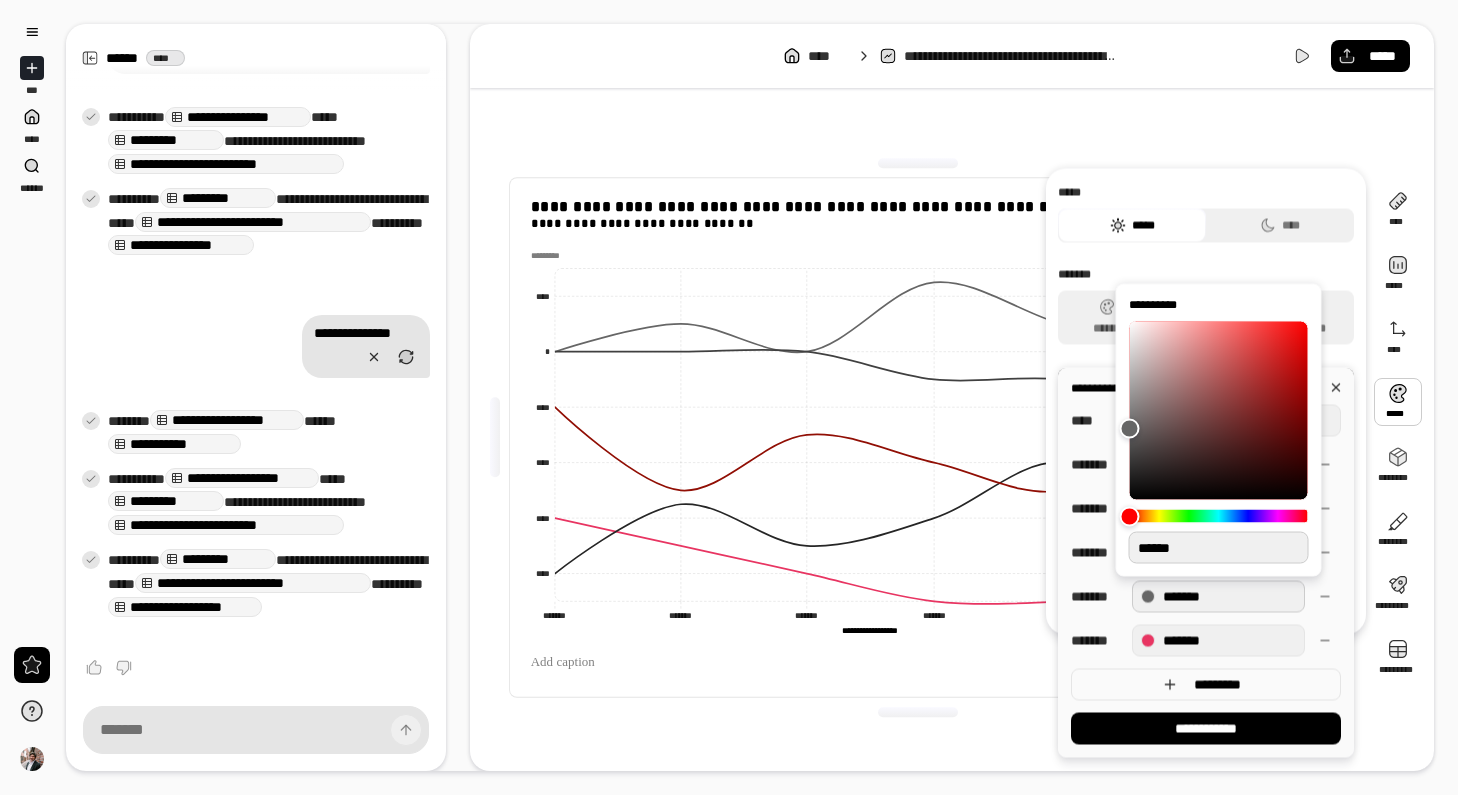 type on "*******" 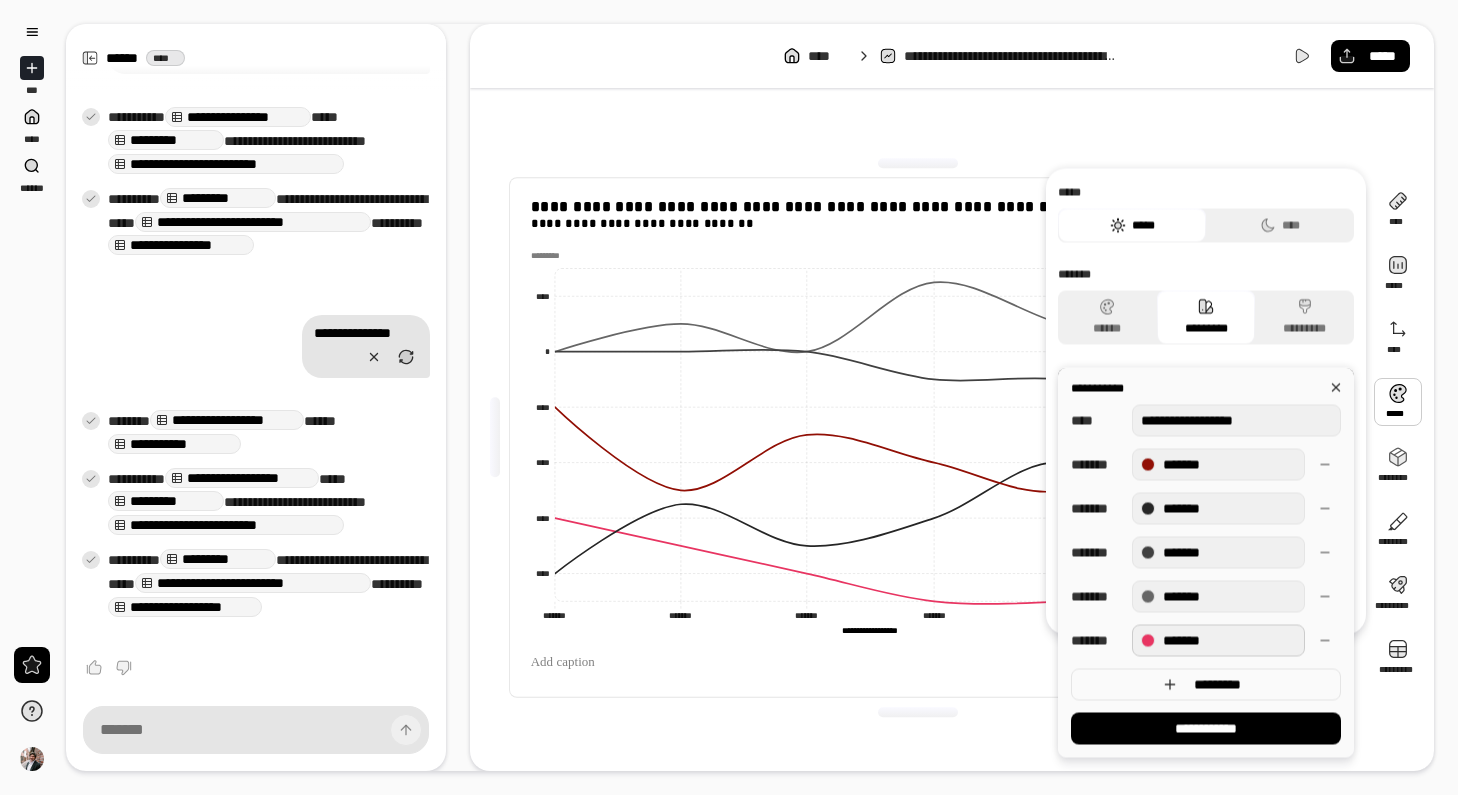 click on "*******" at bounding box center [1218, 641] 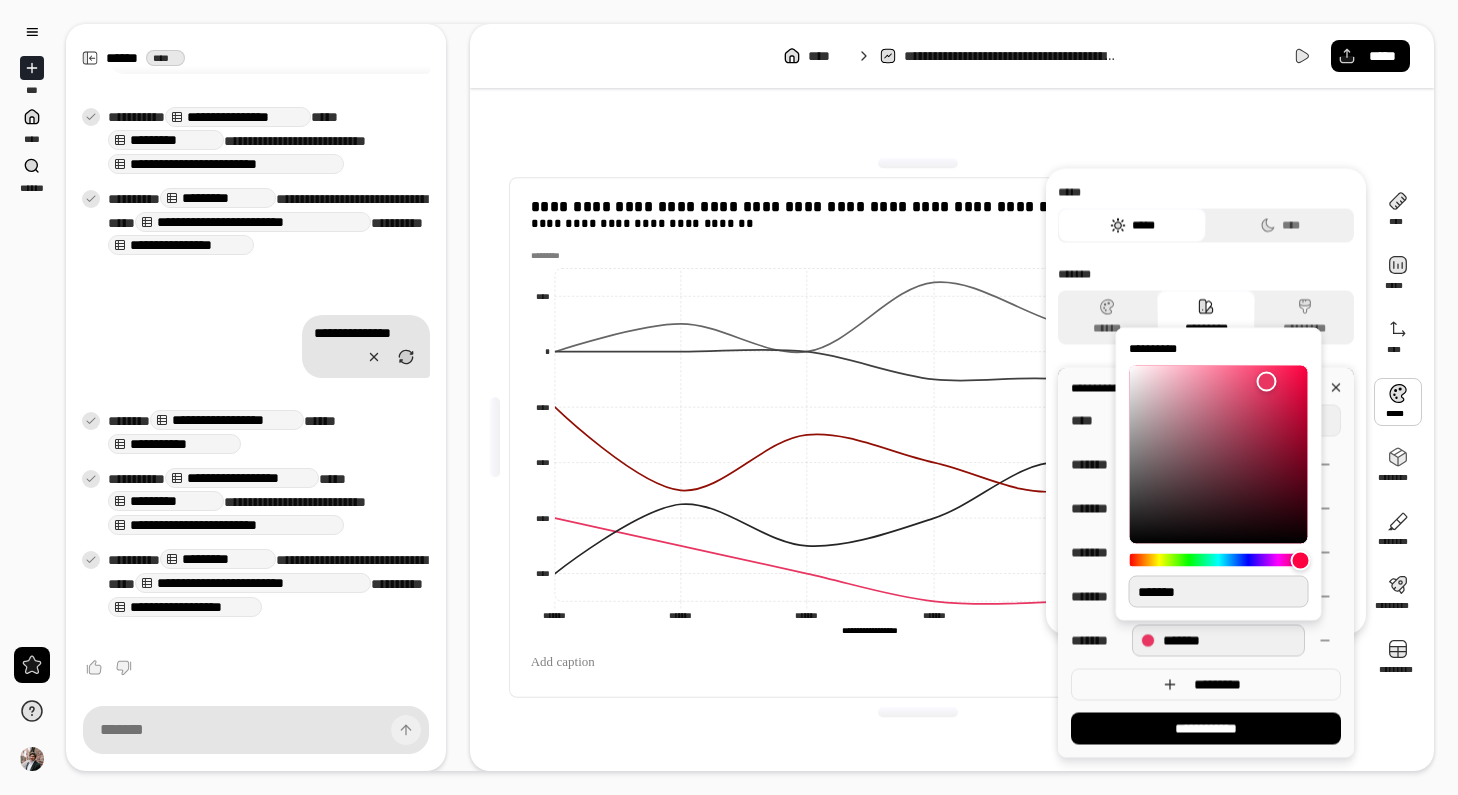 click on "*******" at bounding box center (1219, 592) 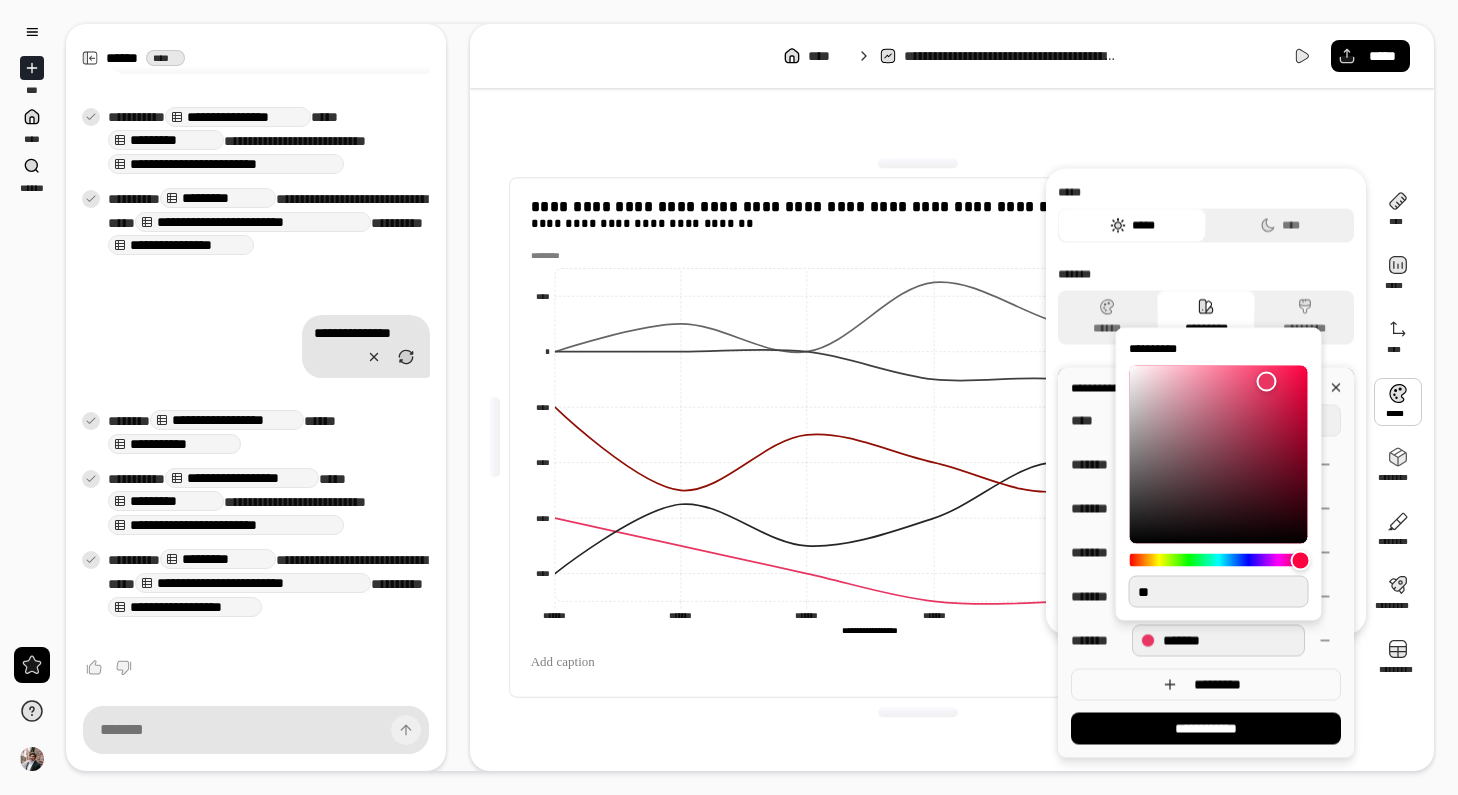 type on "**" 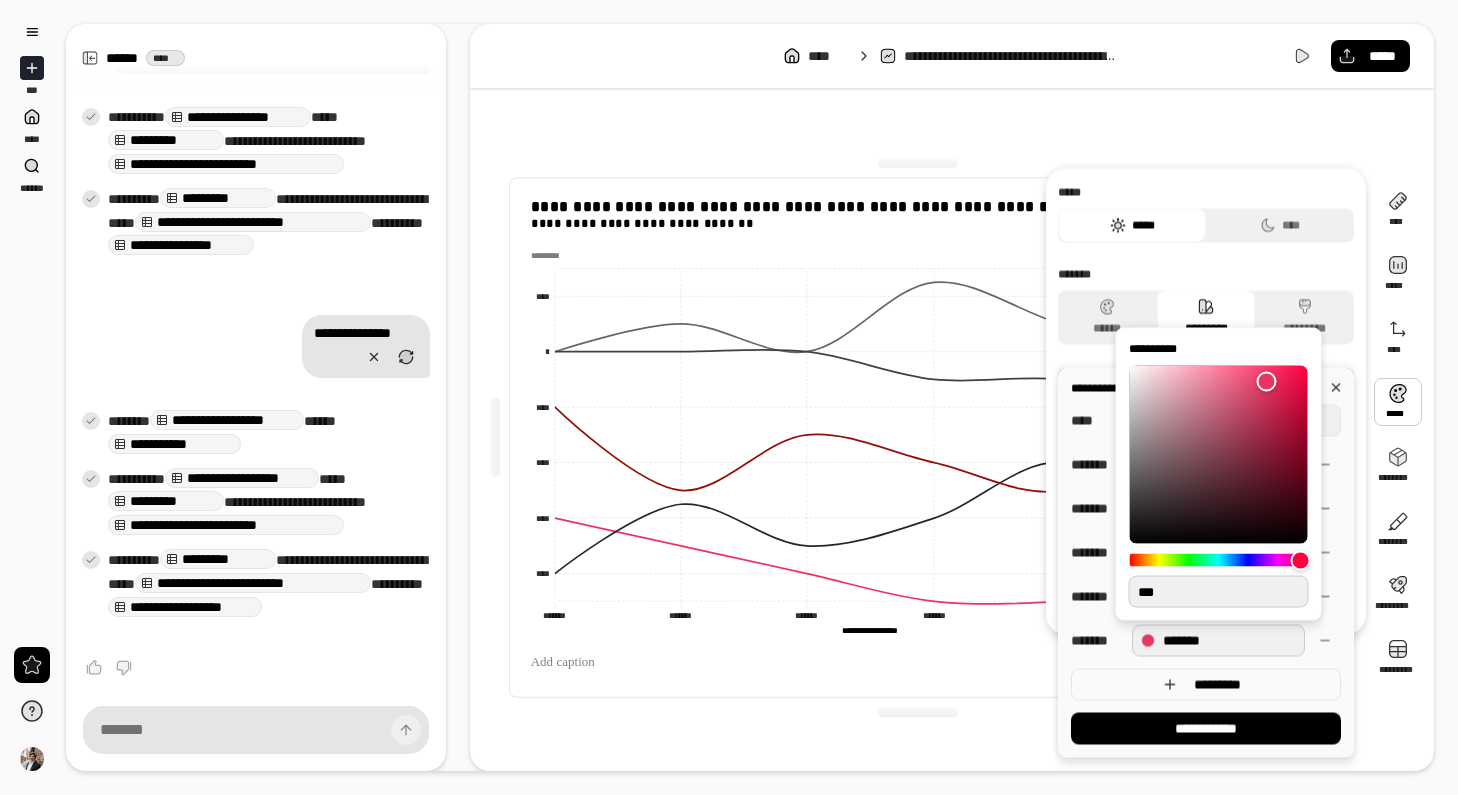 type on "***" 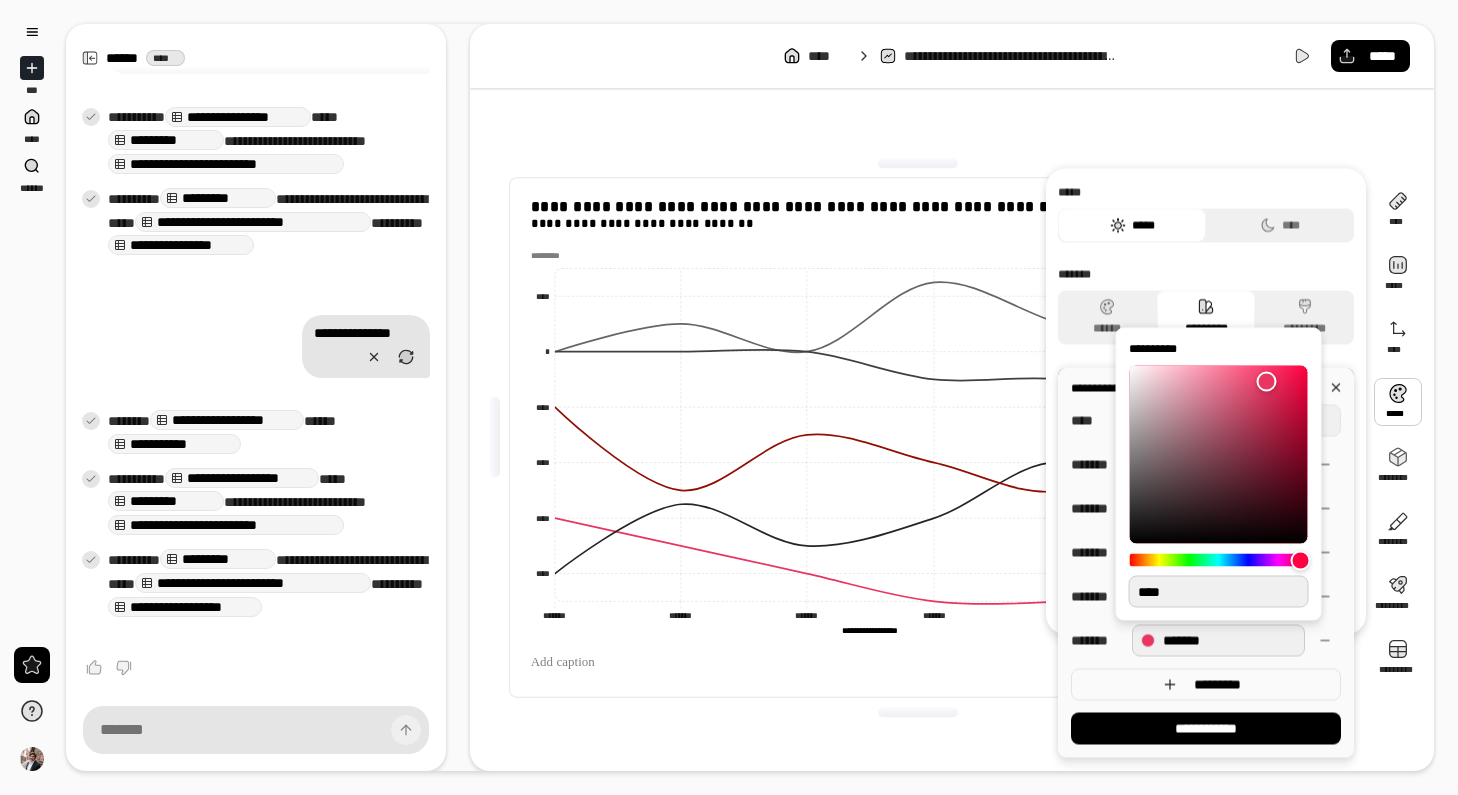 type on "*****" 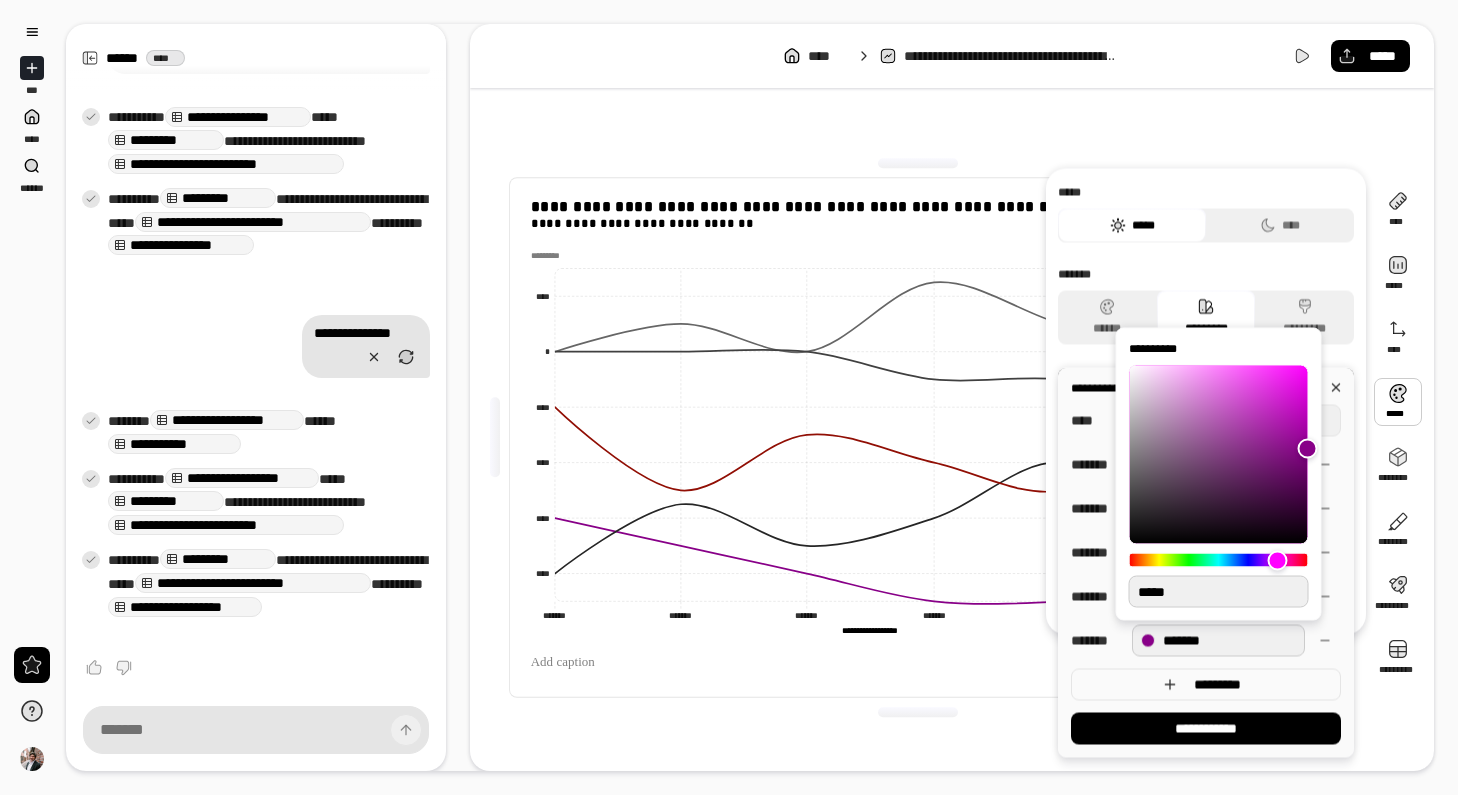 type on "**" 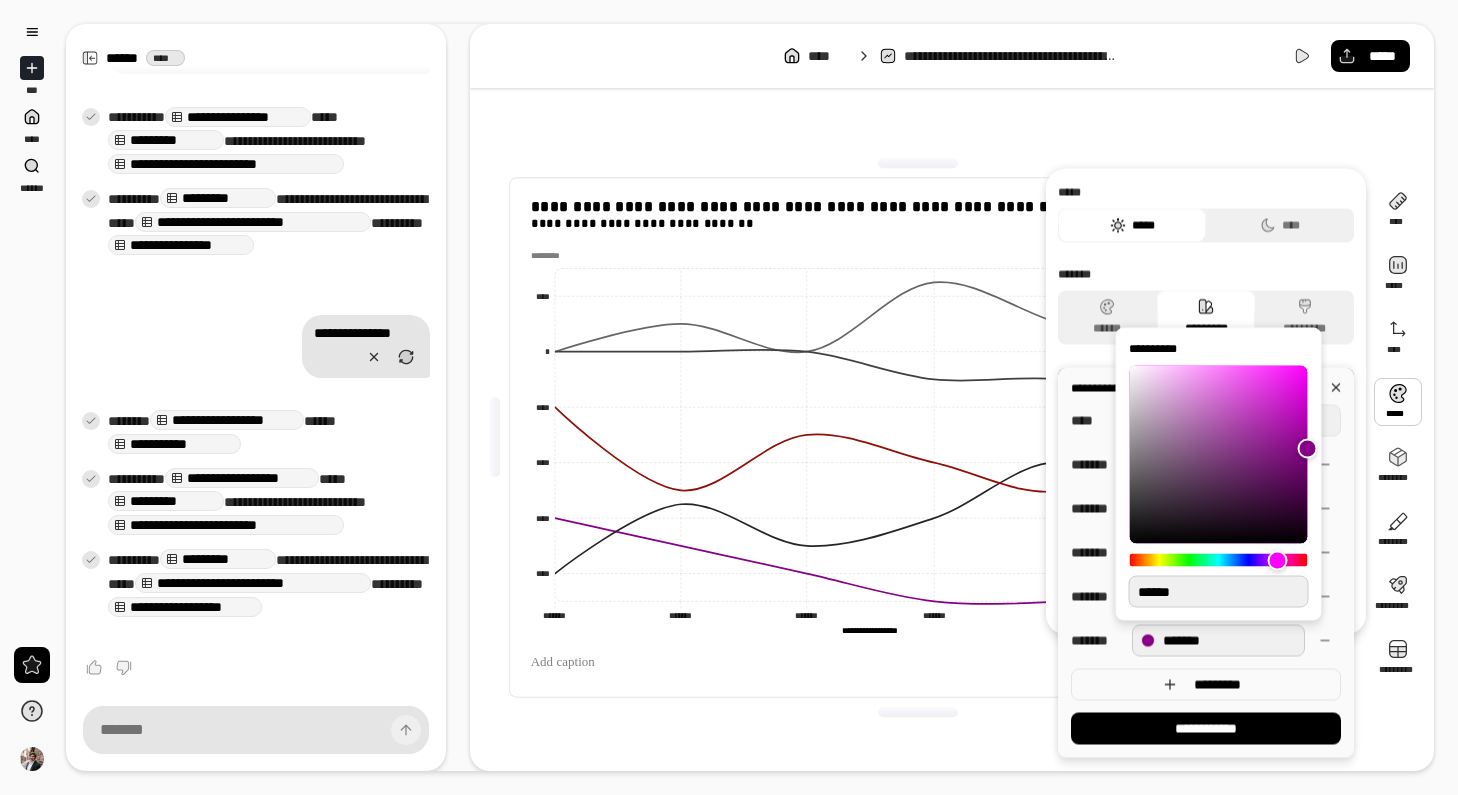 type on "*******" 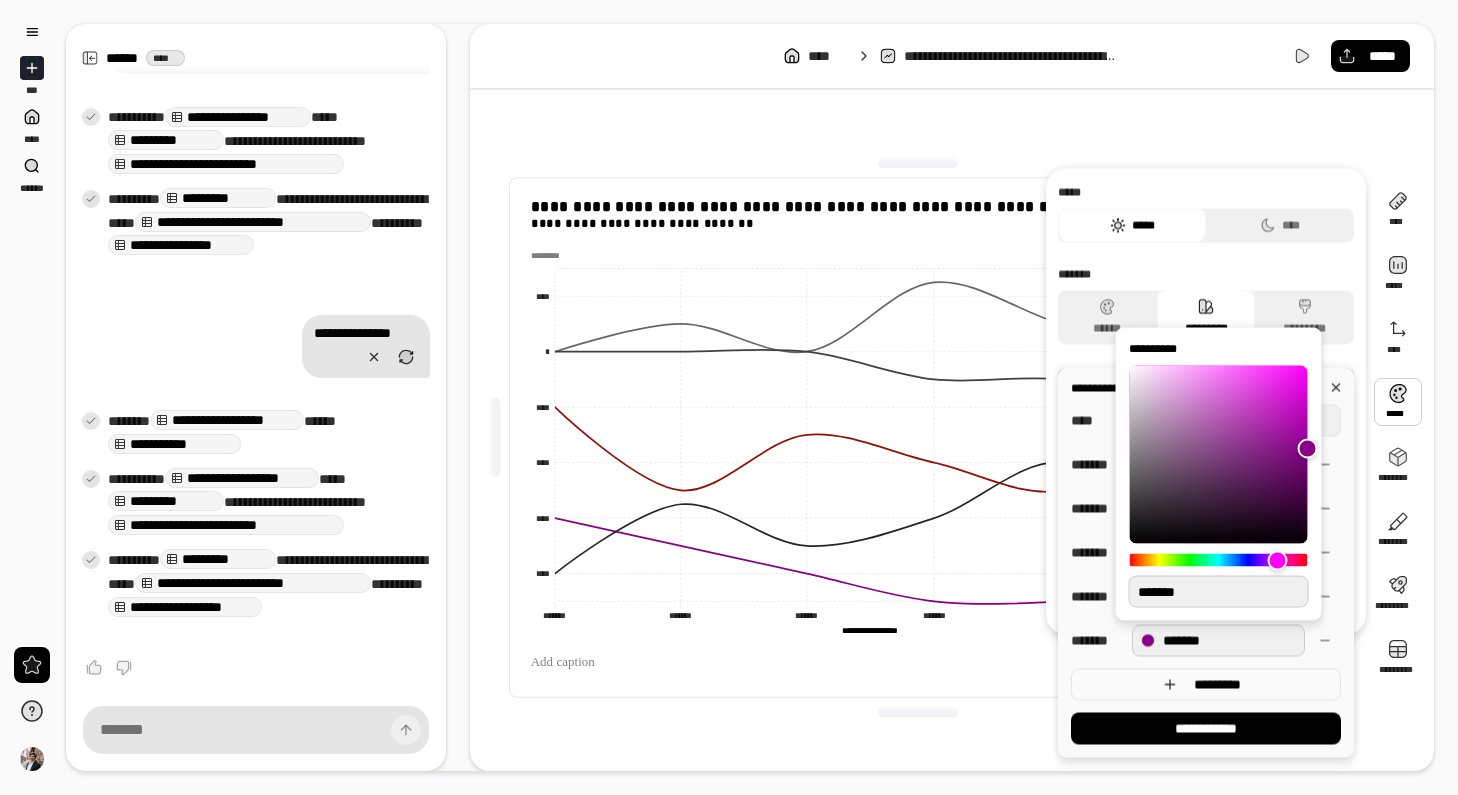 type on "*" 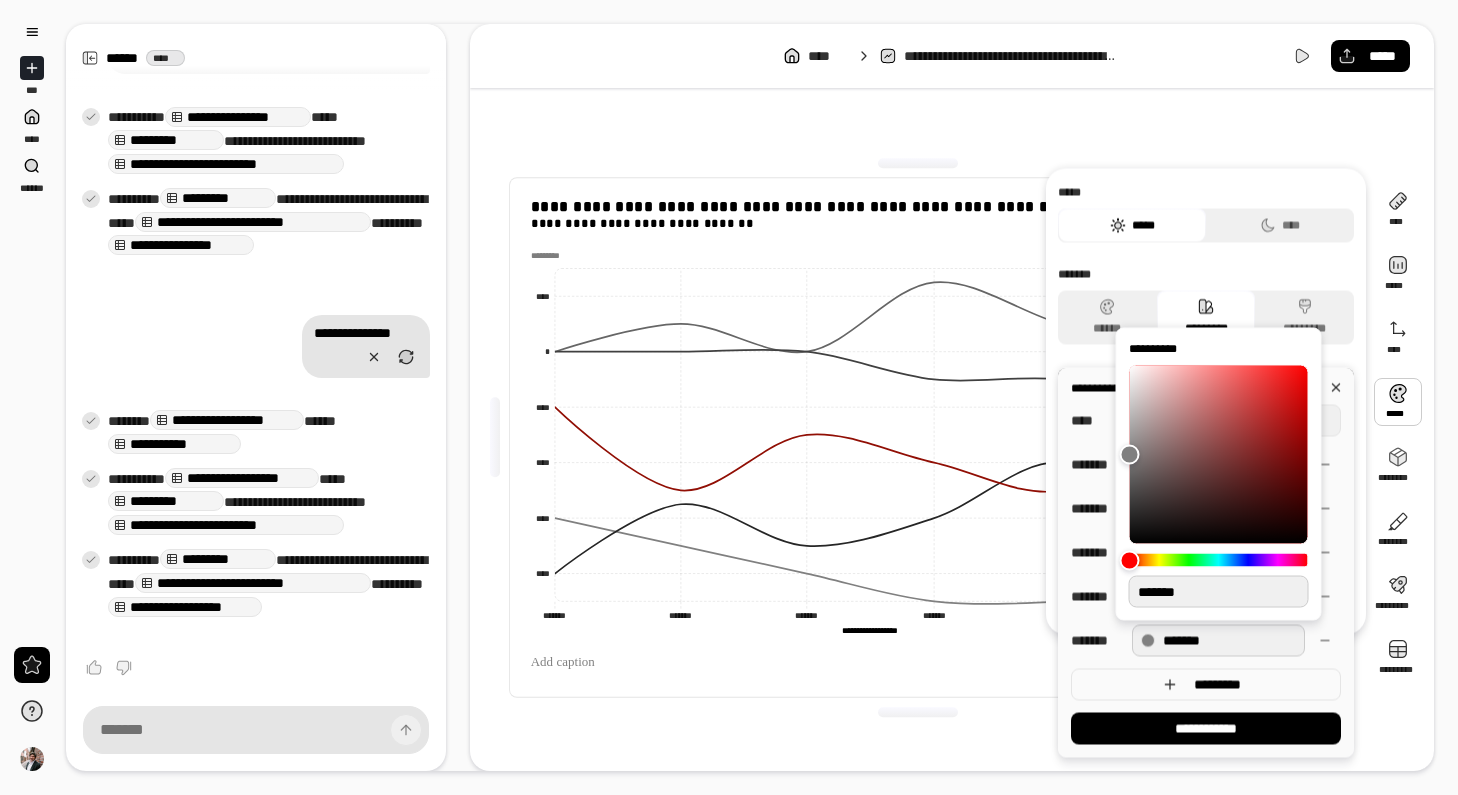 type on "**" 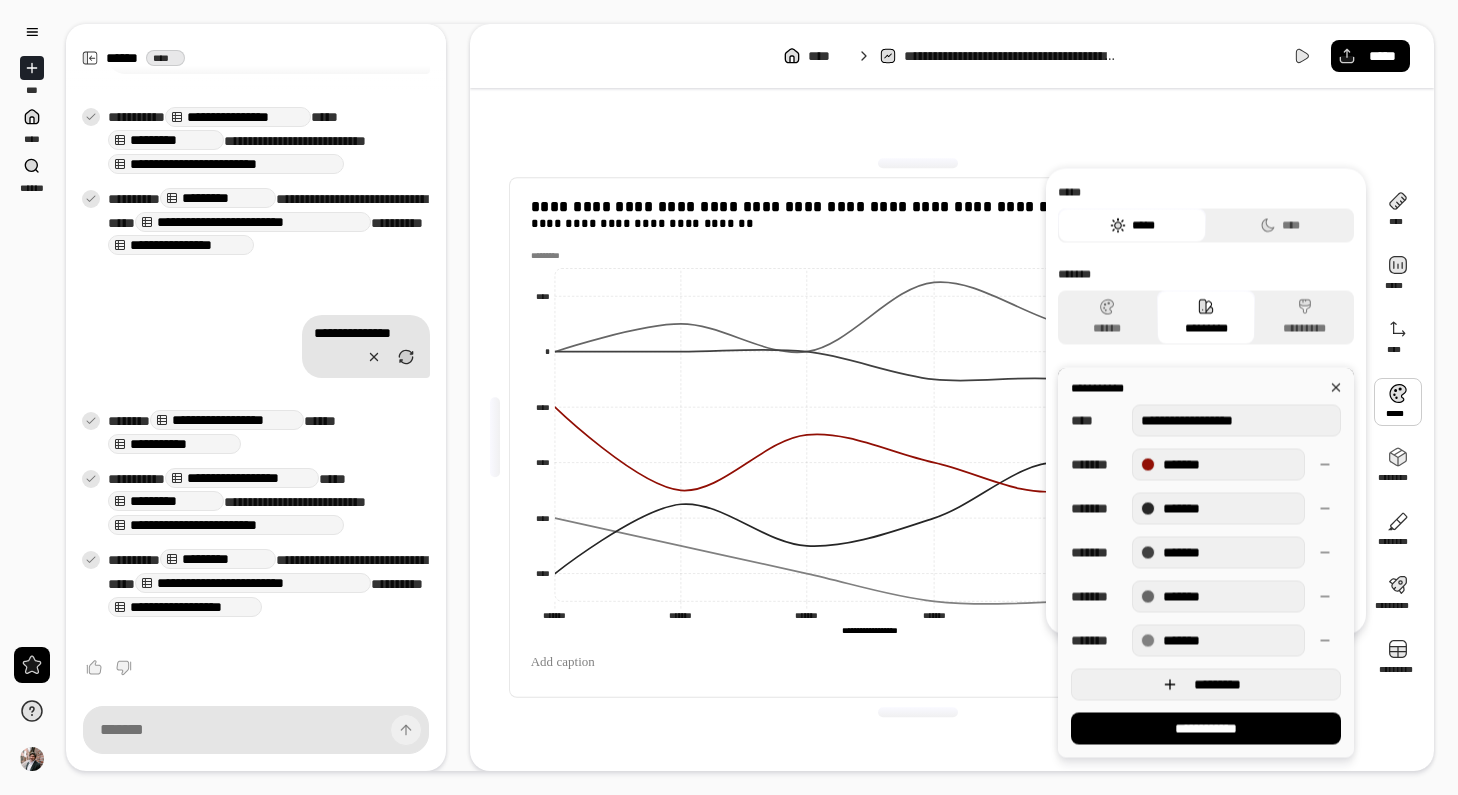 click on "*********" at bounding box center [1206, 685] 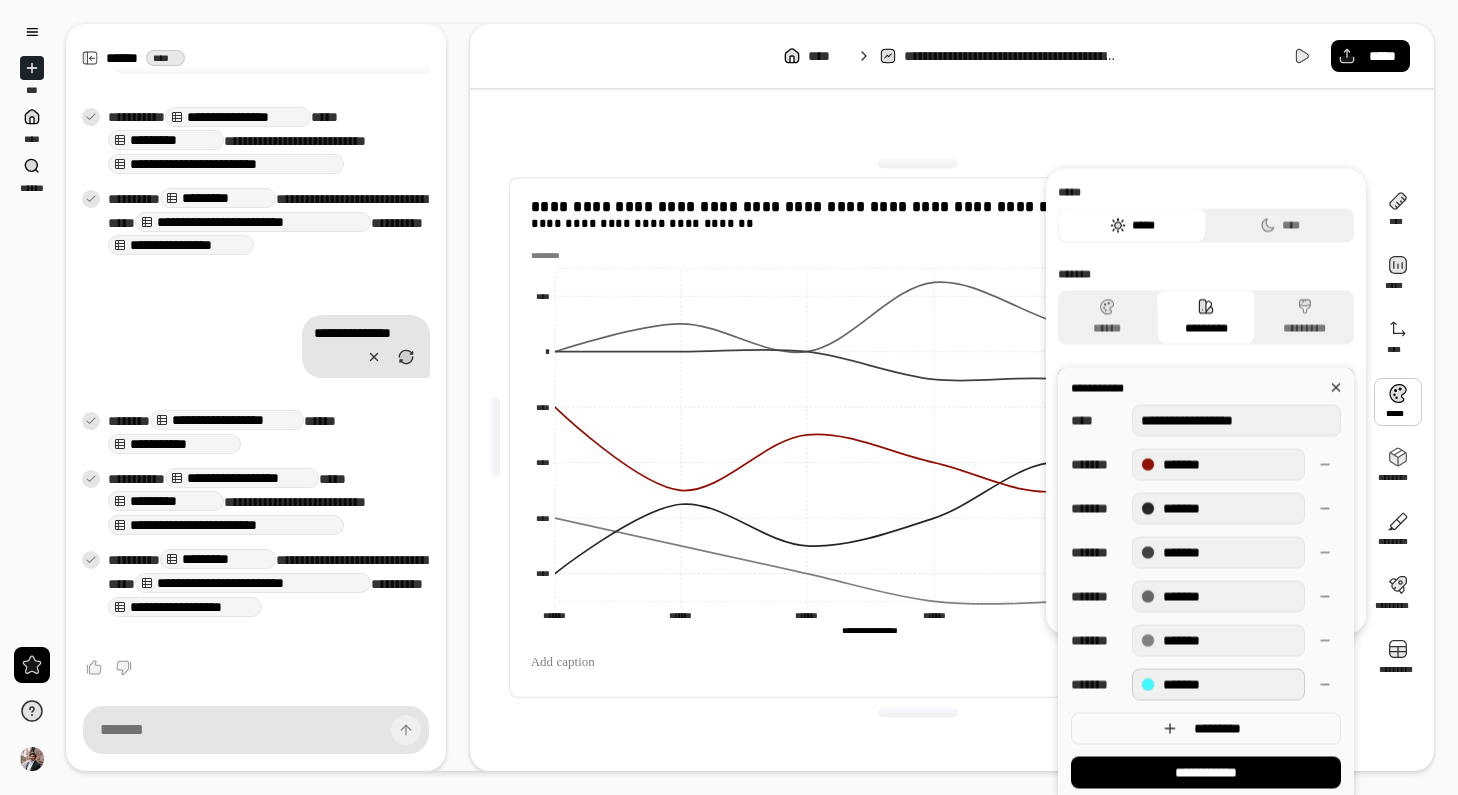 click on "*******" at bounding box center (1218, 685) 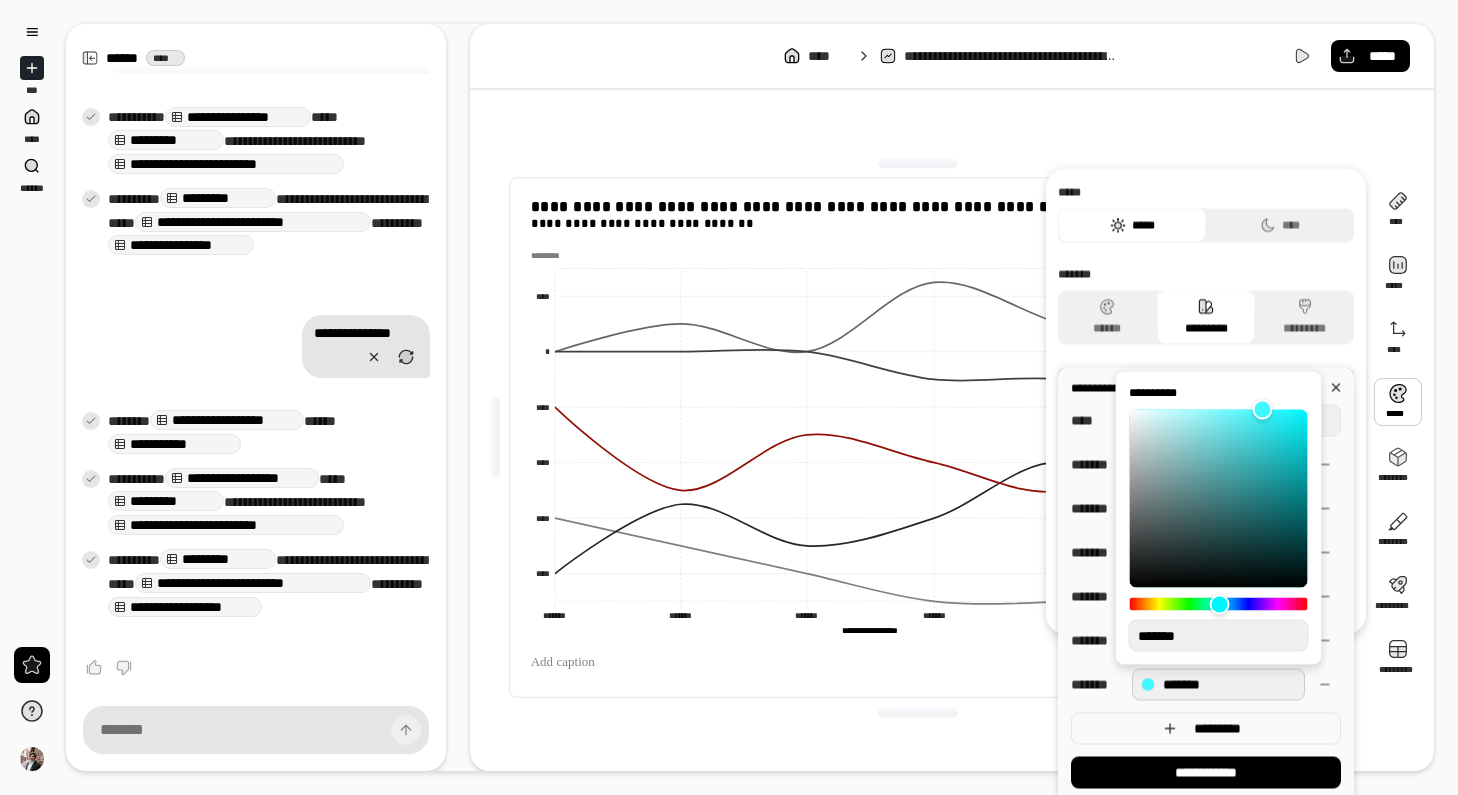 click on "*******" at bounding box center [1219, 636] 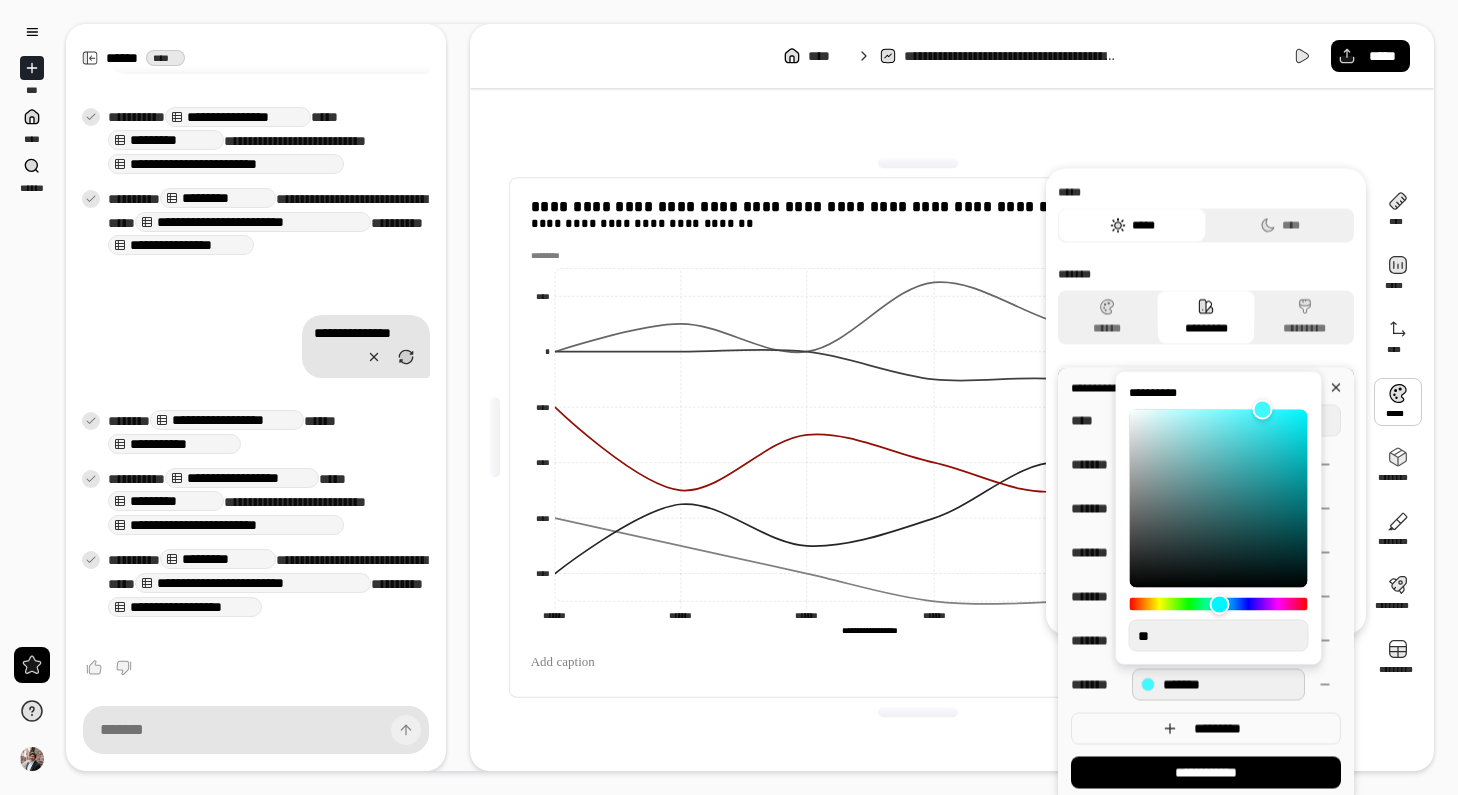 type on "**" 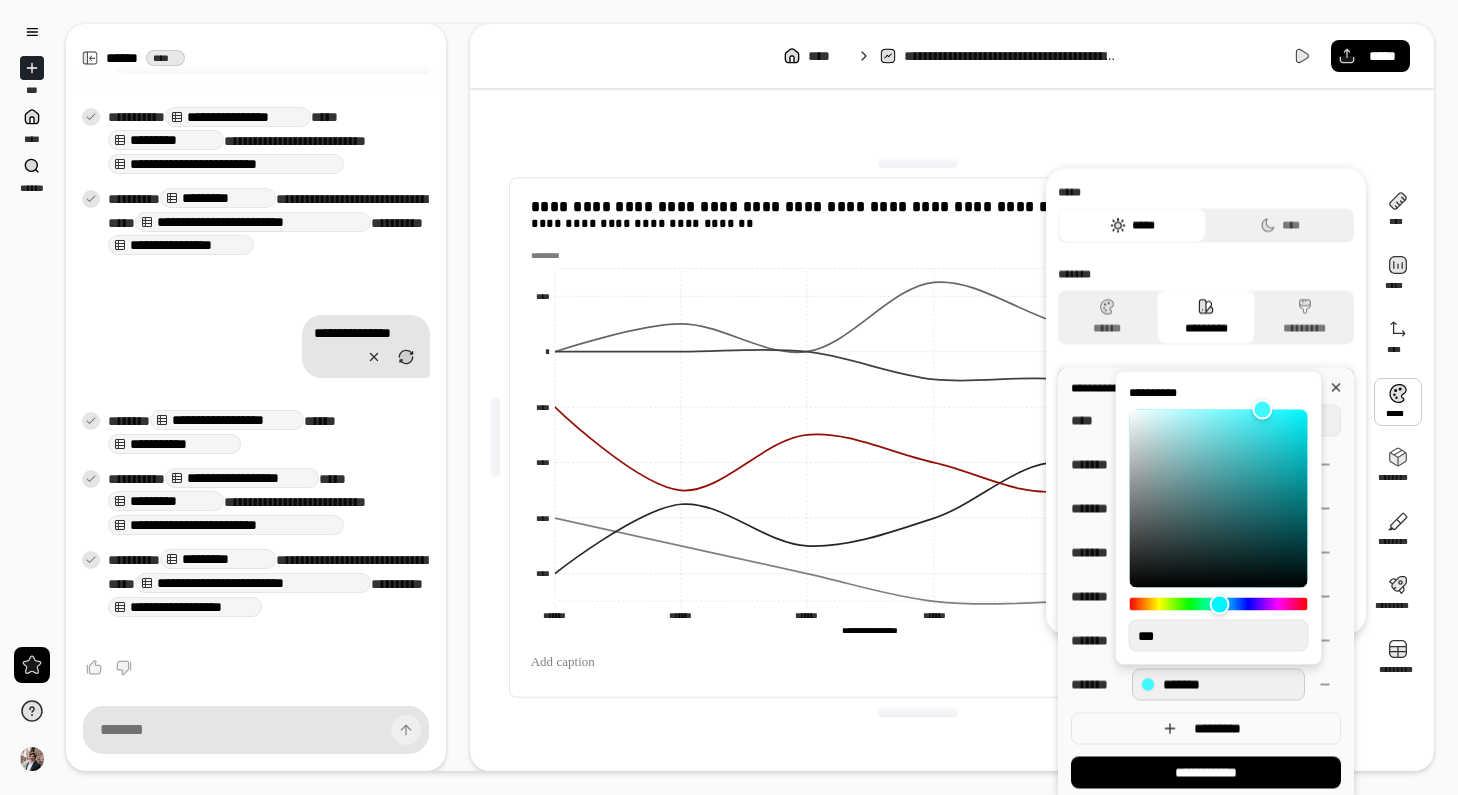 type on "*" 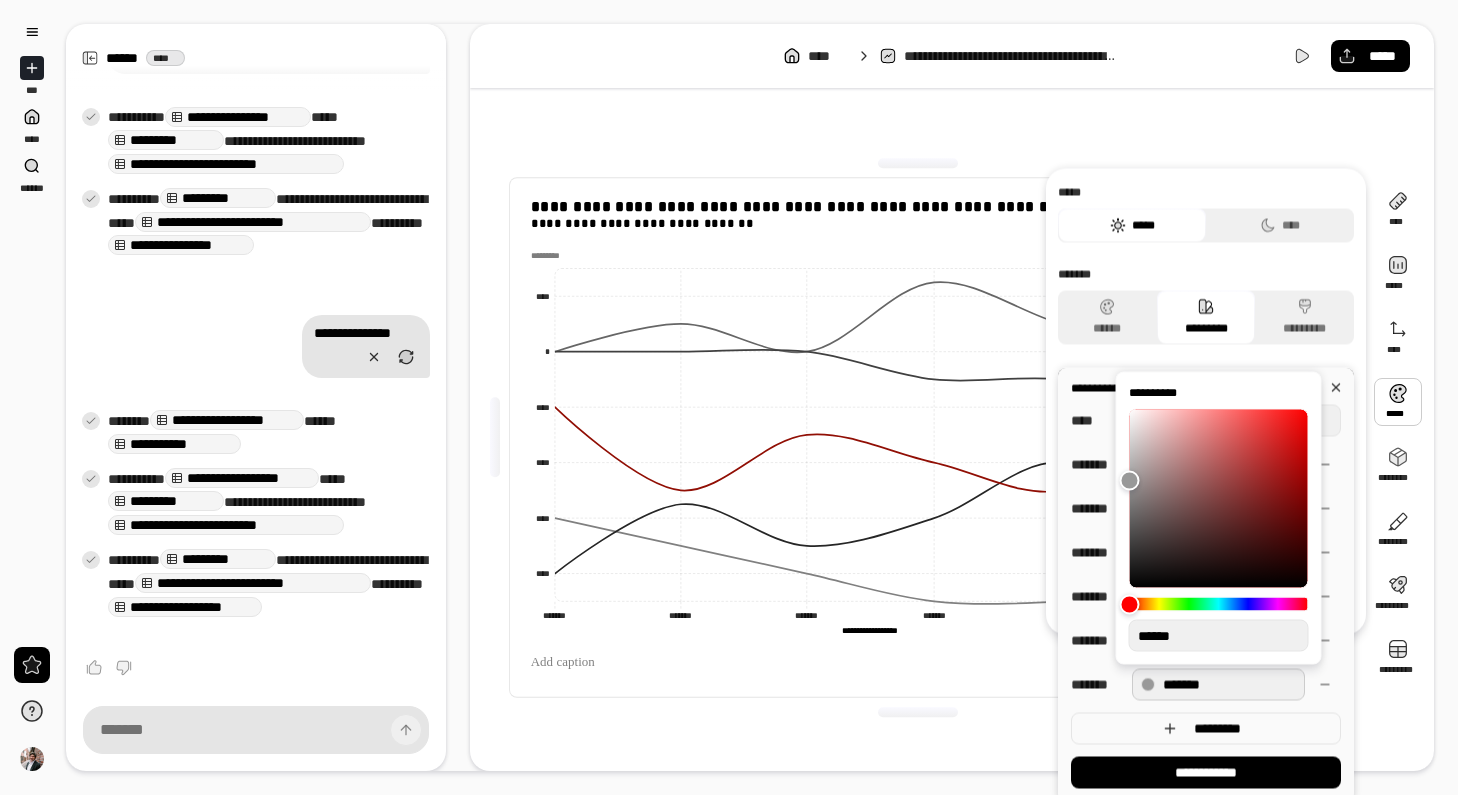 type on "*******" 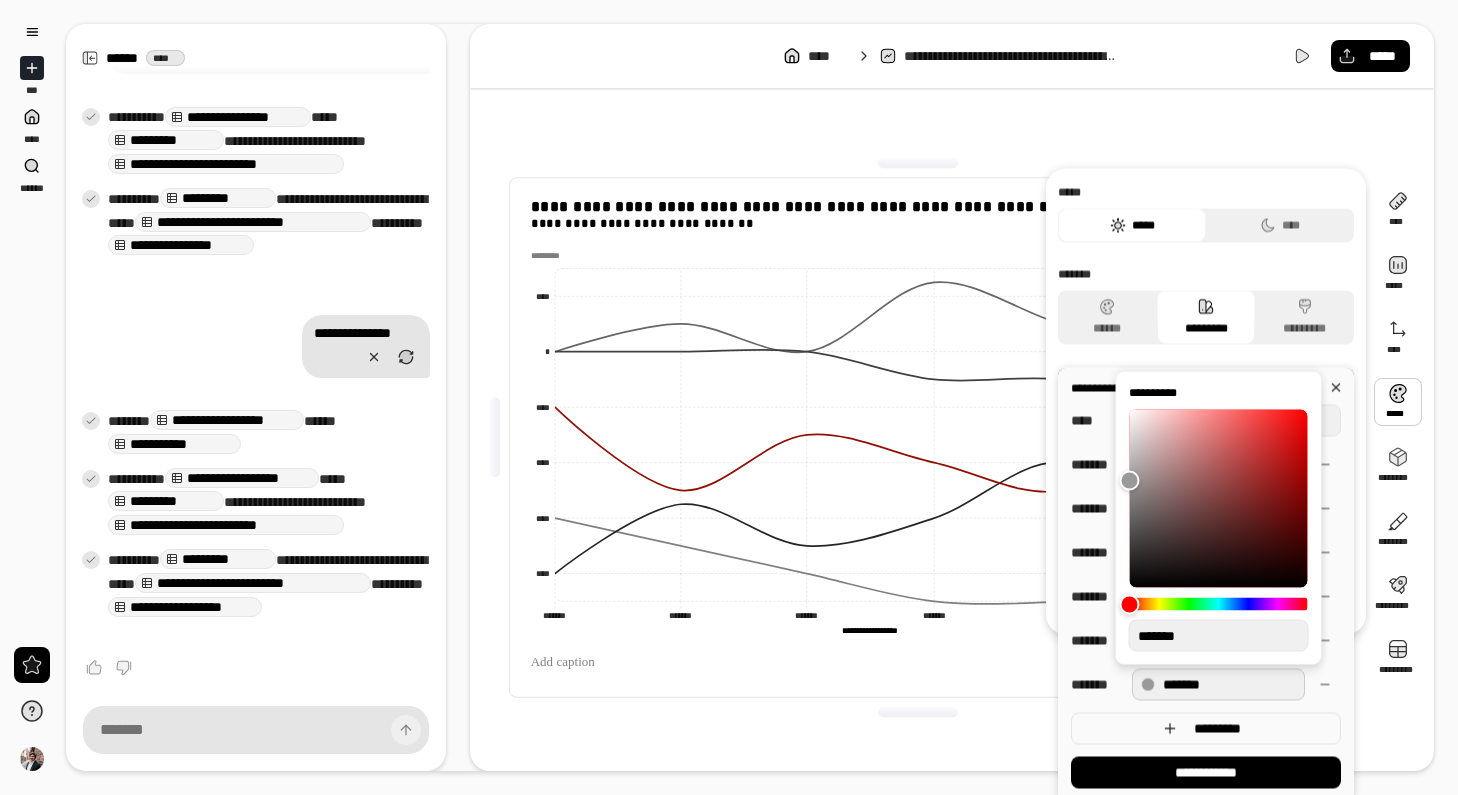 click on "**********" at bounding box center [1206, 597] 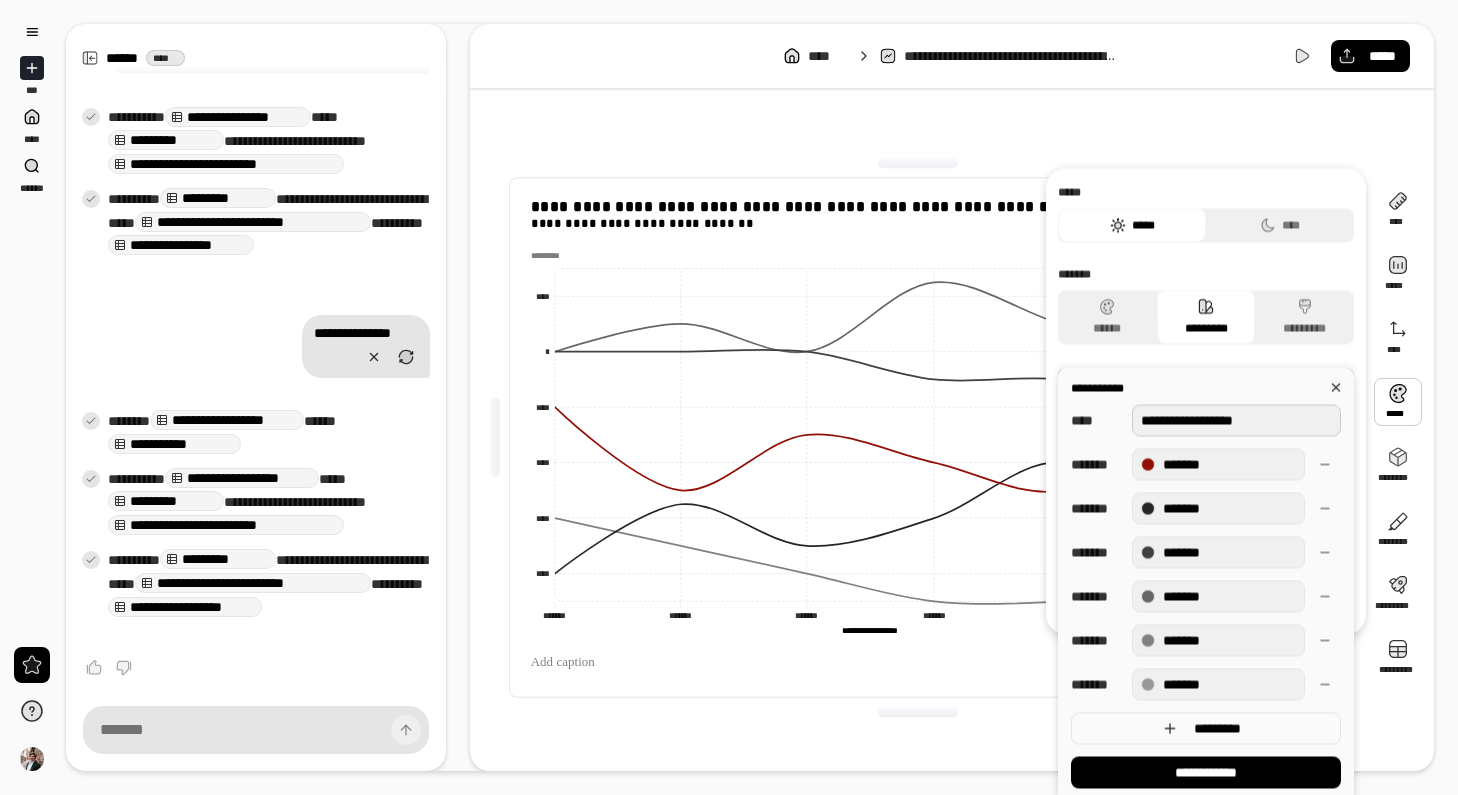 click on "**********" at bounding box center (1236, 421) 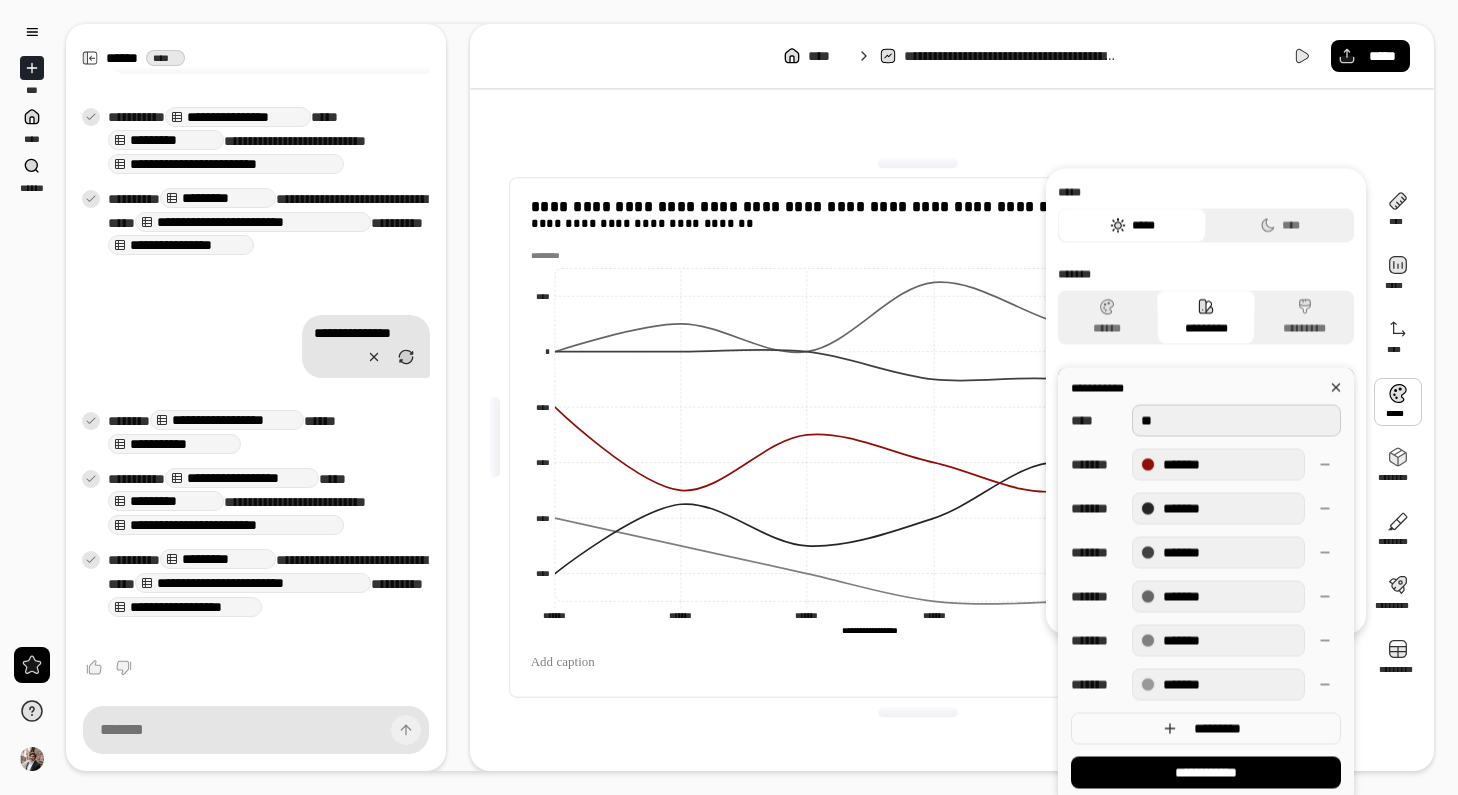 type on "***" 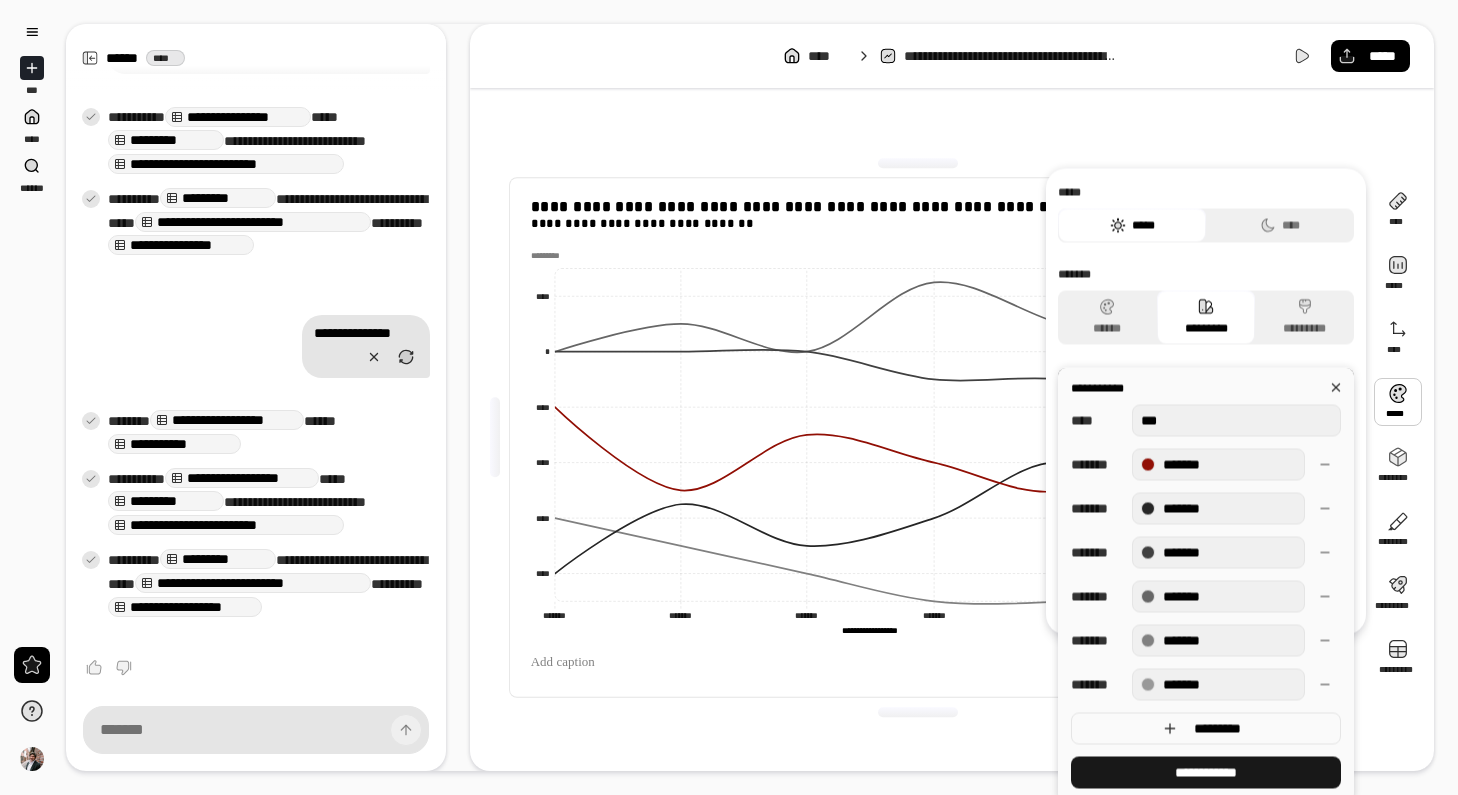 click on "**********" at bounding box center [1205, 773] 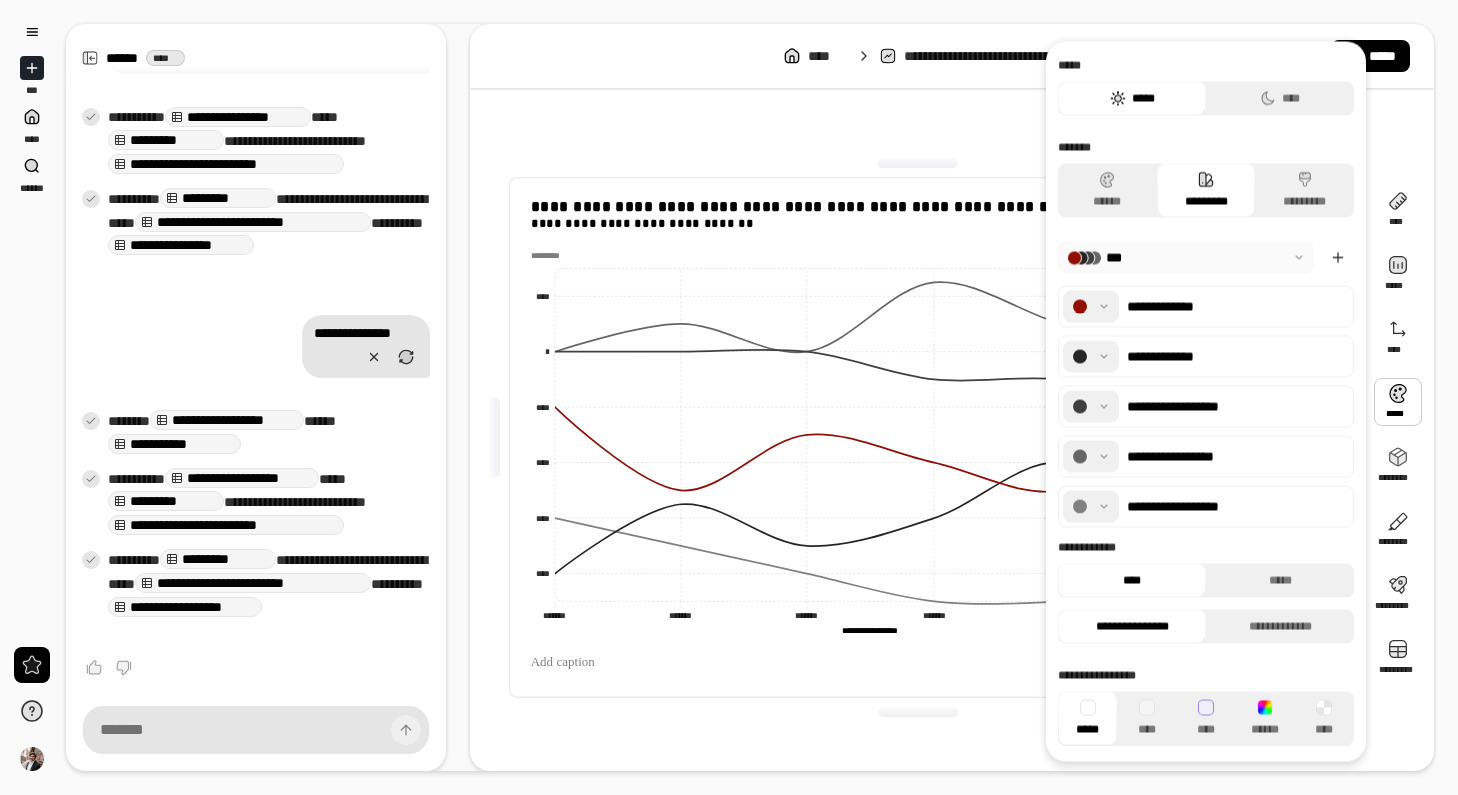 click on "**********" at bounding box center [1206, 548] 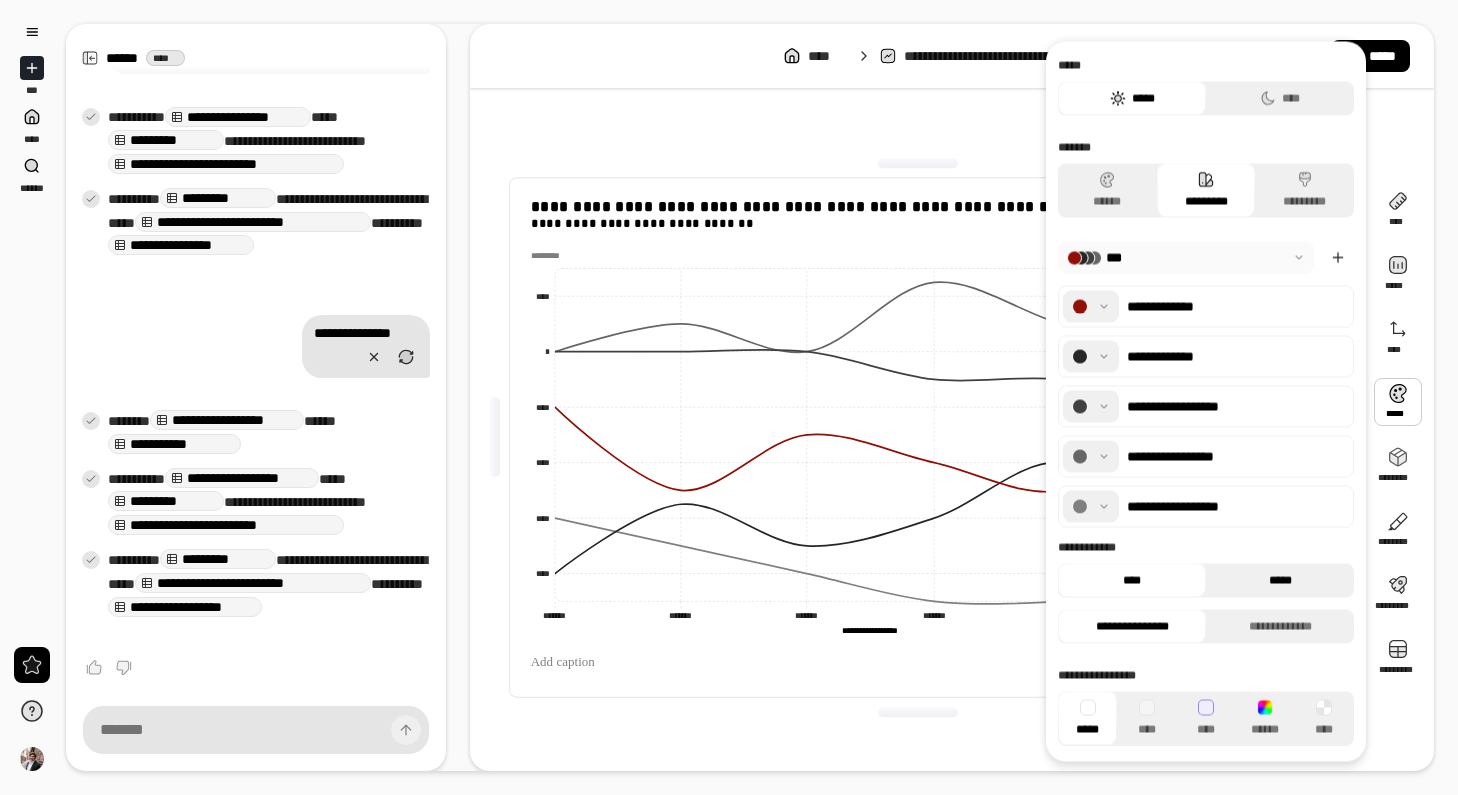 click on "*****" at bounding box center (1280, 581) 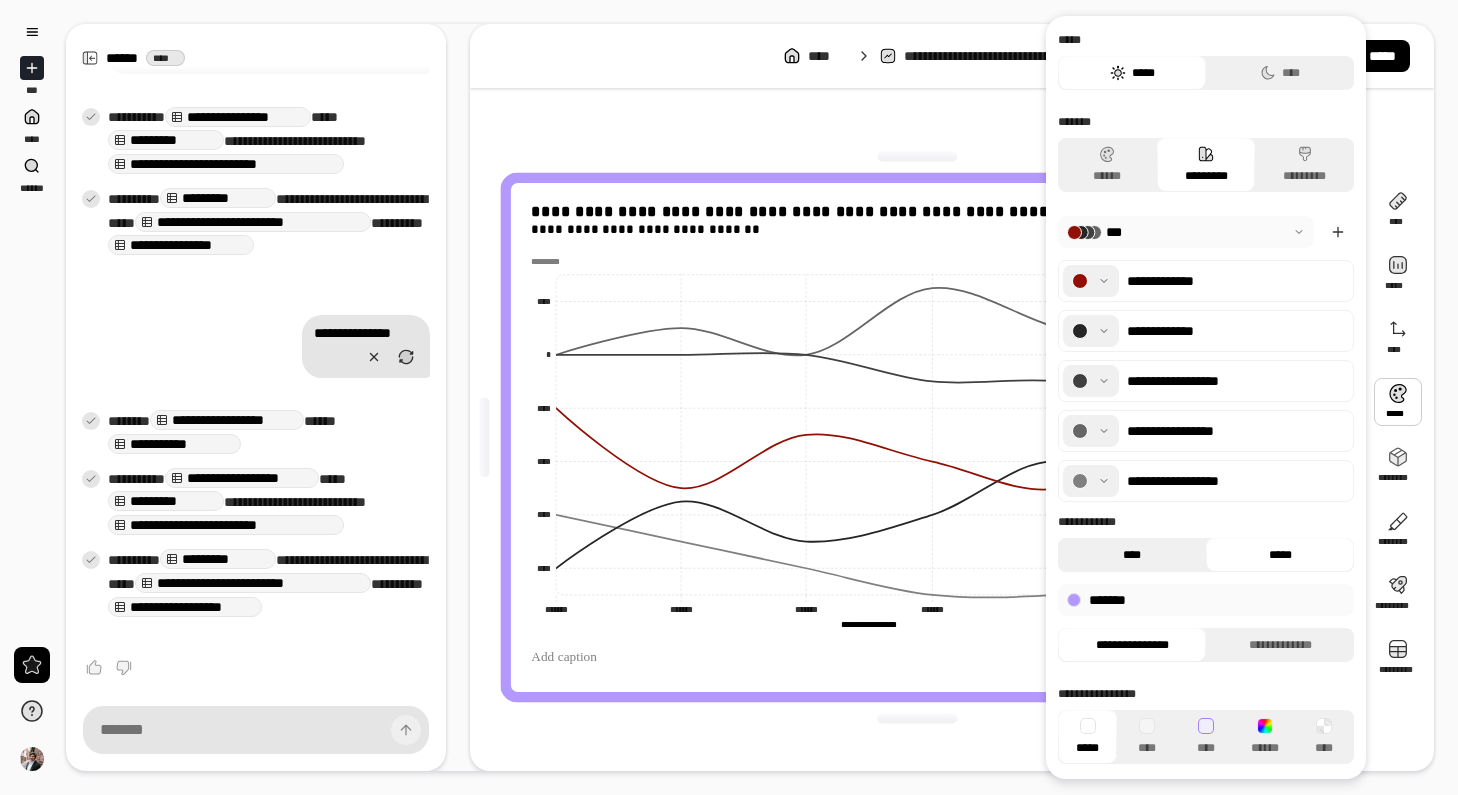 click on "****" at bounding box center (1132, 555) 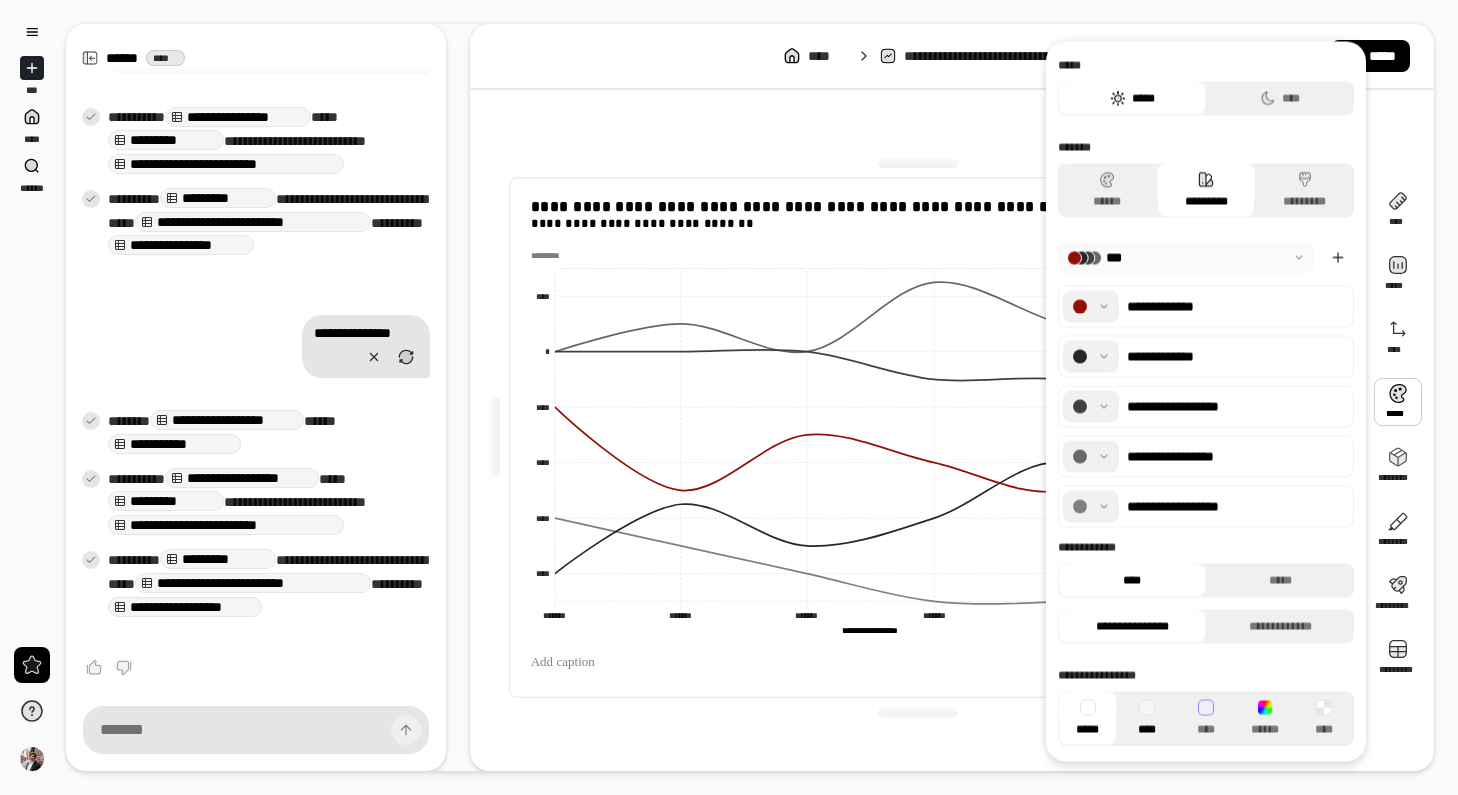 click on "****" at bounding box center [1146, 719] 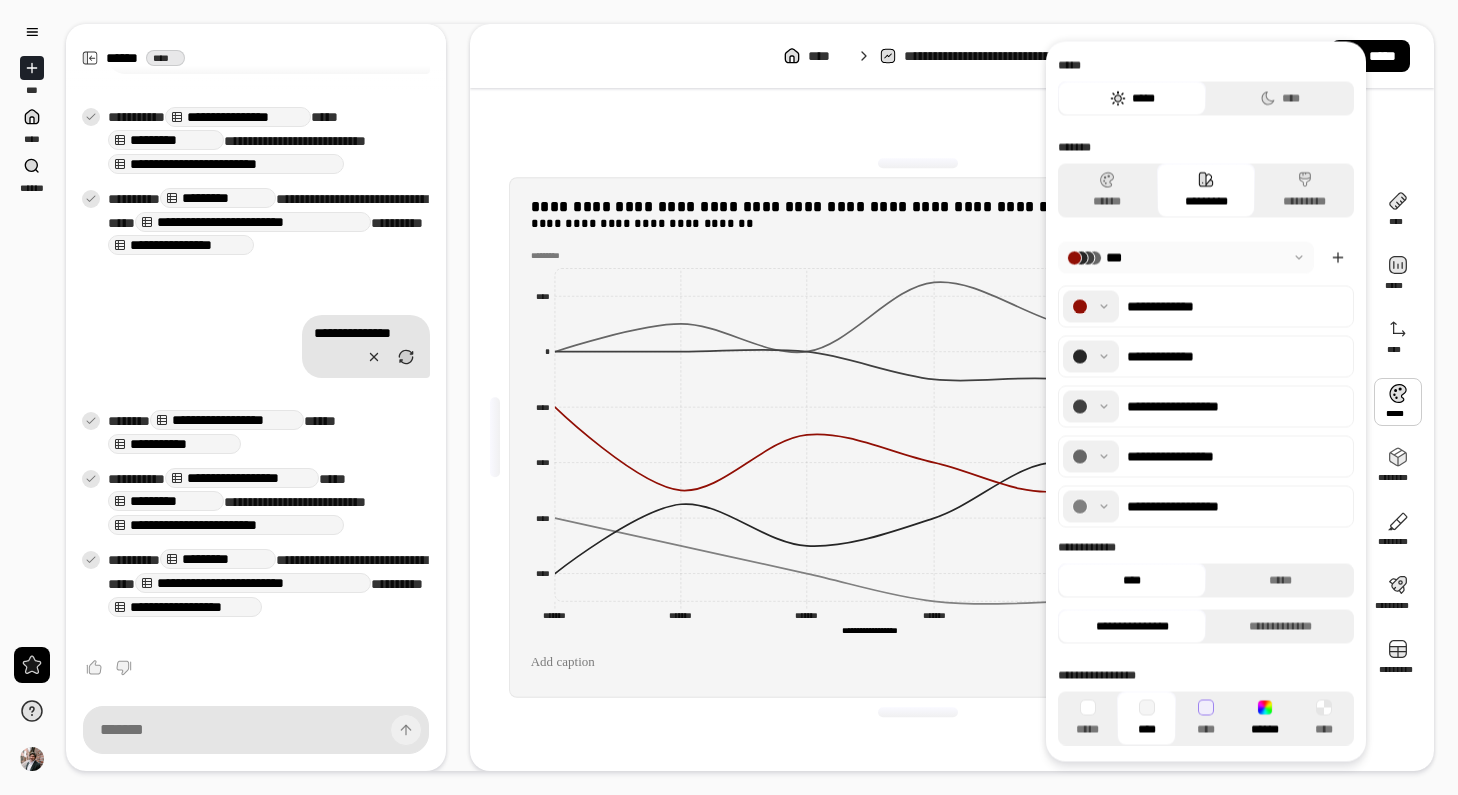 click on "******" at bounding box center [1265, 719] 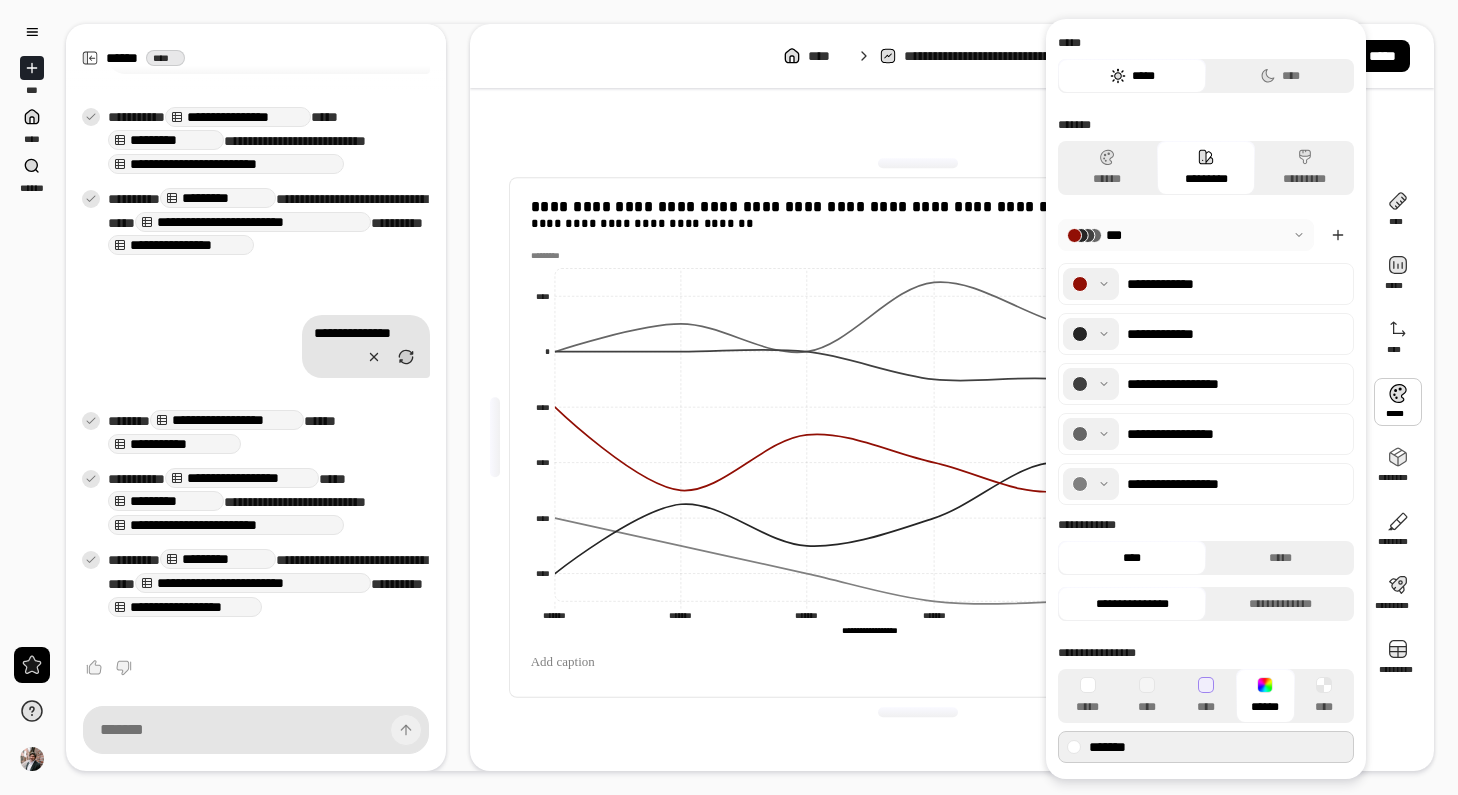click on "*******" at bounding box center [1206, 747] 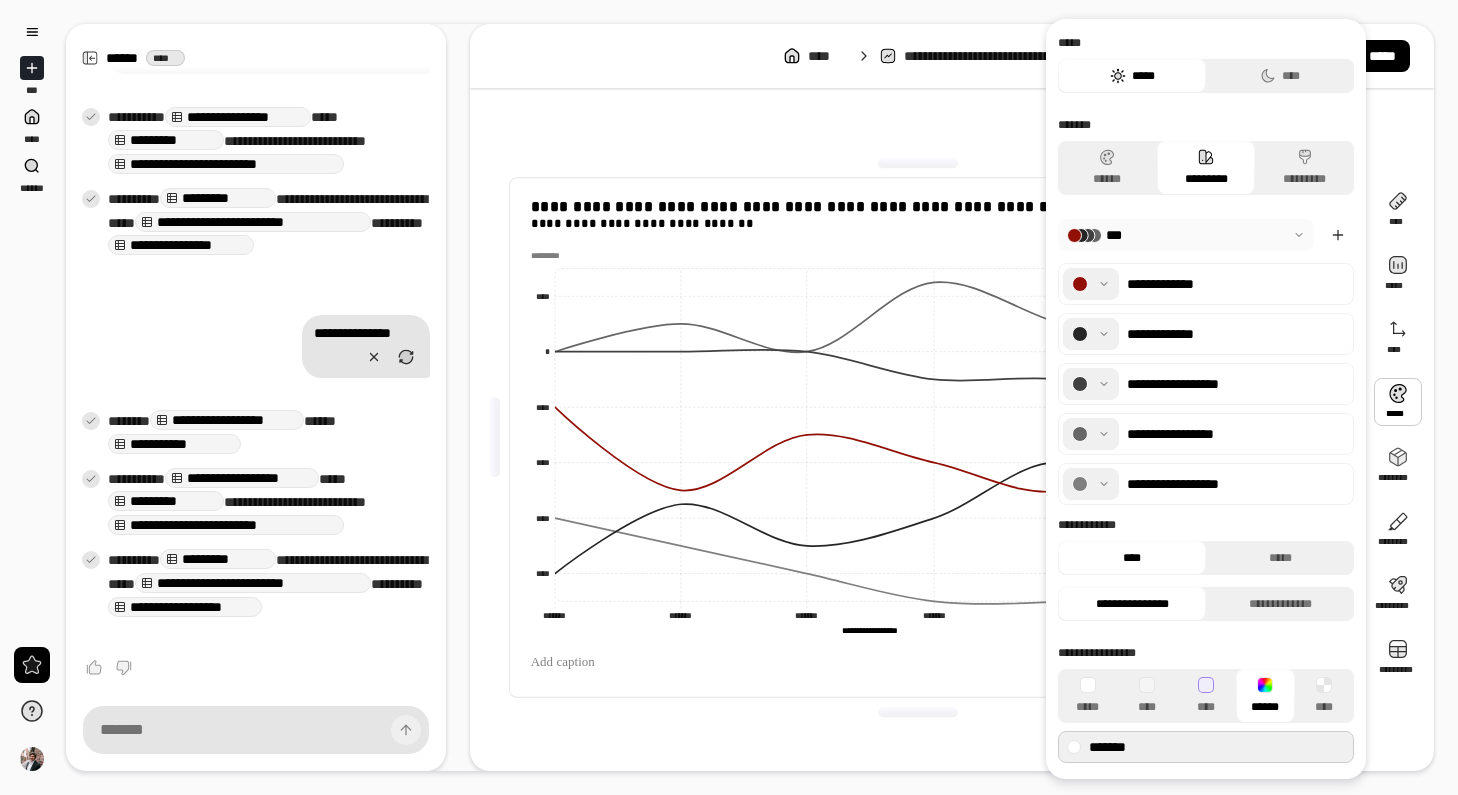 click on "*******" at bounding box center (1206, 747) 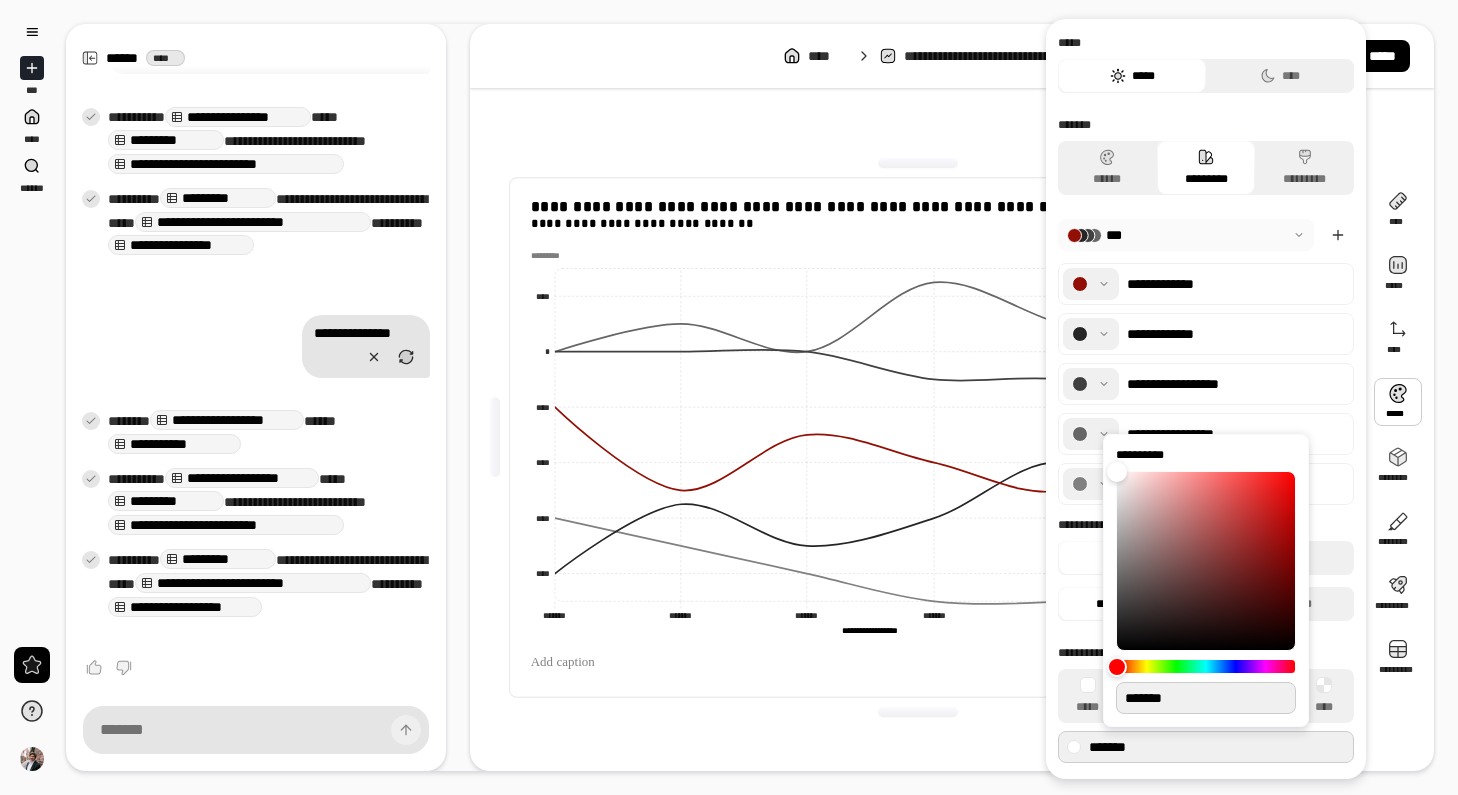 click on "*******" at bounding box center (1206, 698) 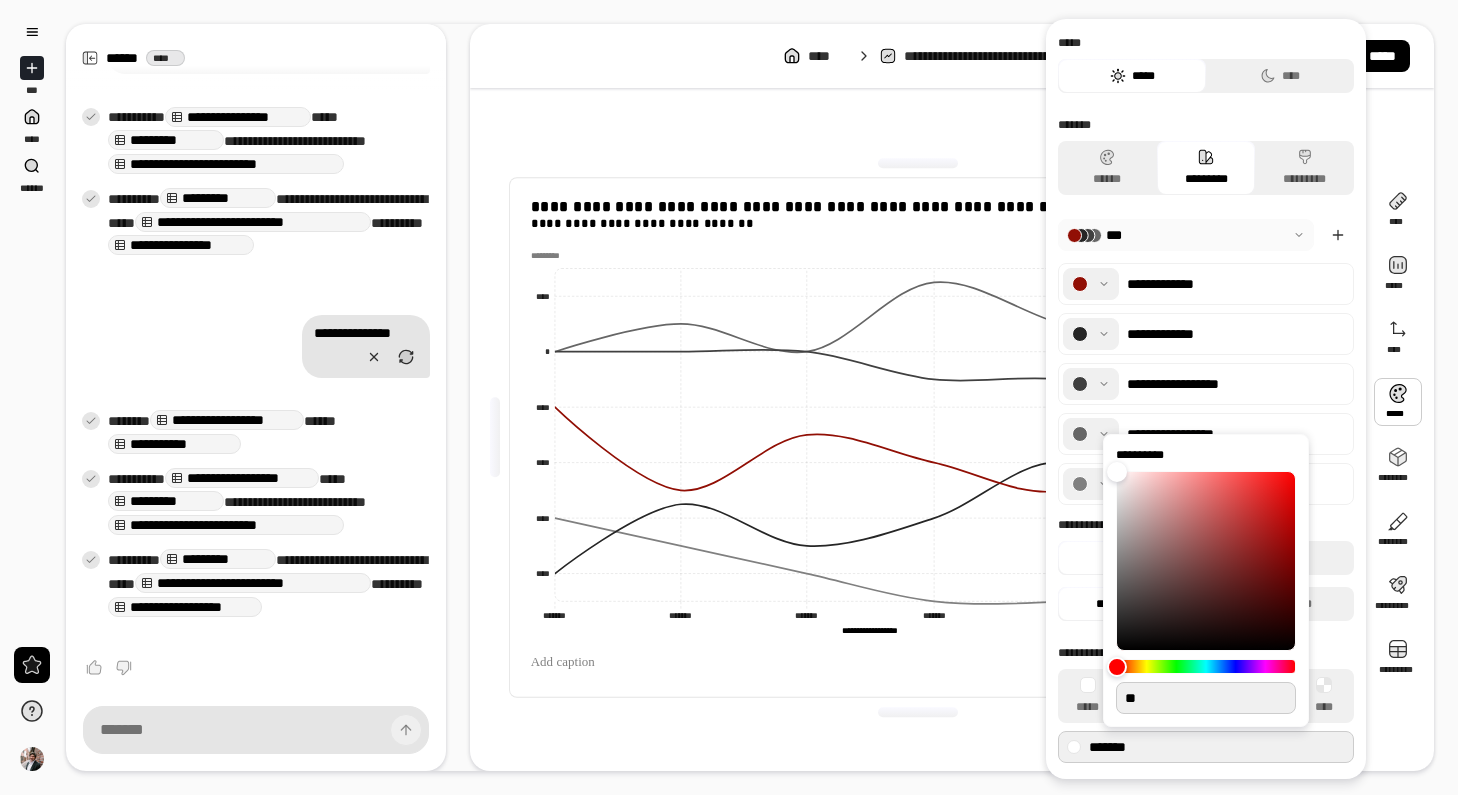 type on "***" 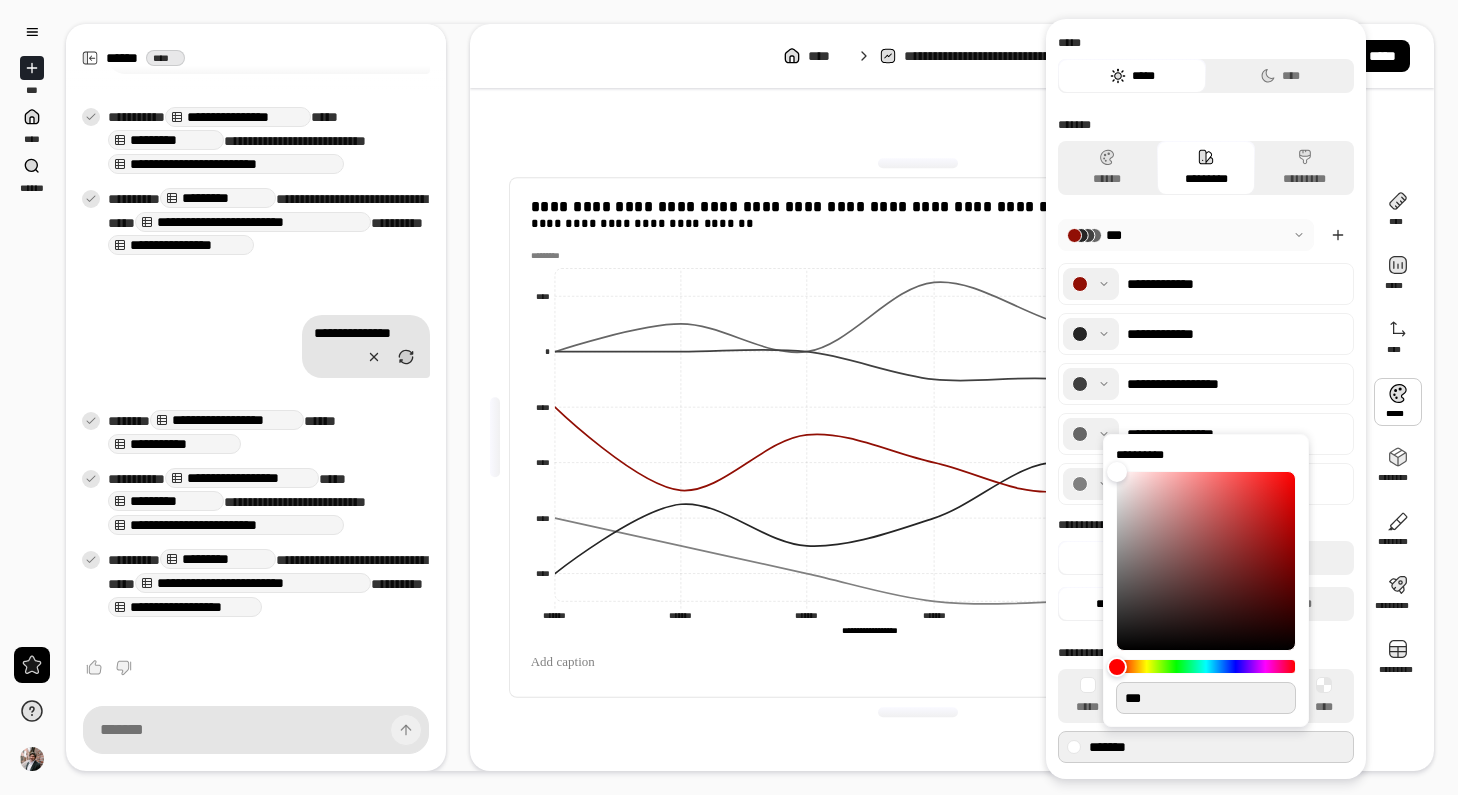 type on "**" 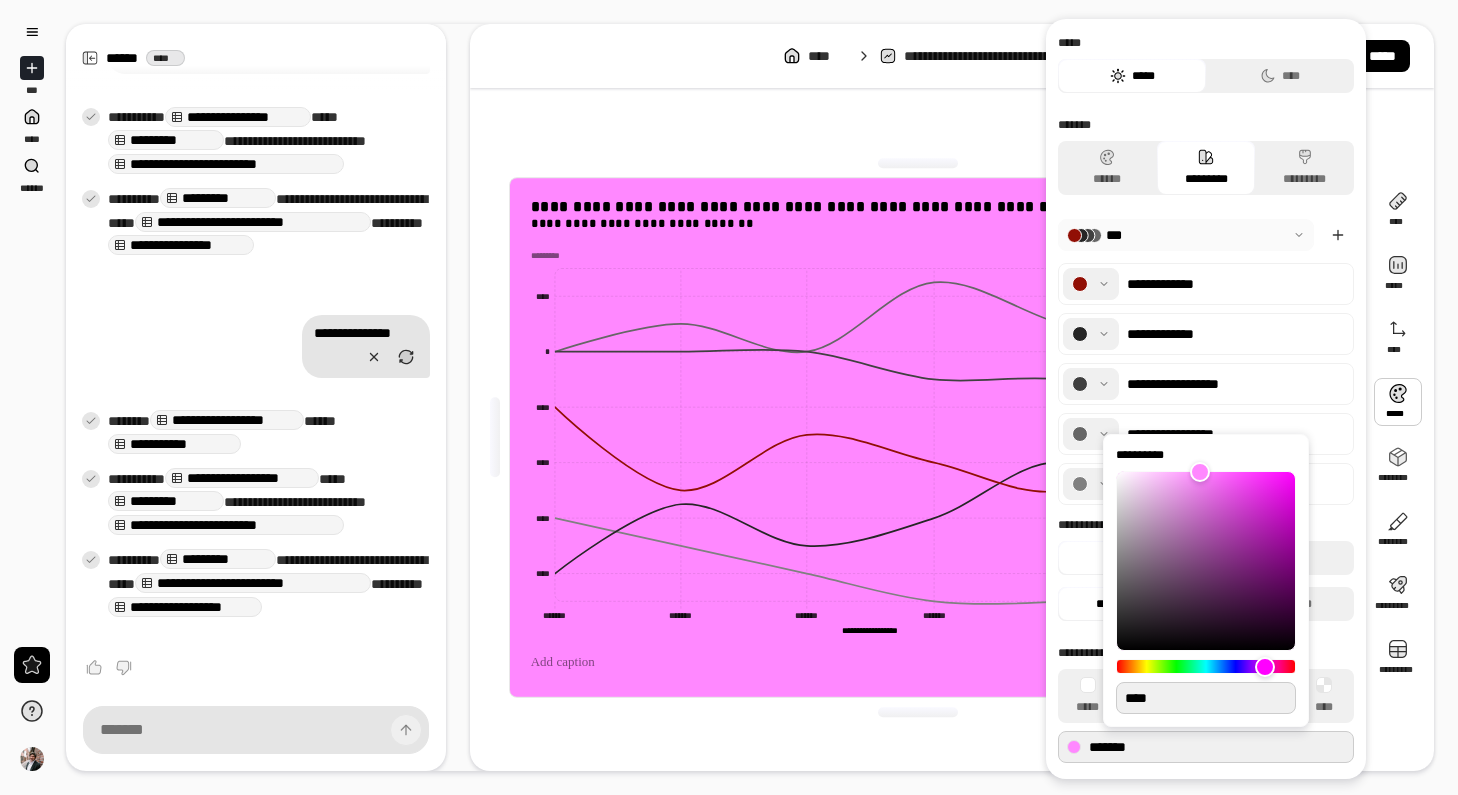 type on "**" 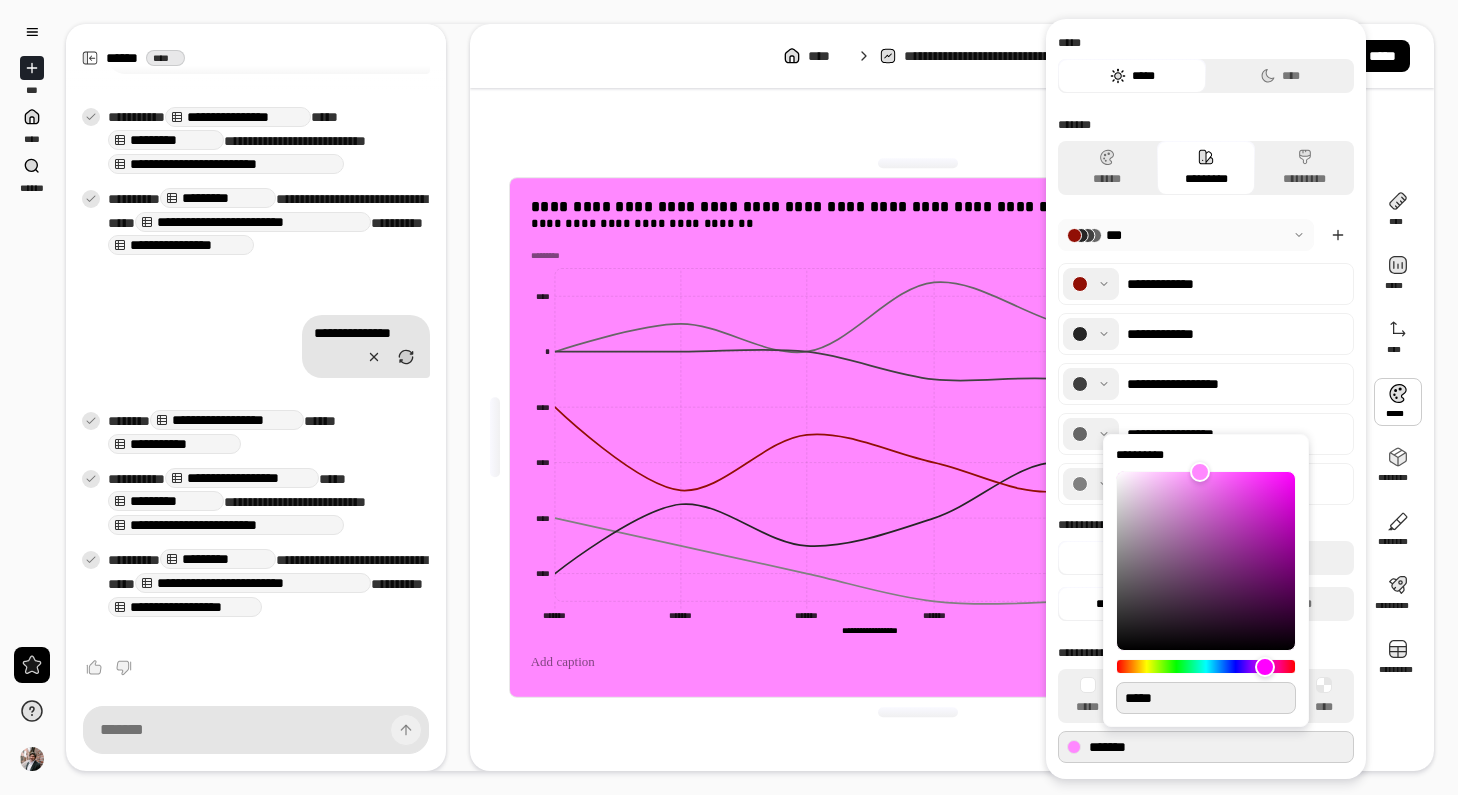 type on "**" 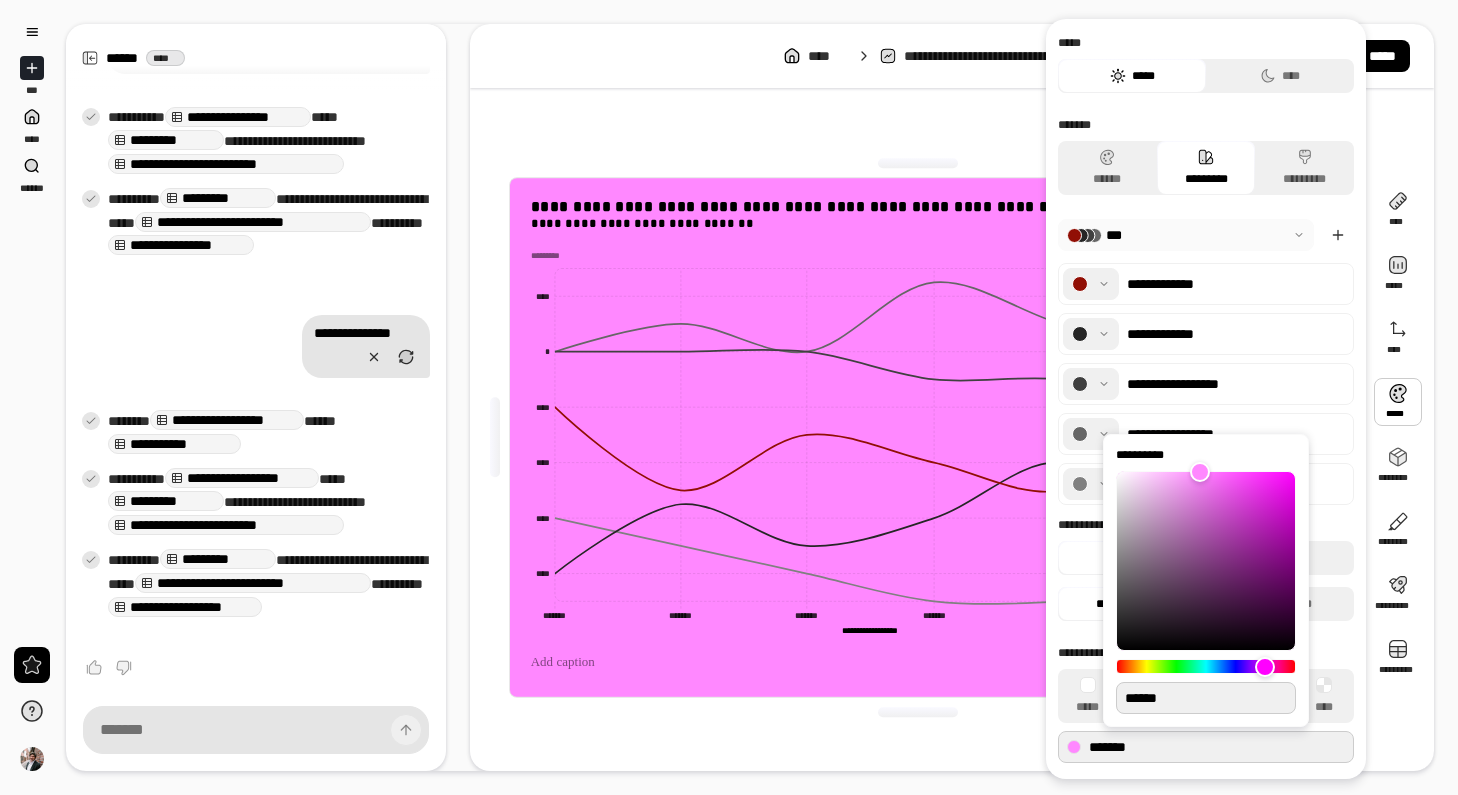 type on "*" 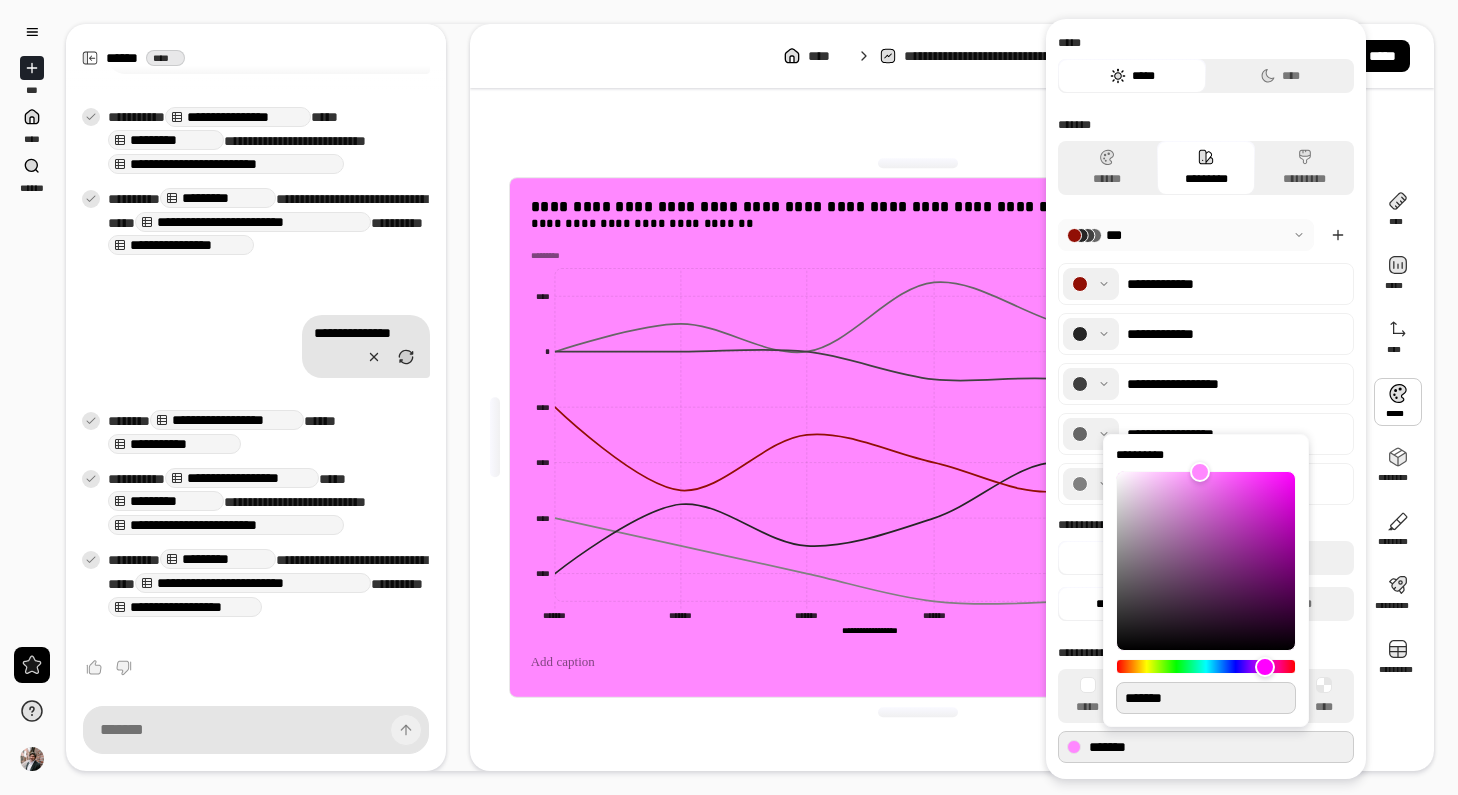 type on "*" 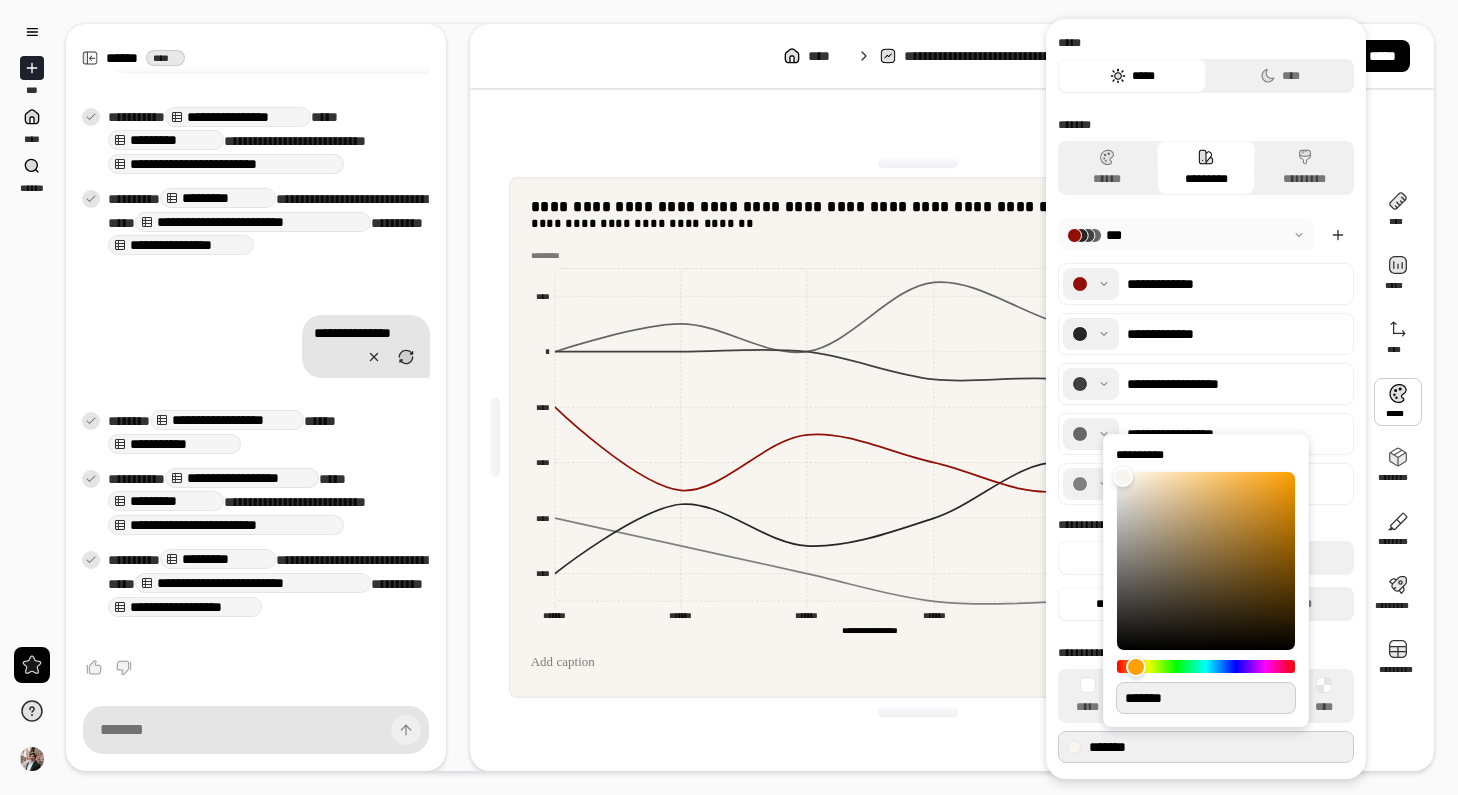 type on "*" 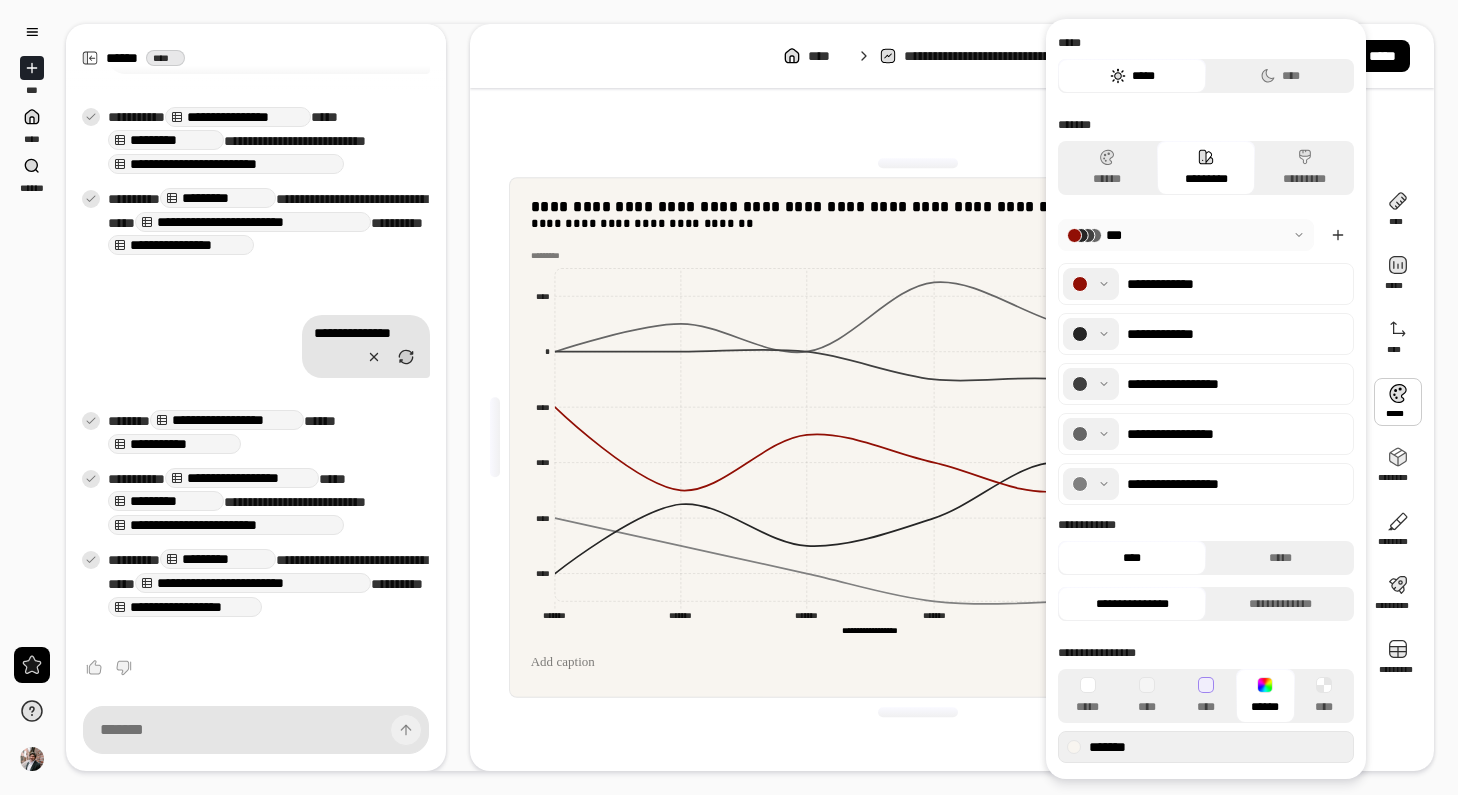 click on "**********" at bounding box center (1206, 525) 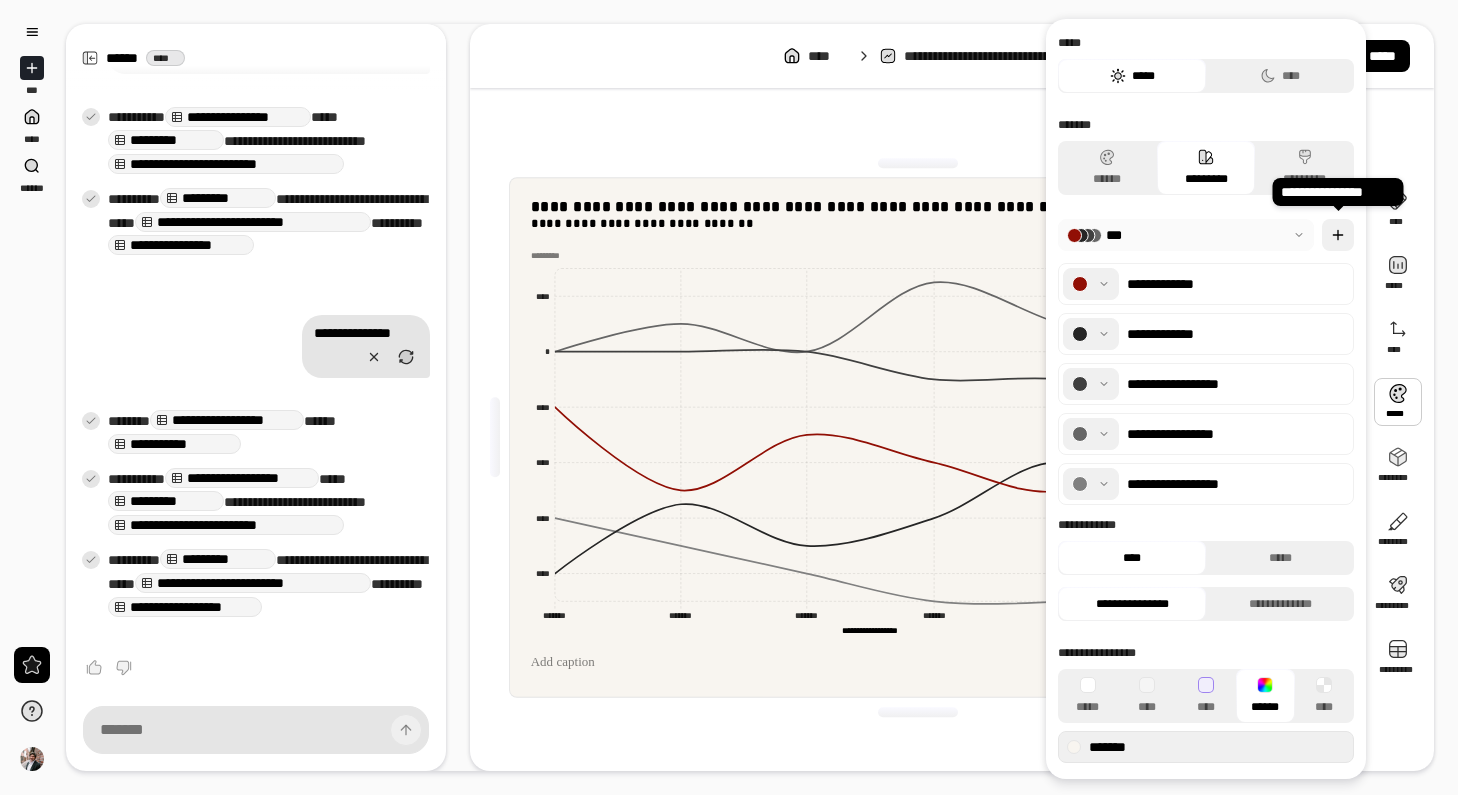 click at bounding box center [1338, 235] 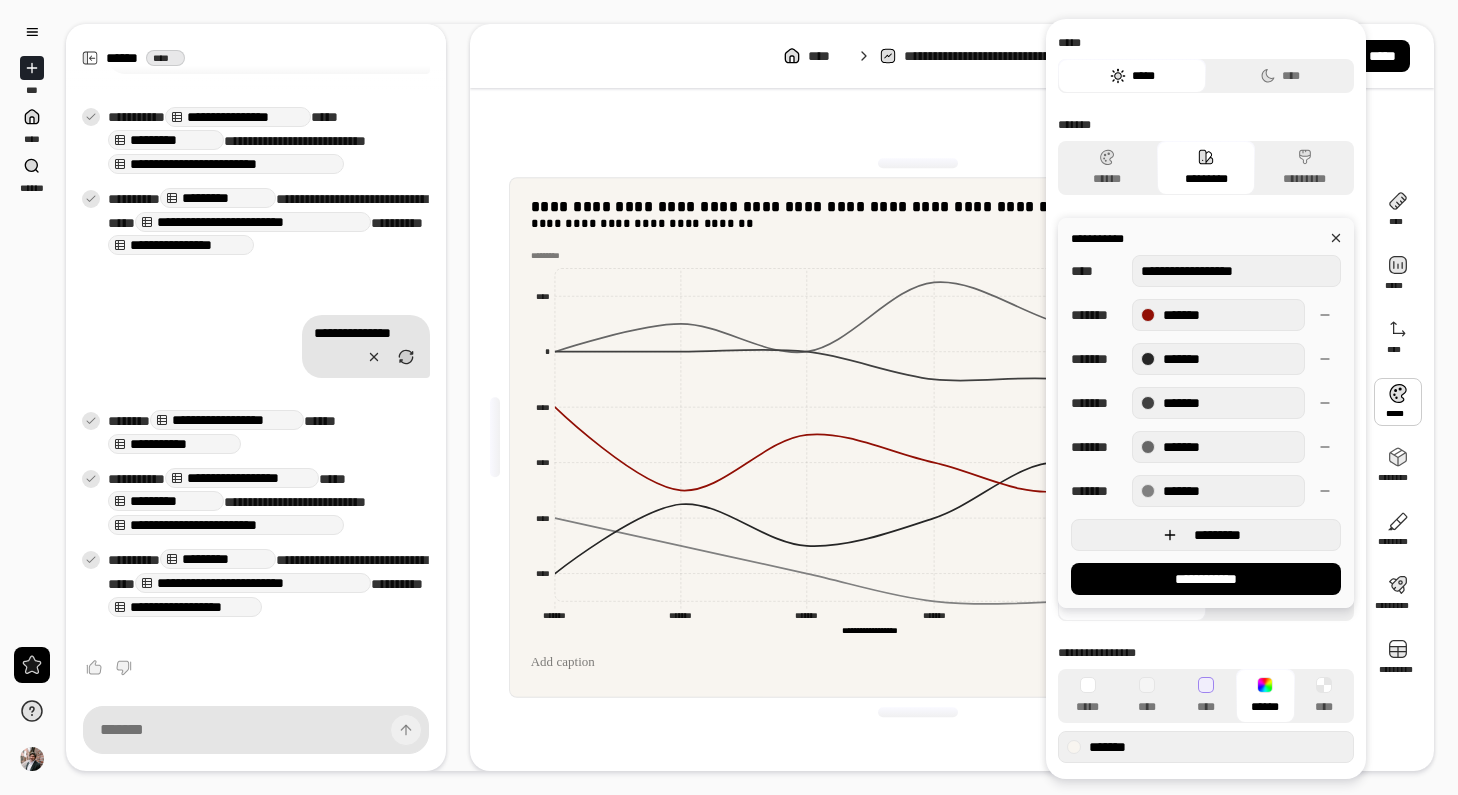 click on "*********" at bounding box center (1206, 535) 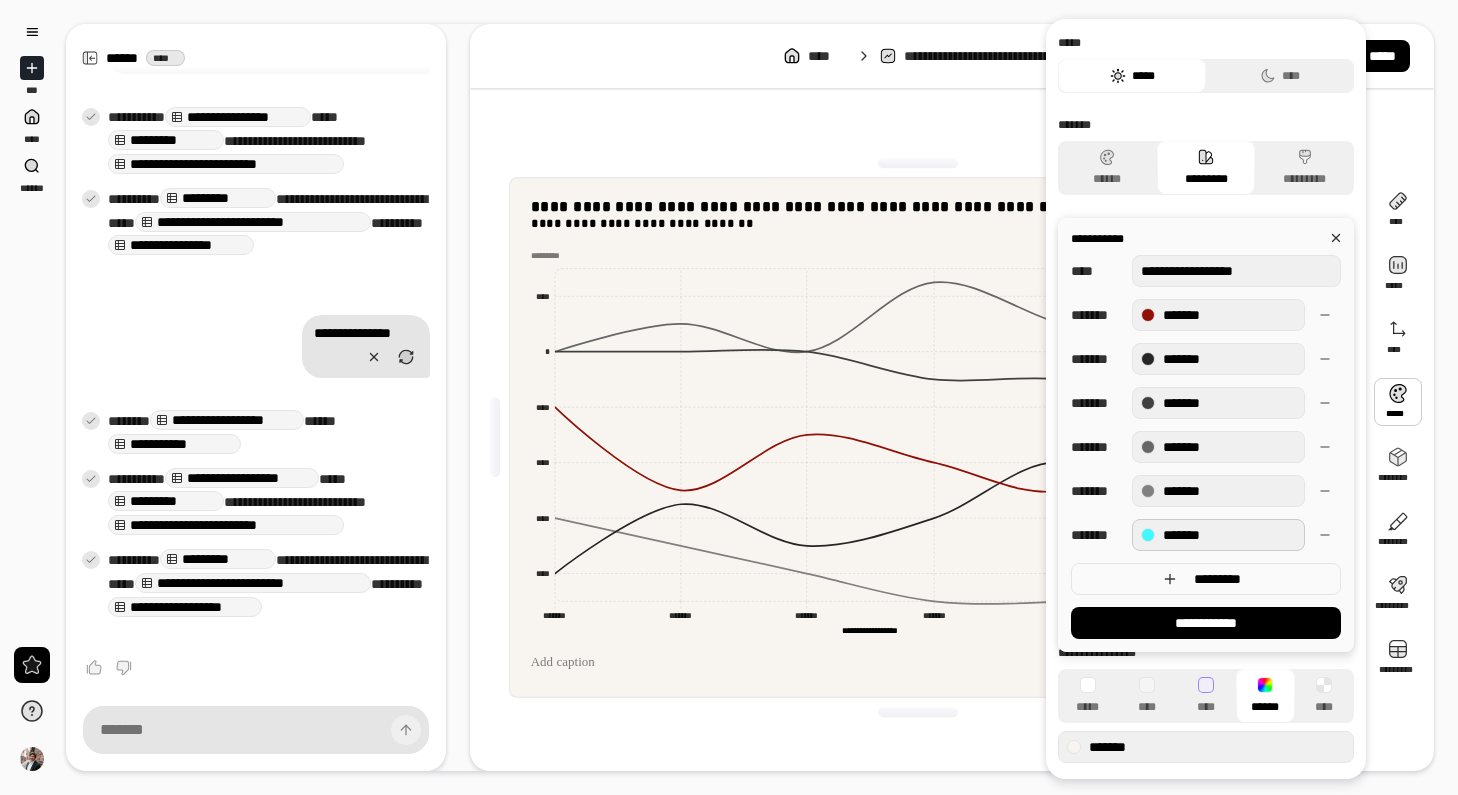 click on "*******" at bounding box center (1218, 535) 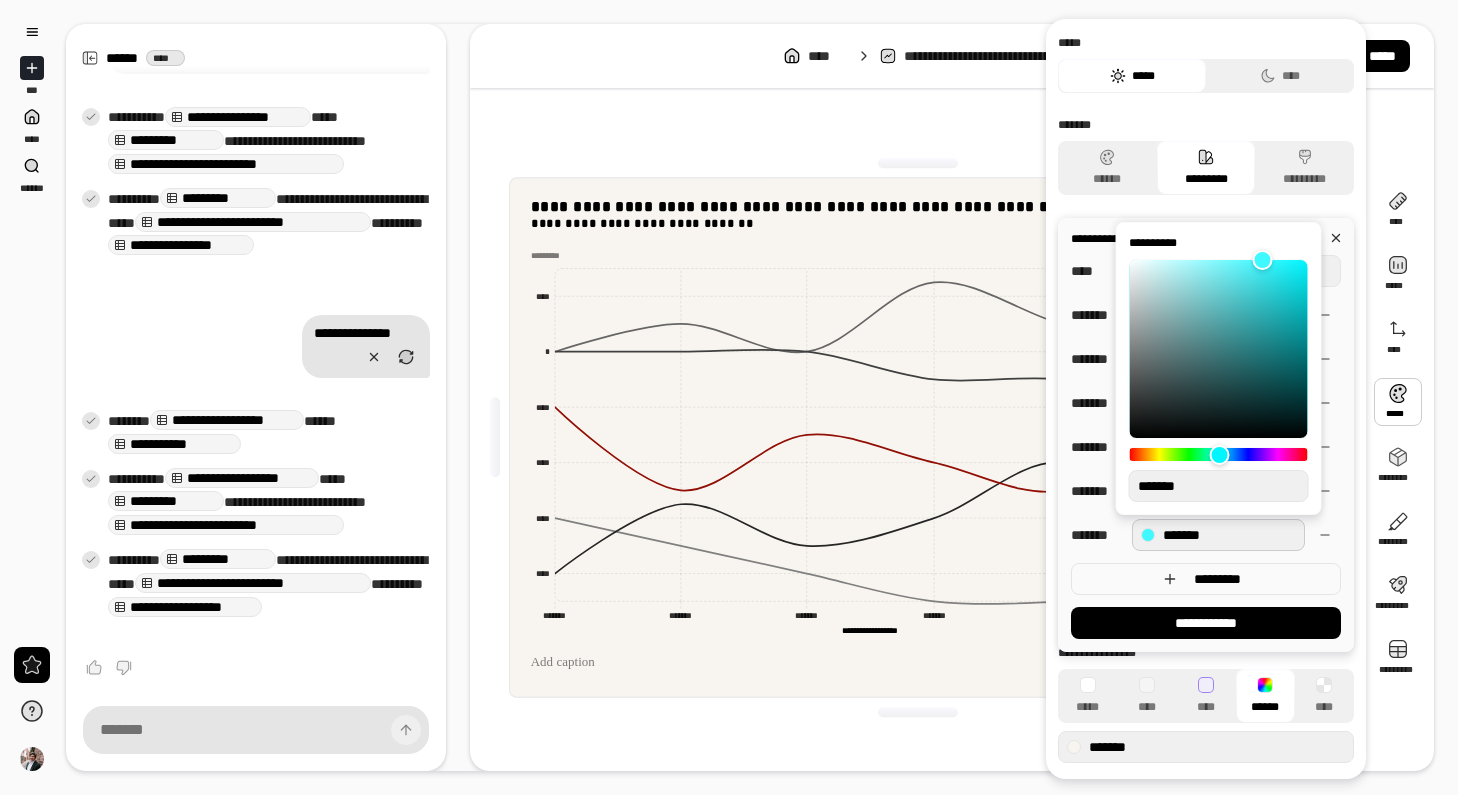 click on "*******" at bounding box center [1219, 486] 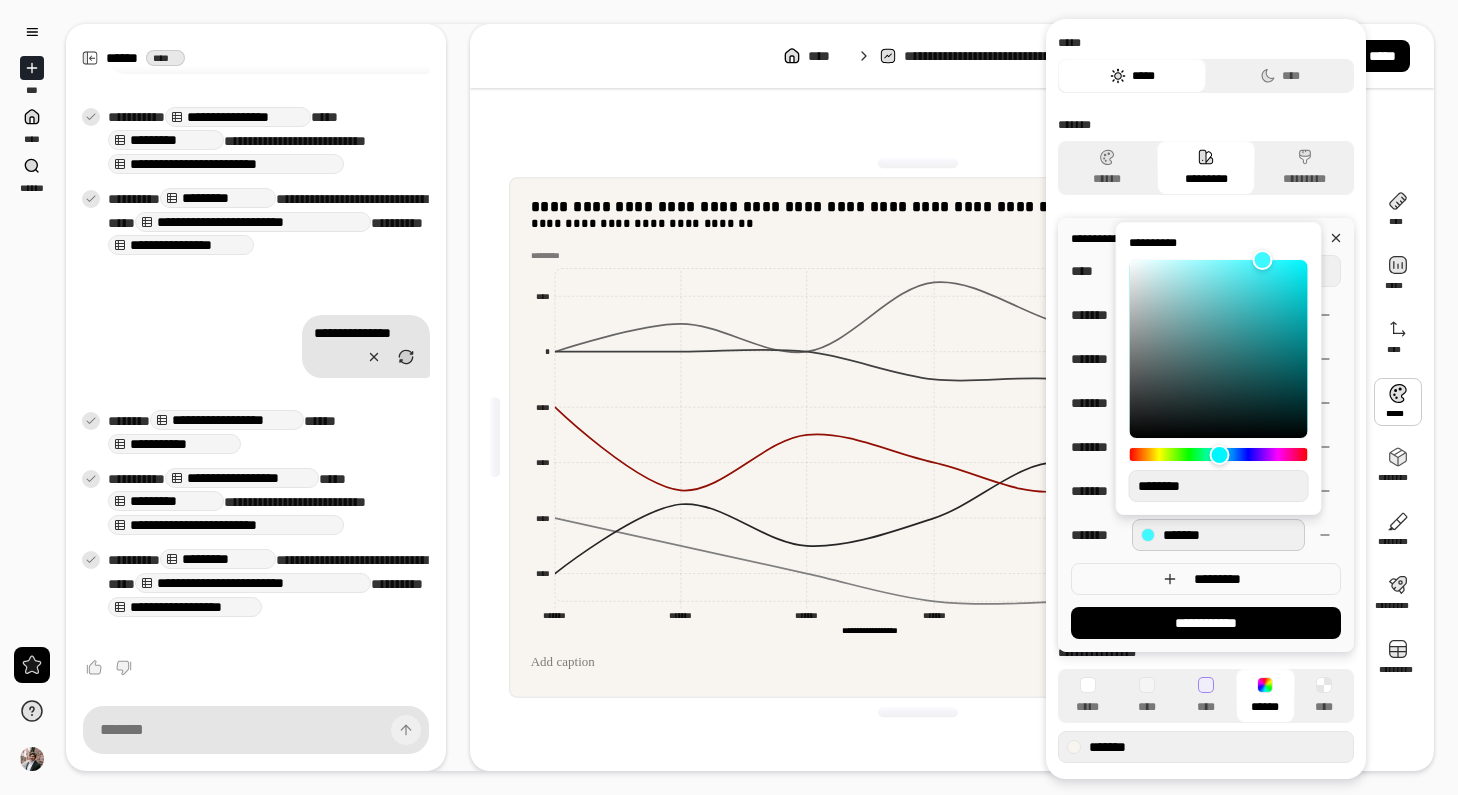 type on "********" 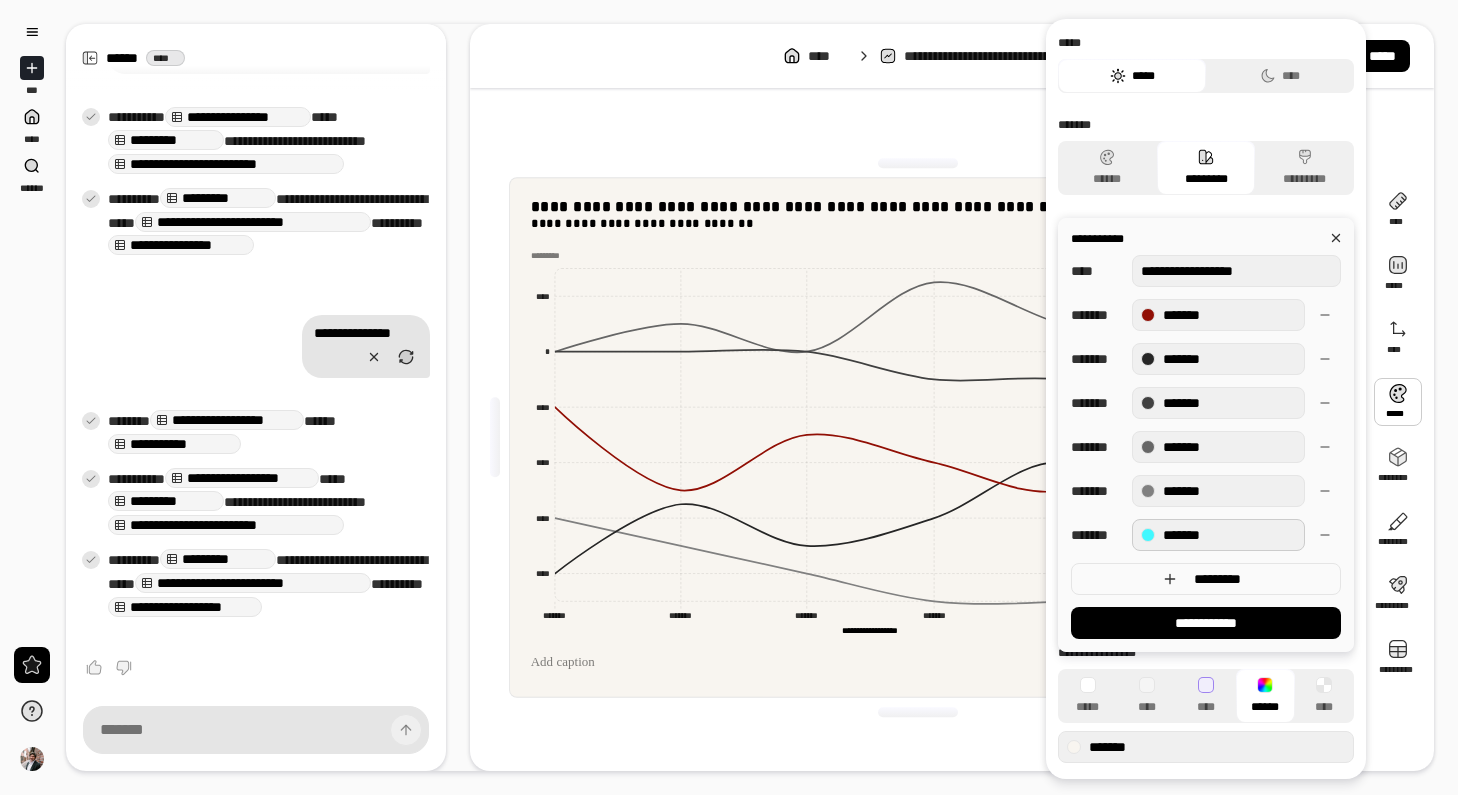 click on "*******" at bounding box center [1218, 535] 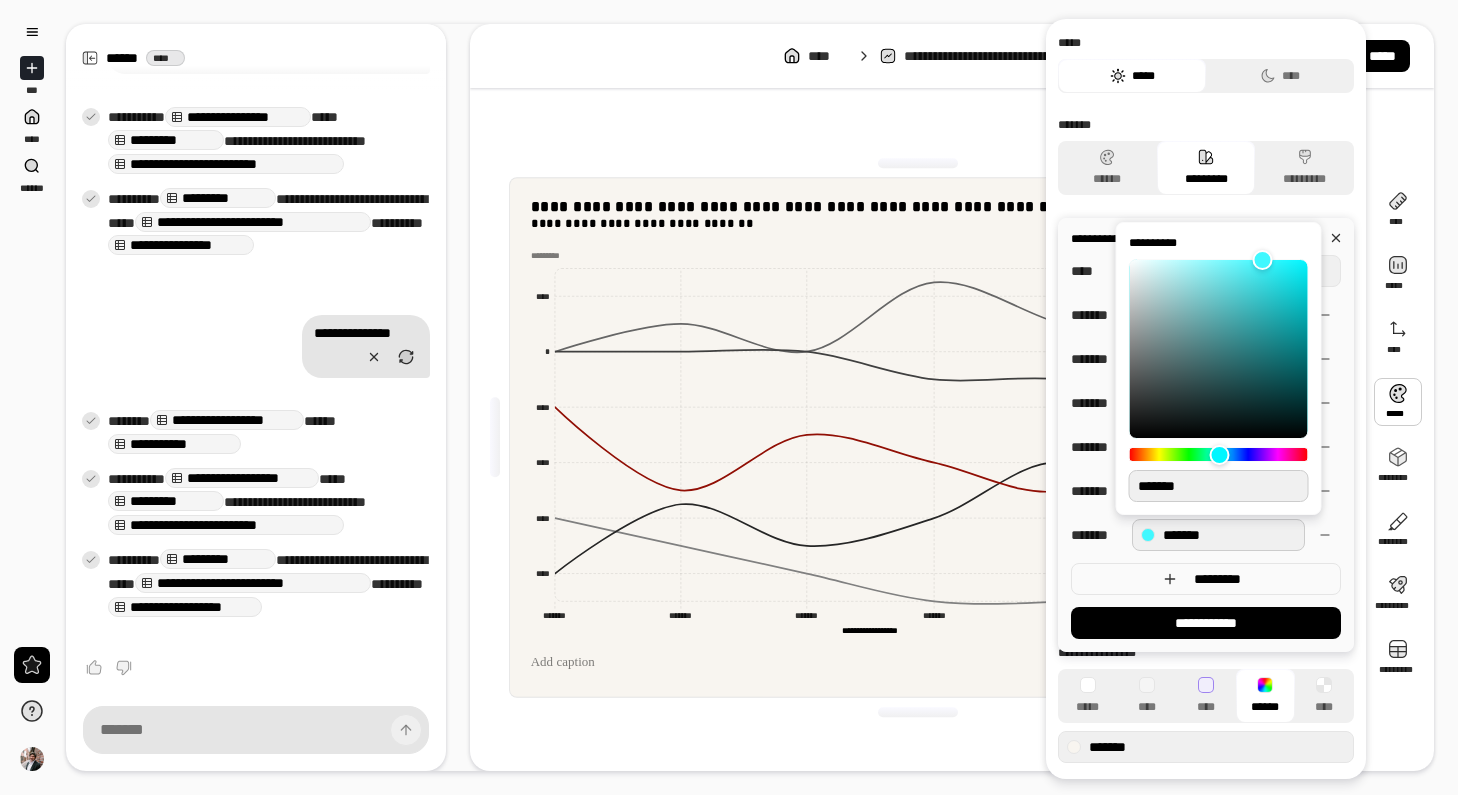 click on "*******" at bounding box center [1219, 486] 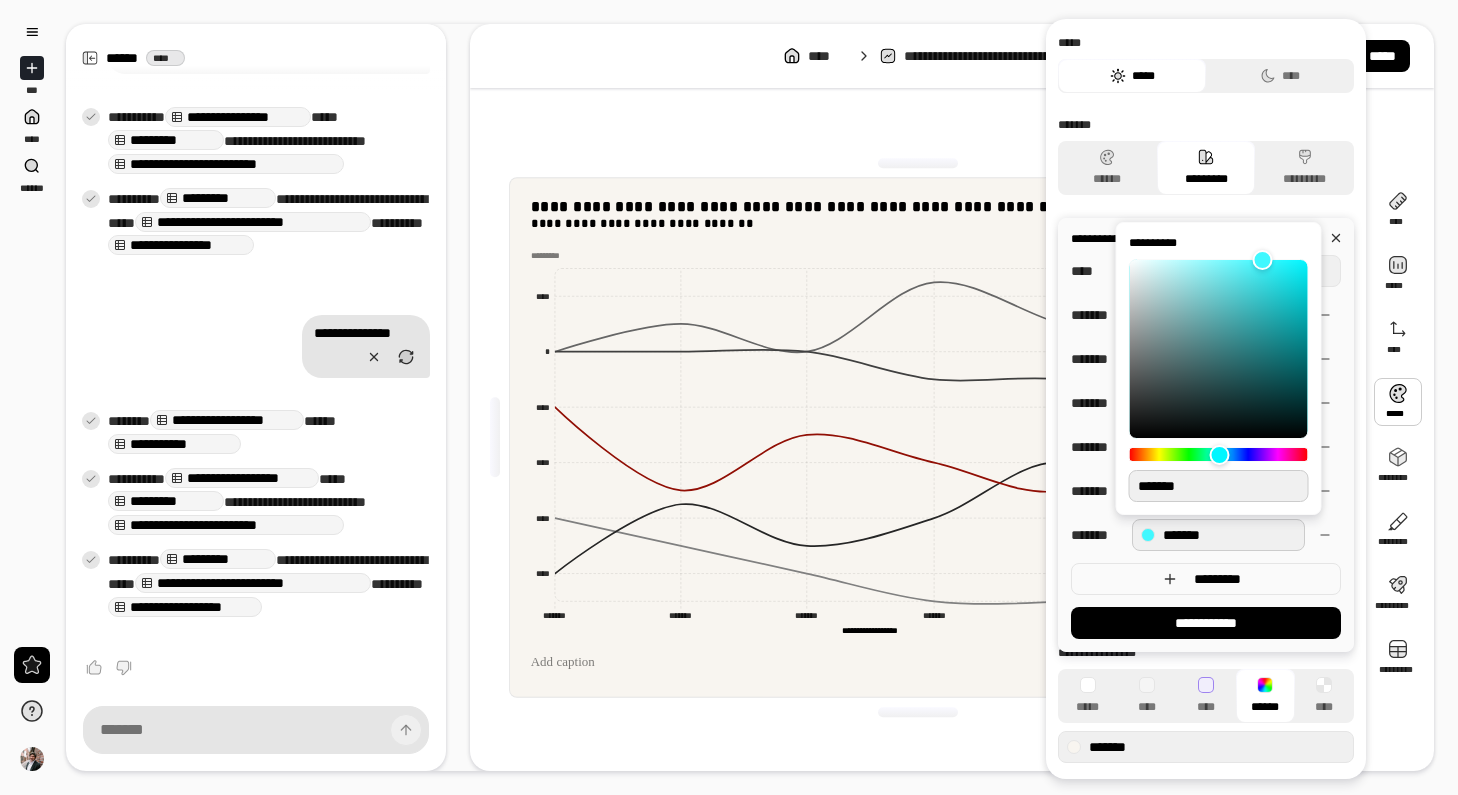 paste on "*" 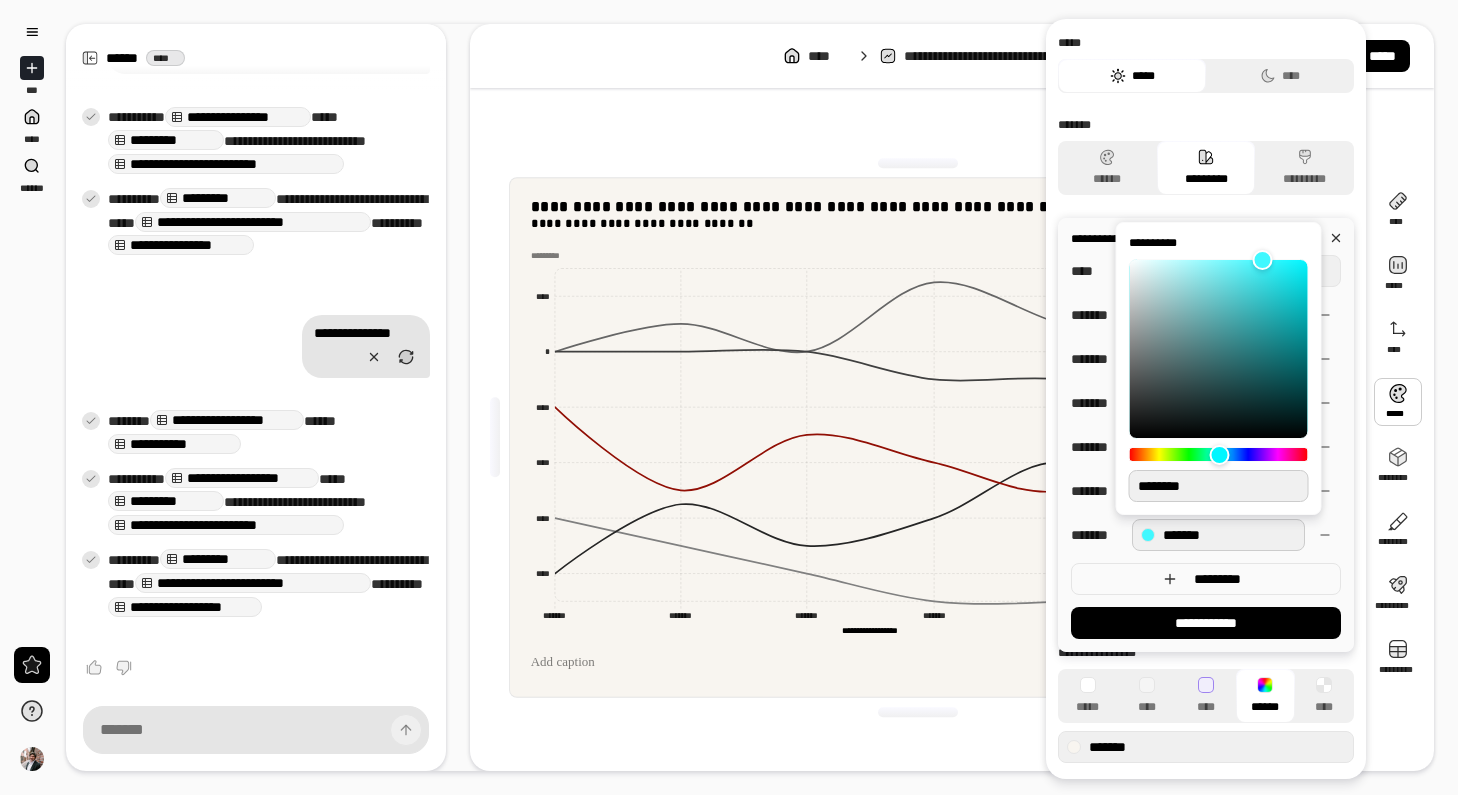 click on "********" at bounding box center (1219, 486) 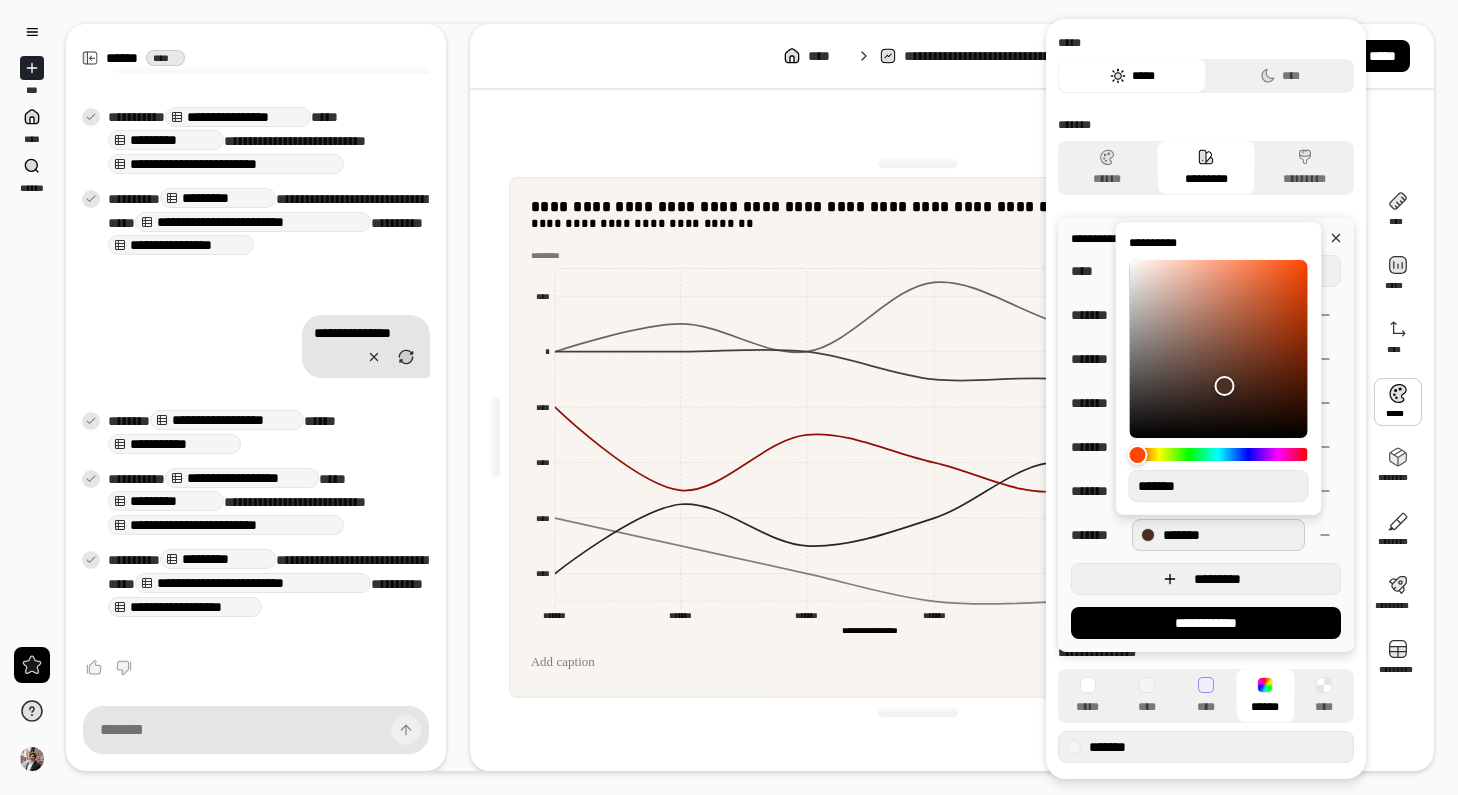 click on "*********" at bounding box center [1206, 579] 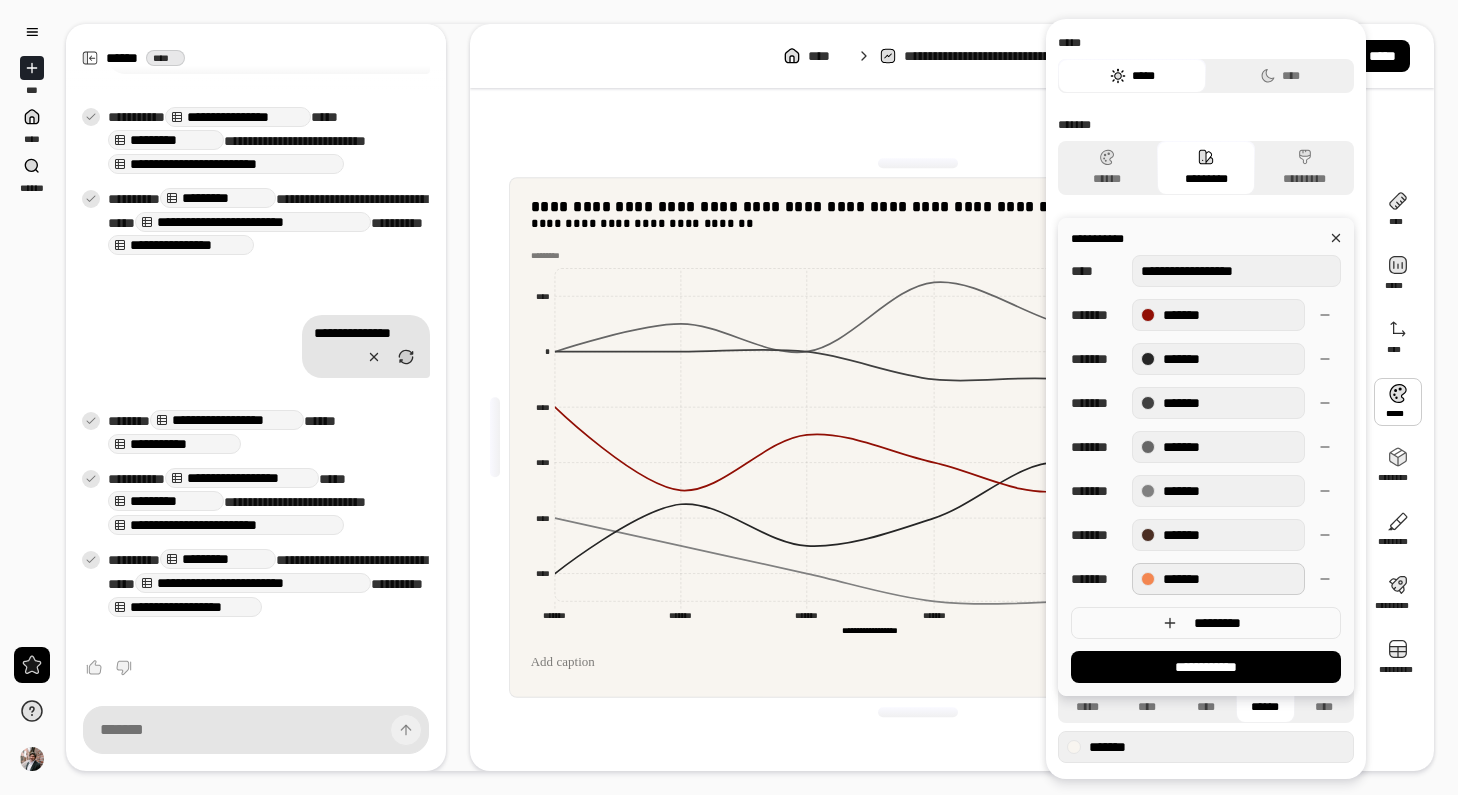 click on "*******" at bounding box center (1218, 579) 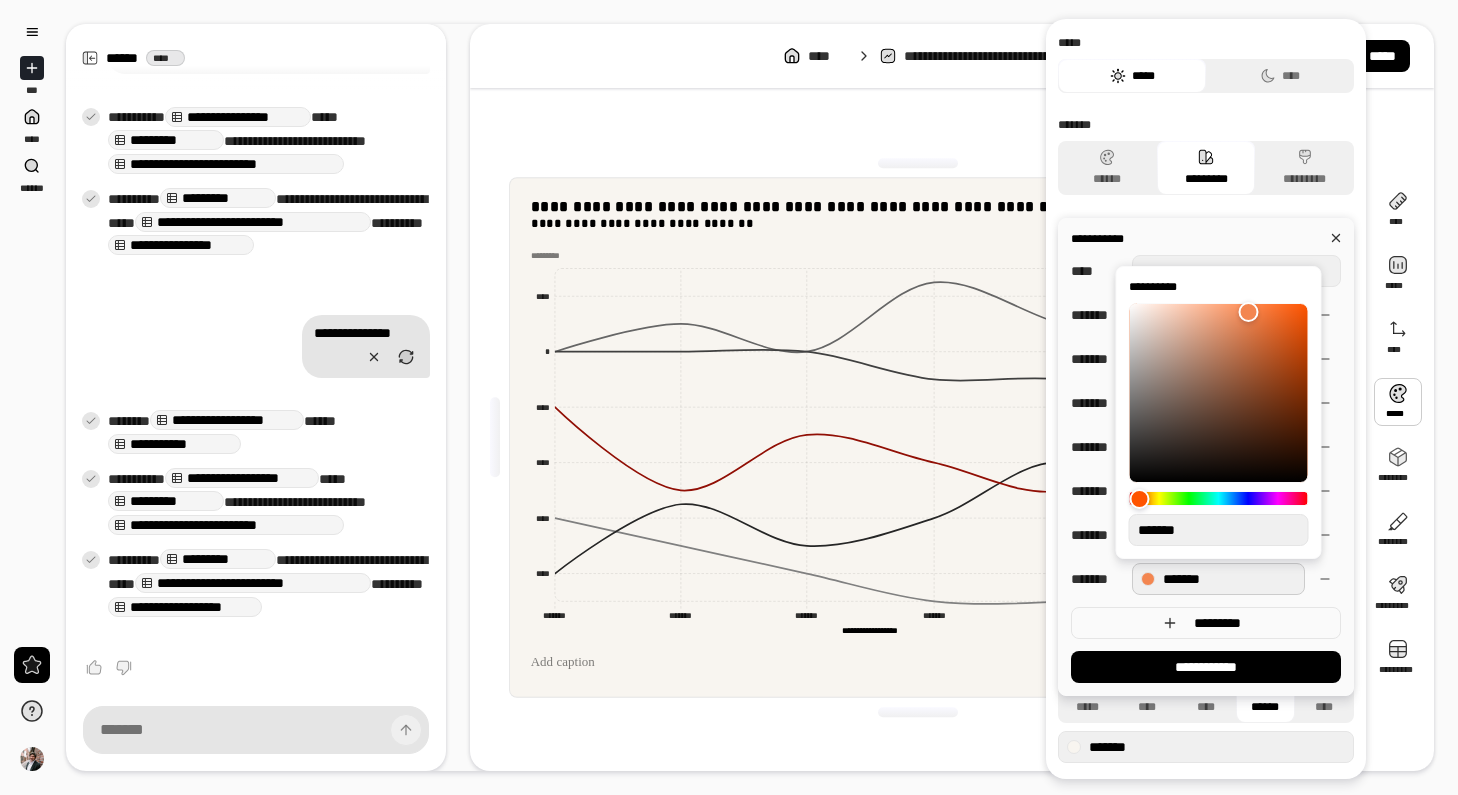 click on "*******" at bounding box center (1218, 579) 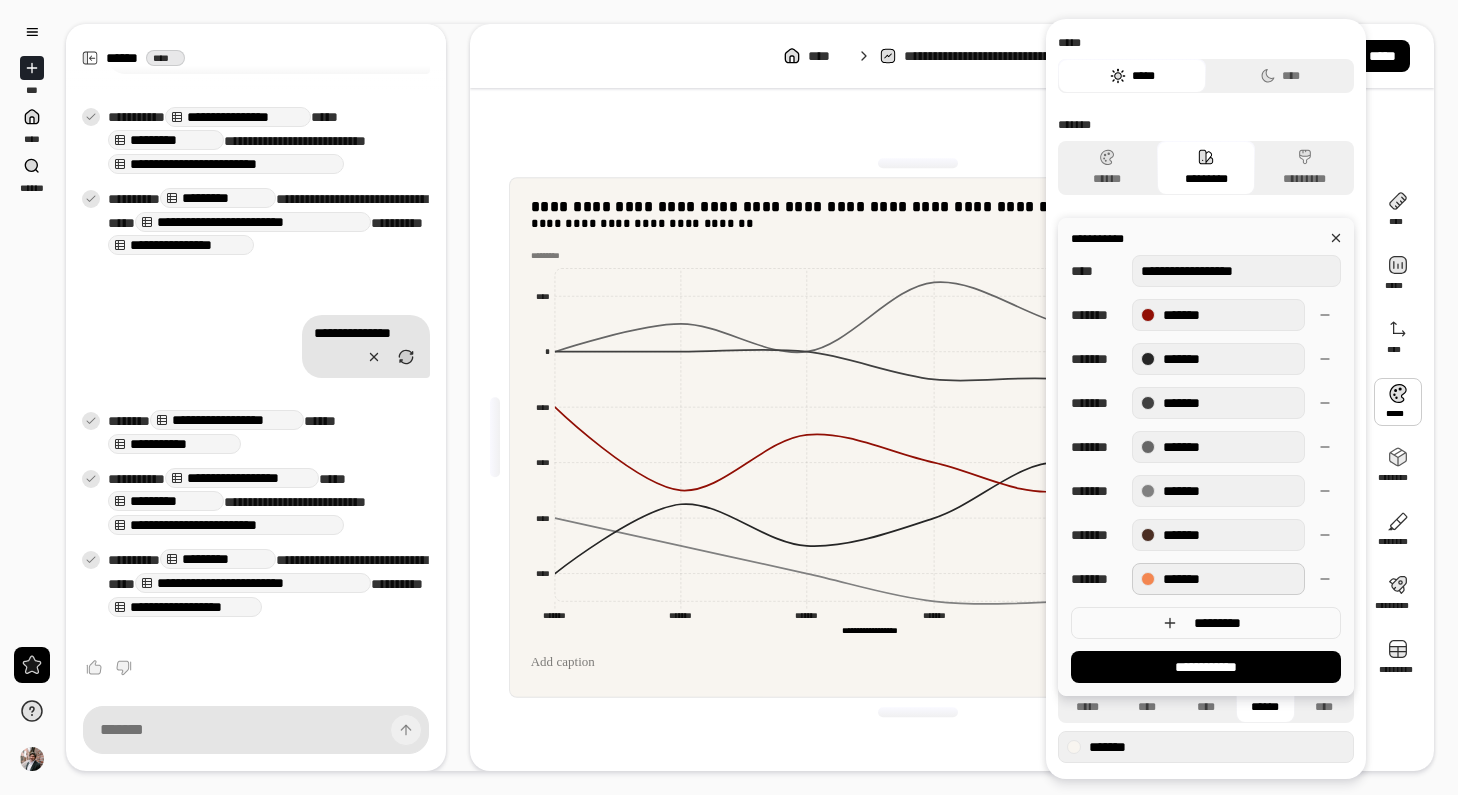 click on "*******" at bounding box center (1218, 579) 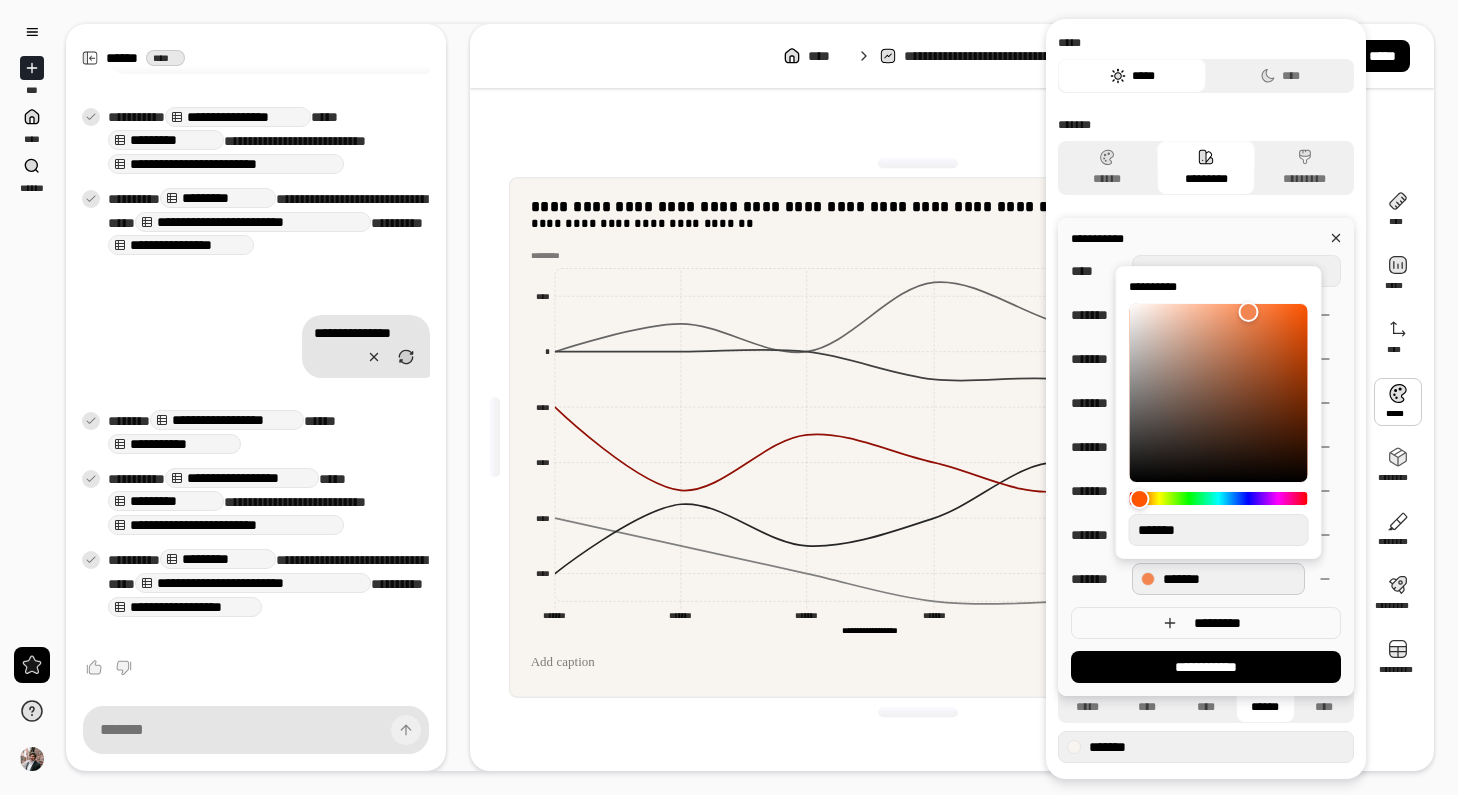 click on "*******" at bounding box center [1219, 530] 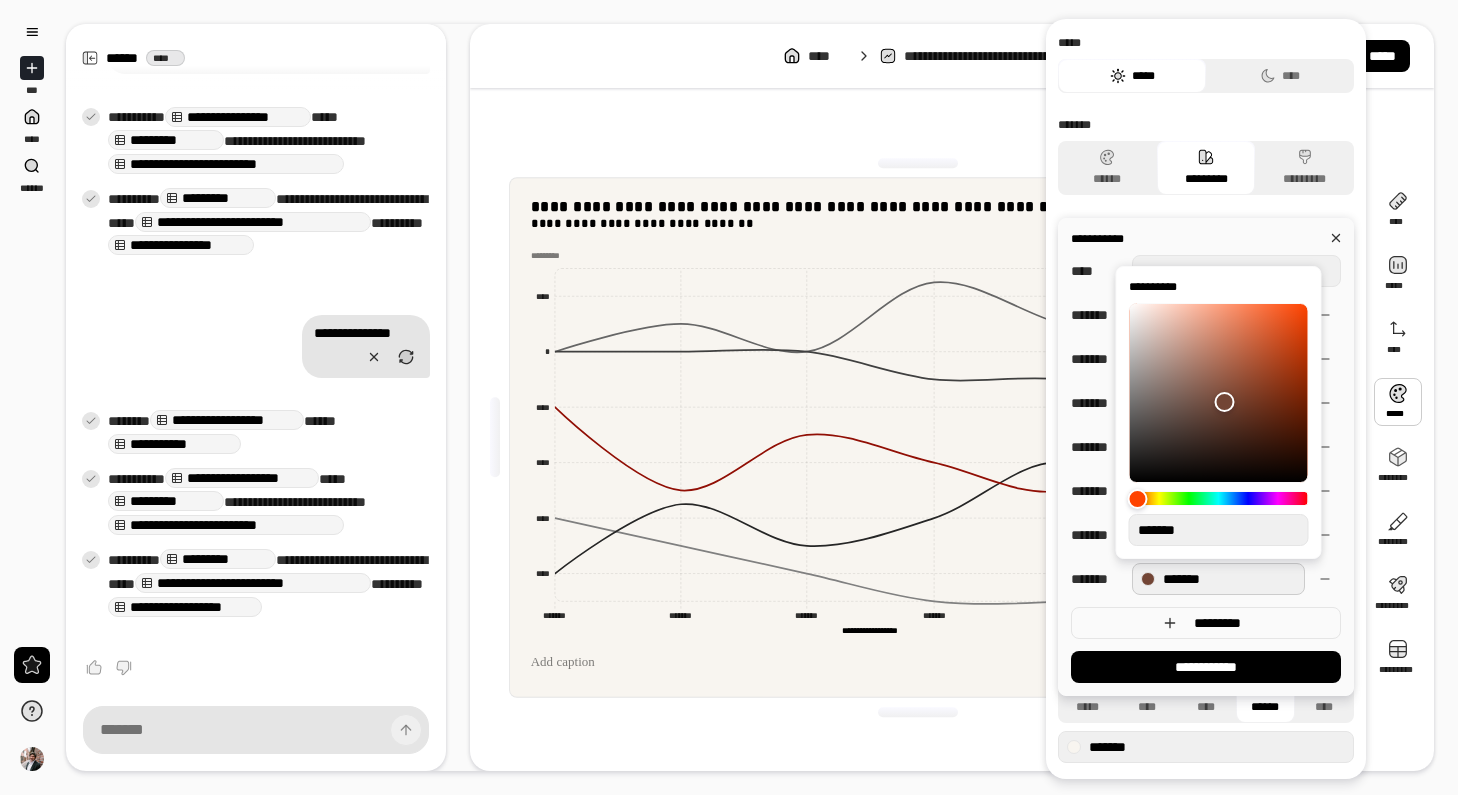 click on "***** *" at bounding box center [1095, 579] 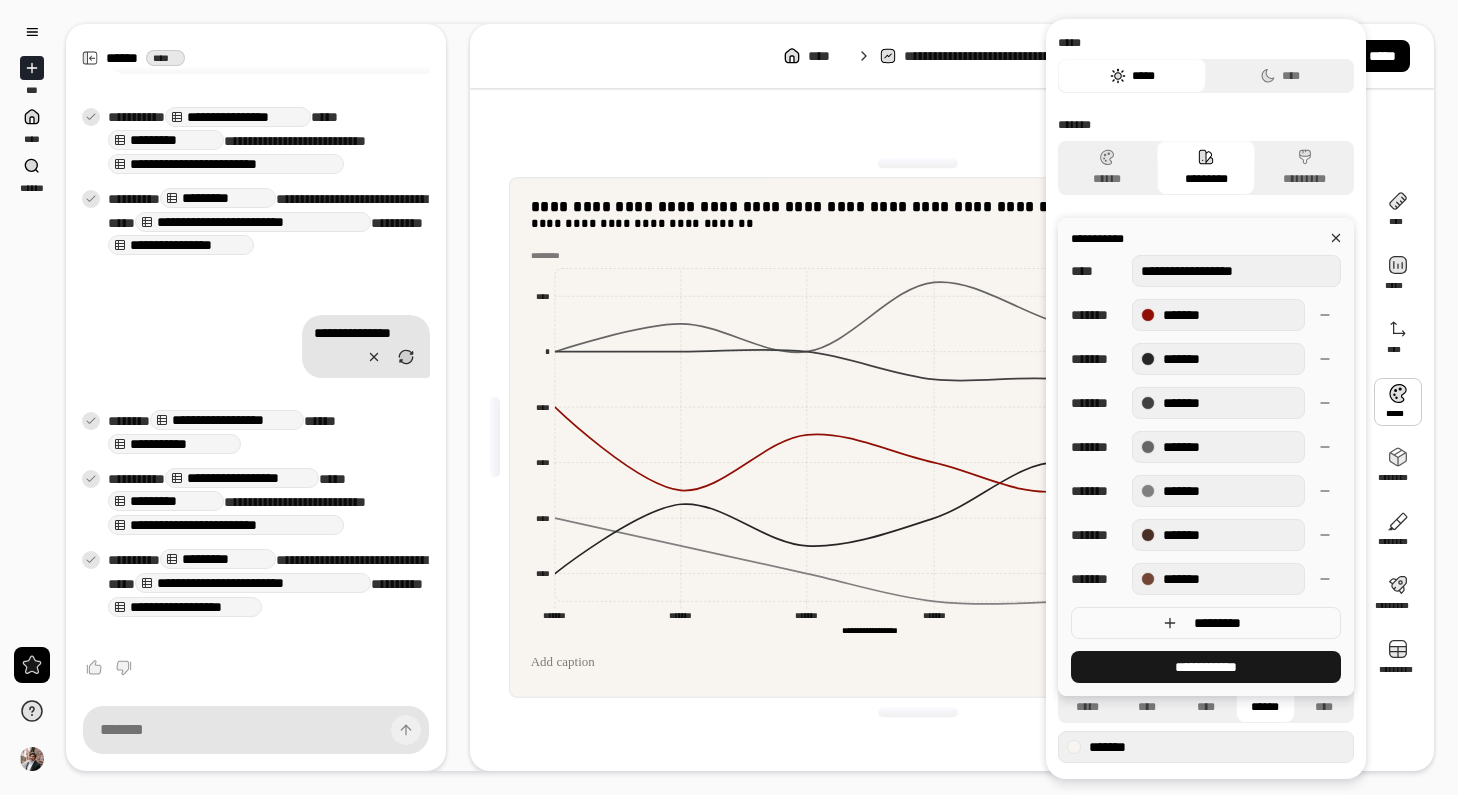 click on "**********" at bounding box center [1206, 667] 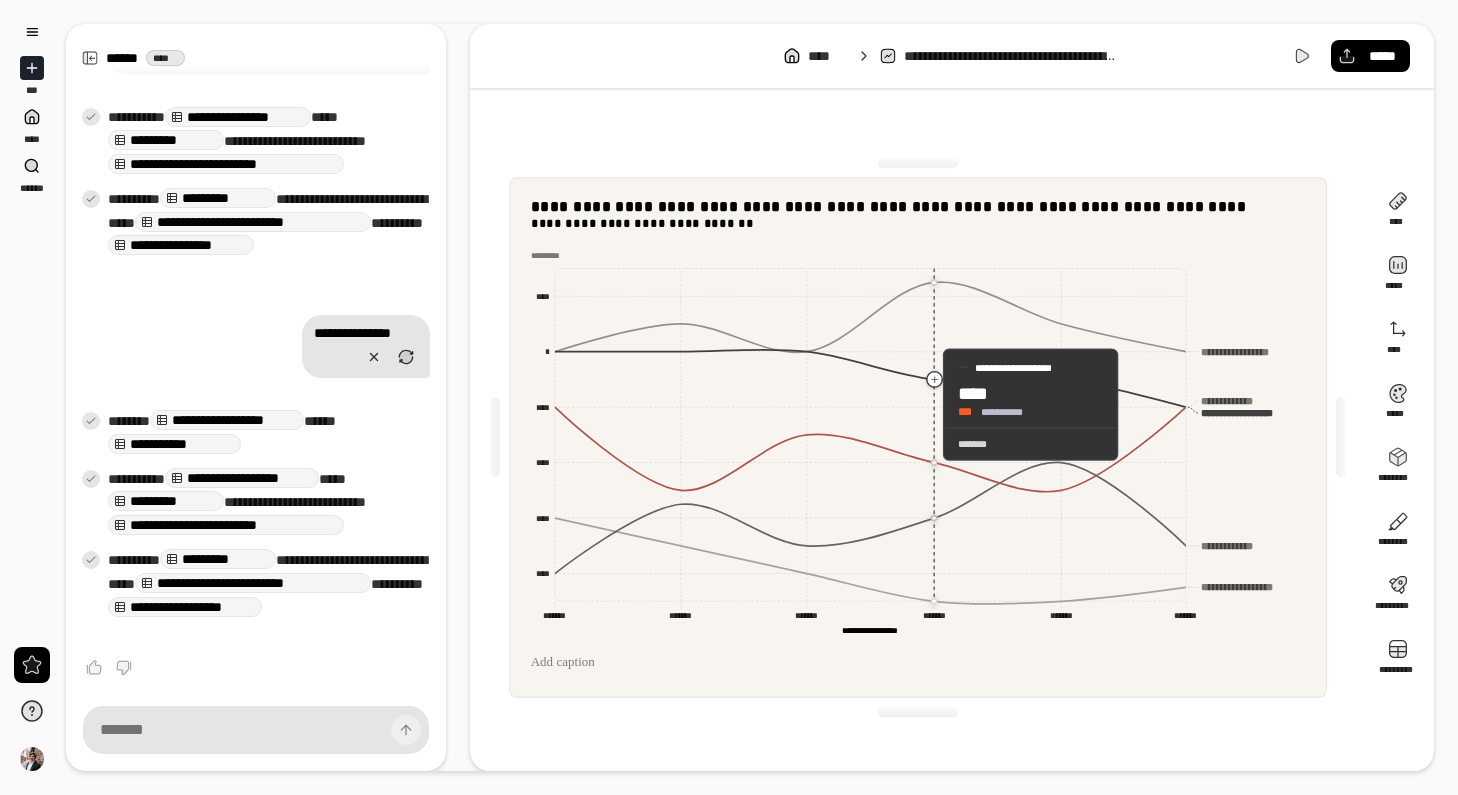click 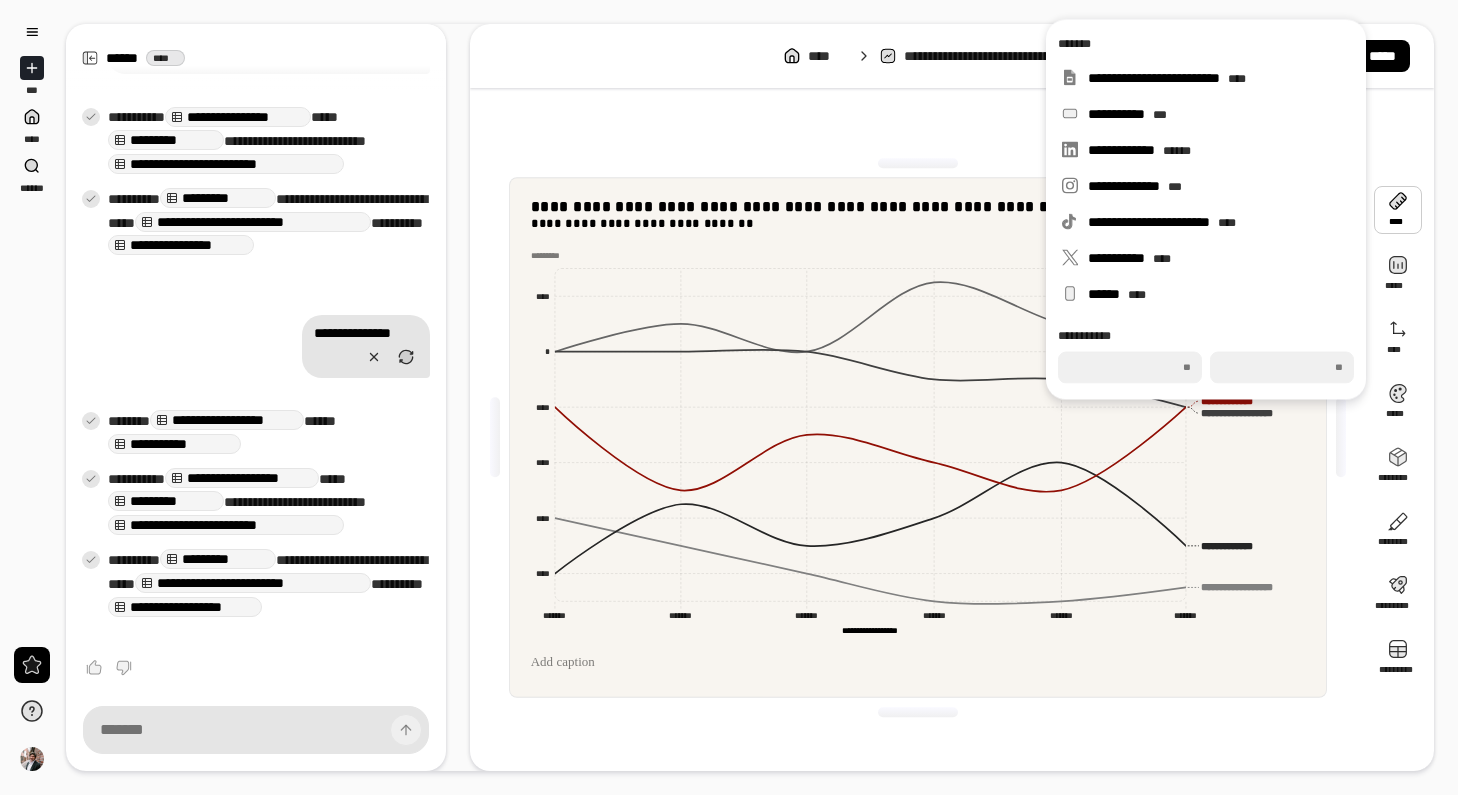 click at bounding box center [1398, 210] 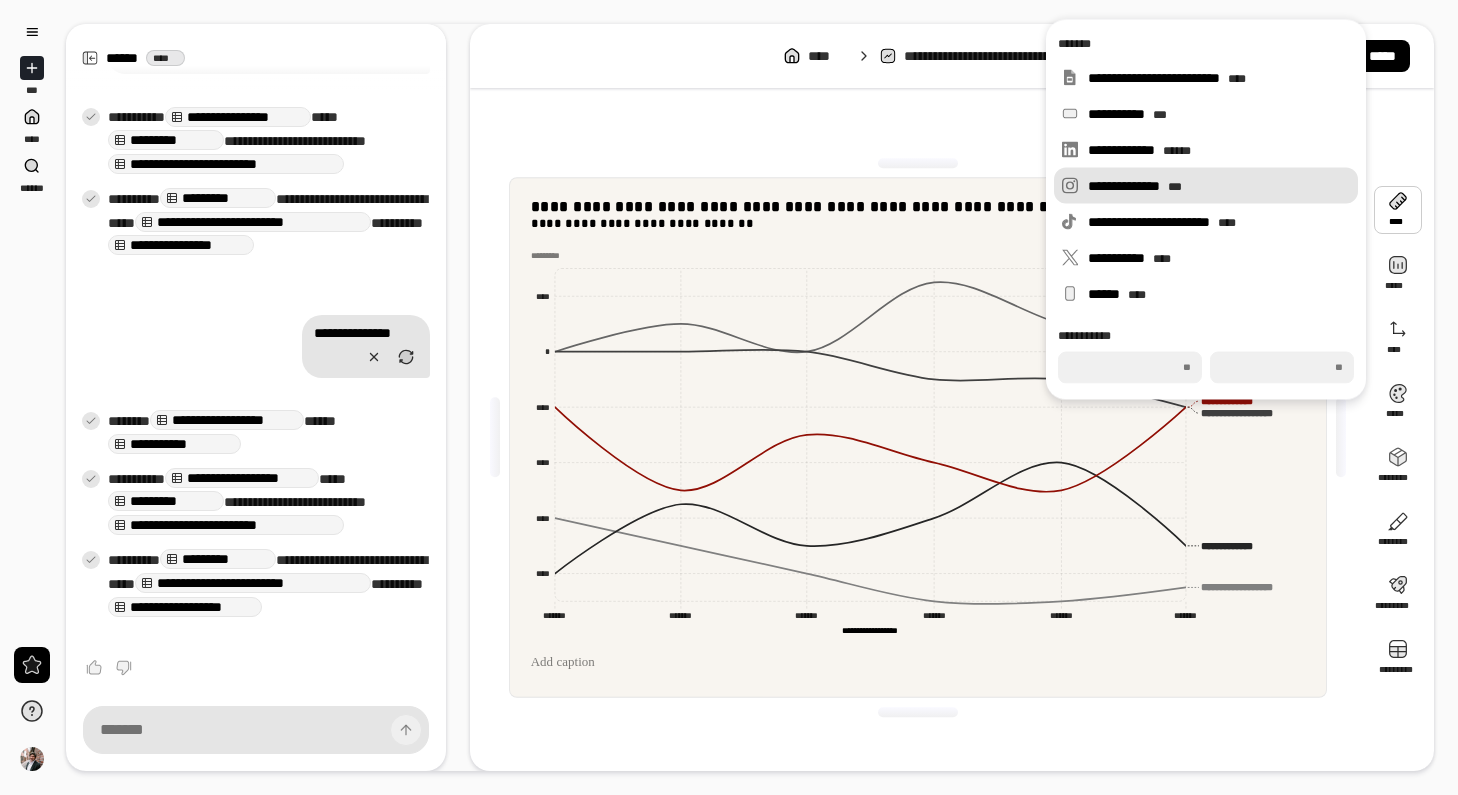 click on "**********" at bounding box center [1219, 186] 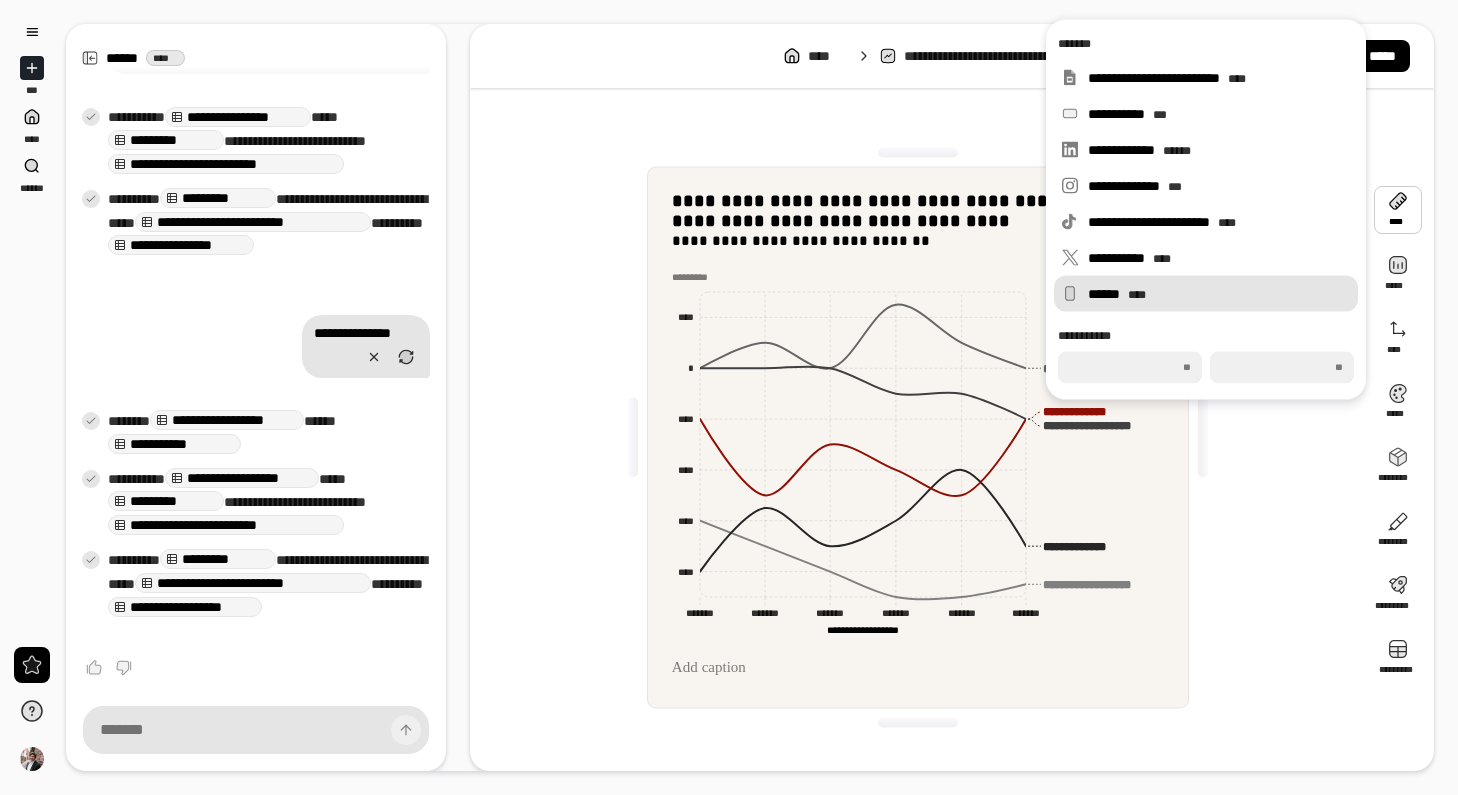 click on "****** ****" at bounding box center (1219, 294) 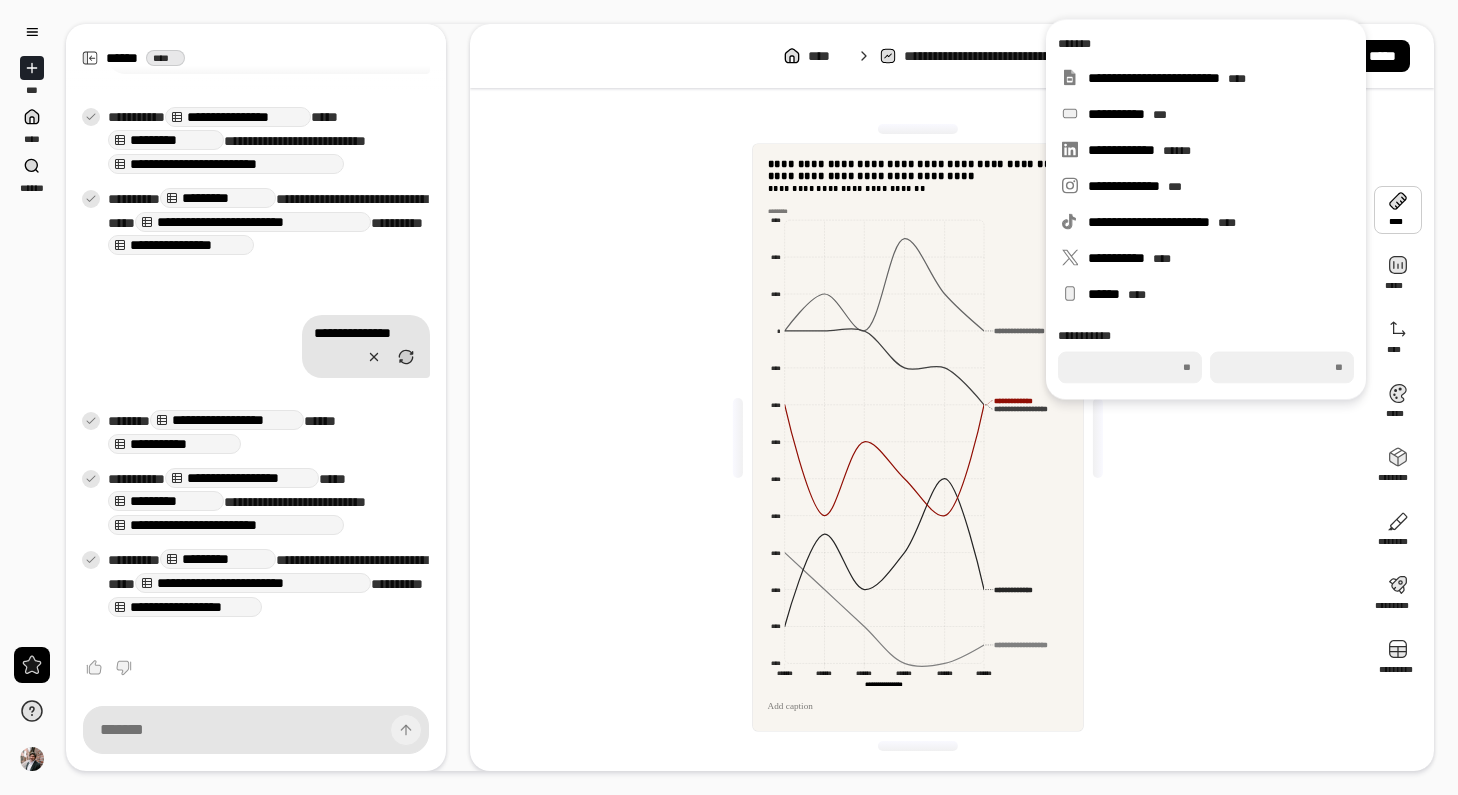 click on "**********" at bounding box center (918, 437) 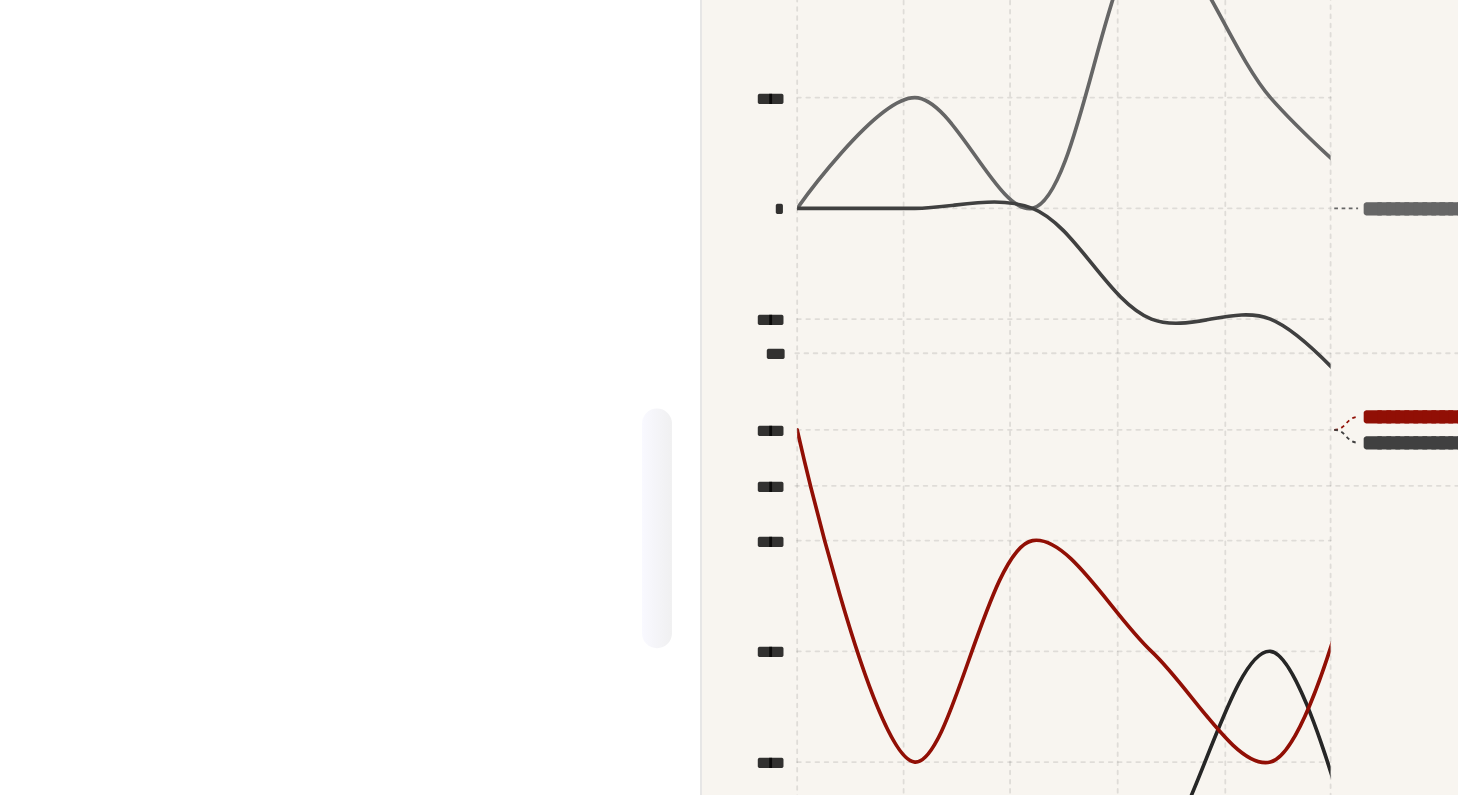 click at bounding box center (750, 438) 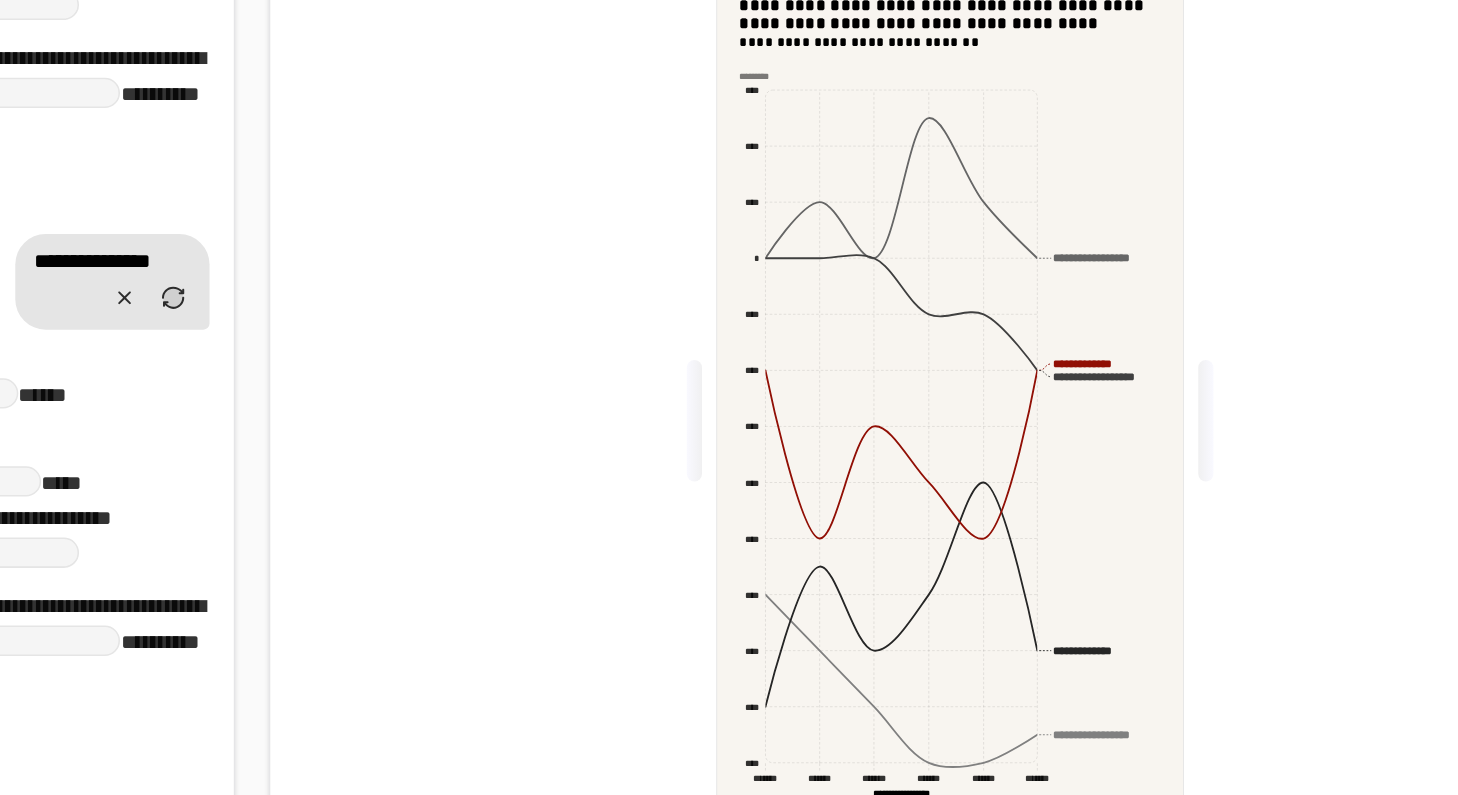 click on "**********" 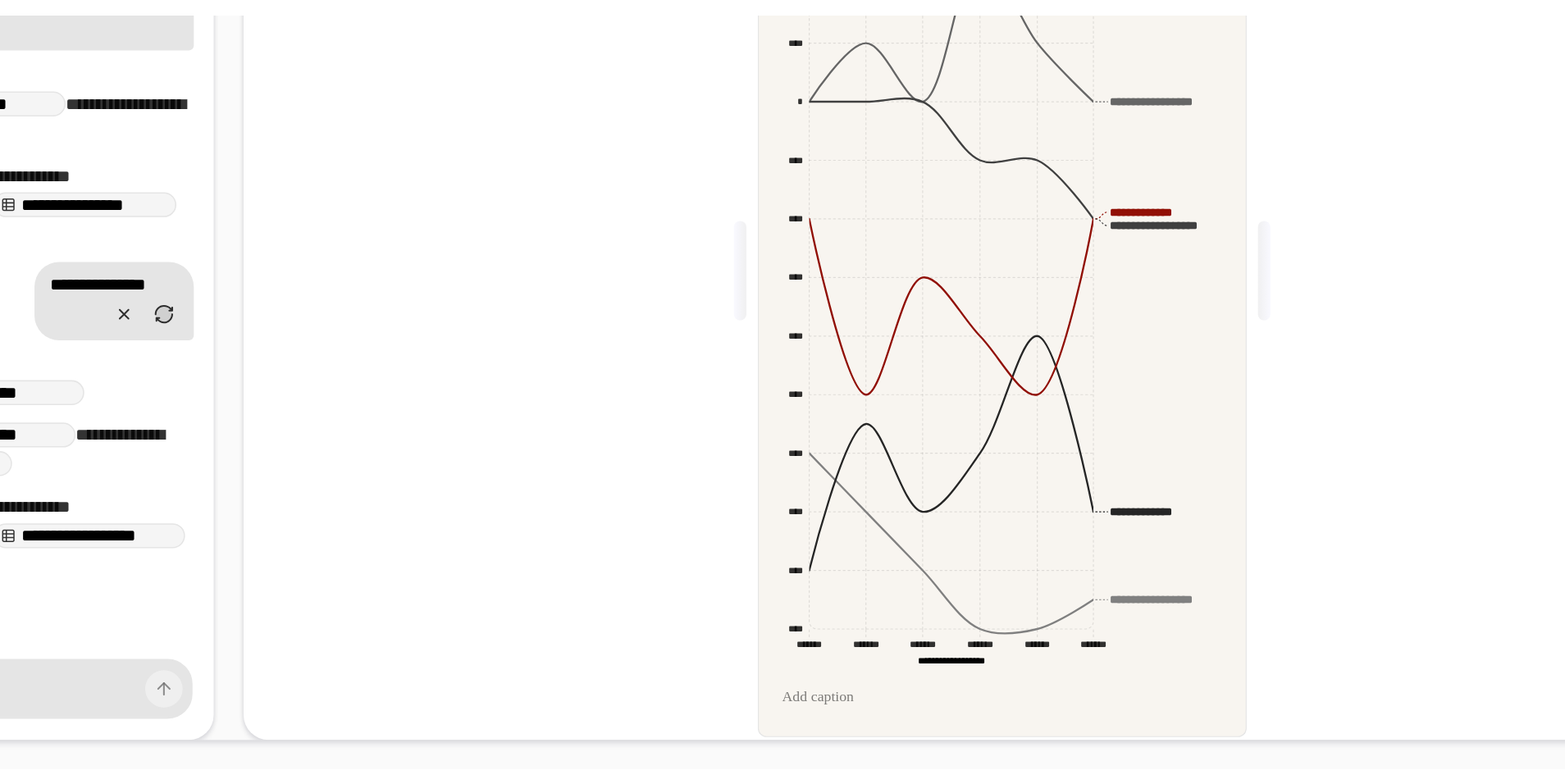 scroll, scrollTop: 1518, scrollLeft: 0, axis: vertical 